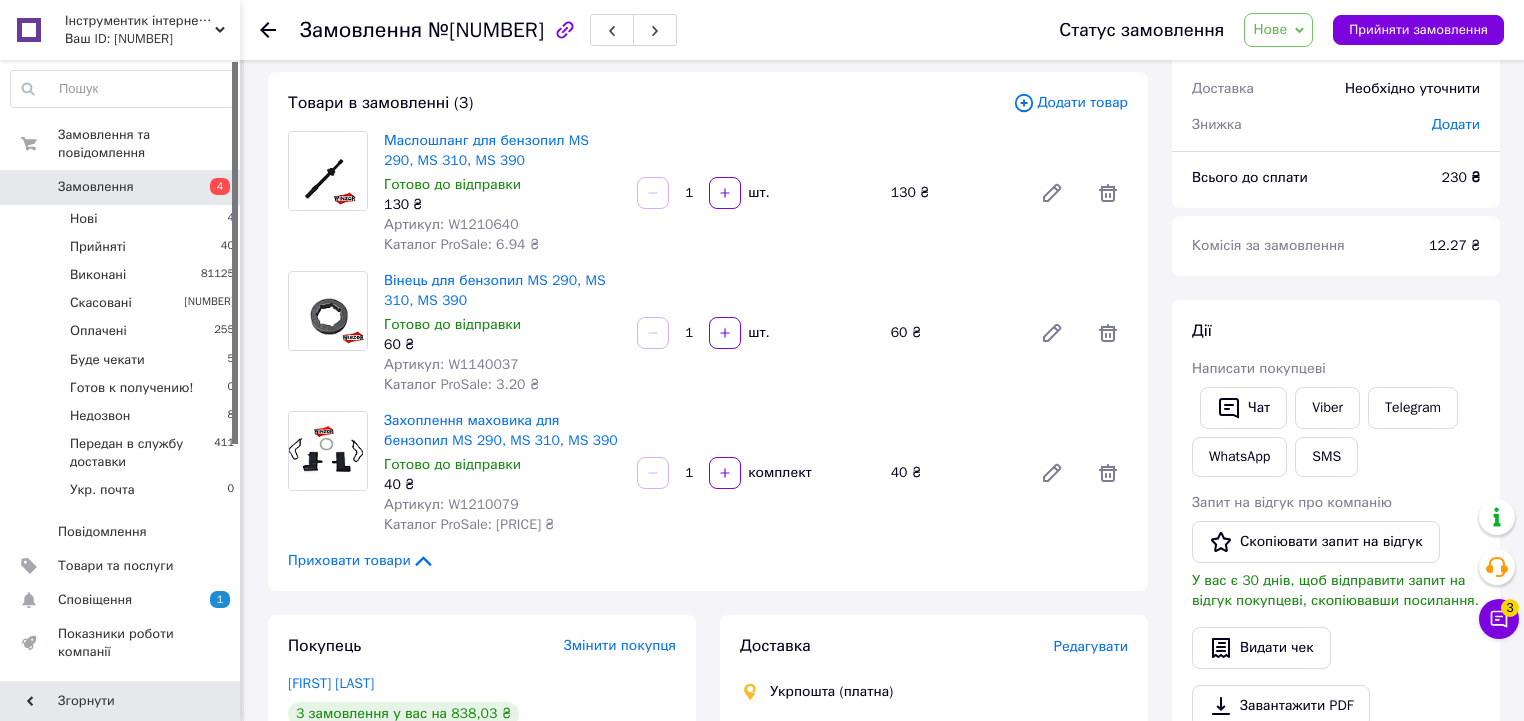 scroll, scrollTop: 0, scrollLeft: 0, axis: both 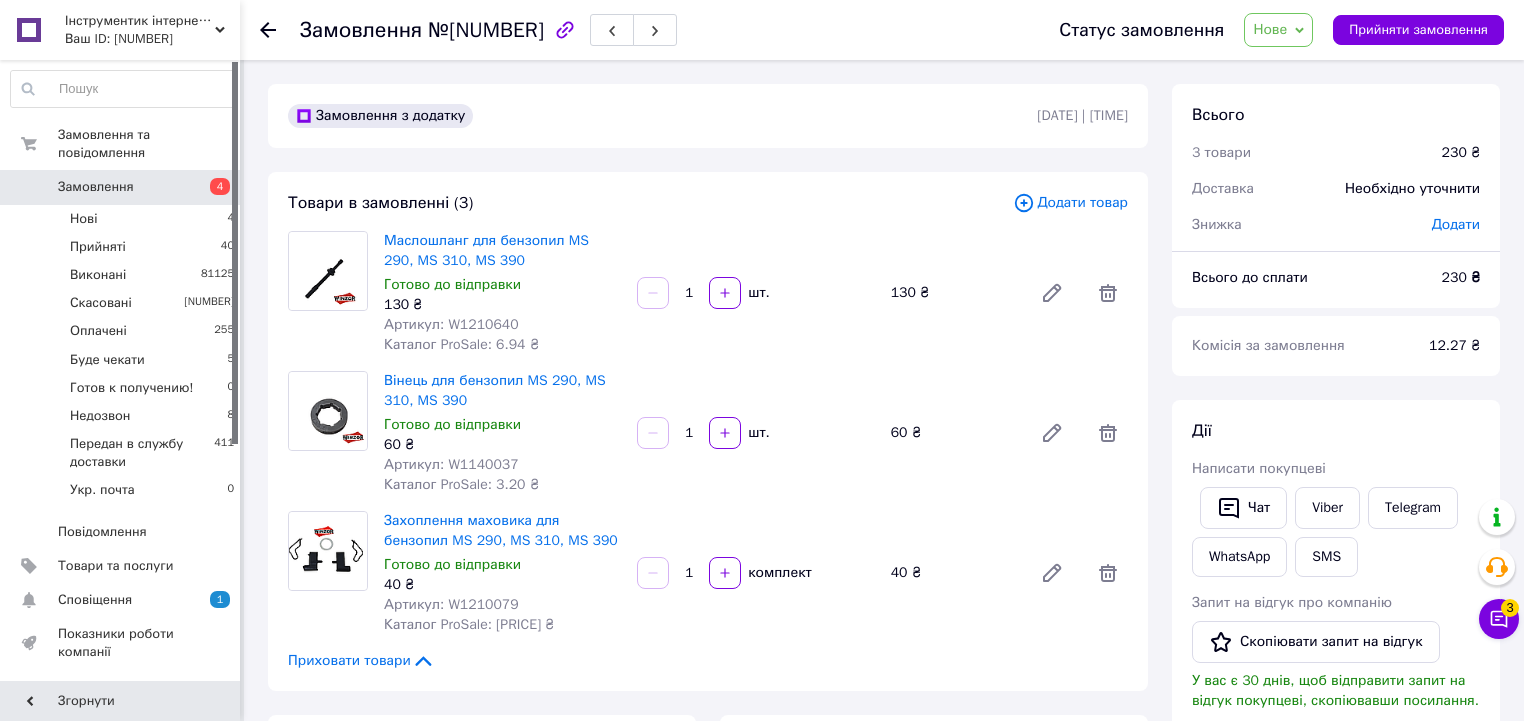 click on "Нове" at bounding box center (1278, 30) 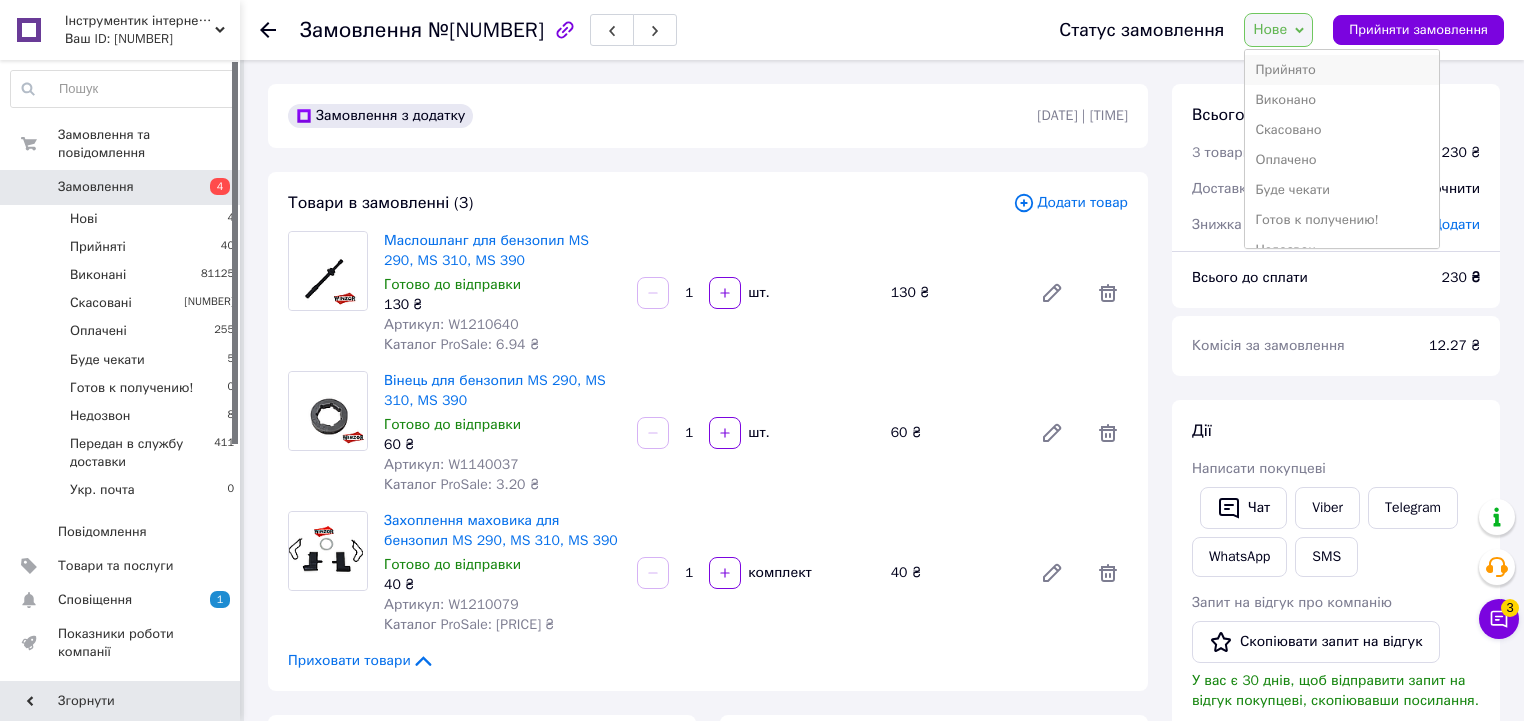 click on "Прийнято" at bounding box center [1341, 70] 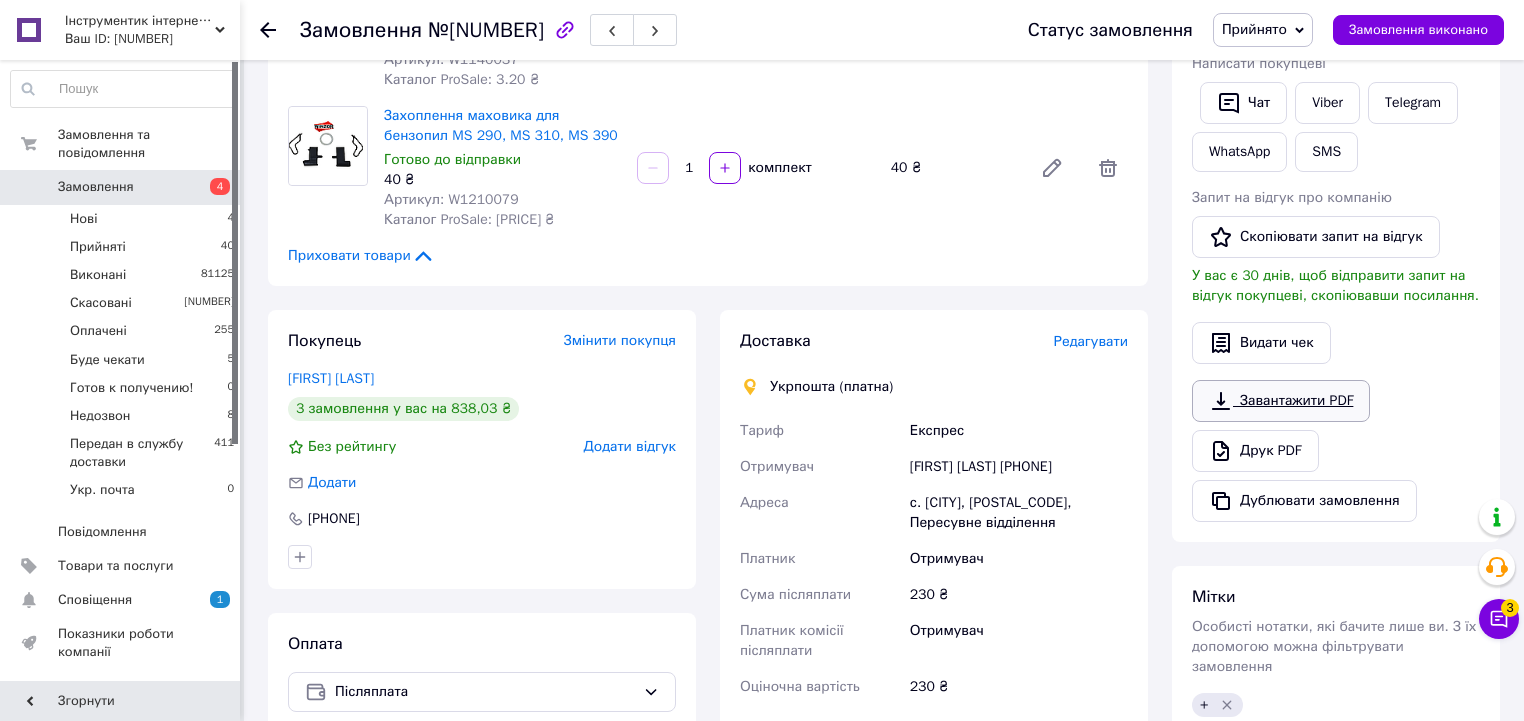 scroll, scrollTop: 480, scrollLeft: 0, axis: vertical 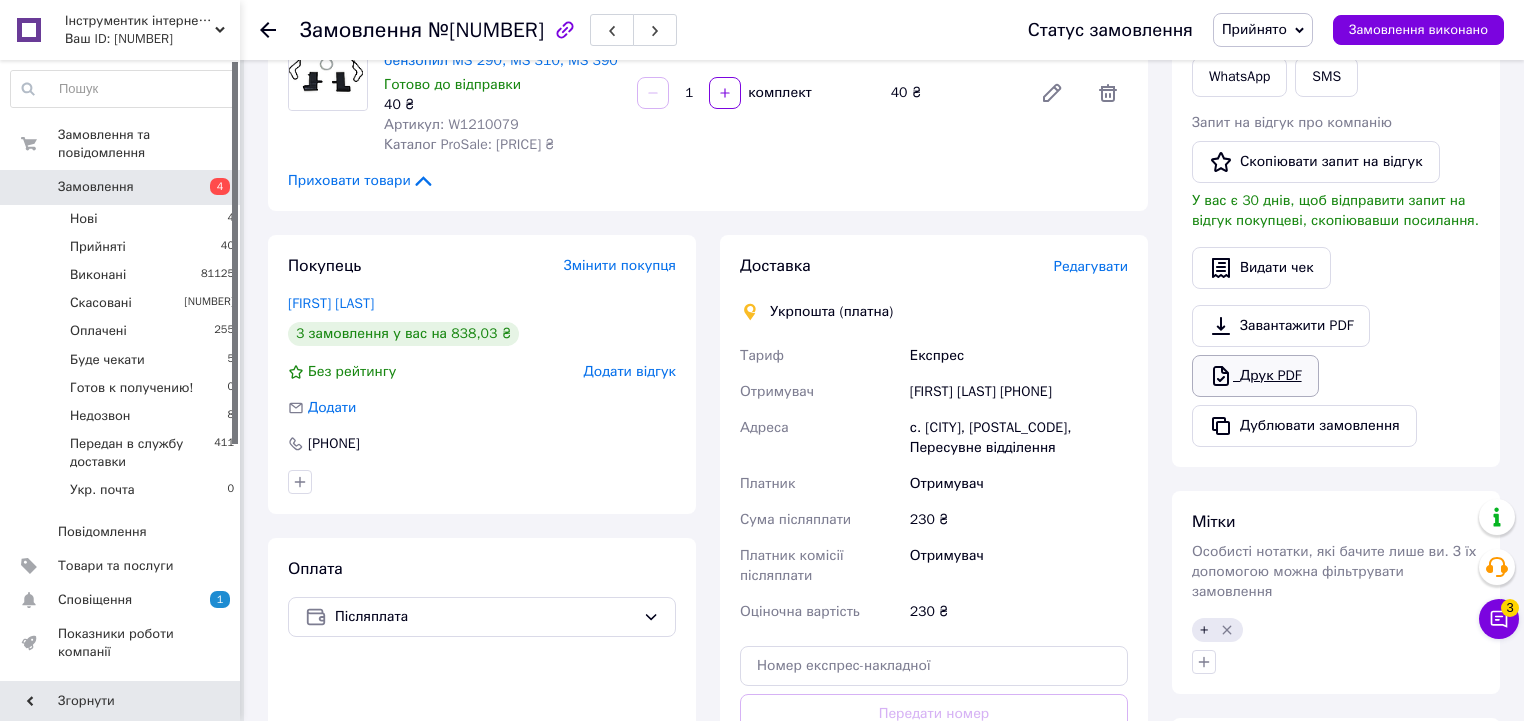click on "Друк PDF" at bounding box center [1255, 376] 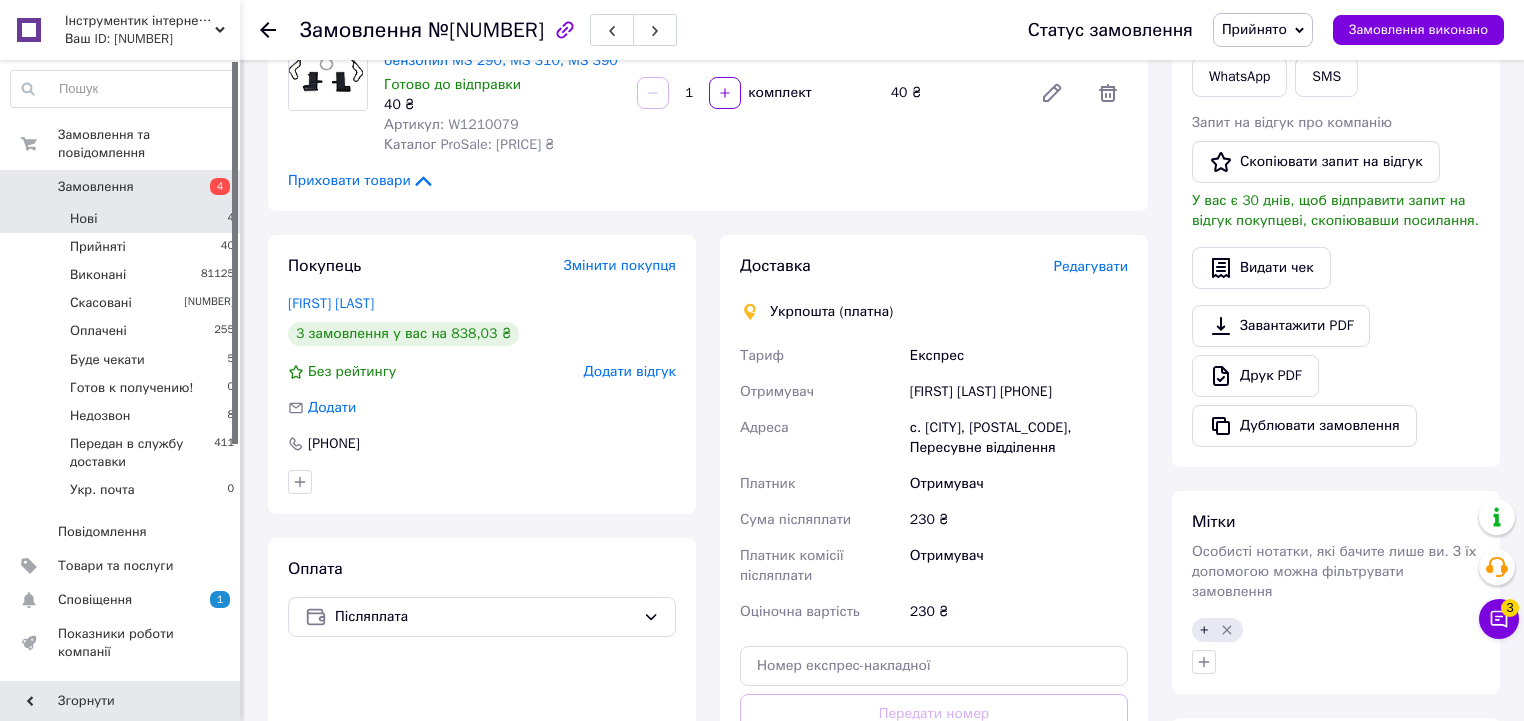 click on "Нові 4" at bounding box center (123, 219) 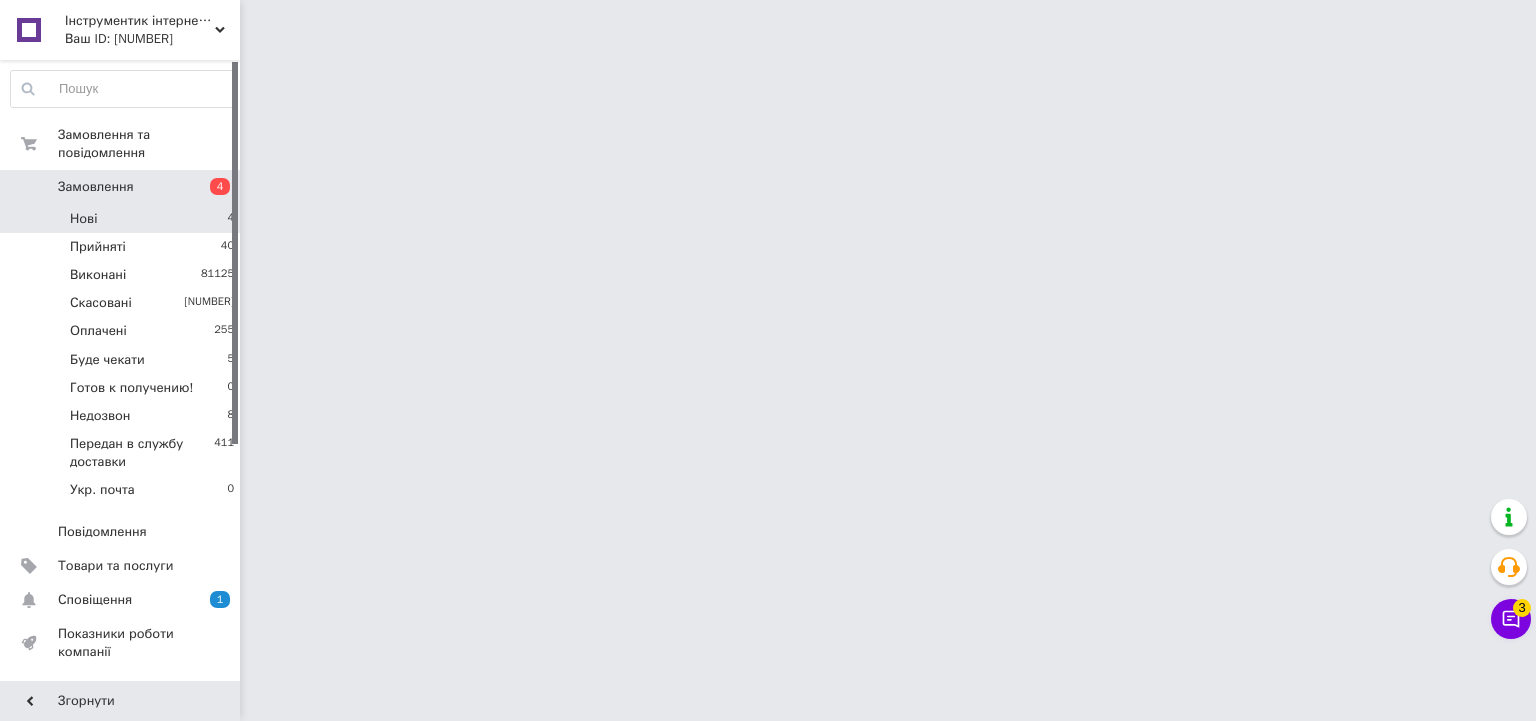 click on "Нові 4" at bounding box center [123, 219] 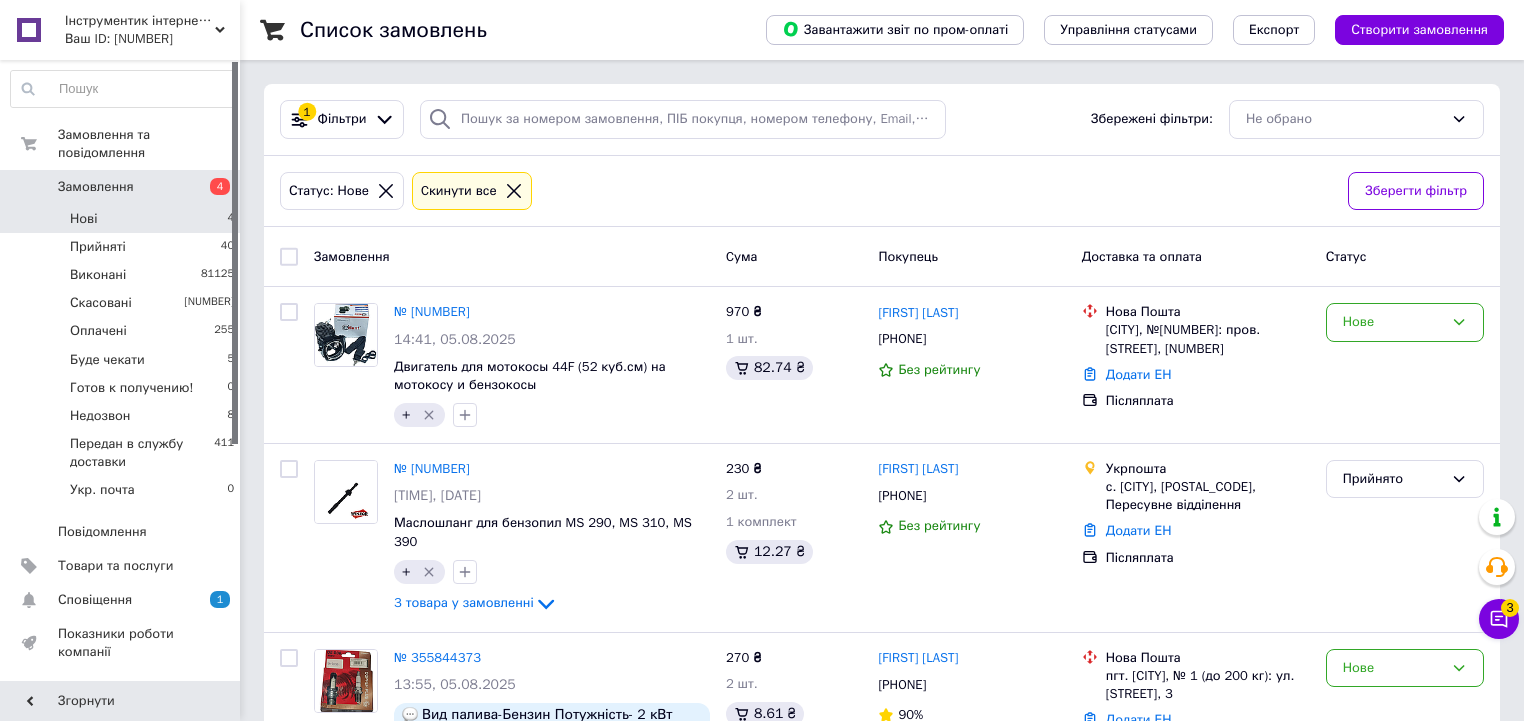 click on "Нові 4" at bounding box center (123, 219) 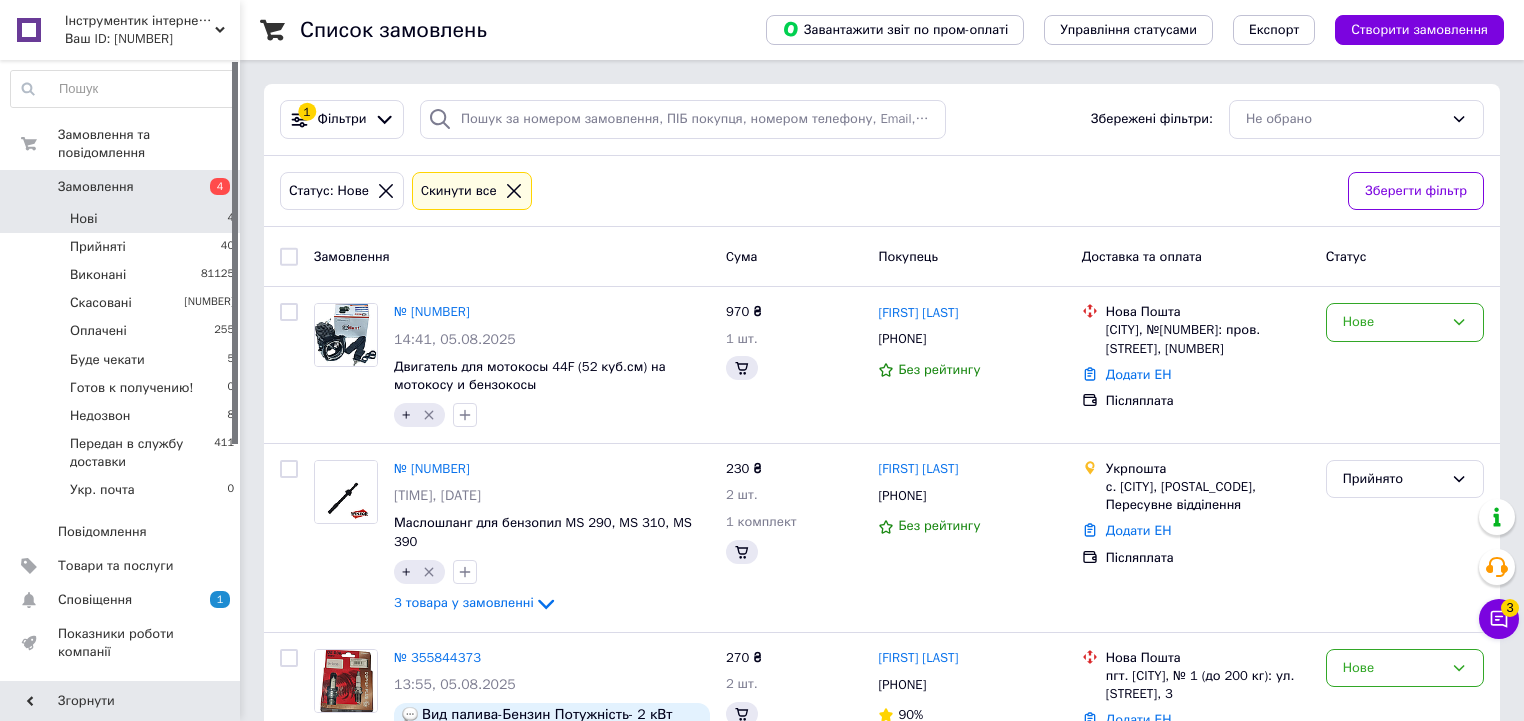 scroll, scrollTop: 80, scrollLeft: 0, axis: vertical 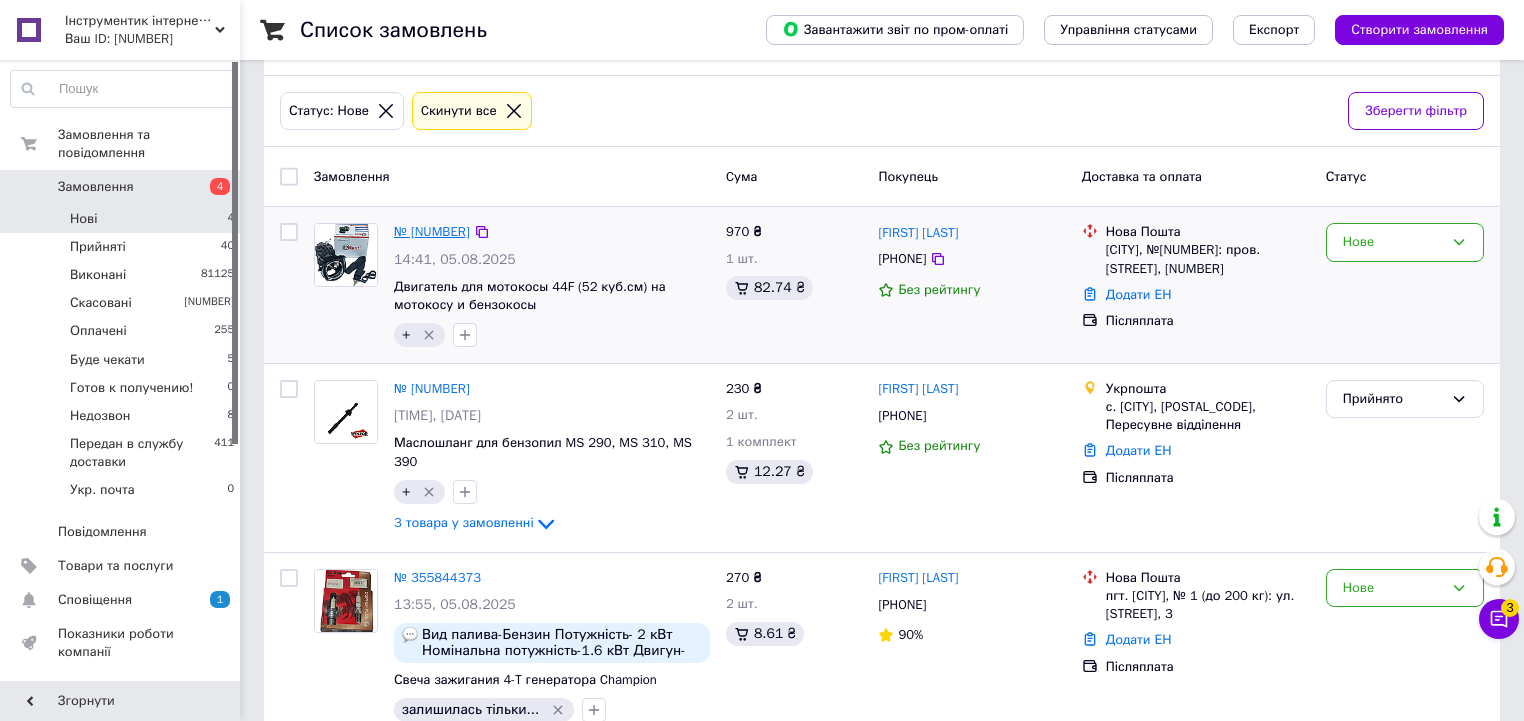 click on "№ [NUMBER]" at bounding box center (432, 231) 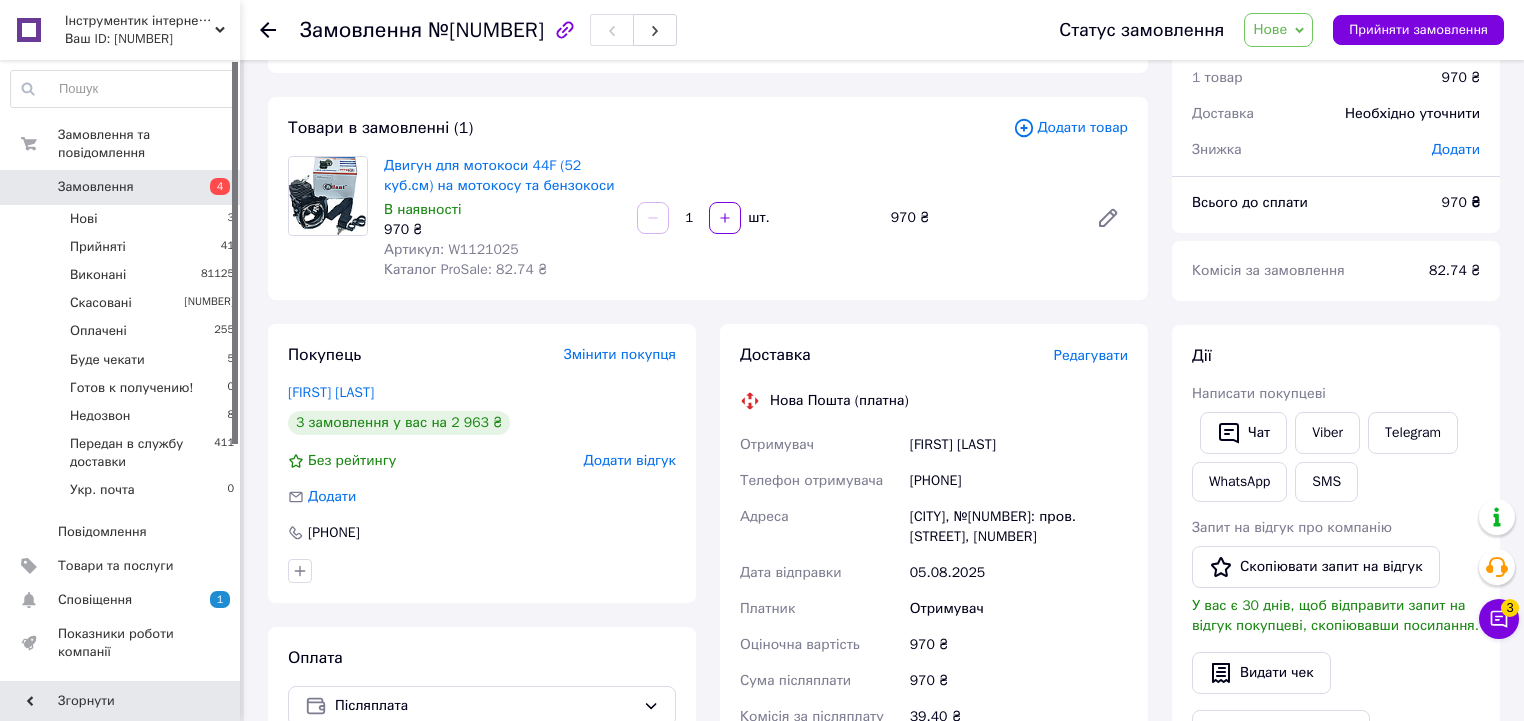 scroll, scrollTop: 0, scrollLeft: 0, axis: both 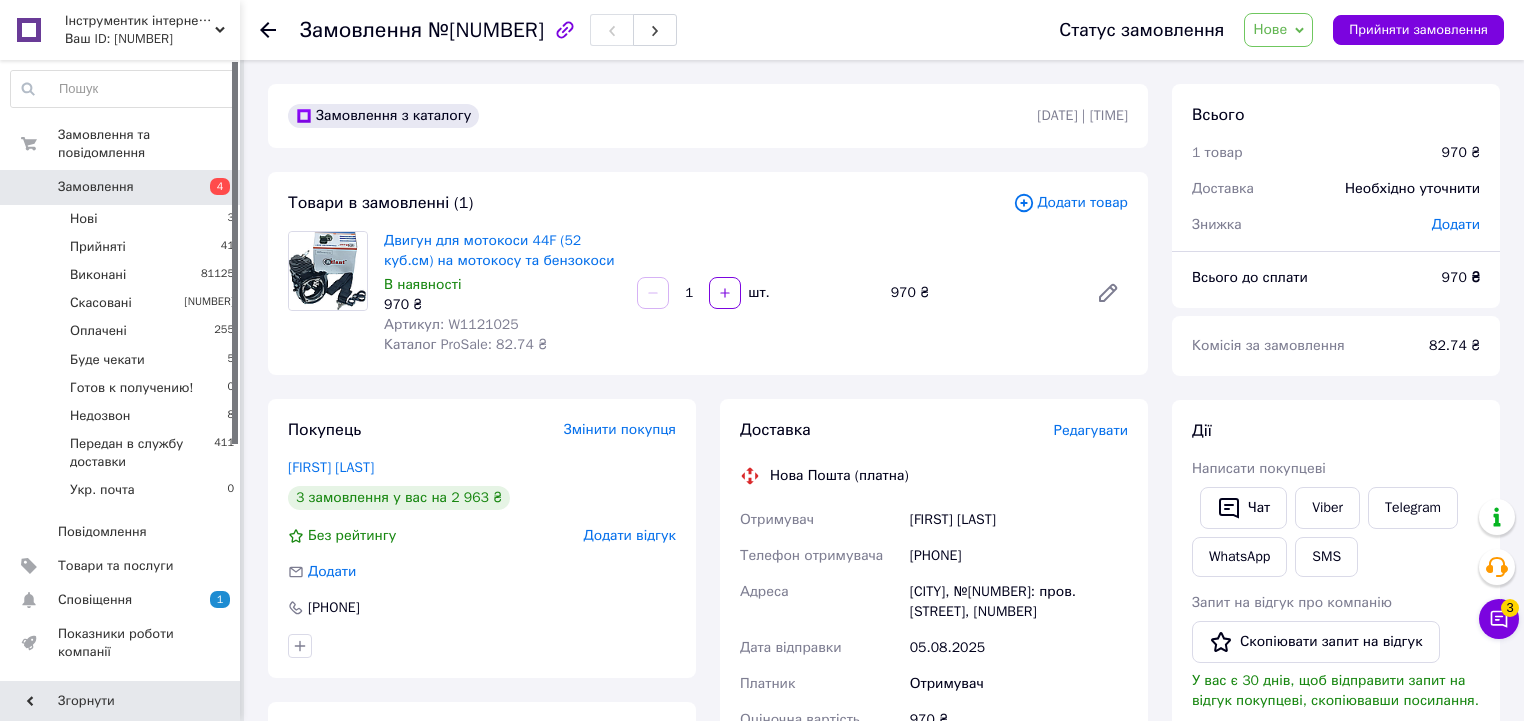 drag, startPoint x: 1259, startPoint y: 32, endPoint x: 1273, endPoint y: 47, distance: 20.518284 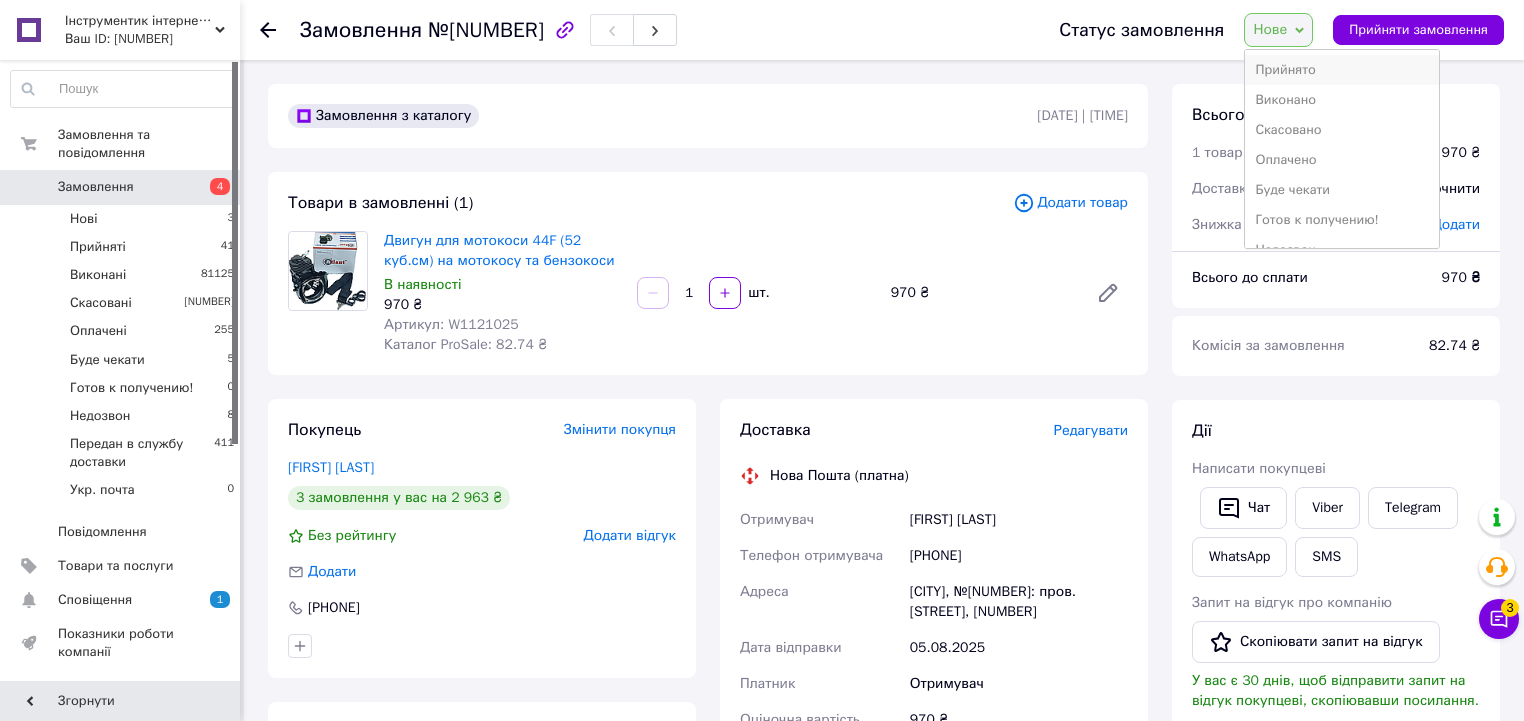 click on "Прийнято" at bounding box center (1341, 70) 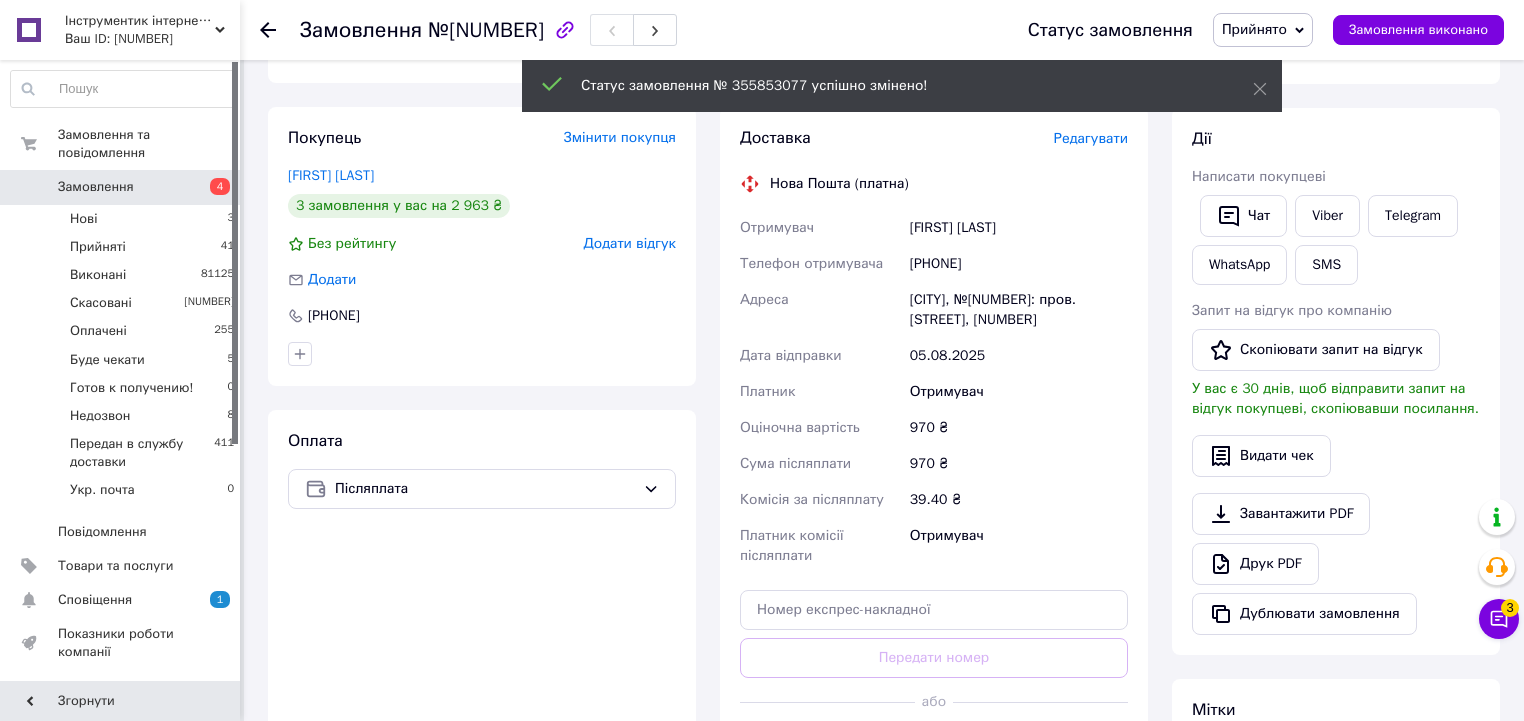 scroll, scrollTop: 320, scrollLeft: 0, axis: vertical 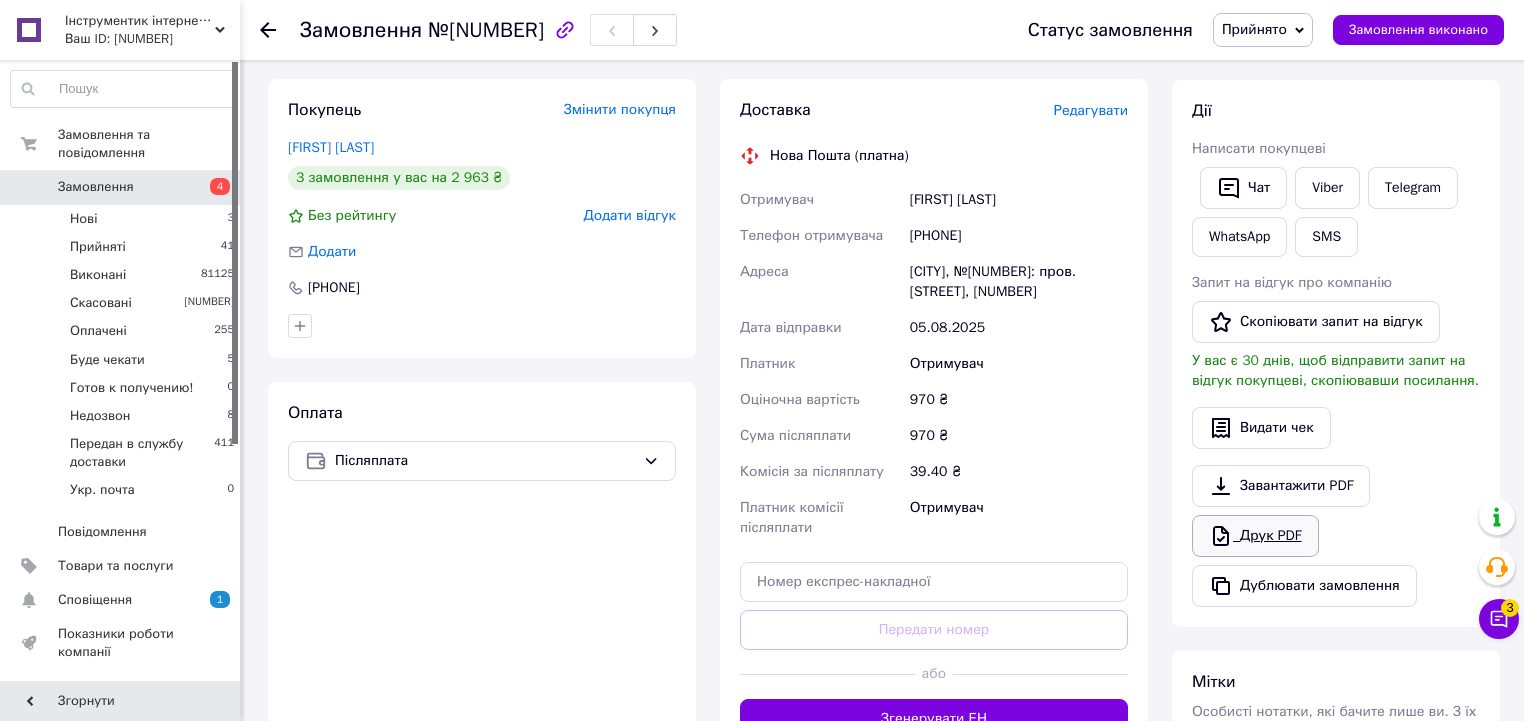 click on "Друк PDF" at bounding box center (1255, 536) 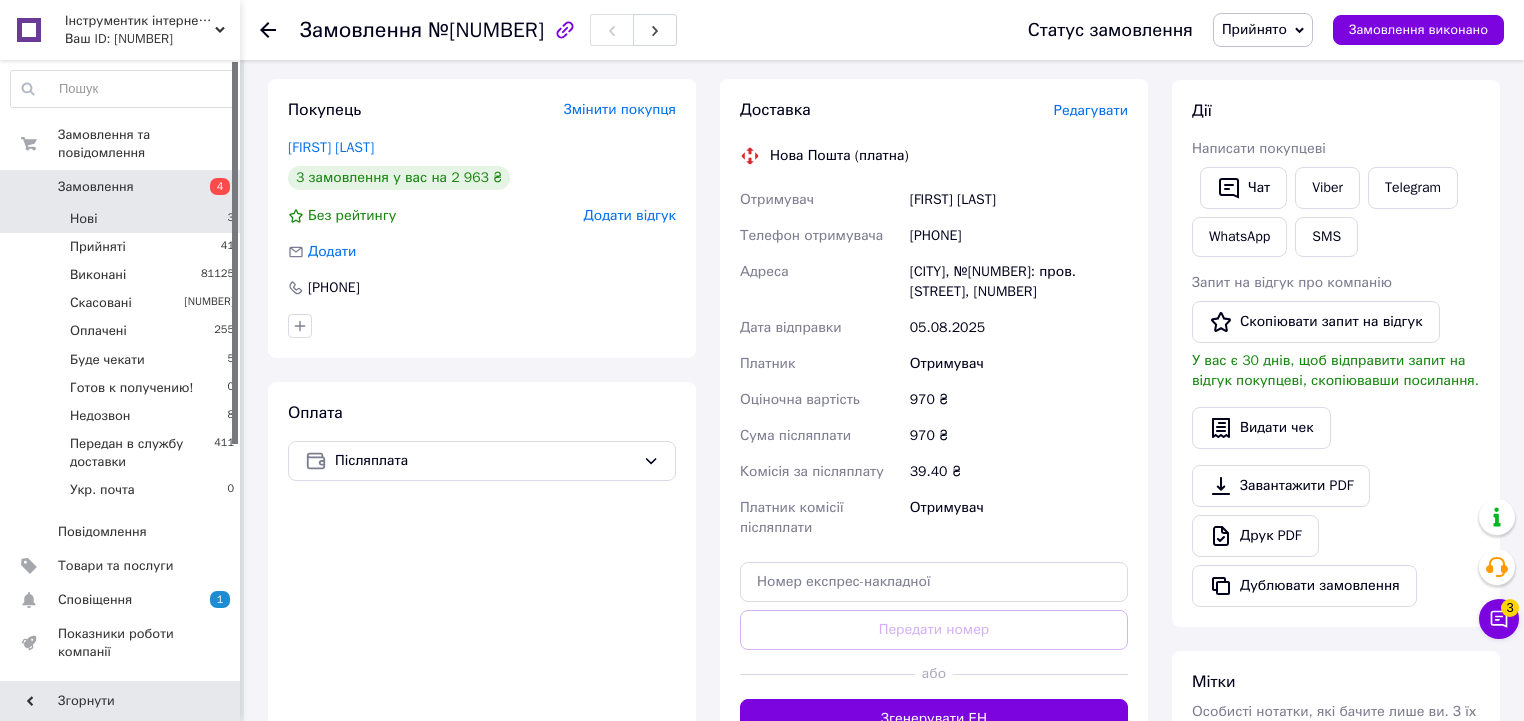 click on "Нові 3" at bounding box center [123, 219] 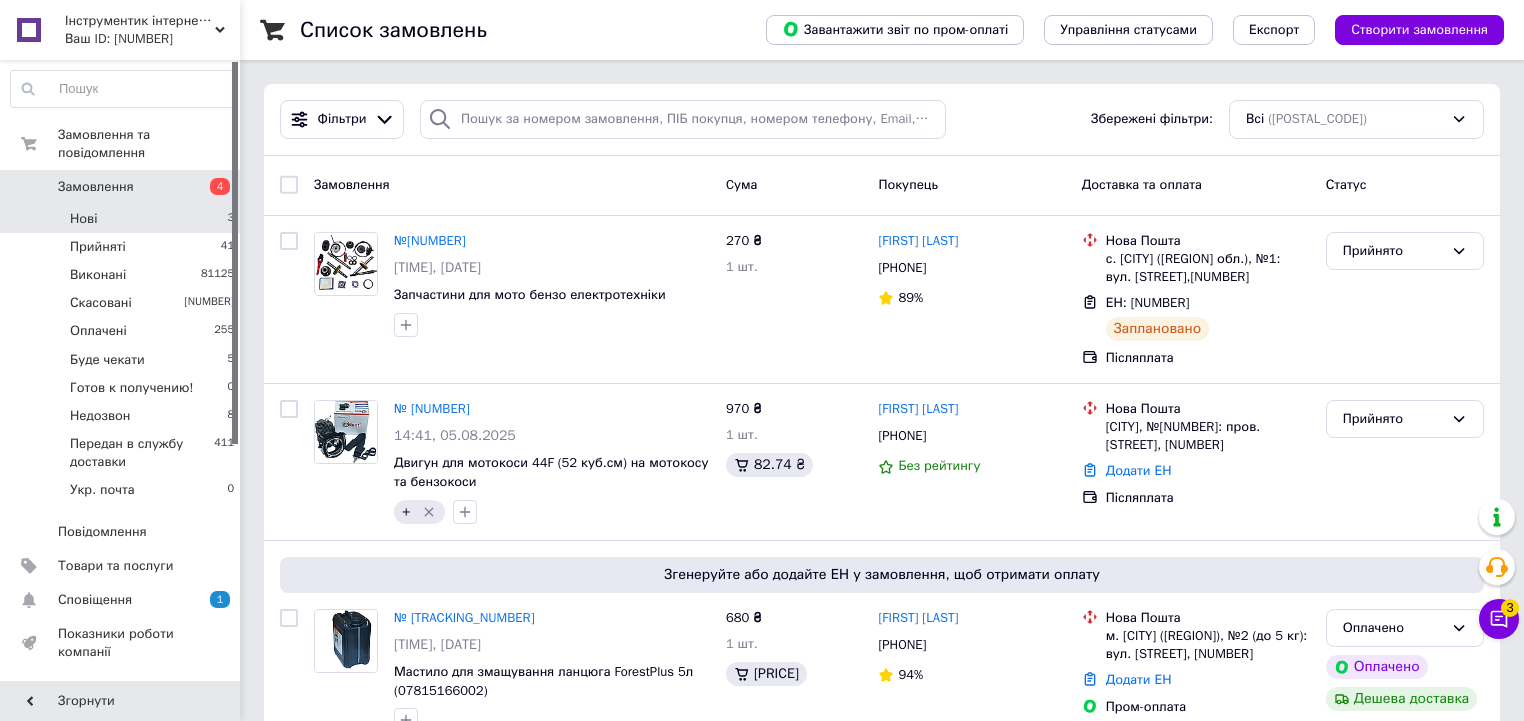 click on "Нові 3" at bounding box center [123, 219] 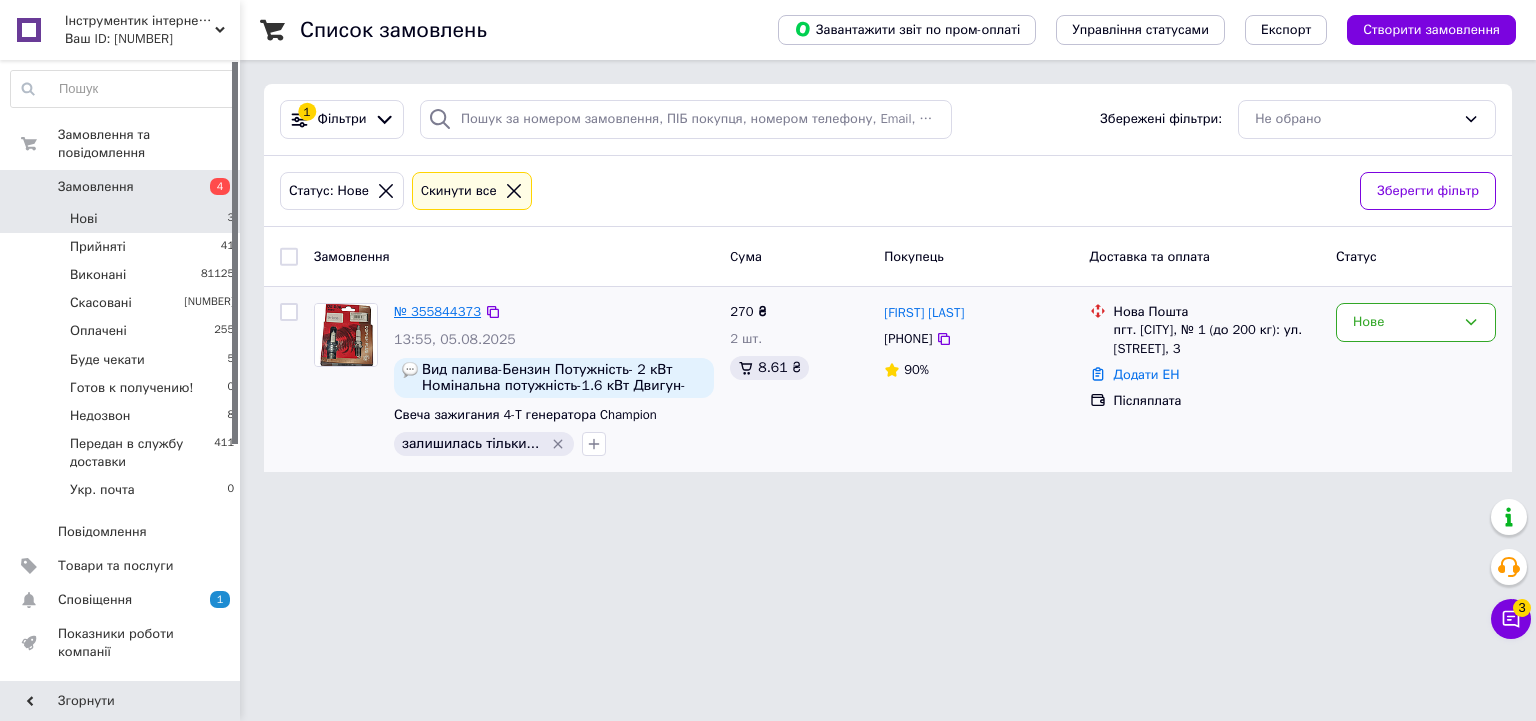 click on "№ 355844373" at bounding box center (437, 311) 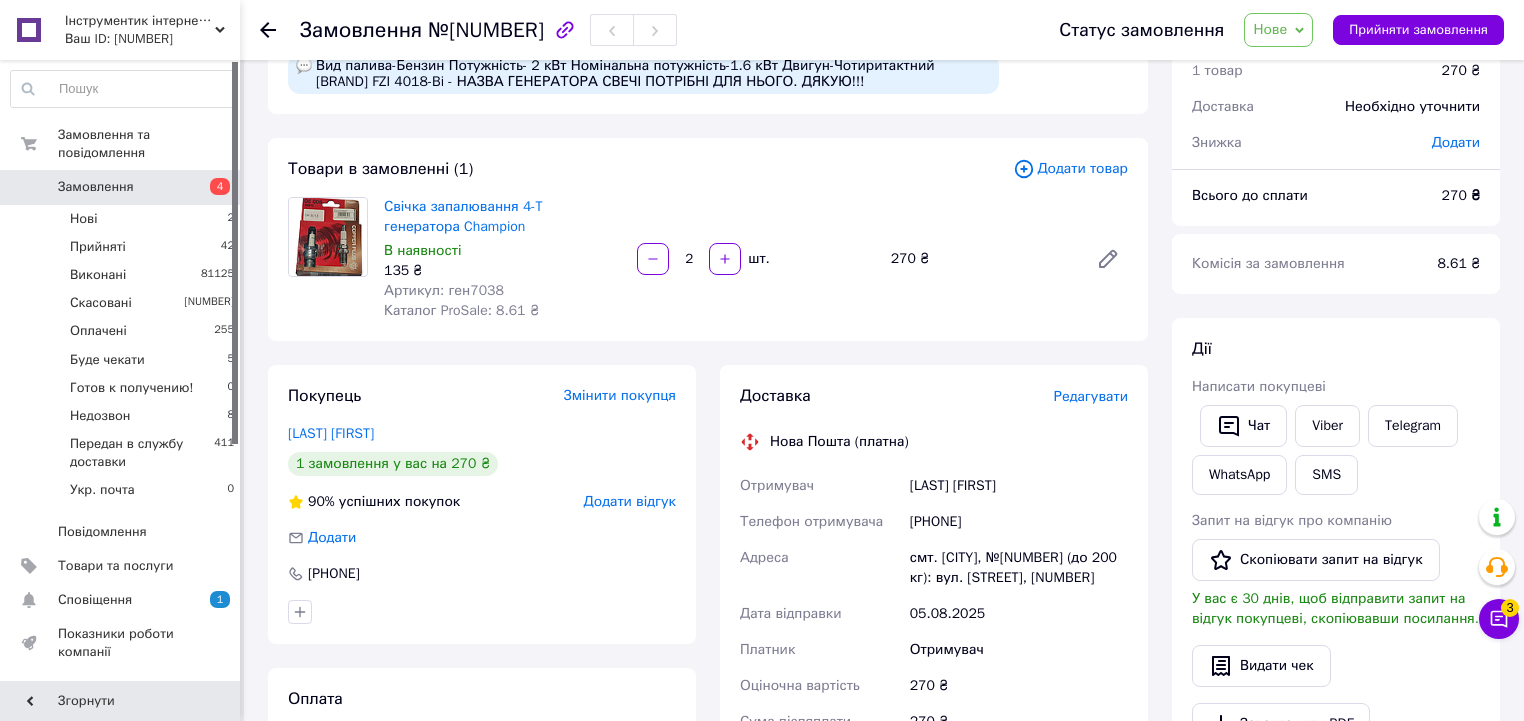 scroll, scrollTop: 80, scrollLeft: 0, axis: vertical 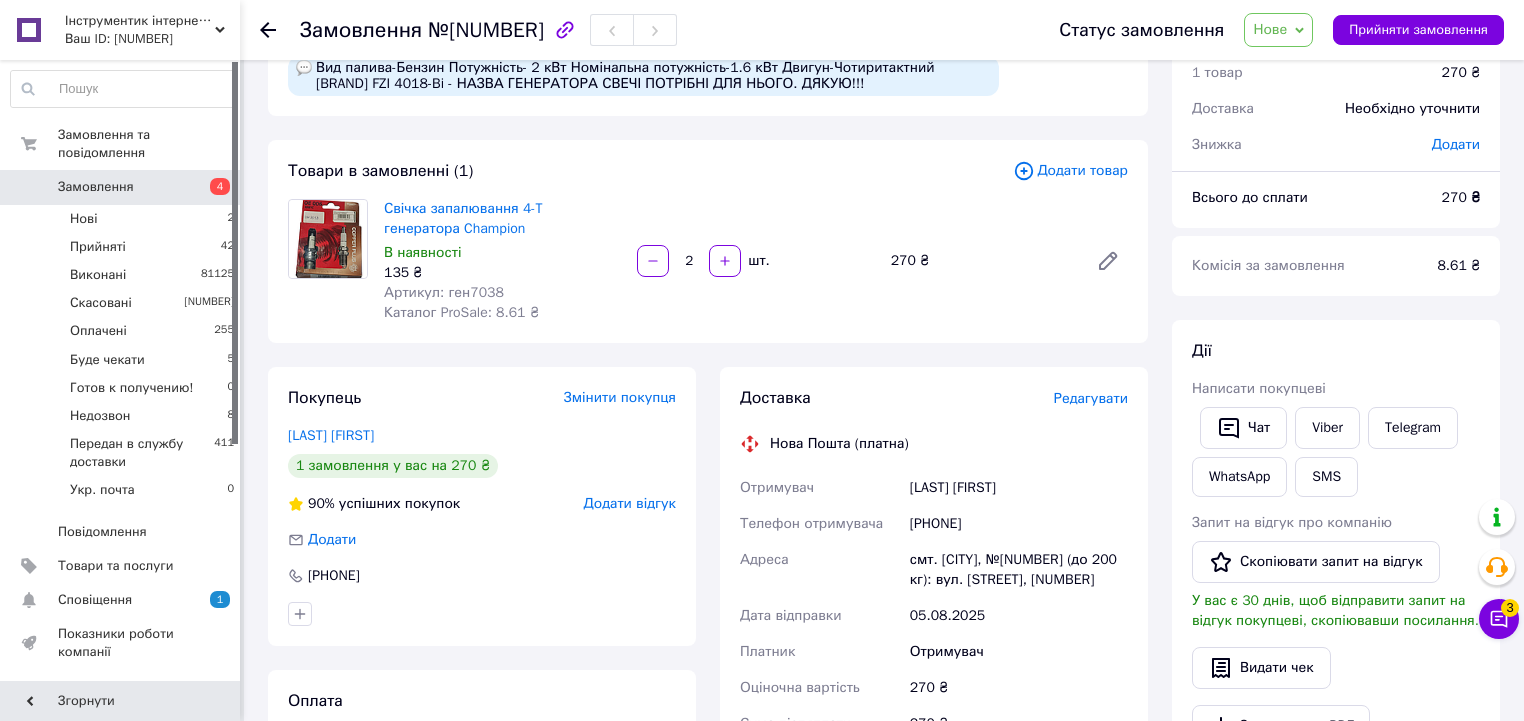 click on "Статус замовлення Нове Прийнято Виконано Скасовано Оплачено Буде чекати Готов к получению! Недозвон Передан в службу доставки Укр. почта Прийняти замовлення" at bounding box center [1261, 30] 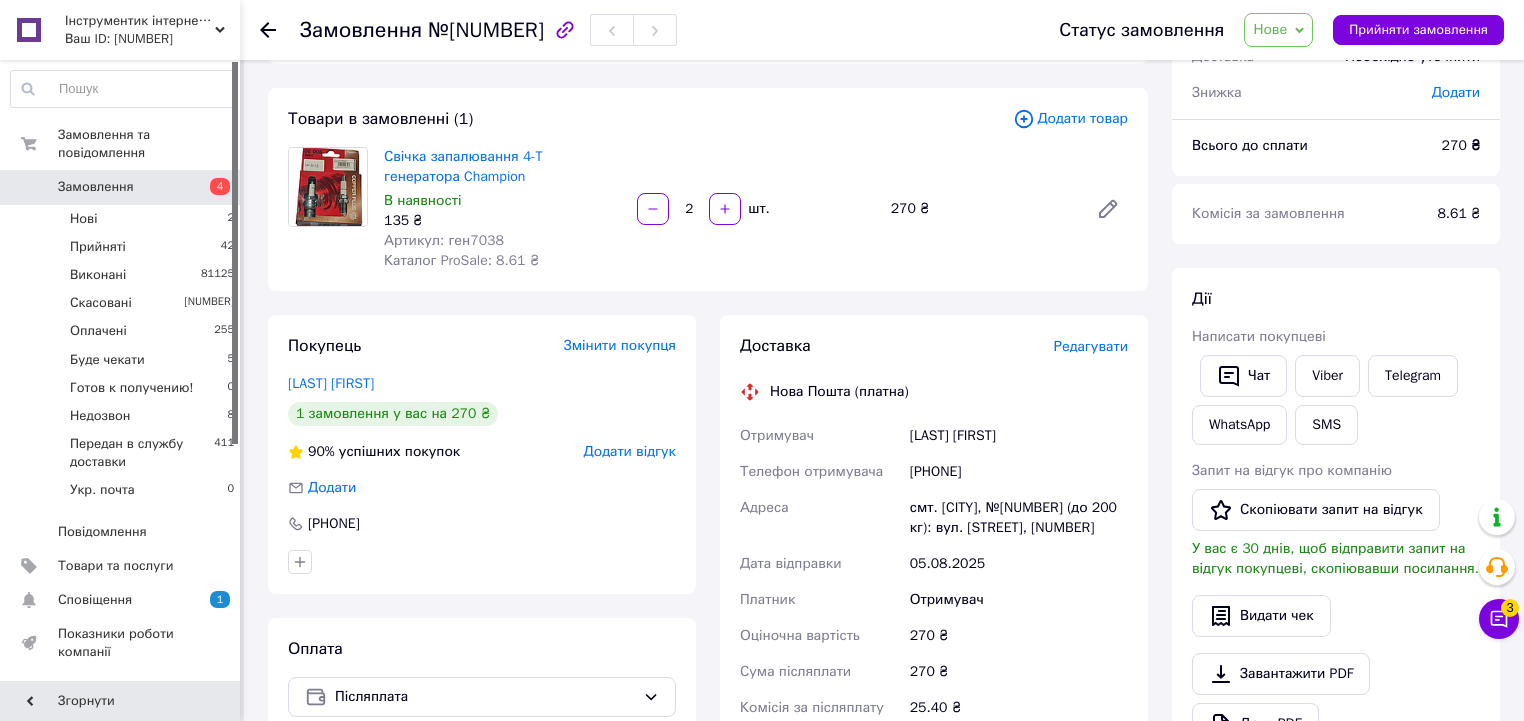 scroll, scrollTop: 160, scrollLeft: 0, axis: vertical 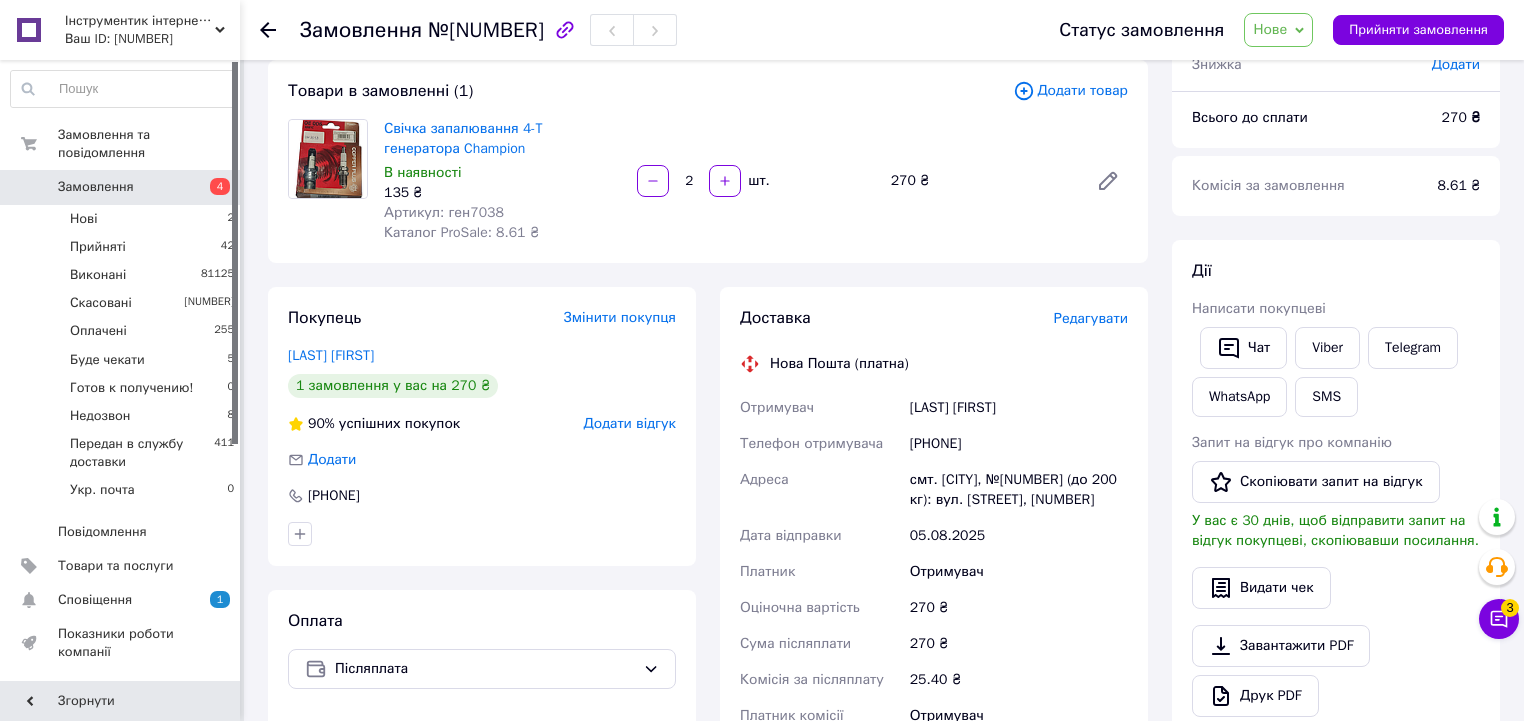 click on "Нове" at bounding box center [1270, 29] 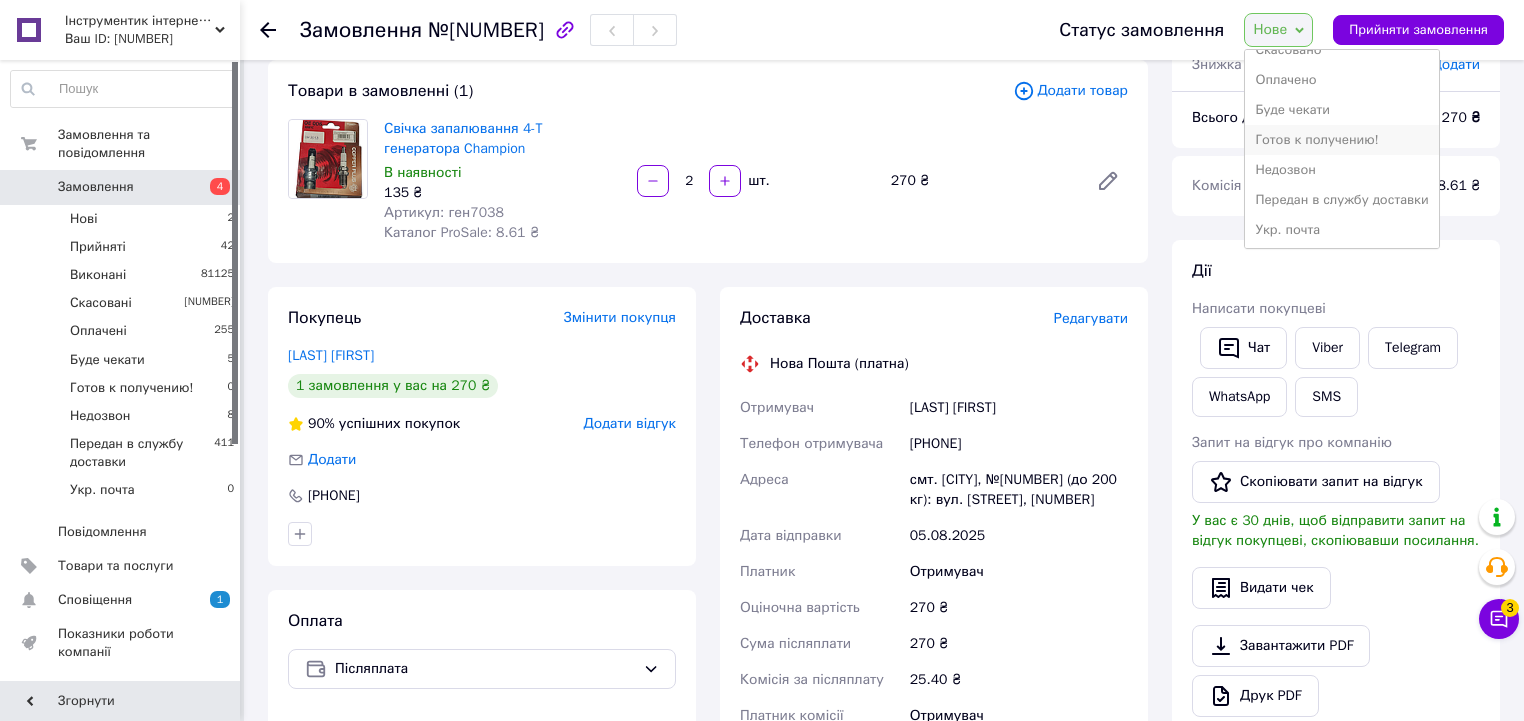 scroll, scrollTop: 81, scrollLeft: 0, axis: vertical 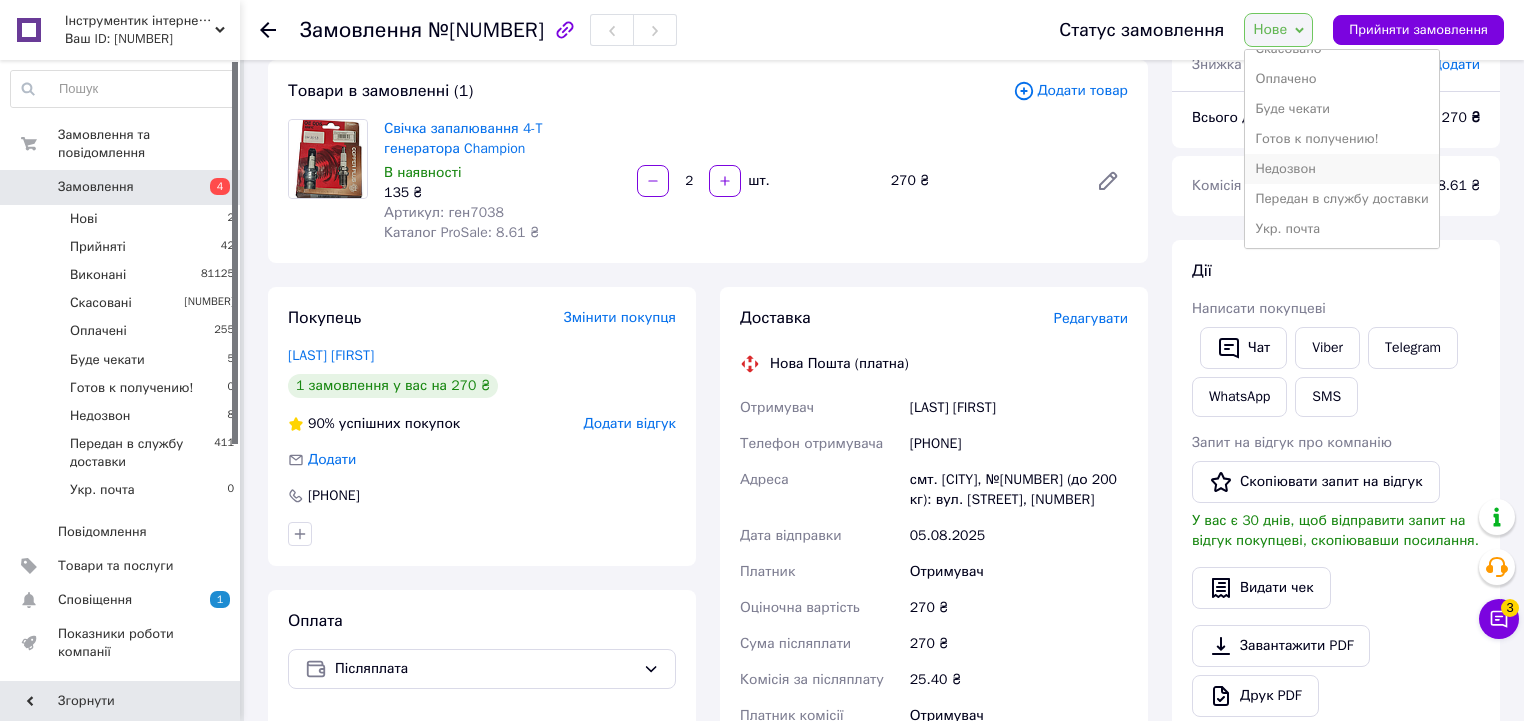 click on "Недозвон" at bounding box center [1341, 169] 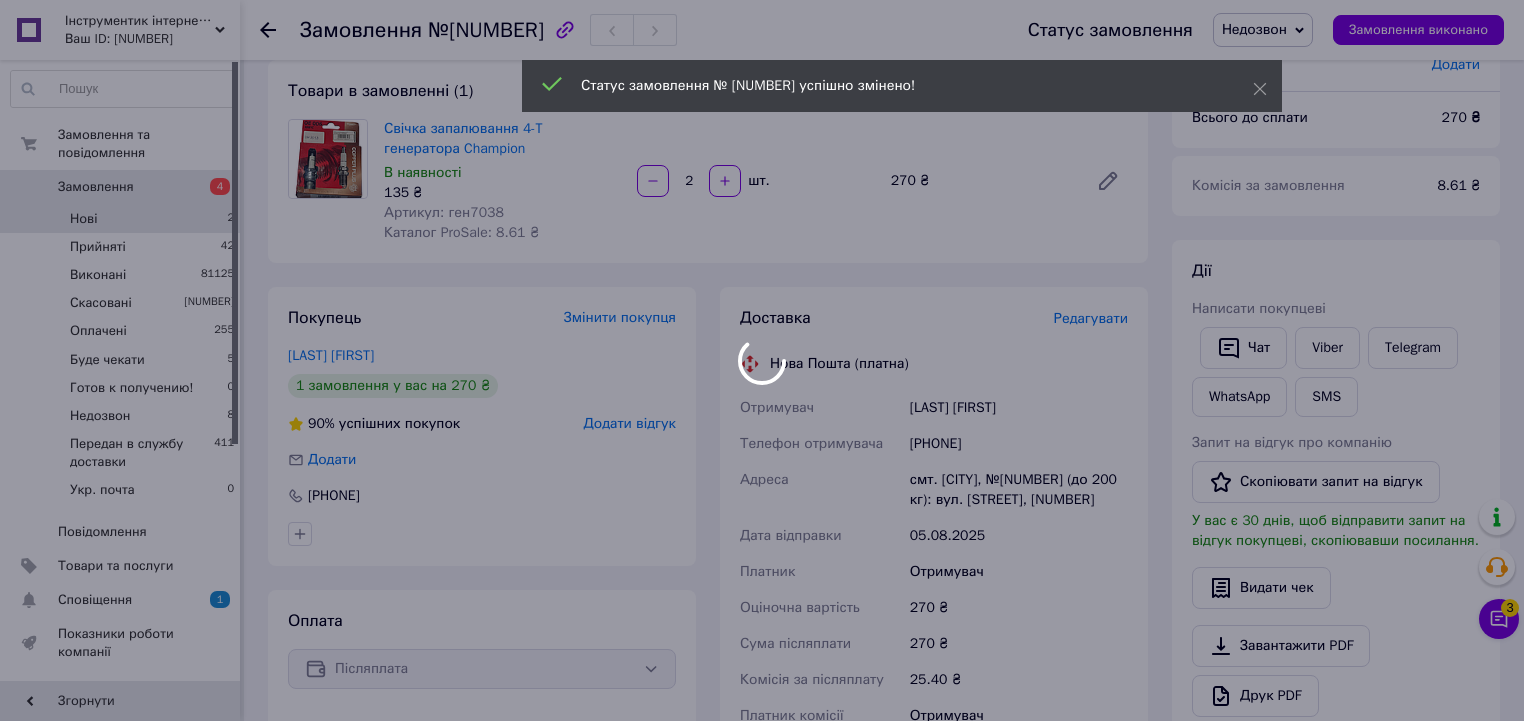 click at bounding box center [762, 360] 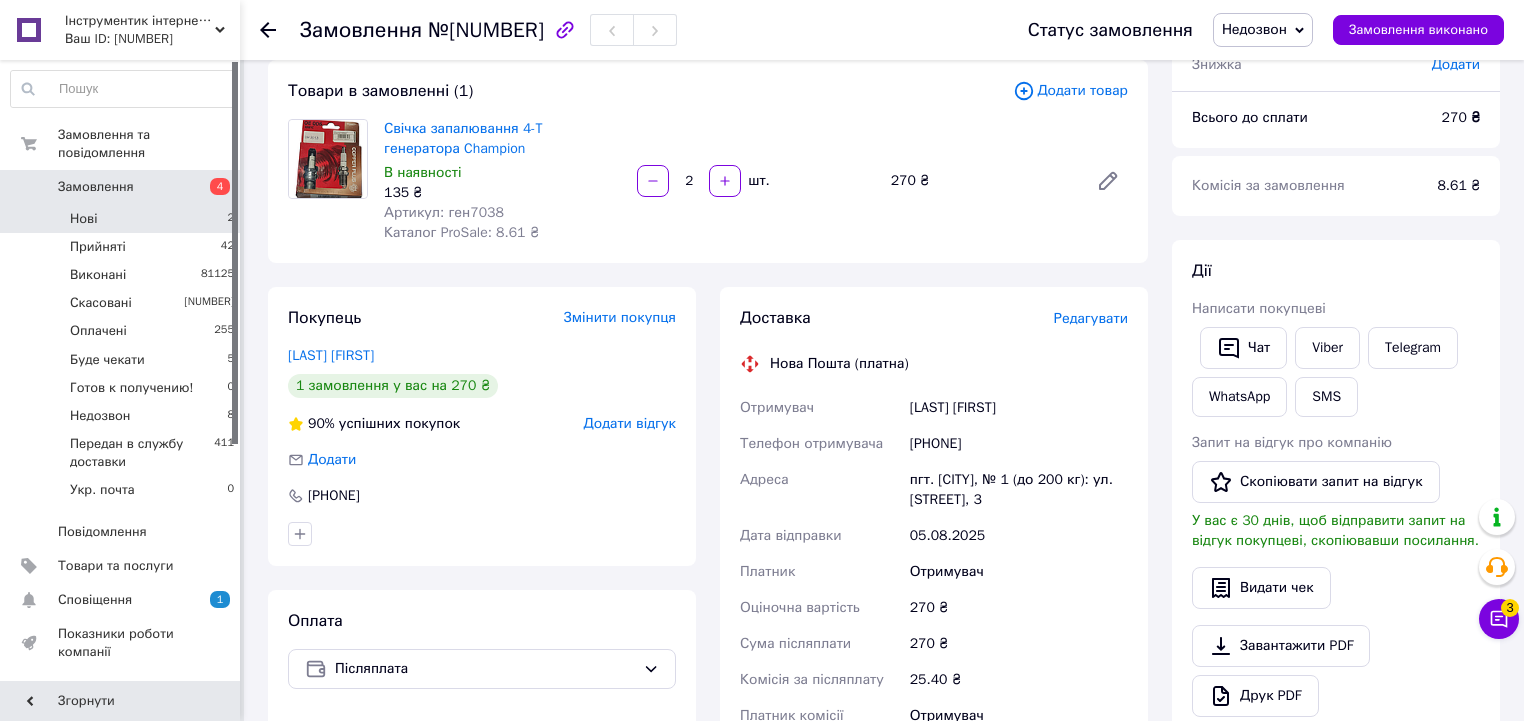 click on "Нові 2" at bounding box center (123, 219) 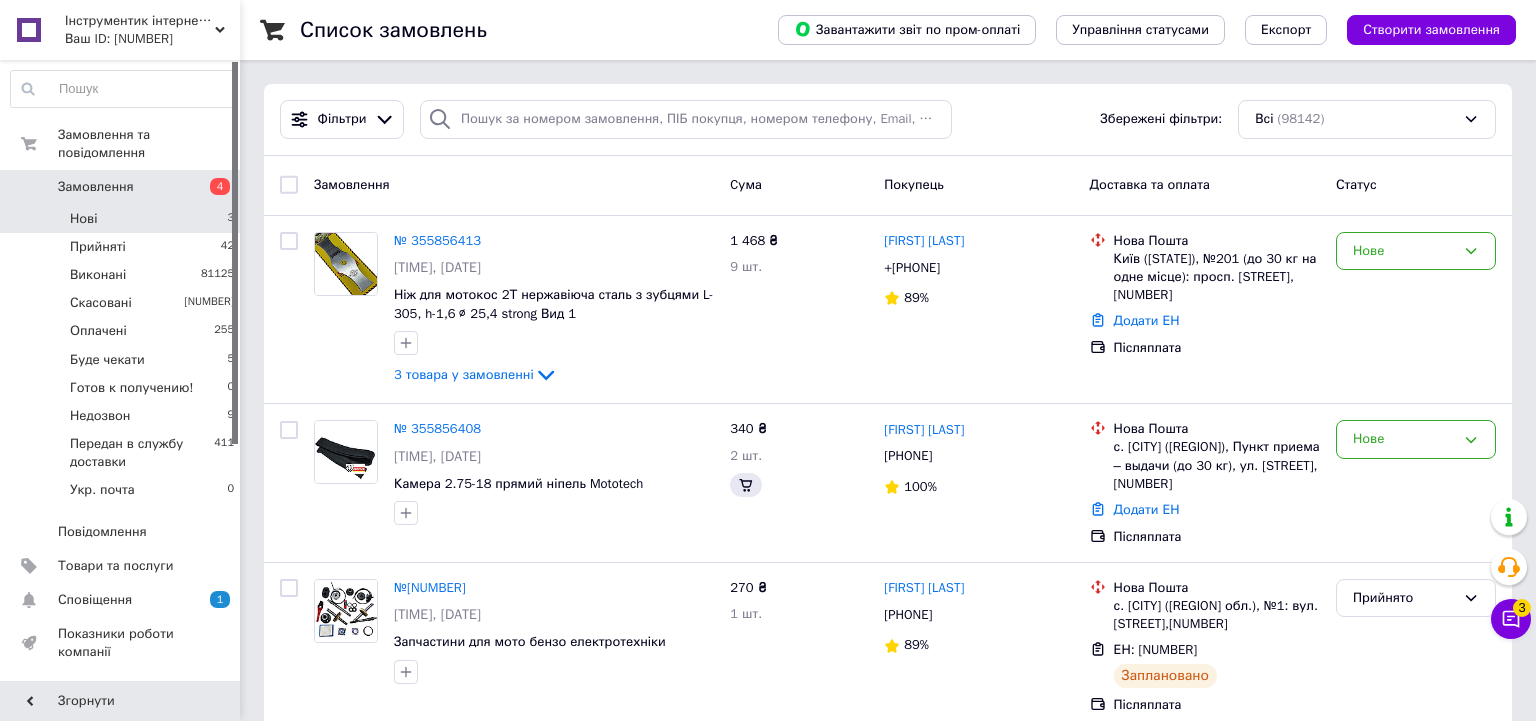 click on "Нові 3" at bounding box center [123, 219] 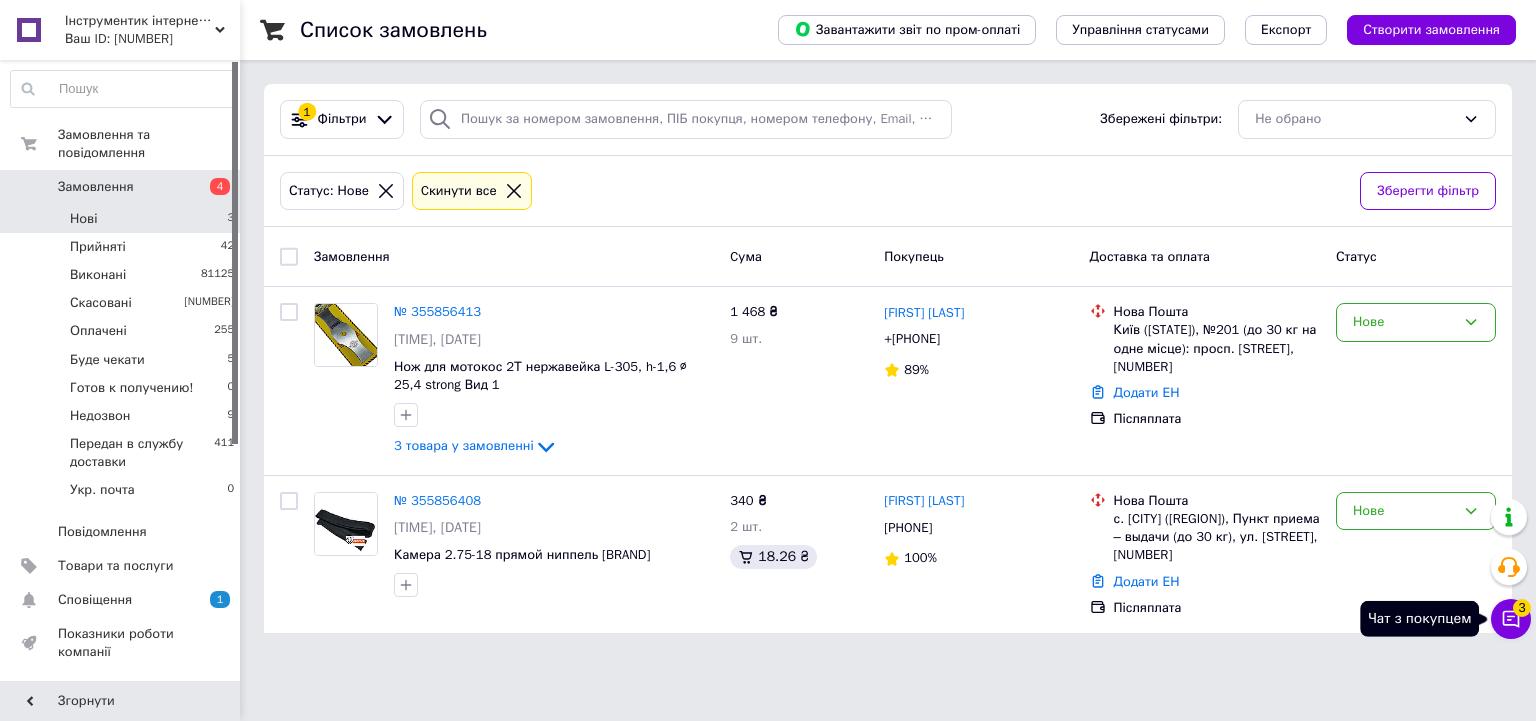 click 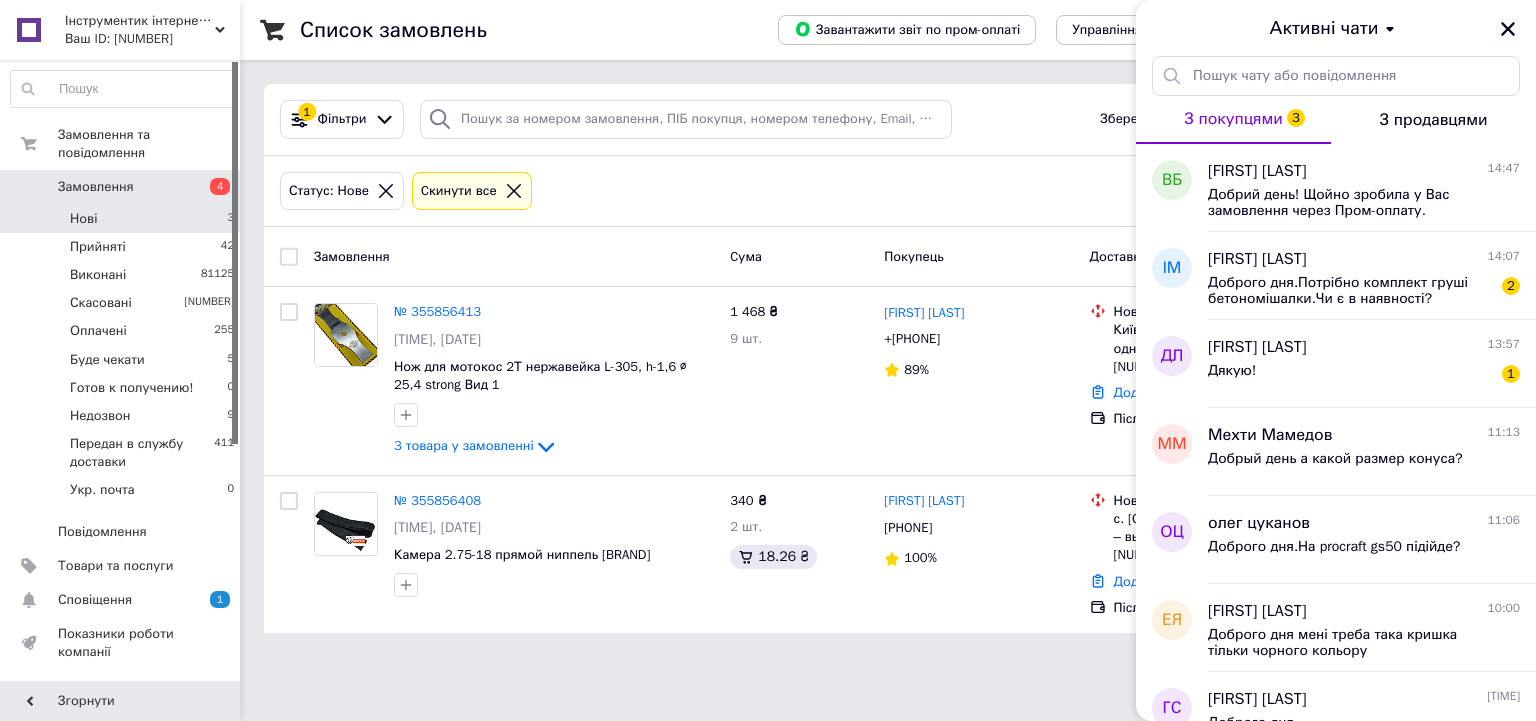 click 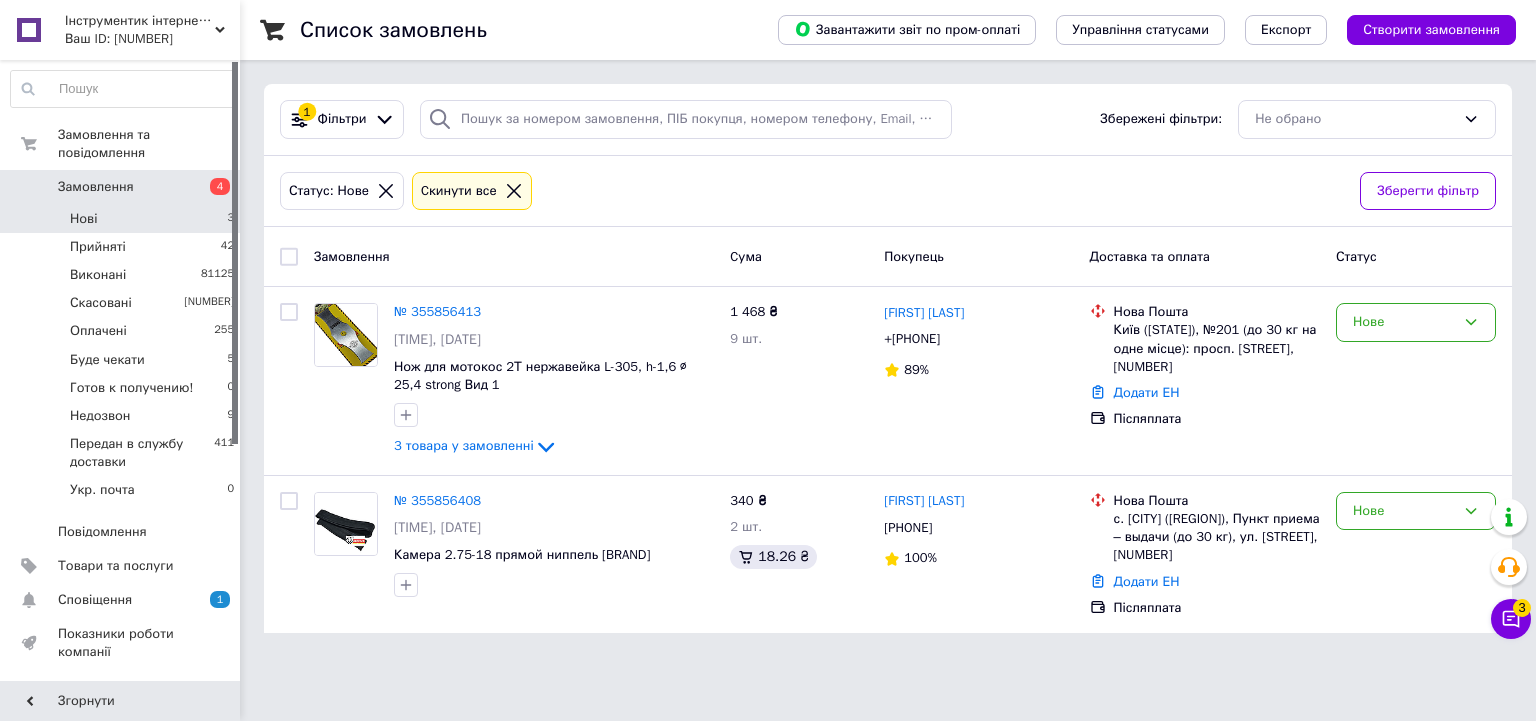 click on "Нові 3" at bounding box center (123, 219) 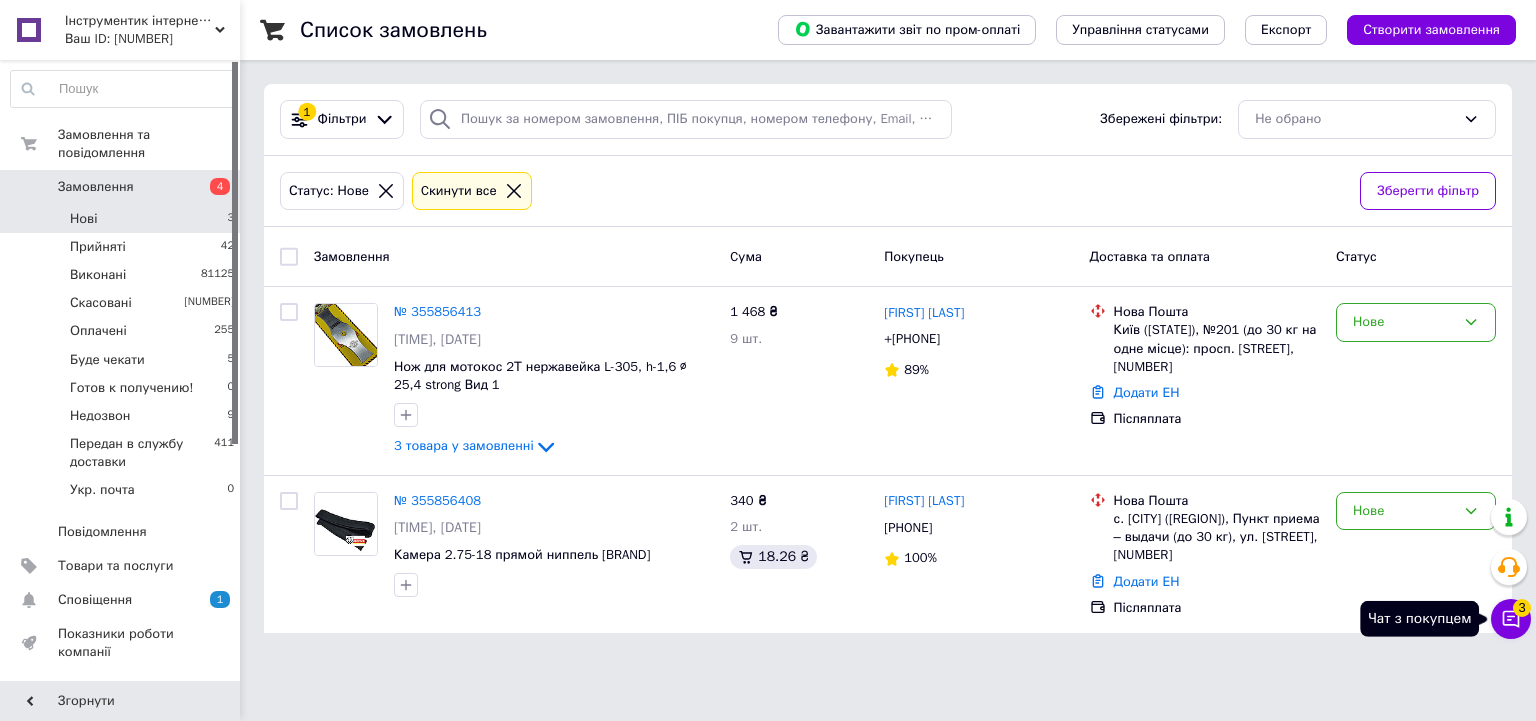 click on "3" at bounding box center [1522, 608] 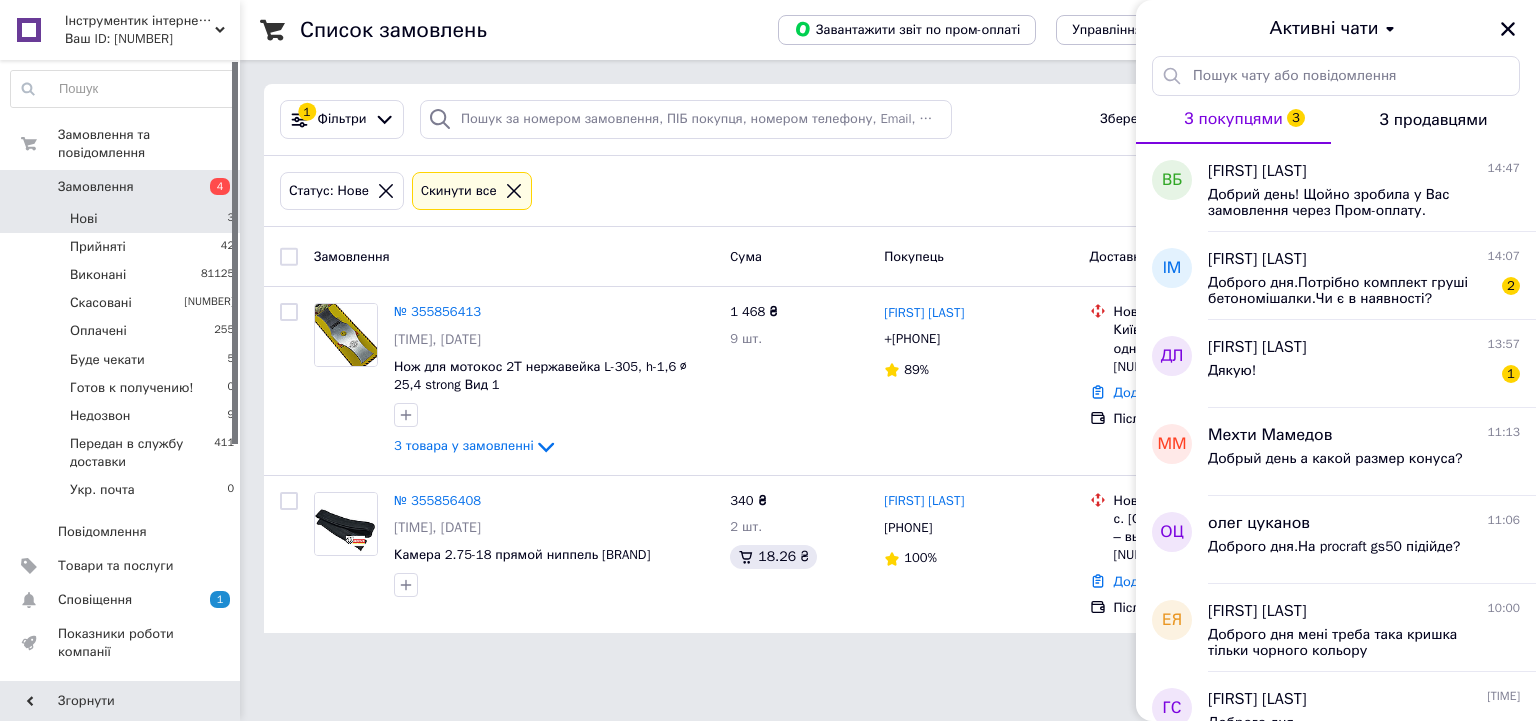 click on "Нові 3" at bounding box center [123, 219] 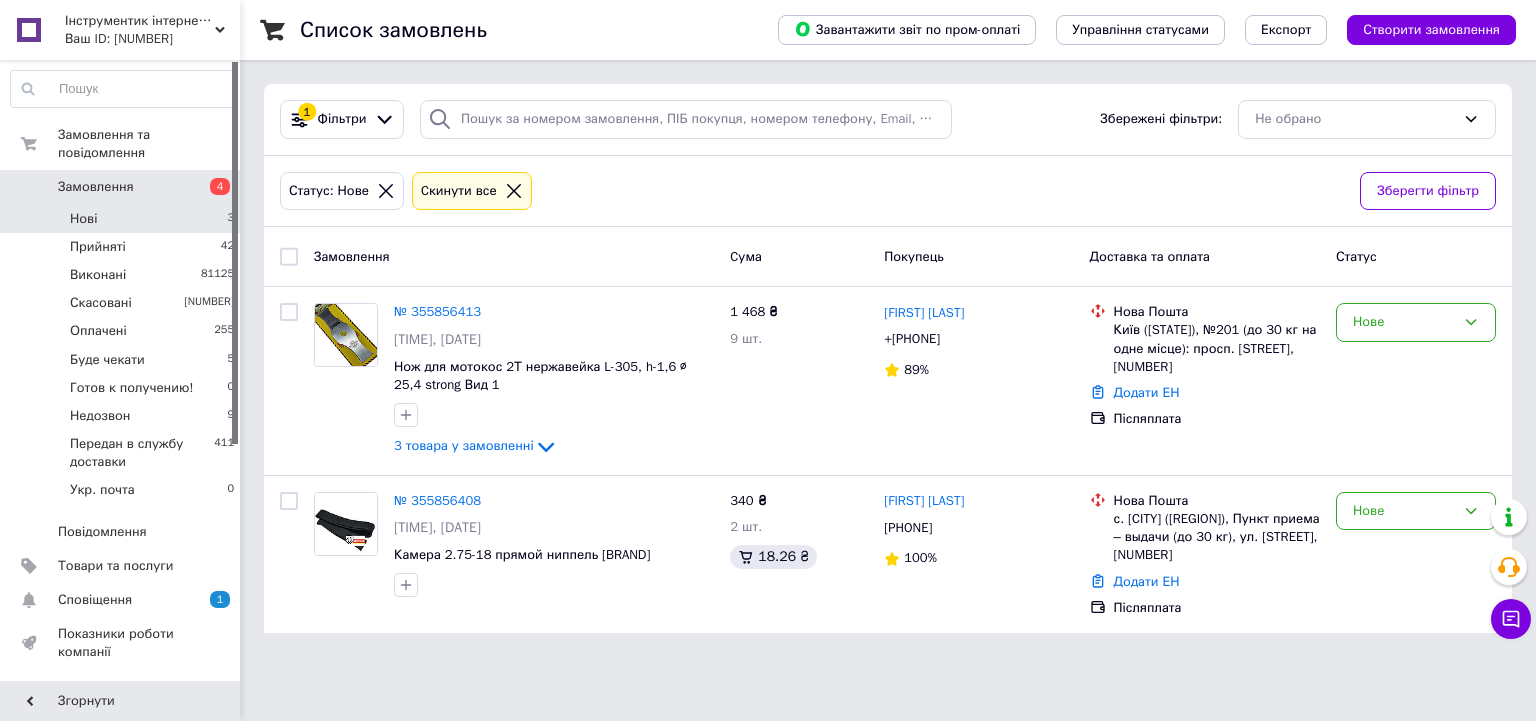click on "Нові 3" at bounding box center (123, 219) 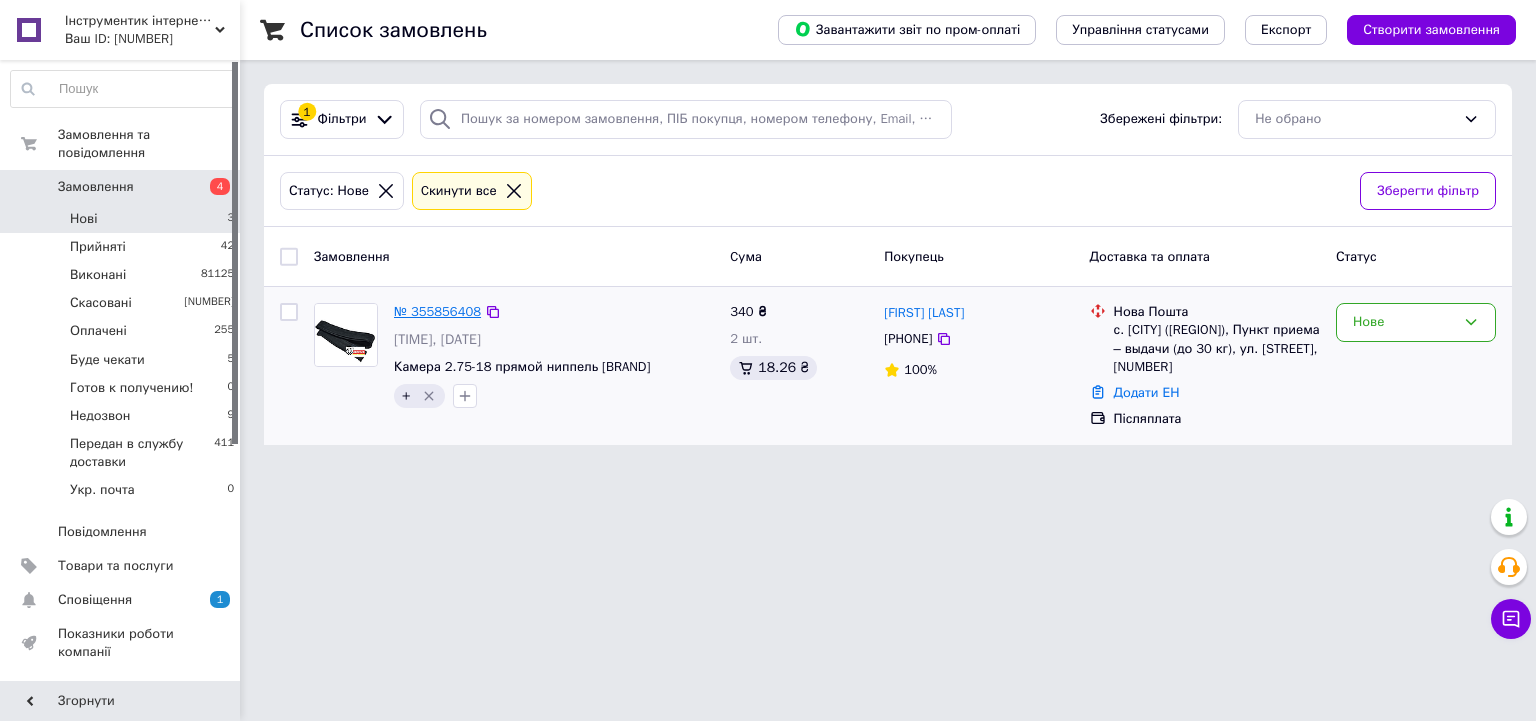 click on "№ 355856408" at bounding box center [437, 311] 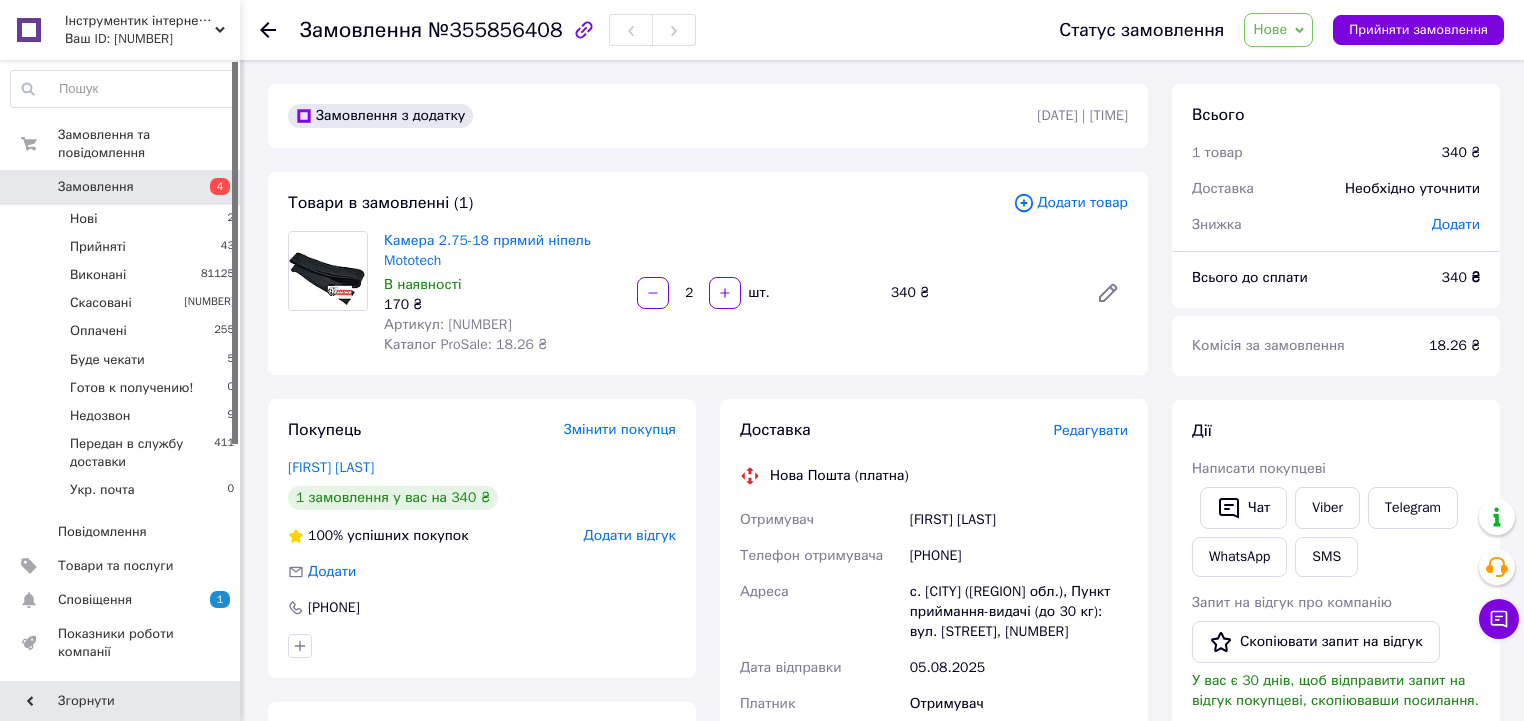 click on "Статус замовлення Нове Прийнято Виконано Скасовано Оплачено Буде чекати Готов к получению! Недозвон Передан в службу доставки Укр. почта Прийняти замовлення" at bounding box center [1271, 30] 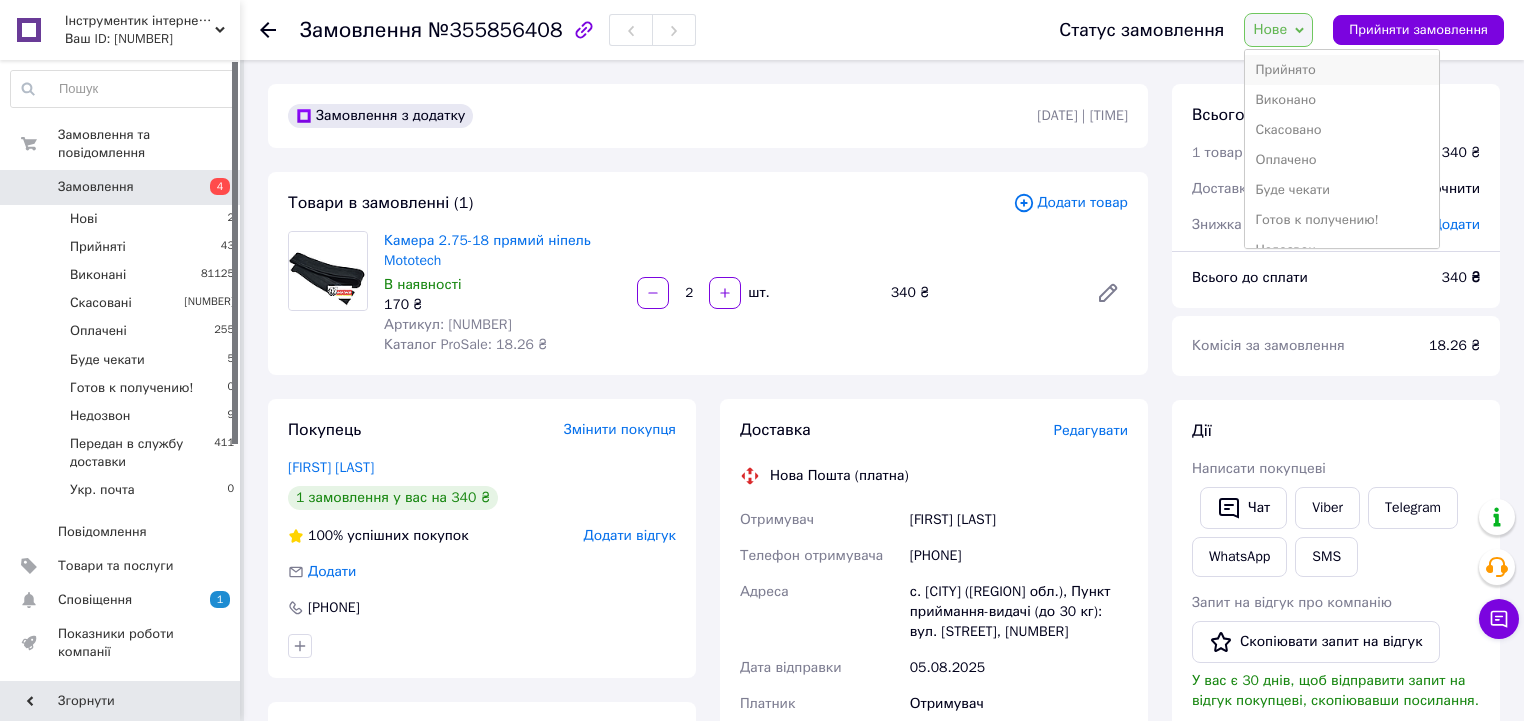 click on "Прийнято" at bounding box center (1341, 70) 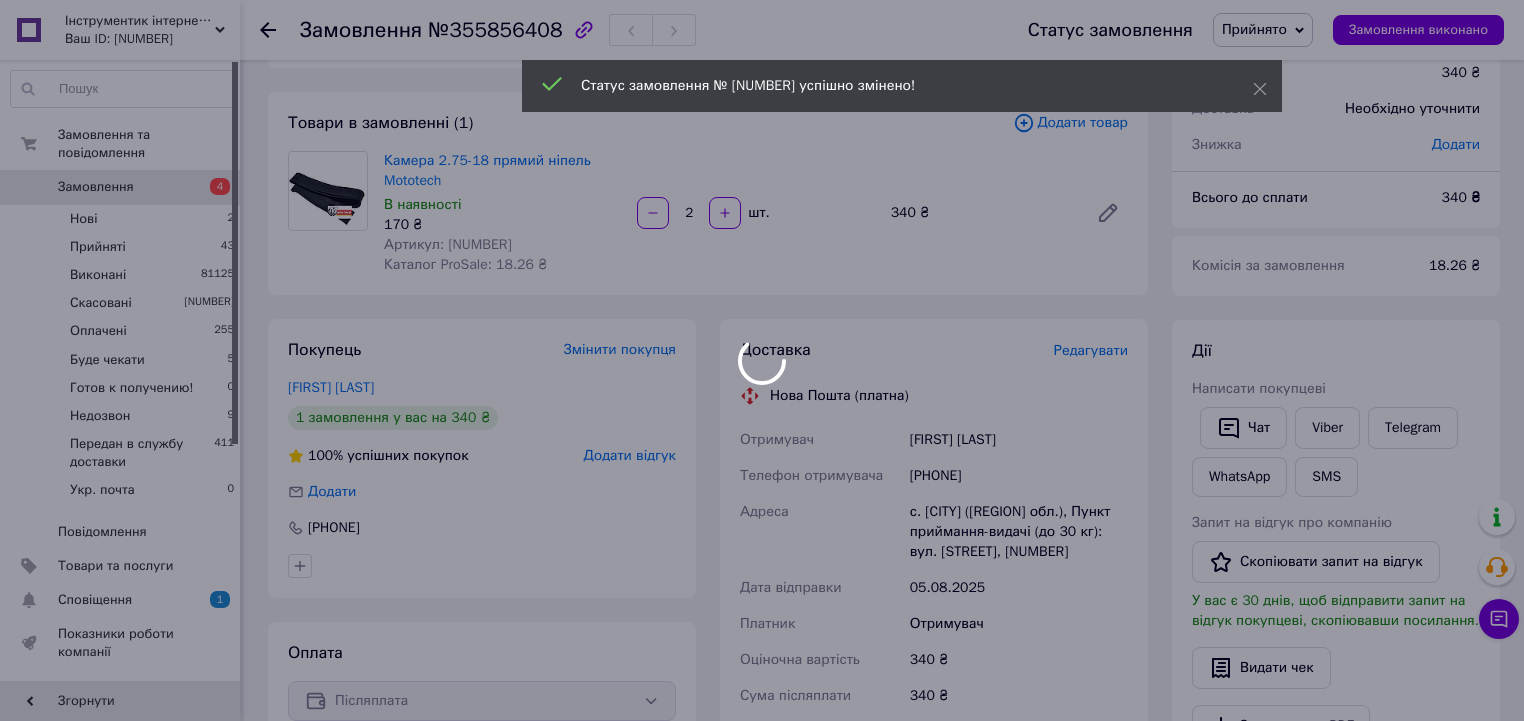 scroll, scrollTop: 480, scrollLeft: 0, axis: vertical 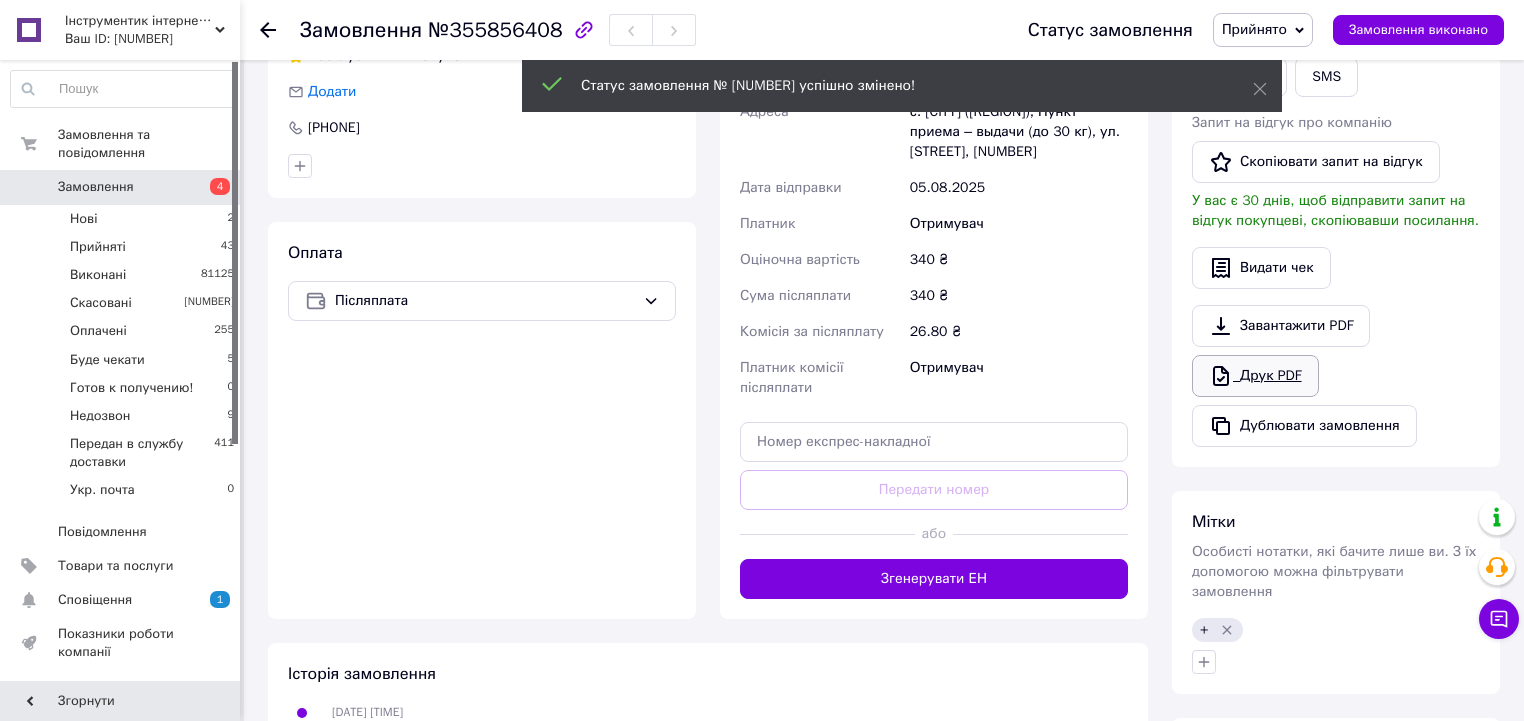 click on "Друк PDF" at bounding box center [1255, 376] 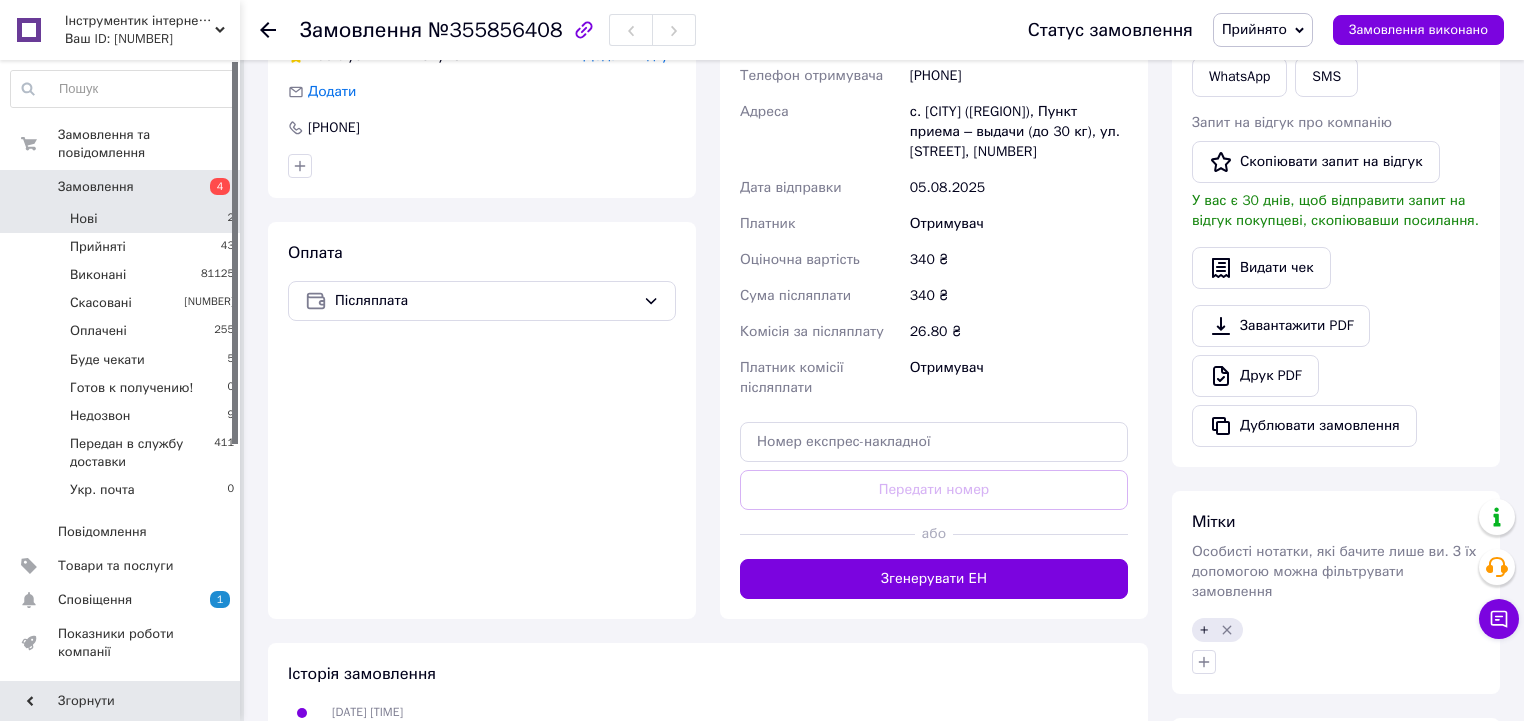 click on "Нові 2" at bounding box center (123, 219) 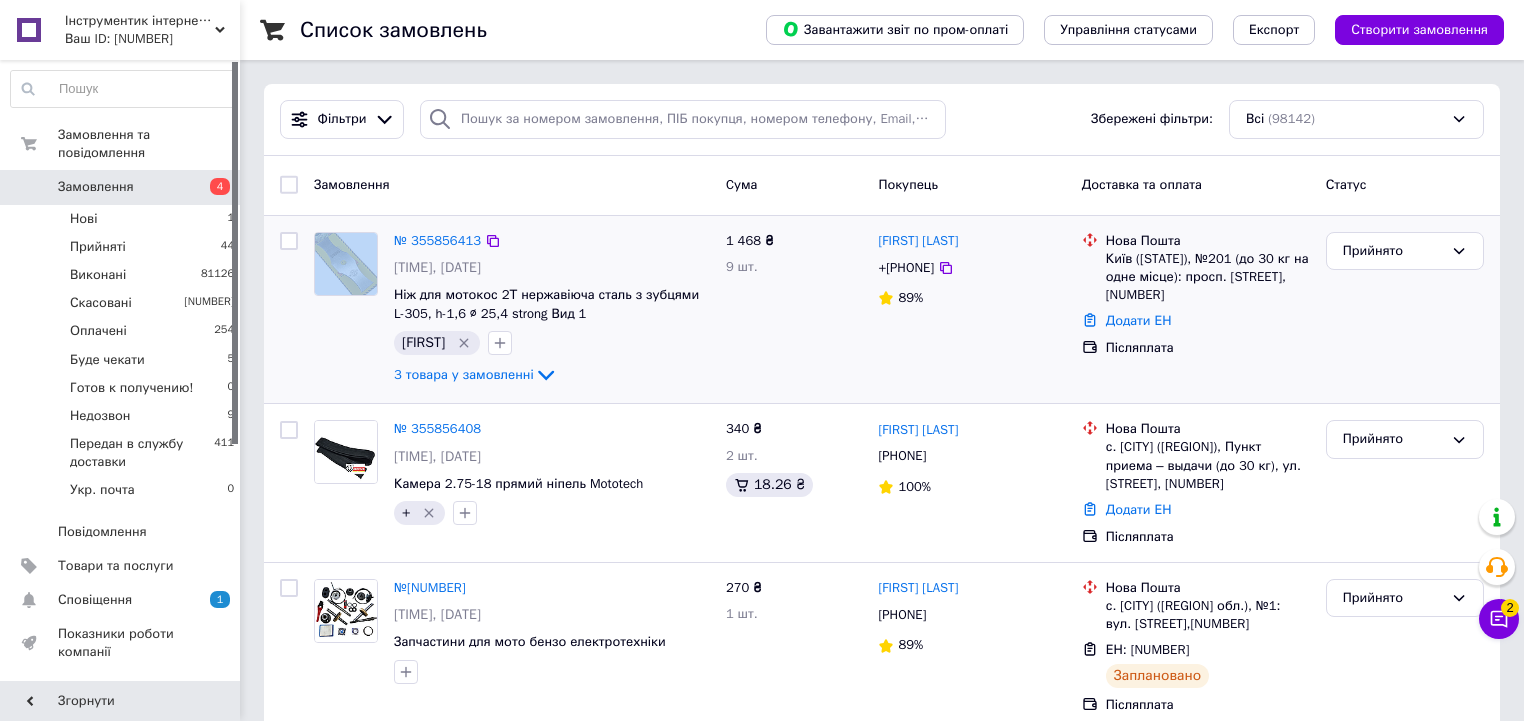 drag, startPoint x: 292, startPoint y: 237, endPoint x: 371, endPoint y: 231, distance: 79.22752 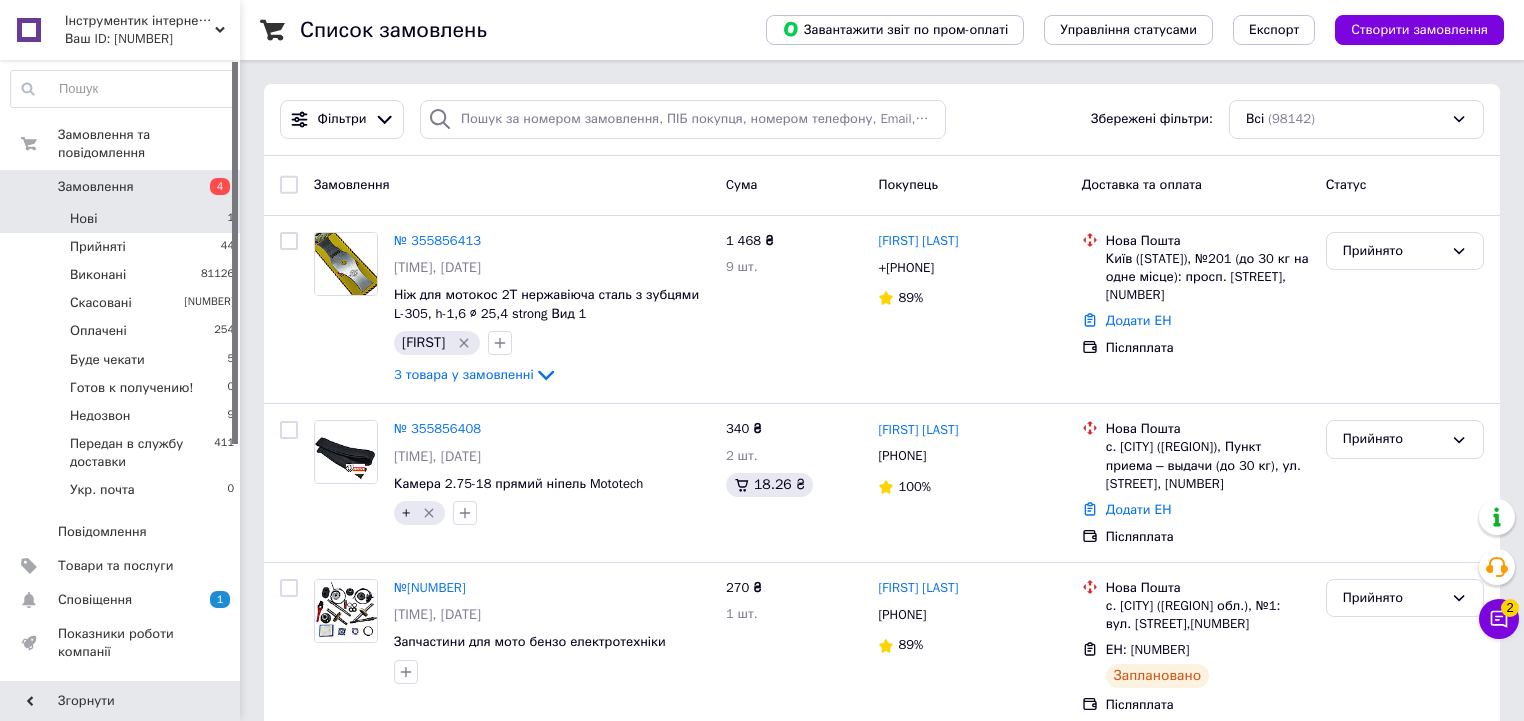 click on "Нові 1" at bounding box center [123, 219] 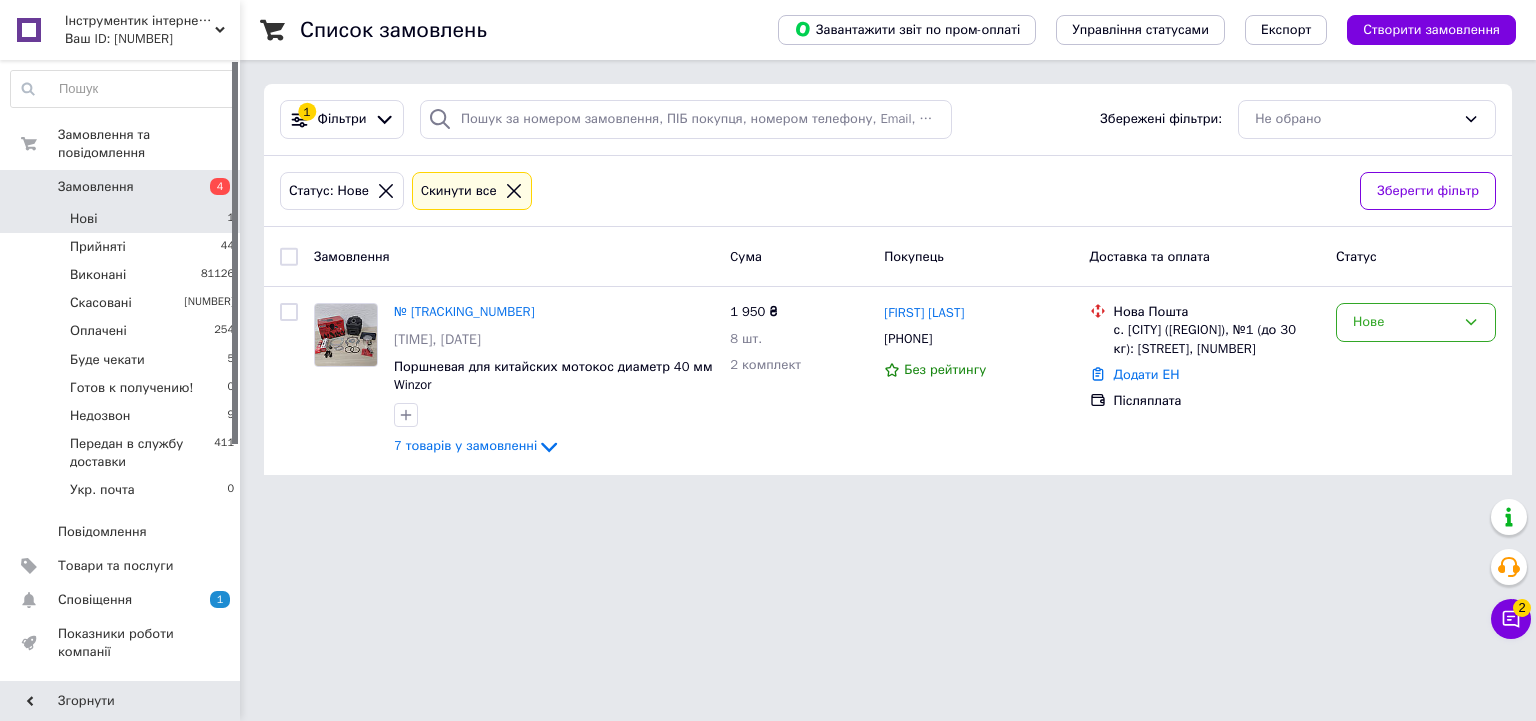 click on "Нові 1" at bounding box center (123, 219) 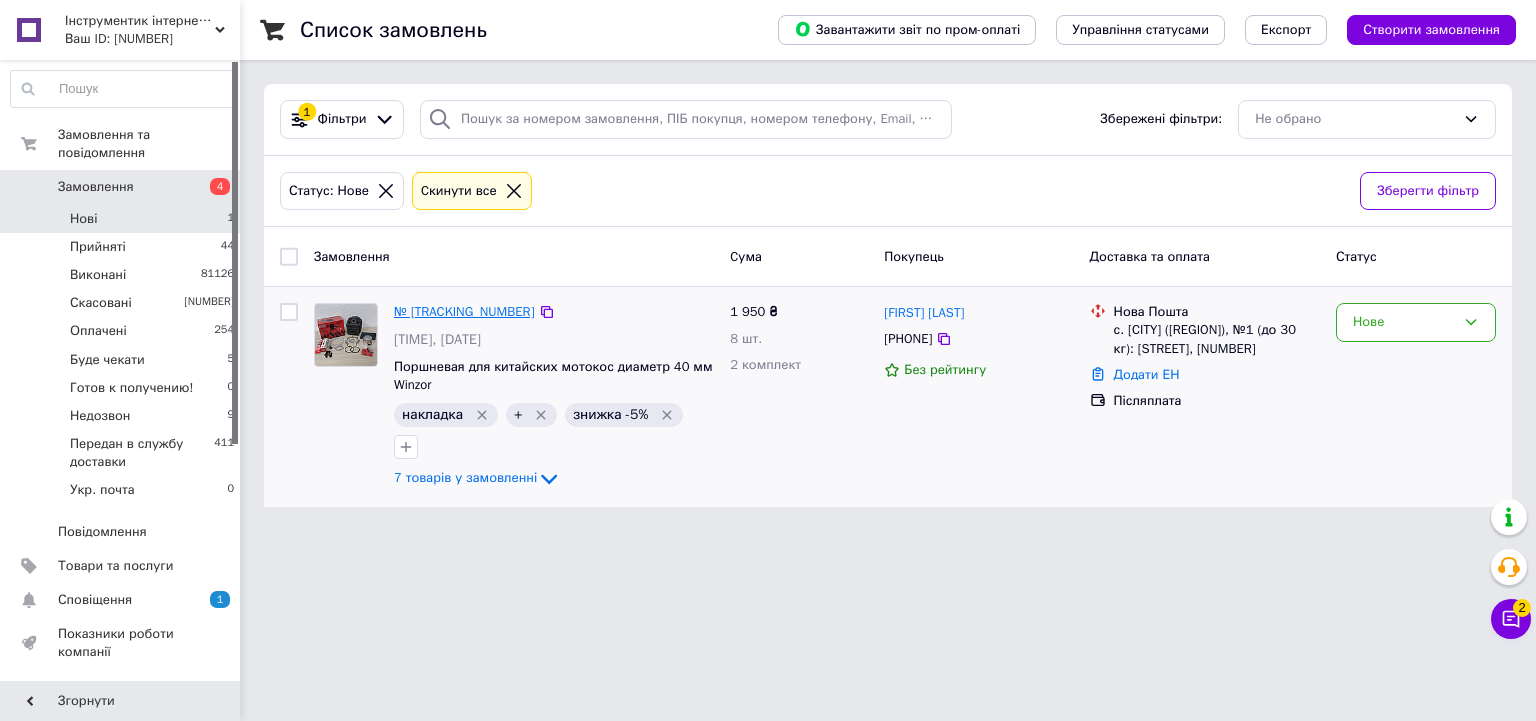 click on "№ [TRACKING_NUMBER]" at bounding box center [464, 311] 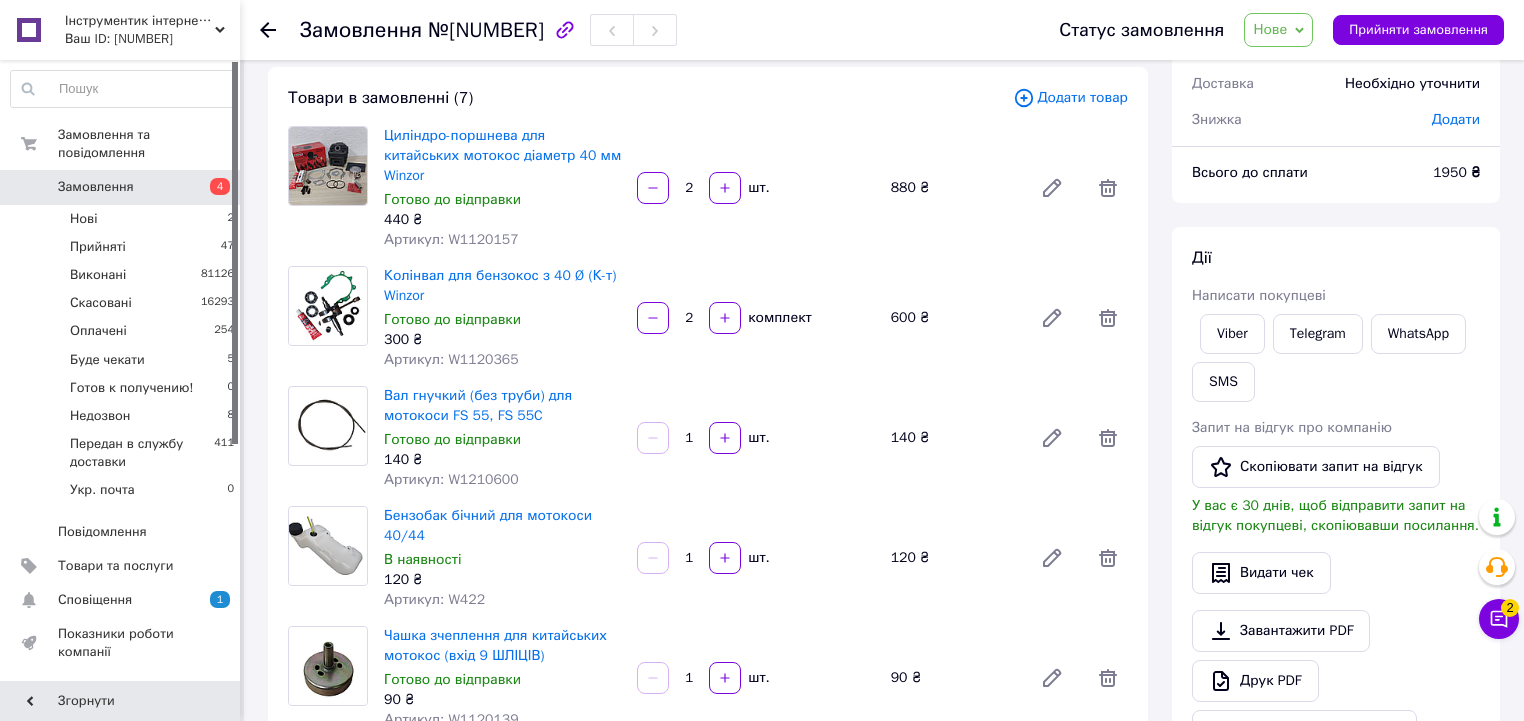 scroll, scrollTop: 0, scrollLeft: 0, axis: both 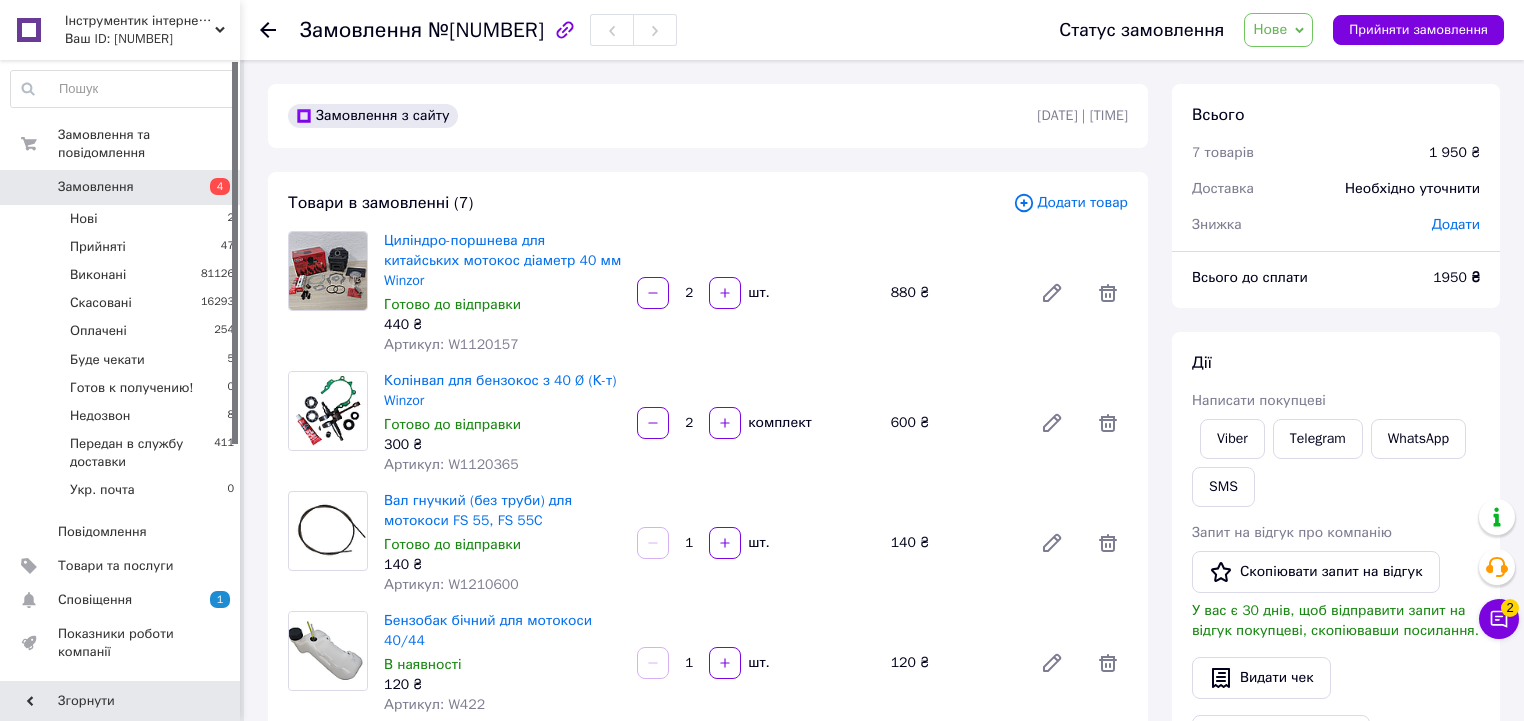 drag, startPoint x: 1308, startPoint y: 26, endPoint x: 1297, endPoint y: 33, distance: 13.038404 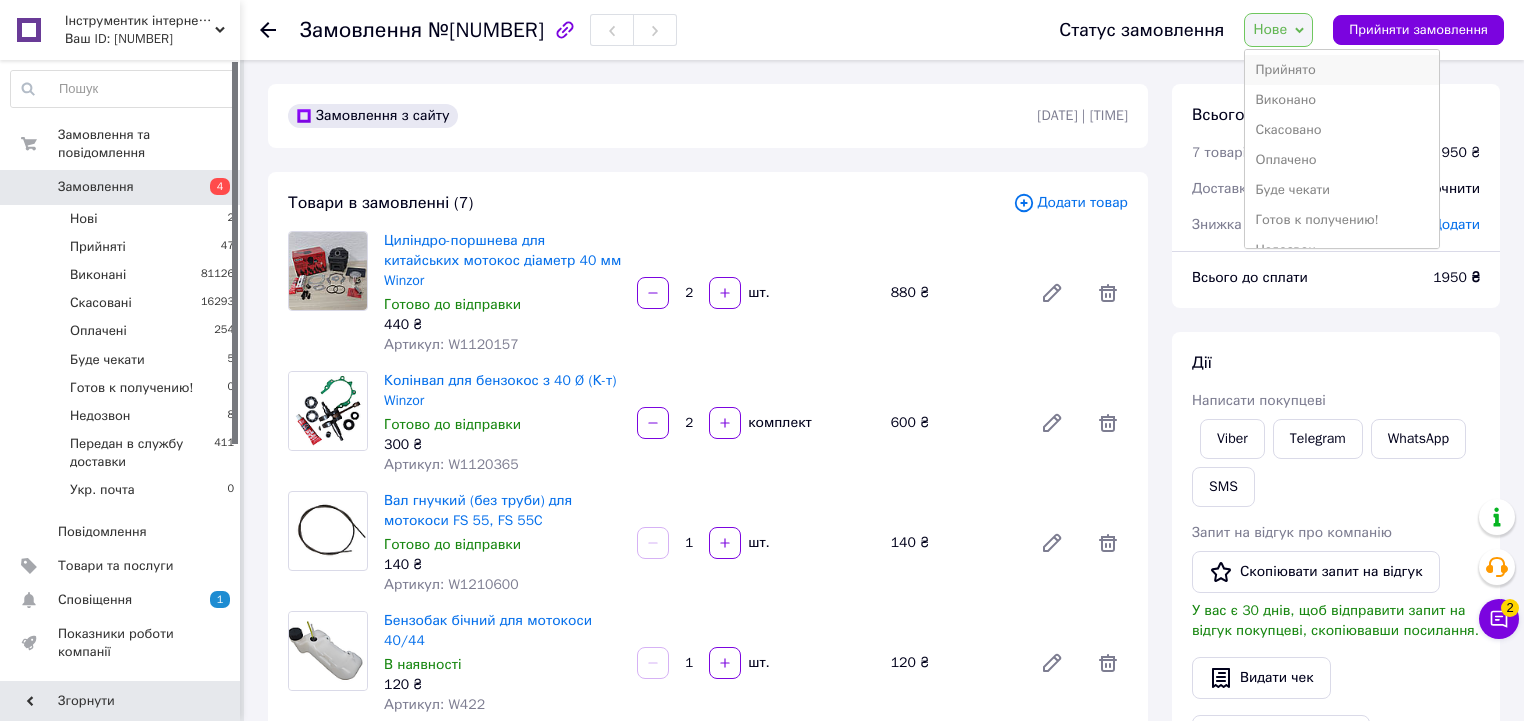click on "Прийнято" at bounding box center [1341, 70] 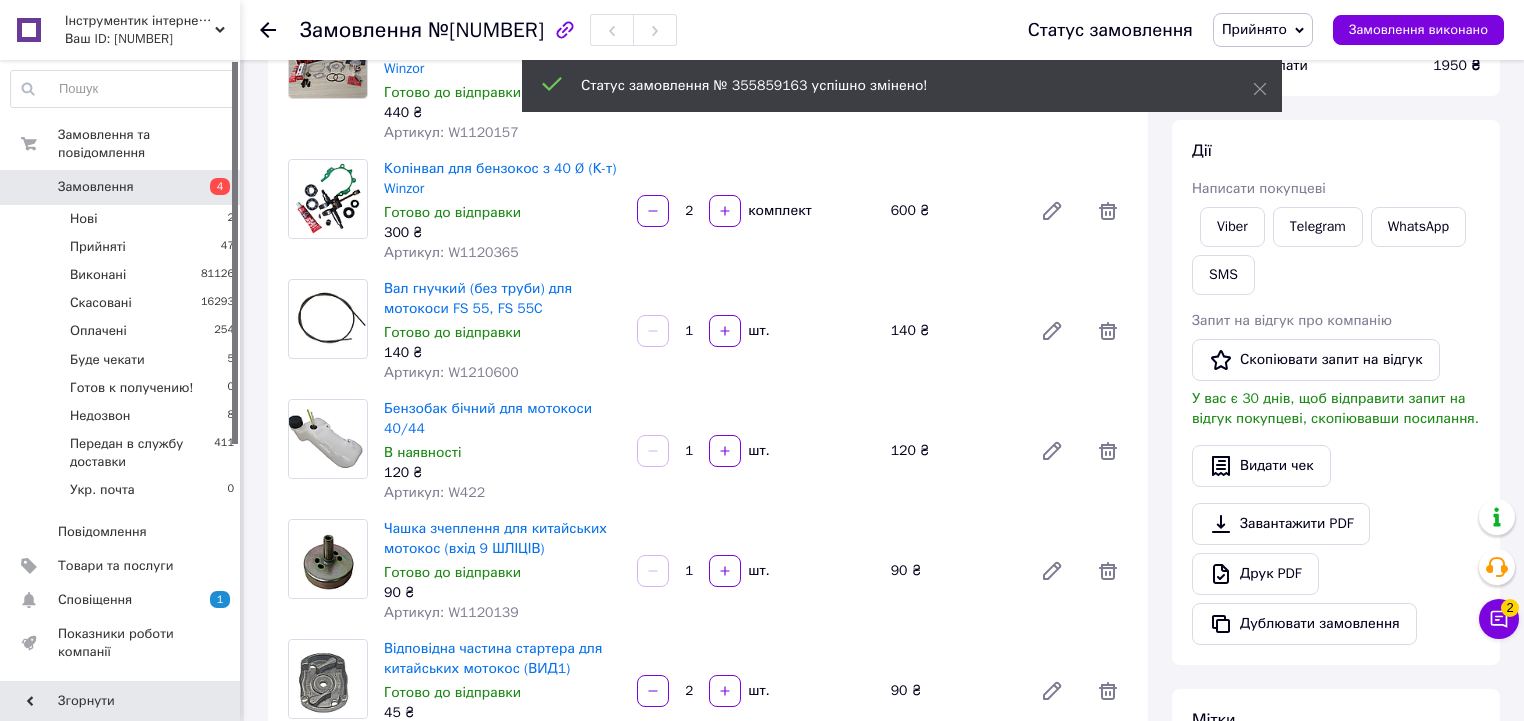 scroll, scrollTop: 240, scrollLeft: 0, axis: vertical 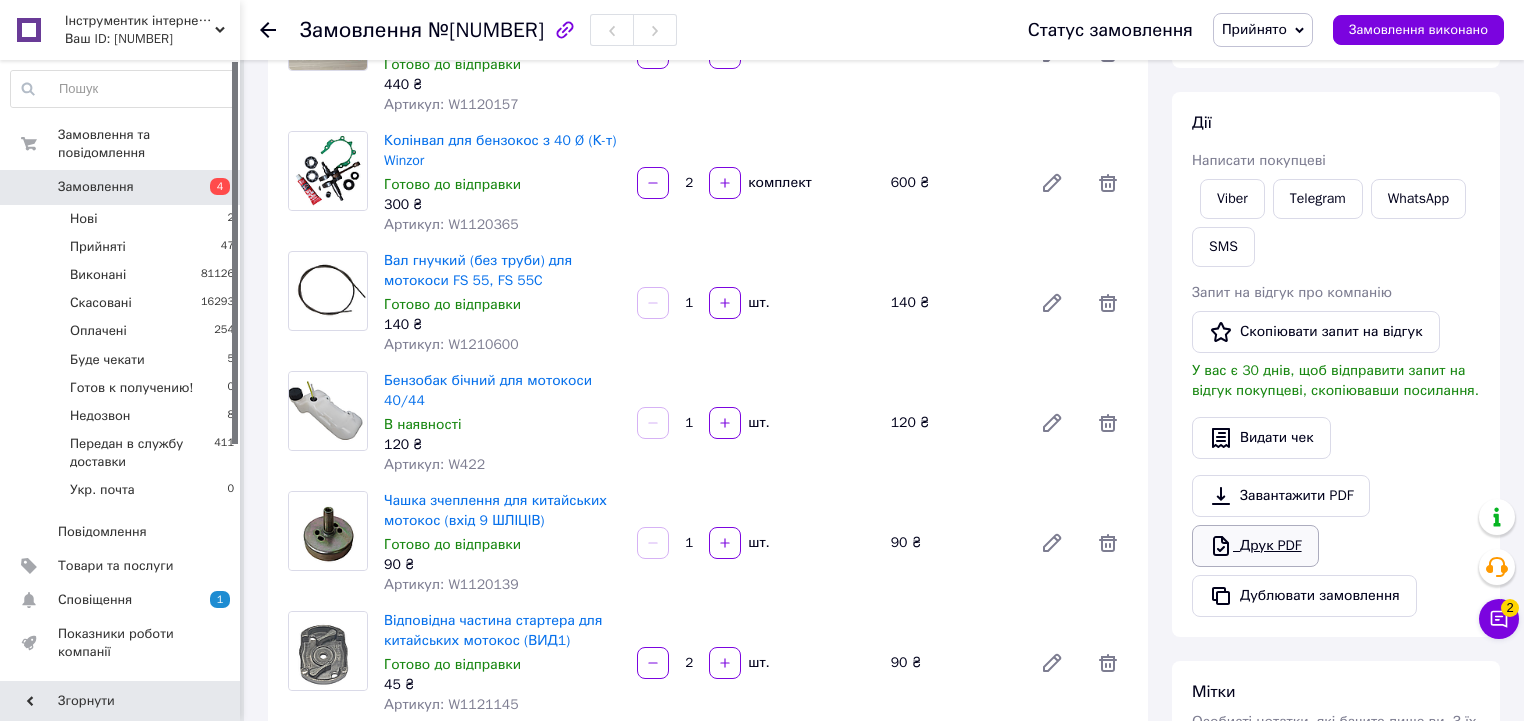 click on "Друк PDF" at bounding box center (1255, 546) 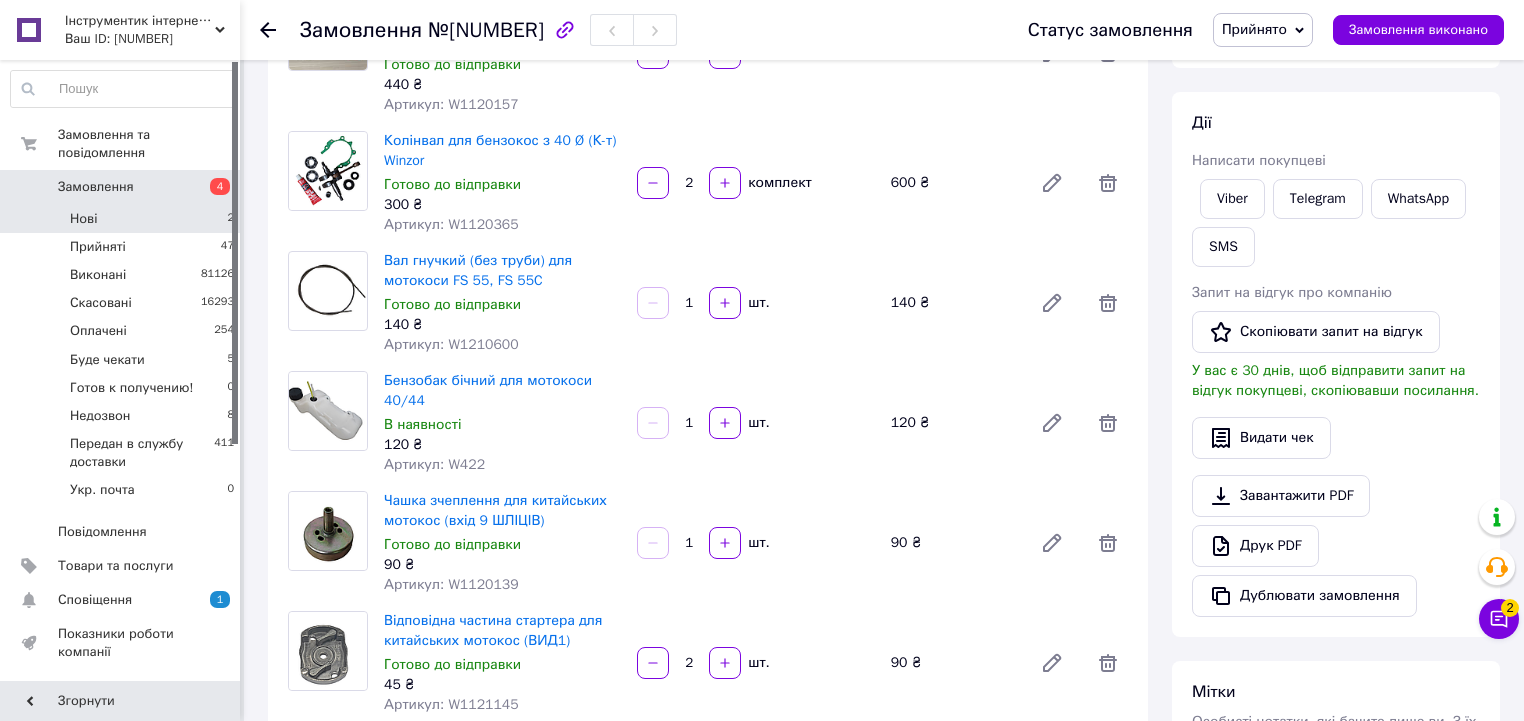click on "Нові 2" at bounding box center [123, 219] 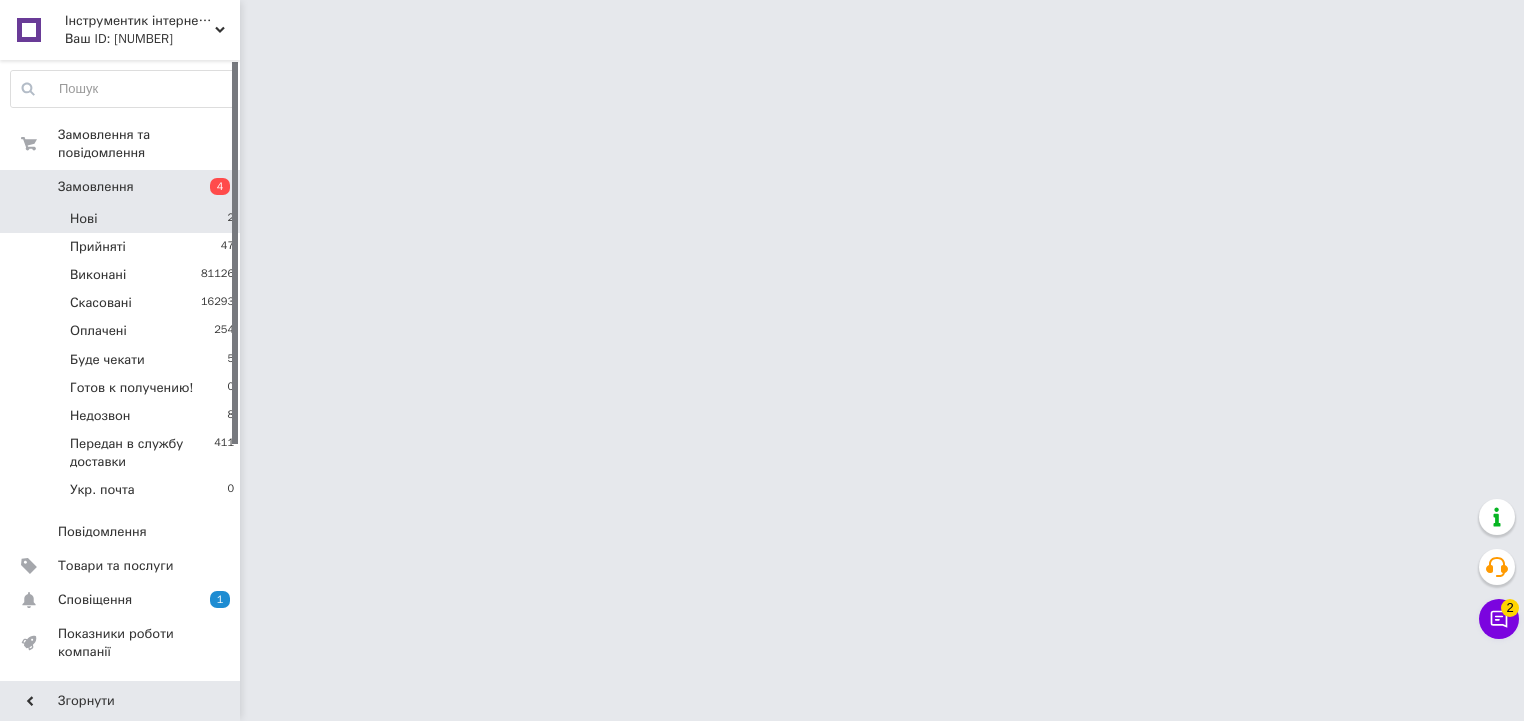 scroll, scrollTop: 0, scrollLeft: 0, axis: both 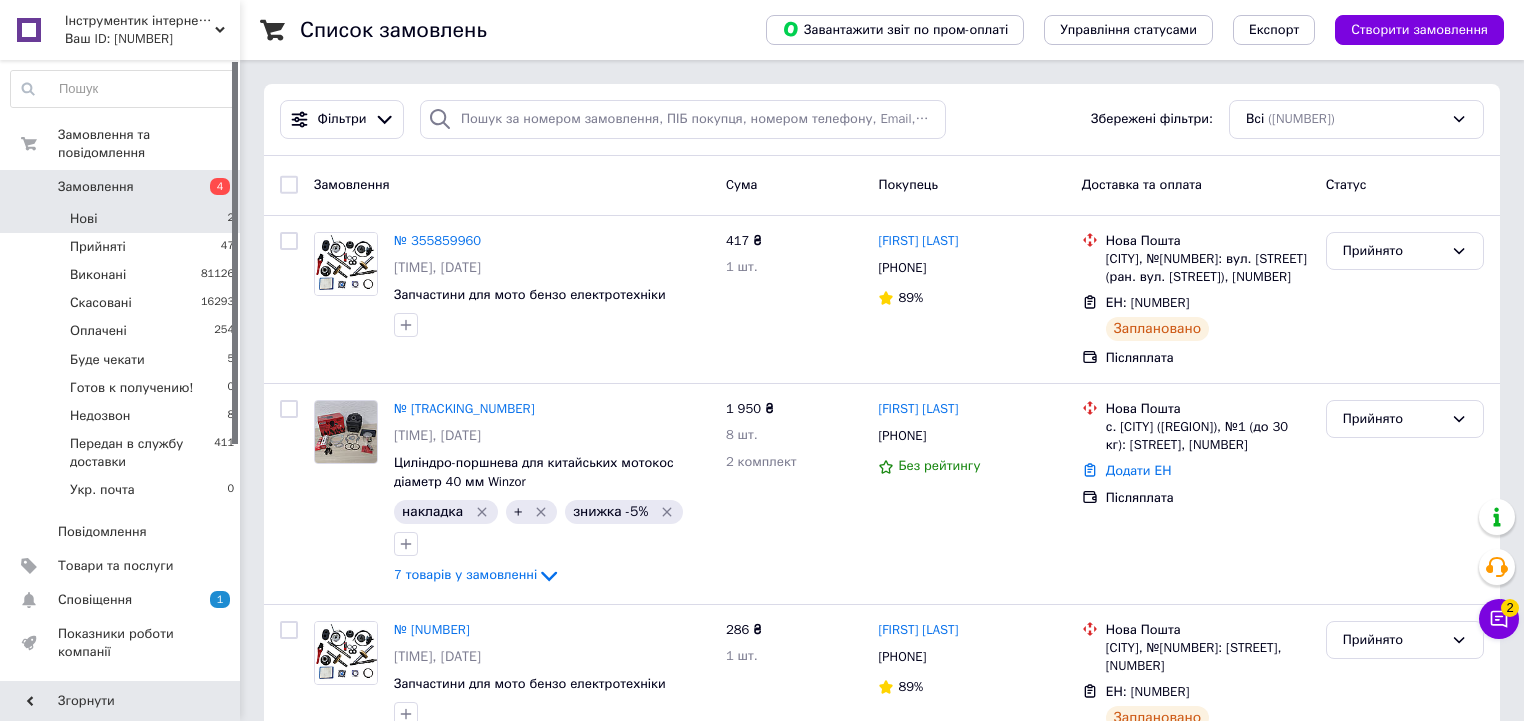 click on "Нові 2" at bounding box center [123, 219] 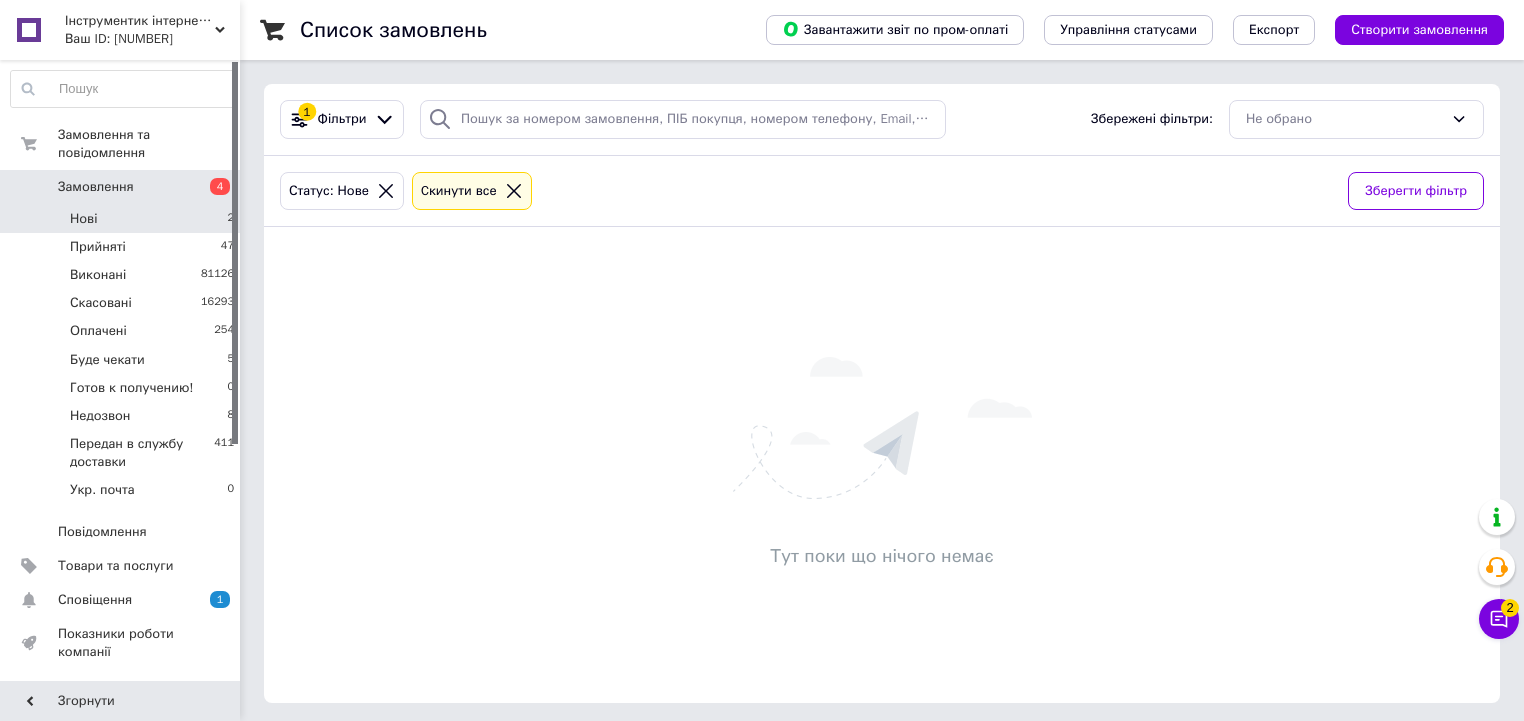 click on "Нові 2" at bounding box center (123, 219) 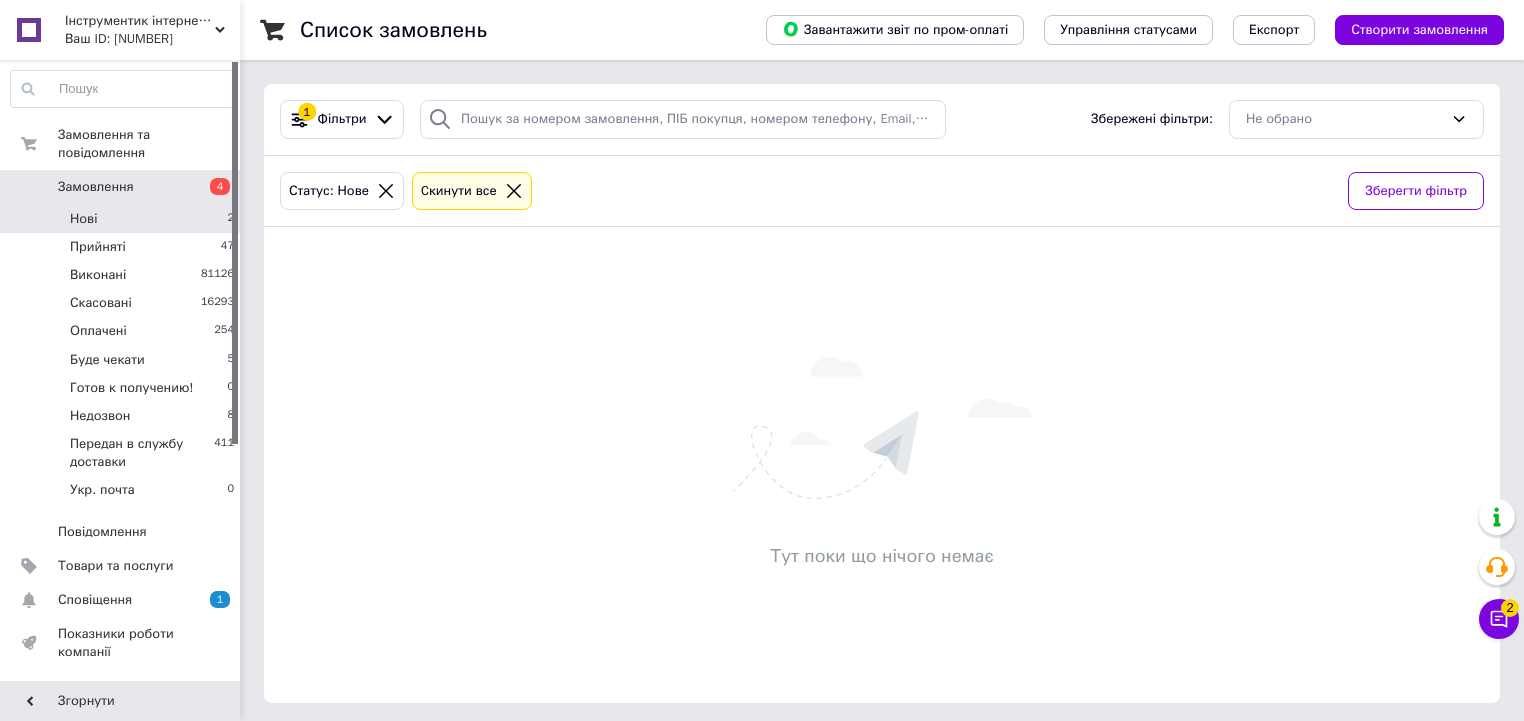 click on "Нові 2" at bounding box center (123, 219) 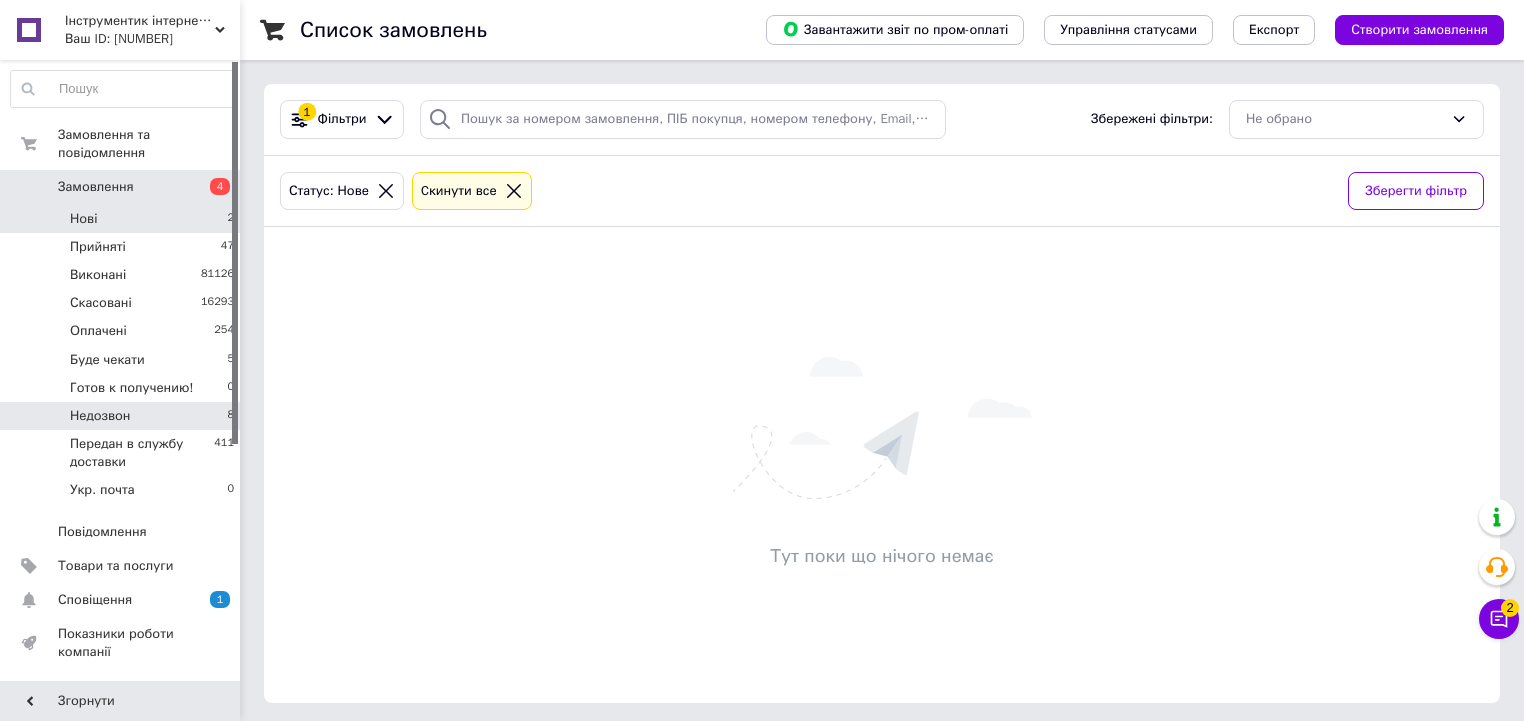 click on "Недозвон" at bounding box center [100, 416] 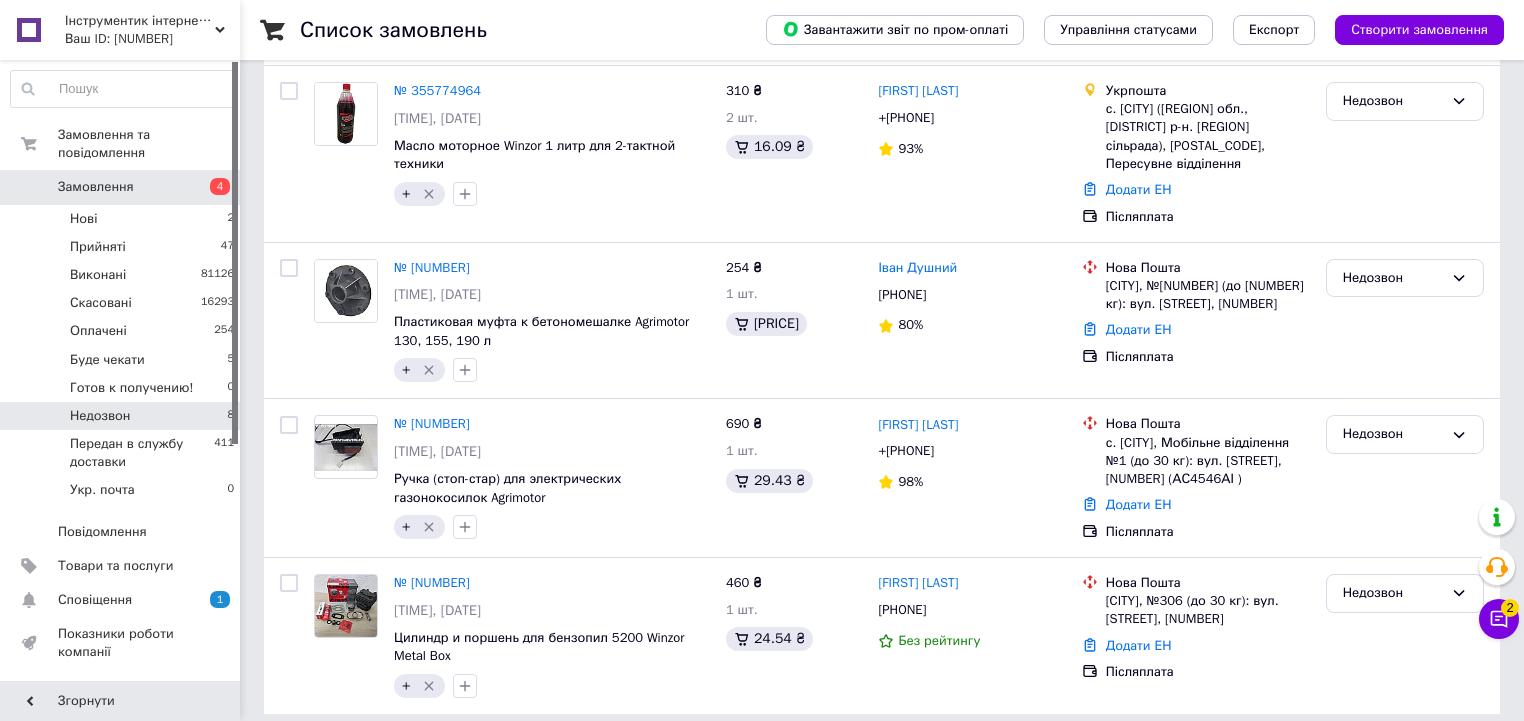 scroll, scrollTop: 829, scrollLeft: 0, axis: vertical 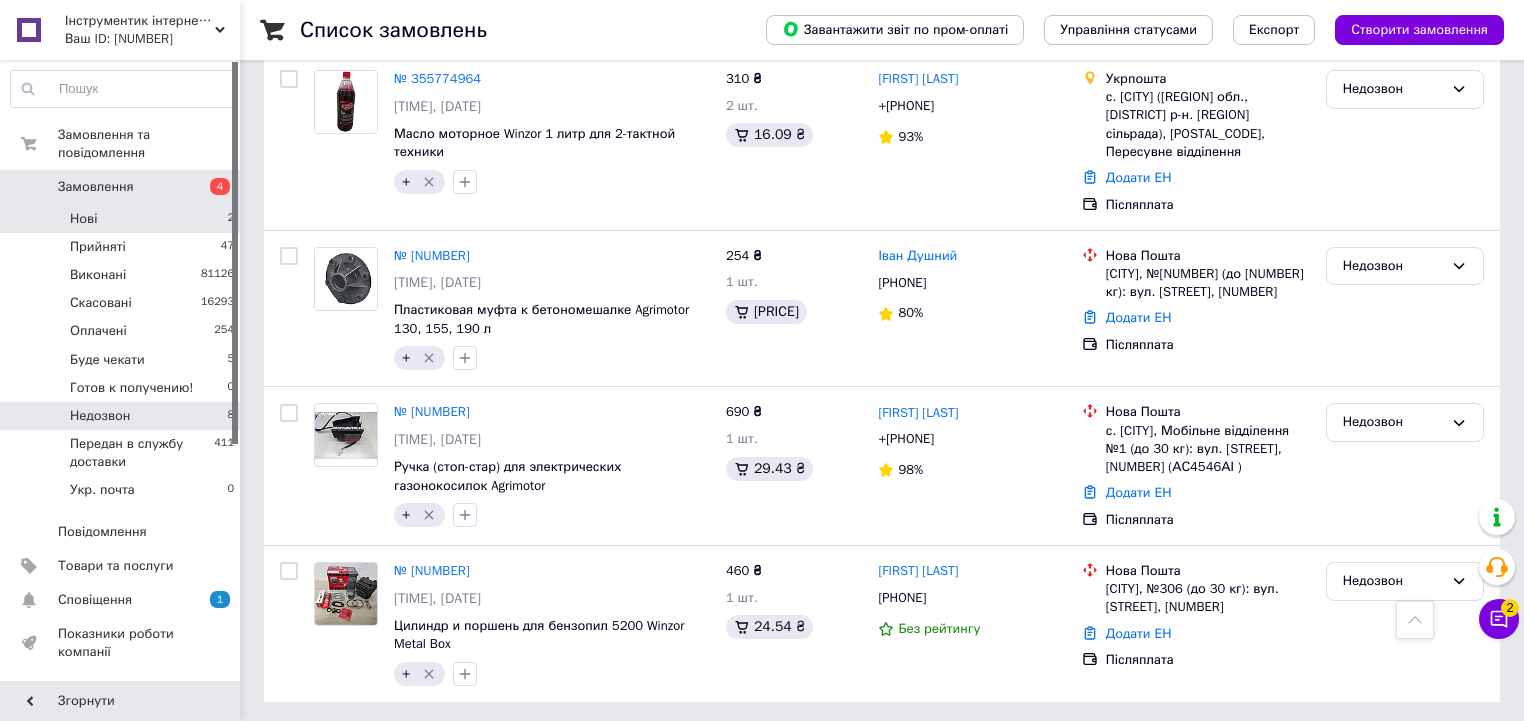 click on "Нові 2" at bounding box center (123, 219) 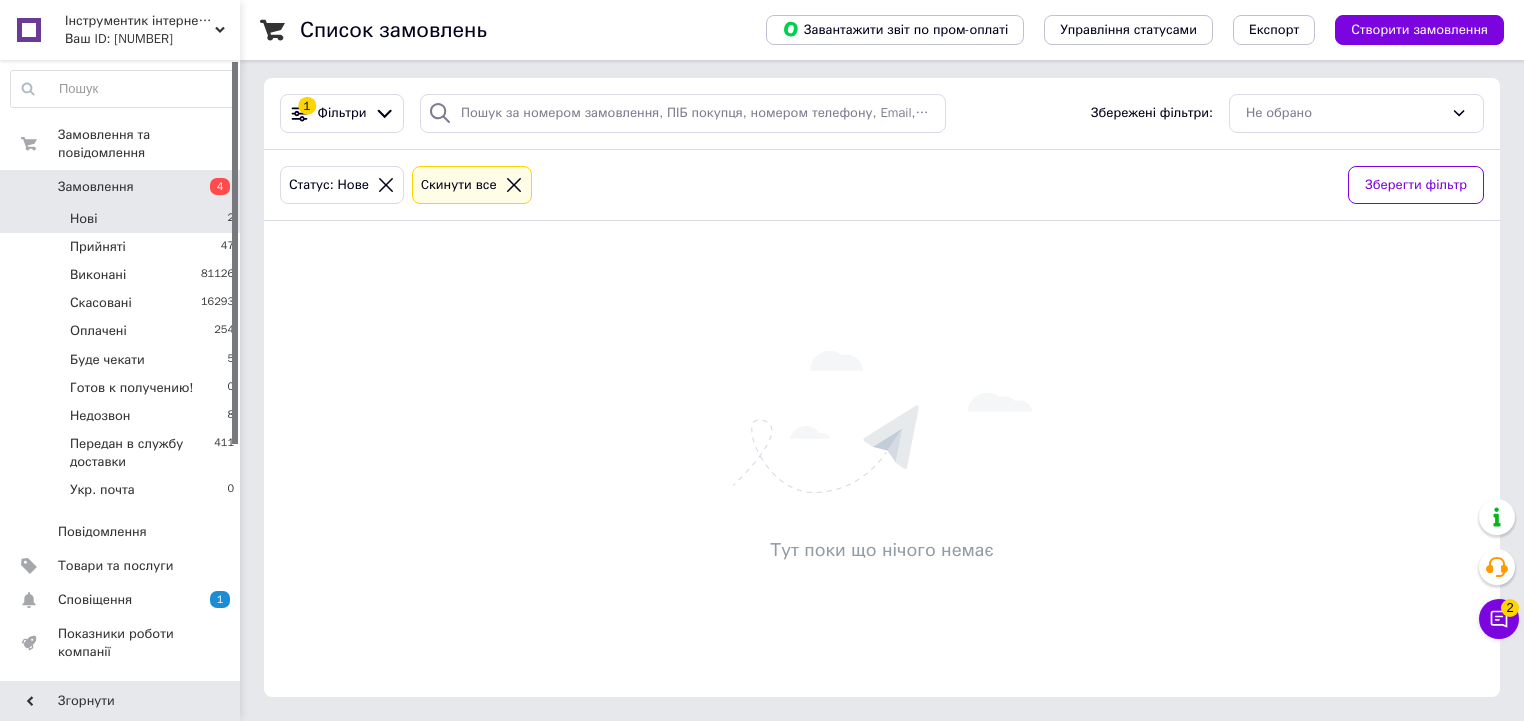 scroll, scrollTop: 0, scrollLeft: 0, axis: both 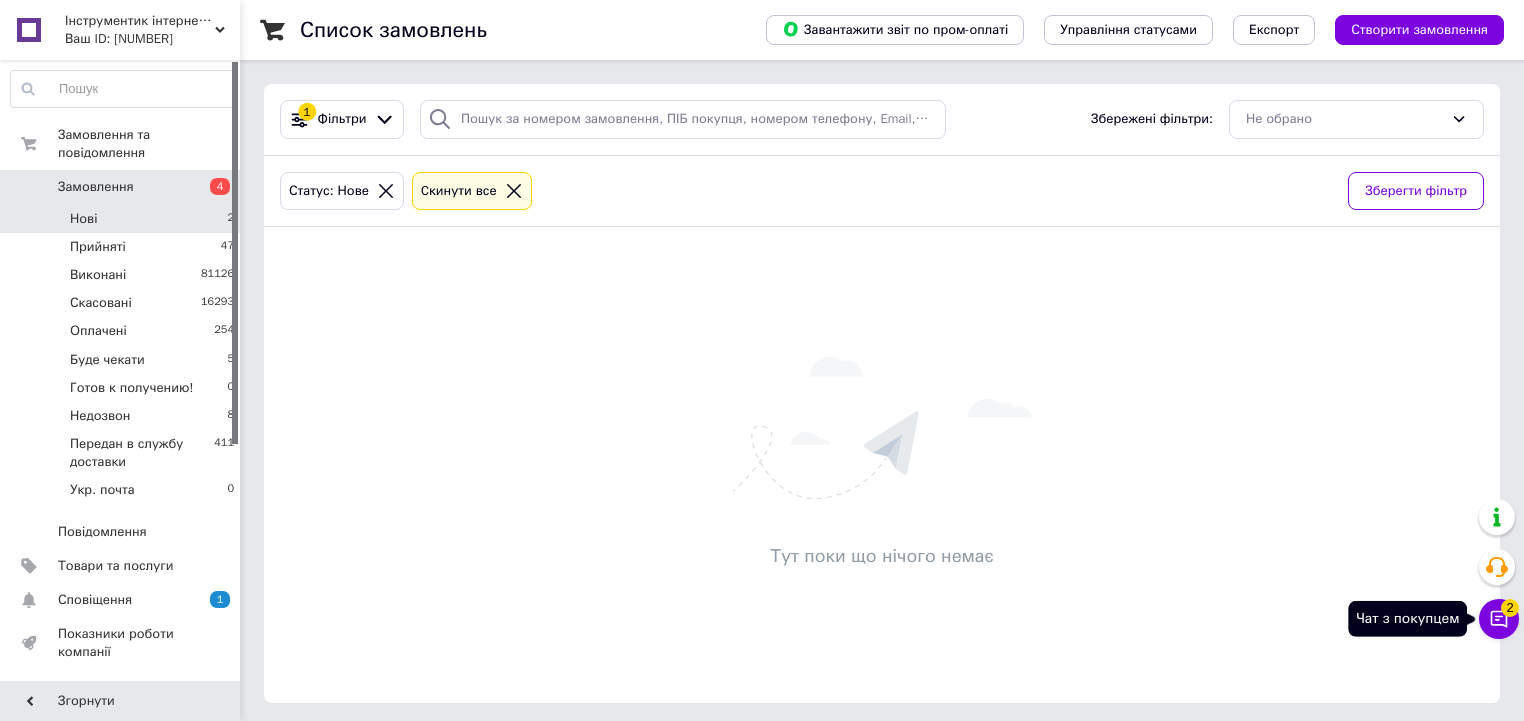 click on "Чат з покупцем 2" at bounding box center [1499, 619] 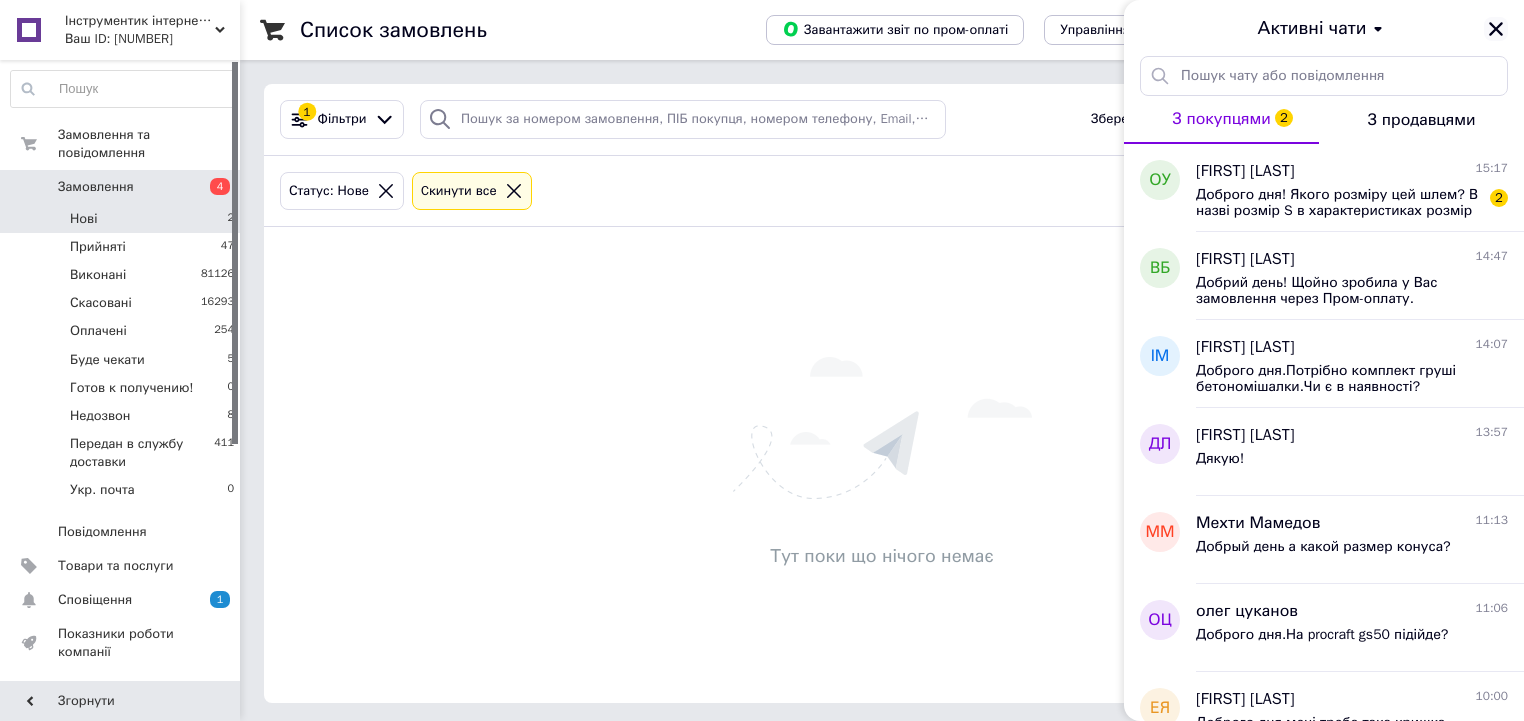 click 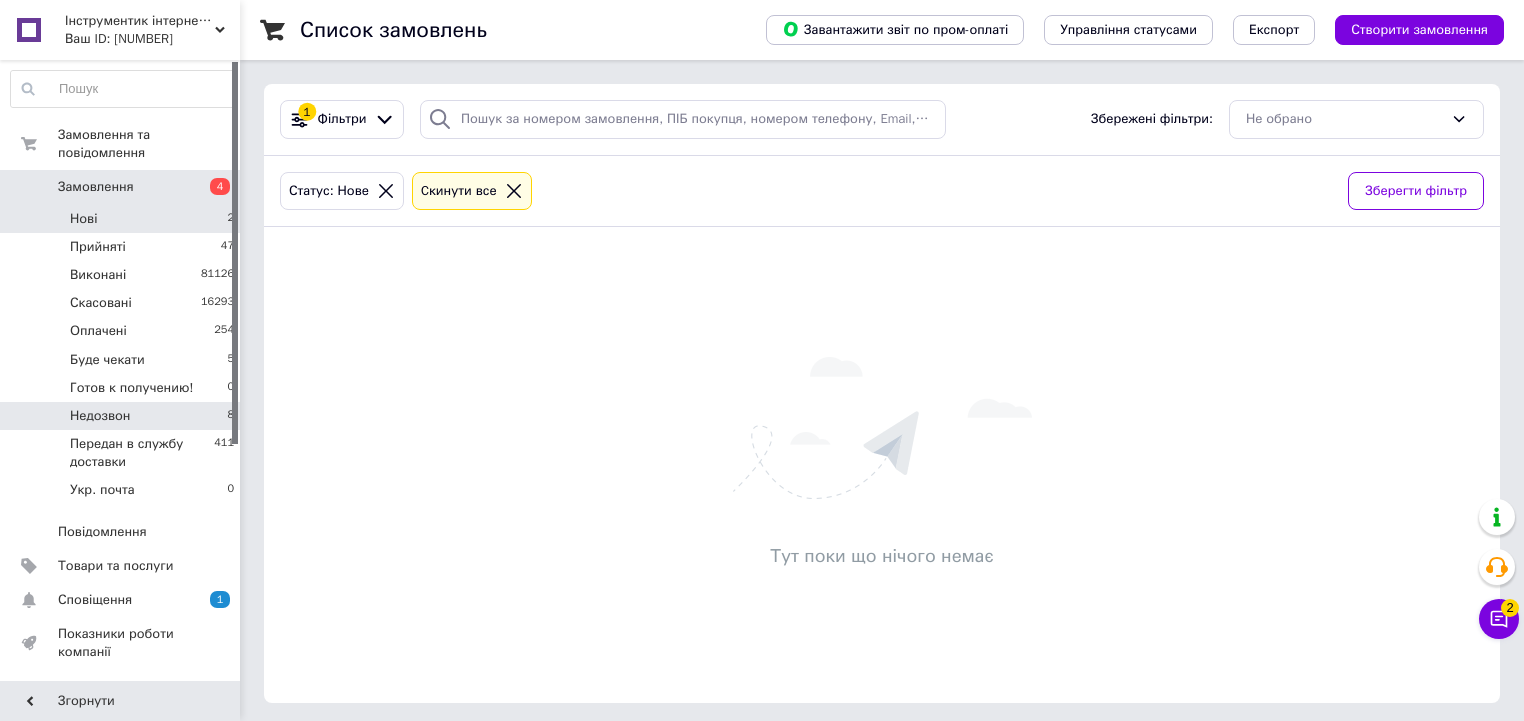 click on "Недозвон 8" at bounding box center [123, 416] 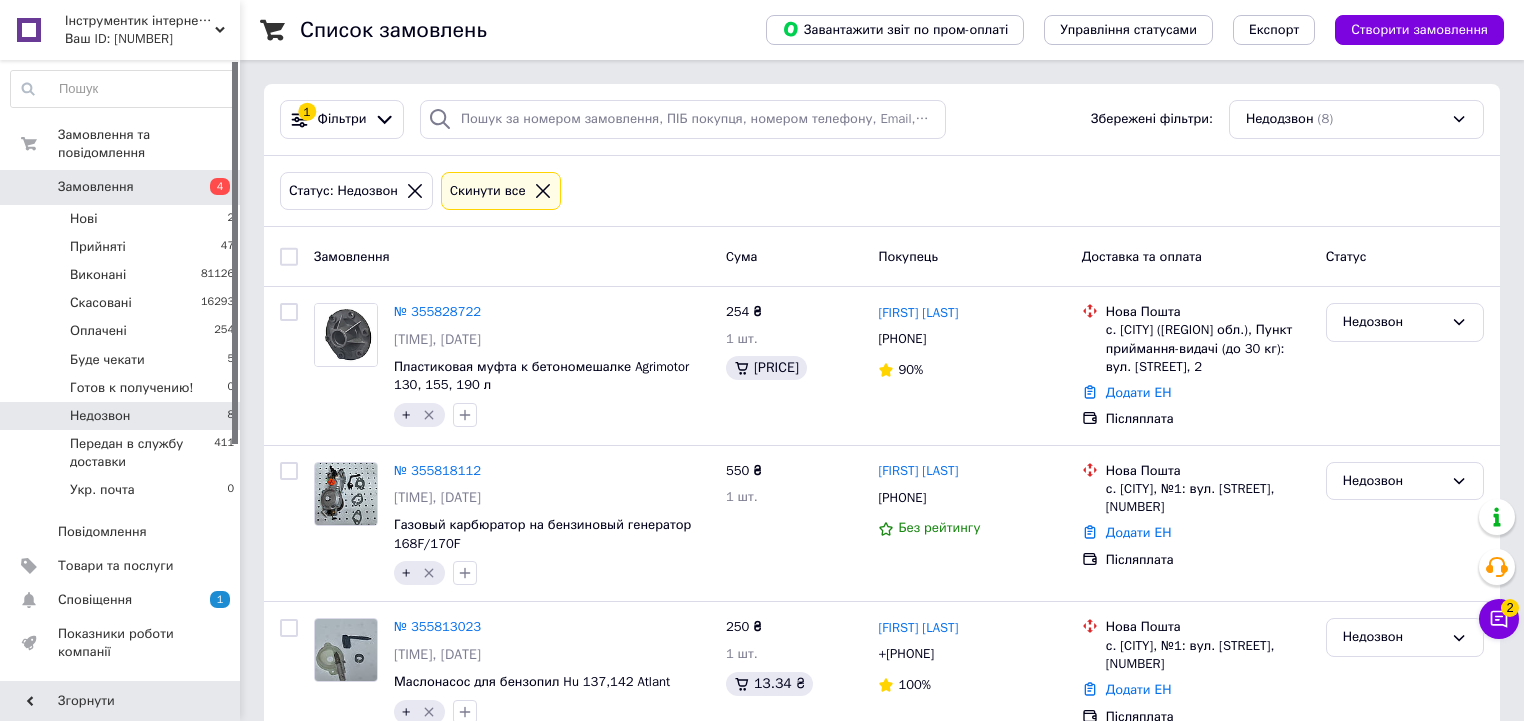 click on "Недозвон 8" at bounding box center [123, 416] 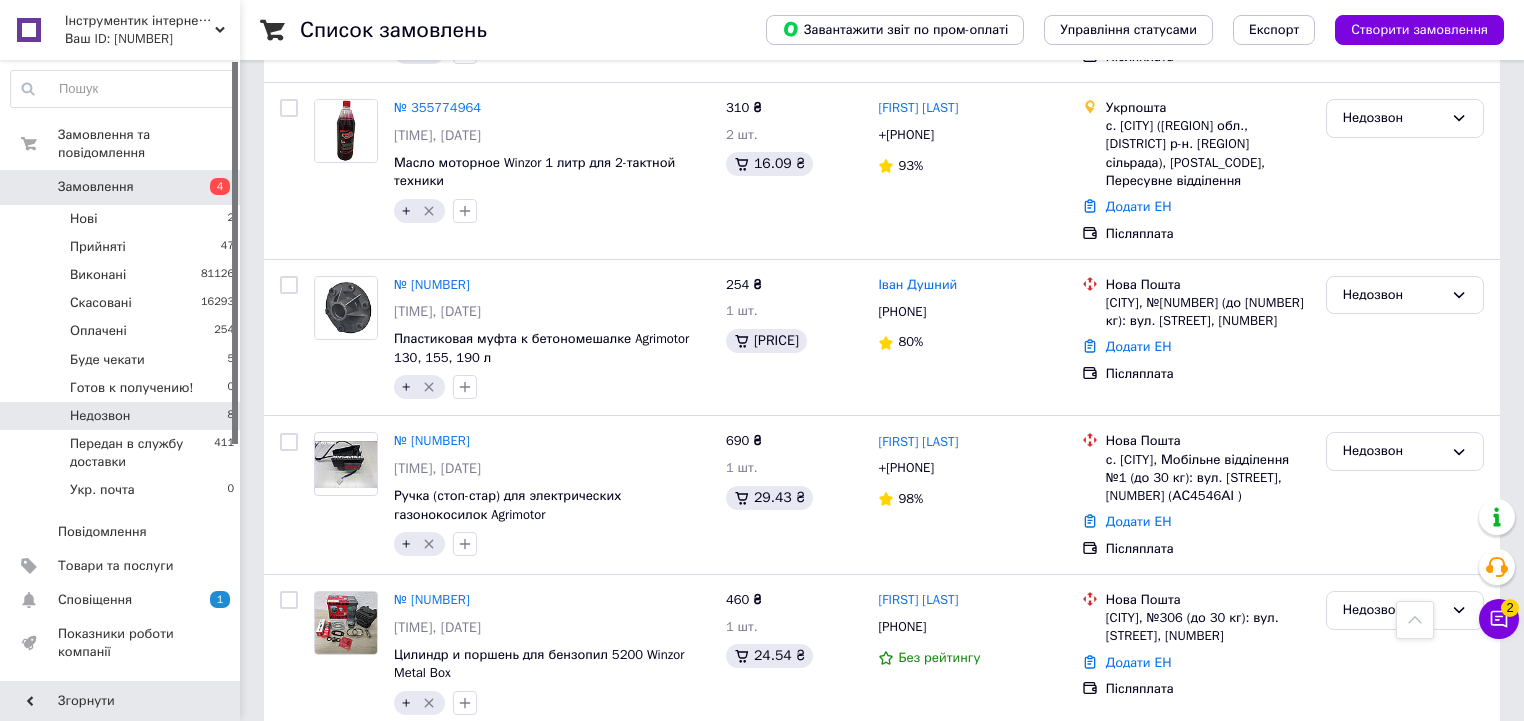 scroll, scrollTop: 829, scrollLeft: 0, axis: vertical 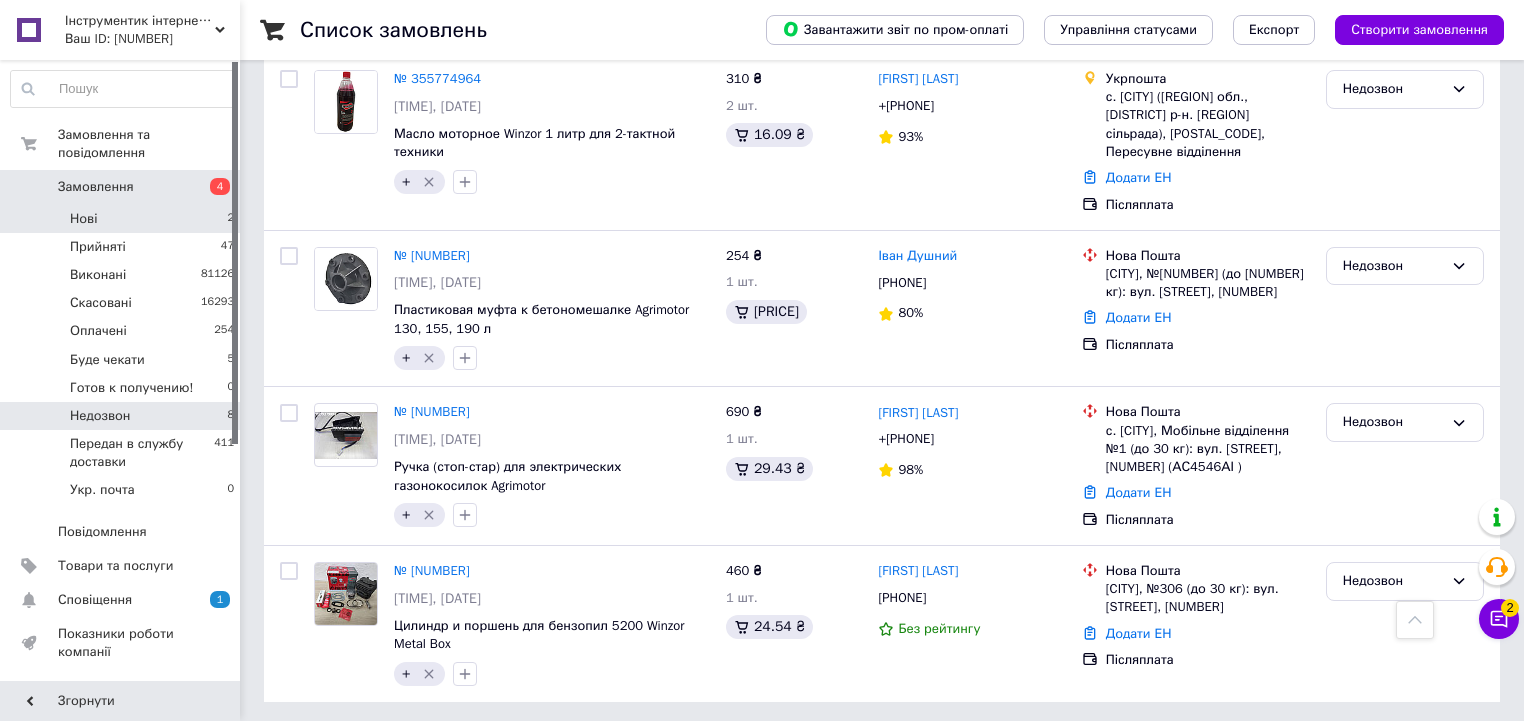 click on "Нові 2" at bounding box center [123, 219] 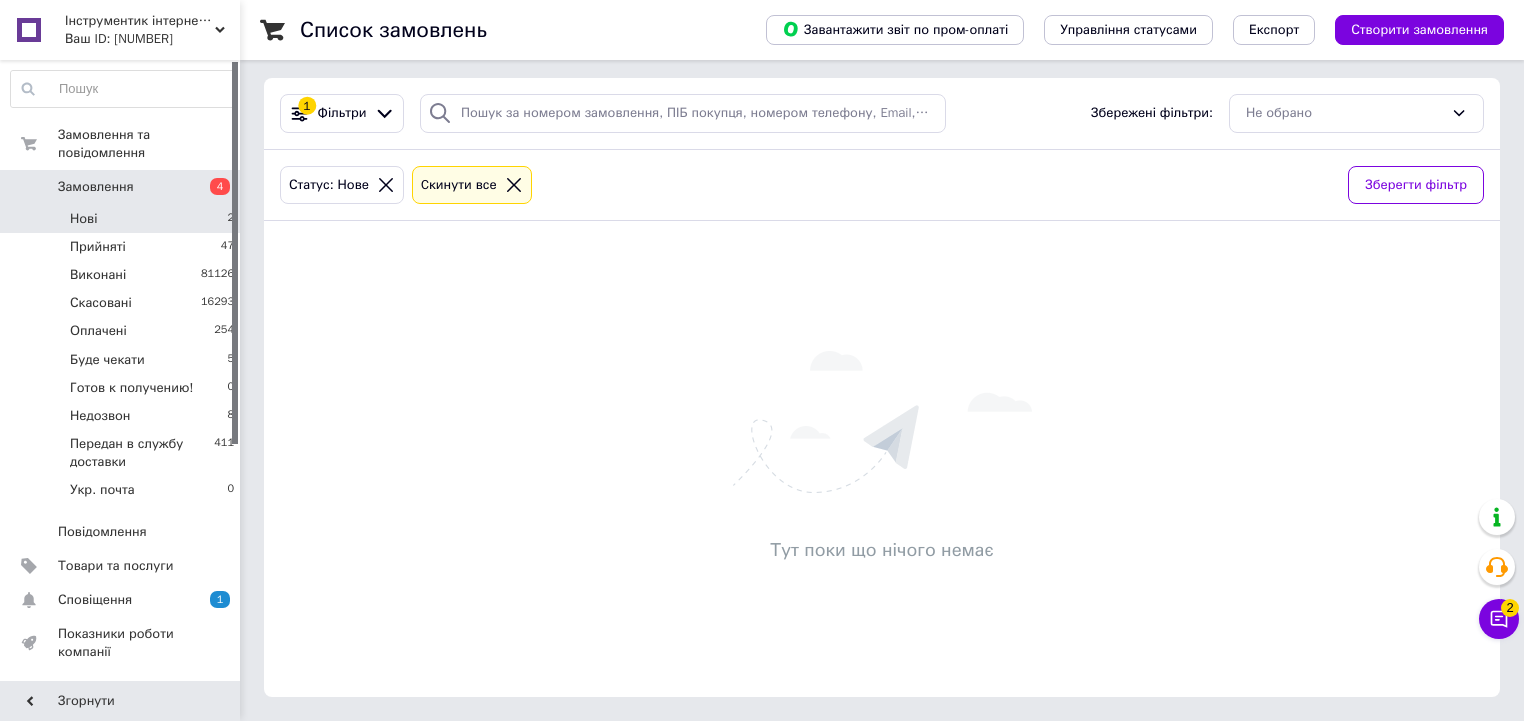 scroll, scrollTop: 0, scrollLeft: 0, axis: both 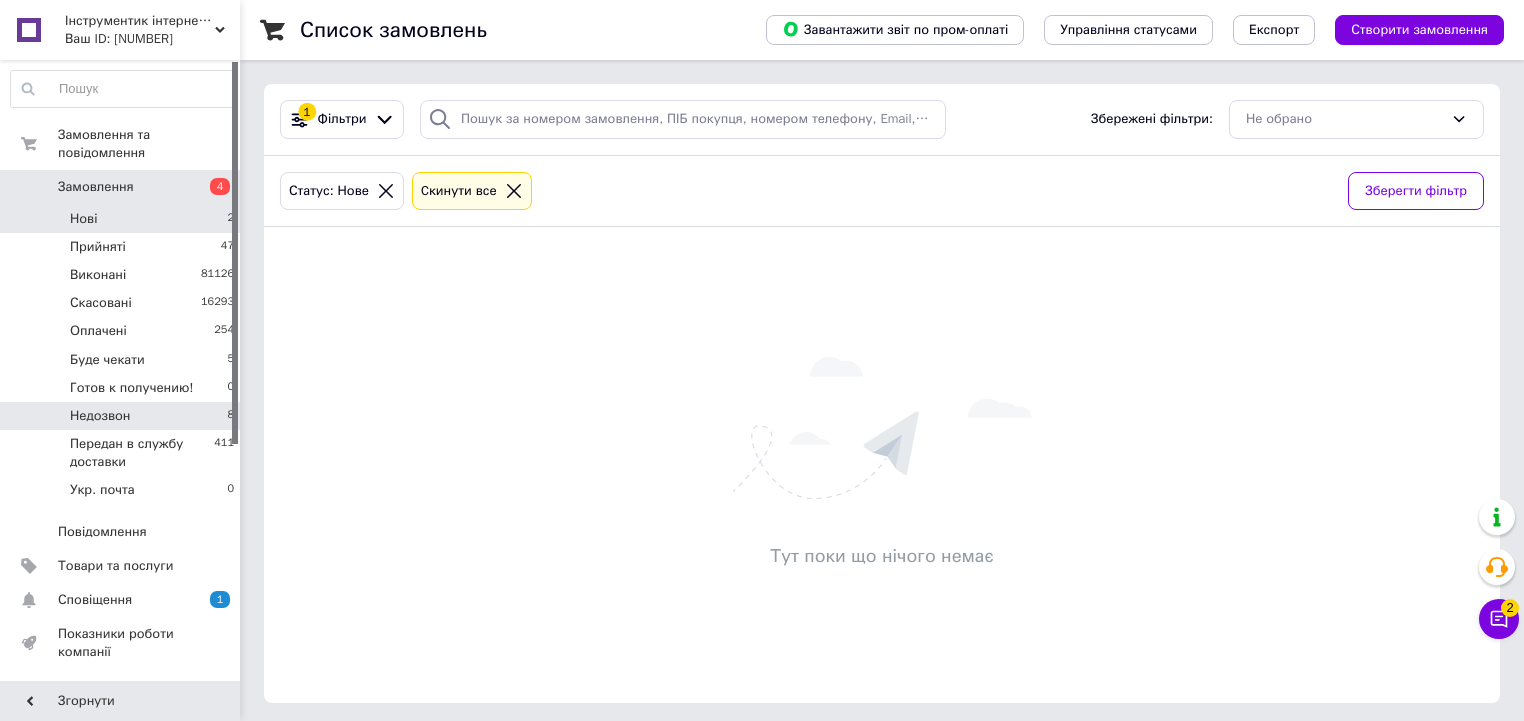 click on "Недозвон 8" at bounding box center [123, 416] 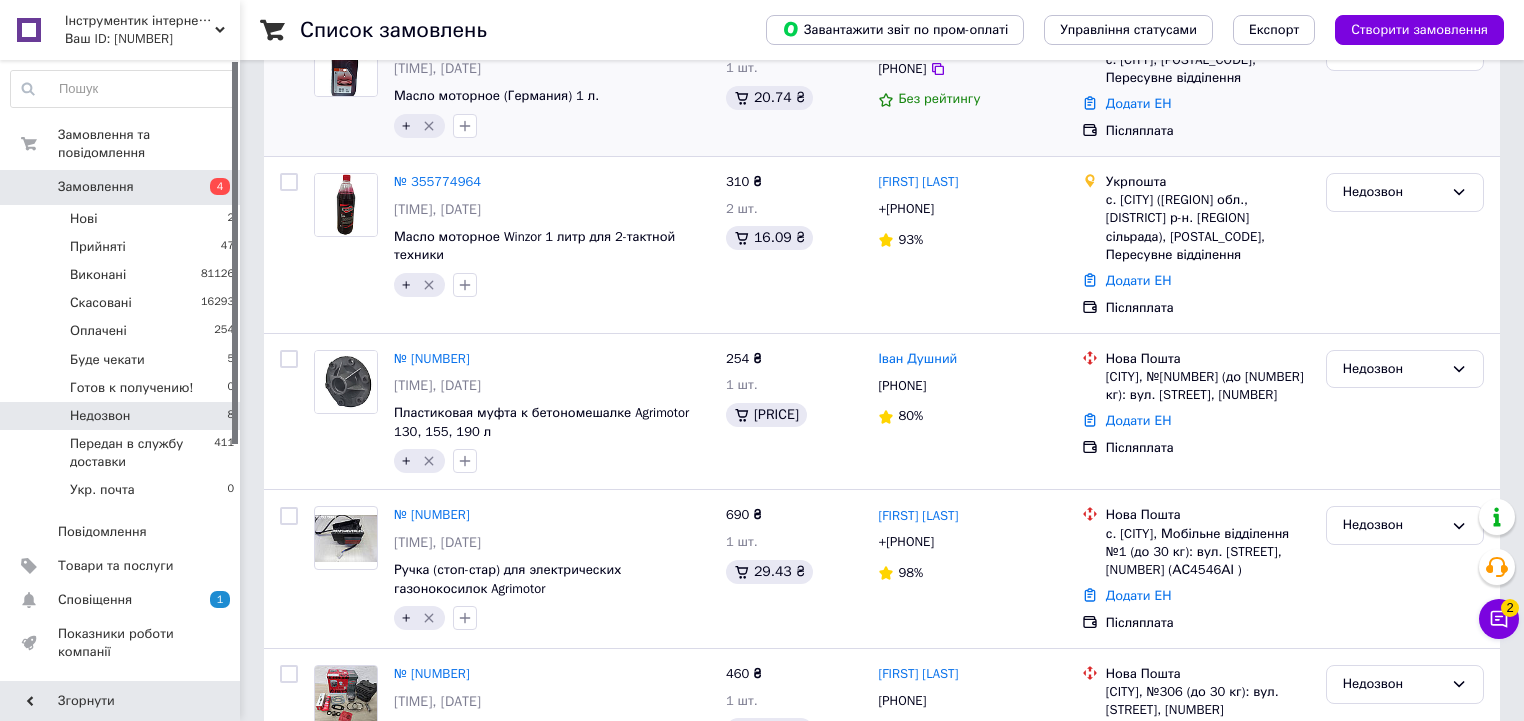 scroll, scrollTop: 829, scrollLeft: 0, axis: vertical 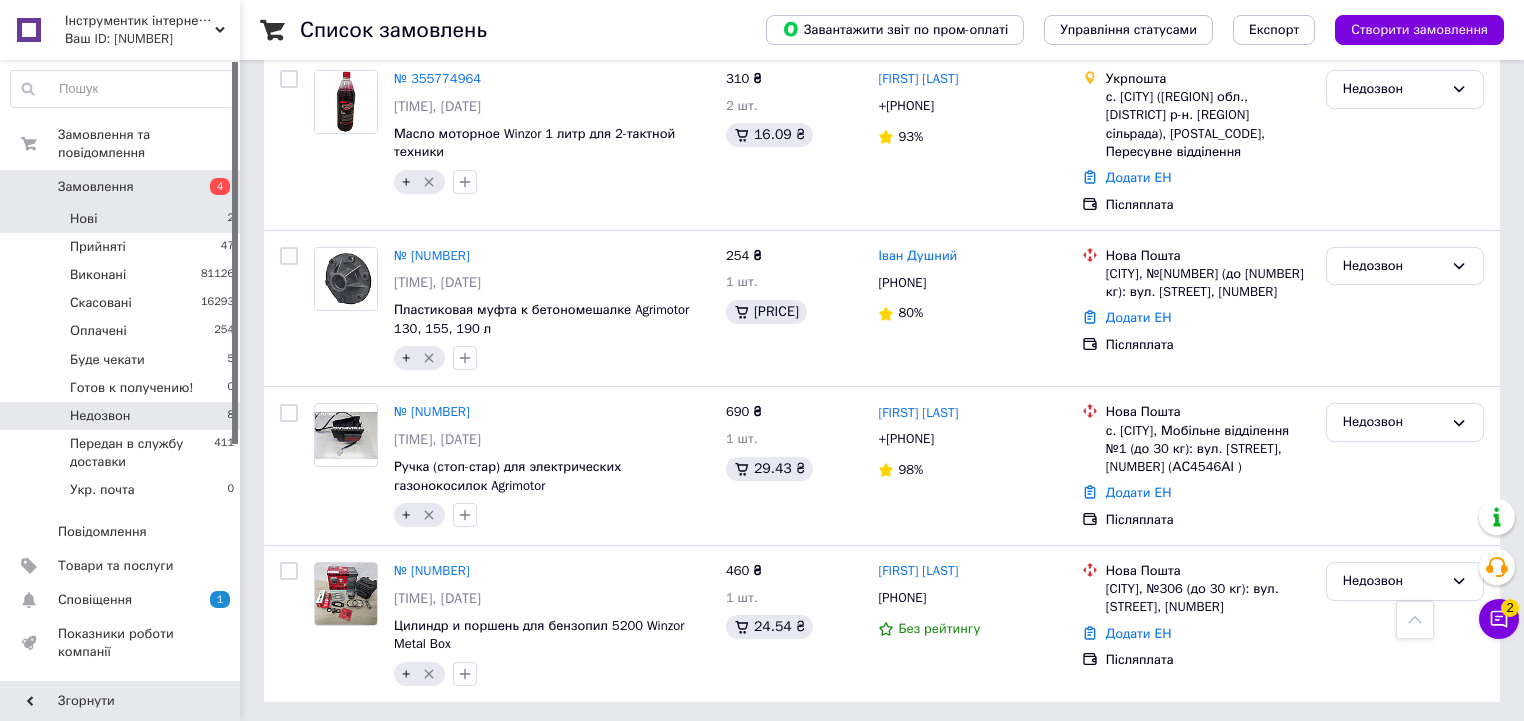 click on "Нові 2" at bounding box center (123, 219) 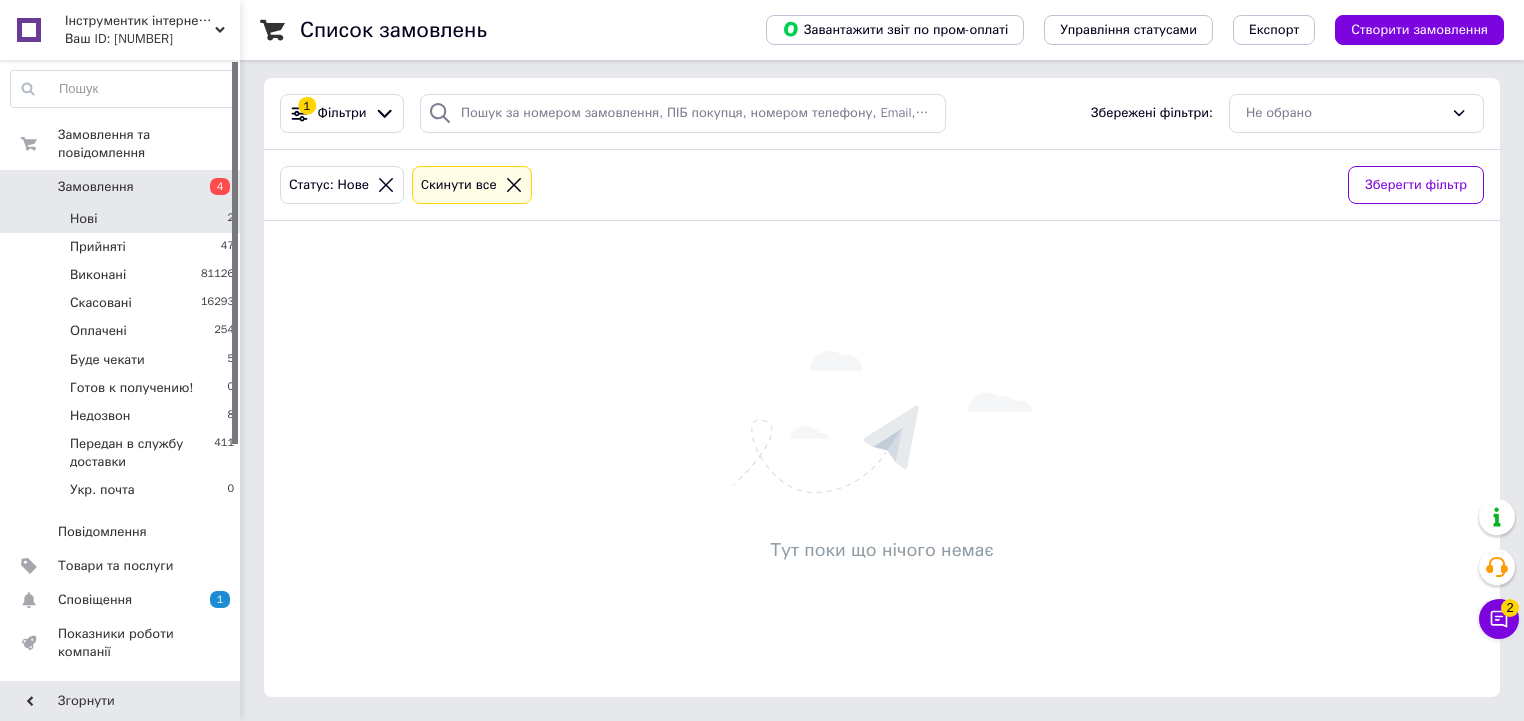 scroll, scrollTop: 0, scrollLeft: 0, axis: both 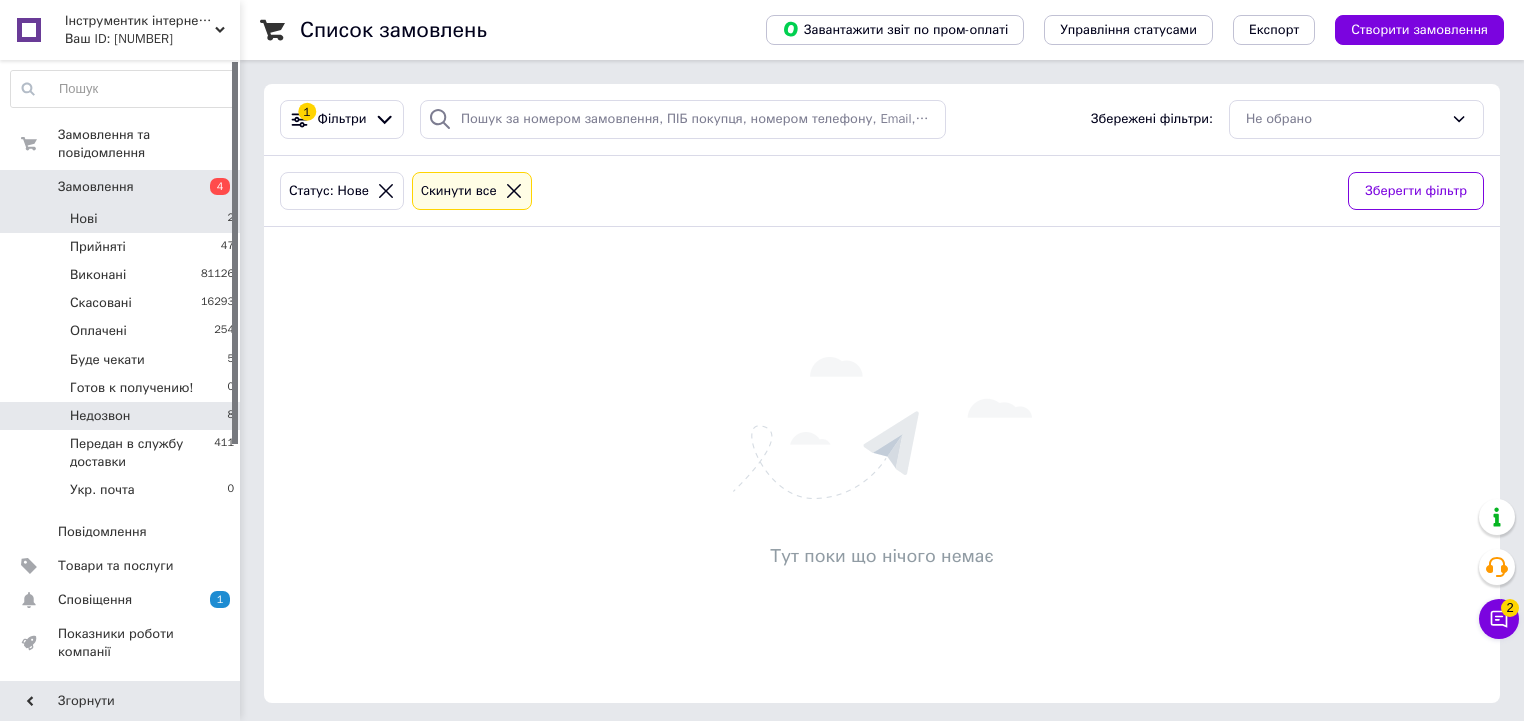 click on "Недозвон 8" at bounding box center (123, 416) 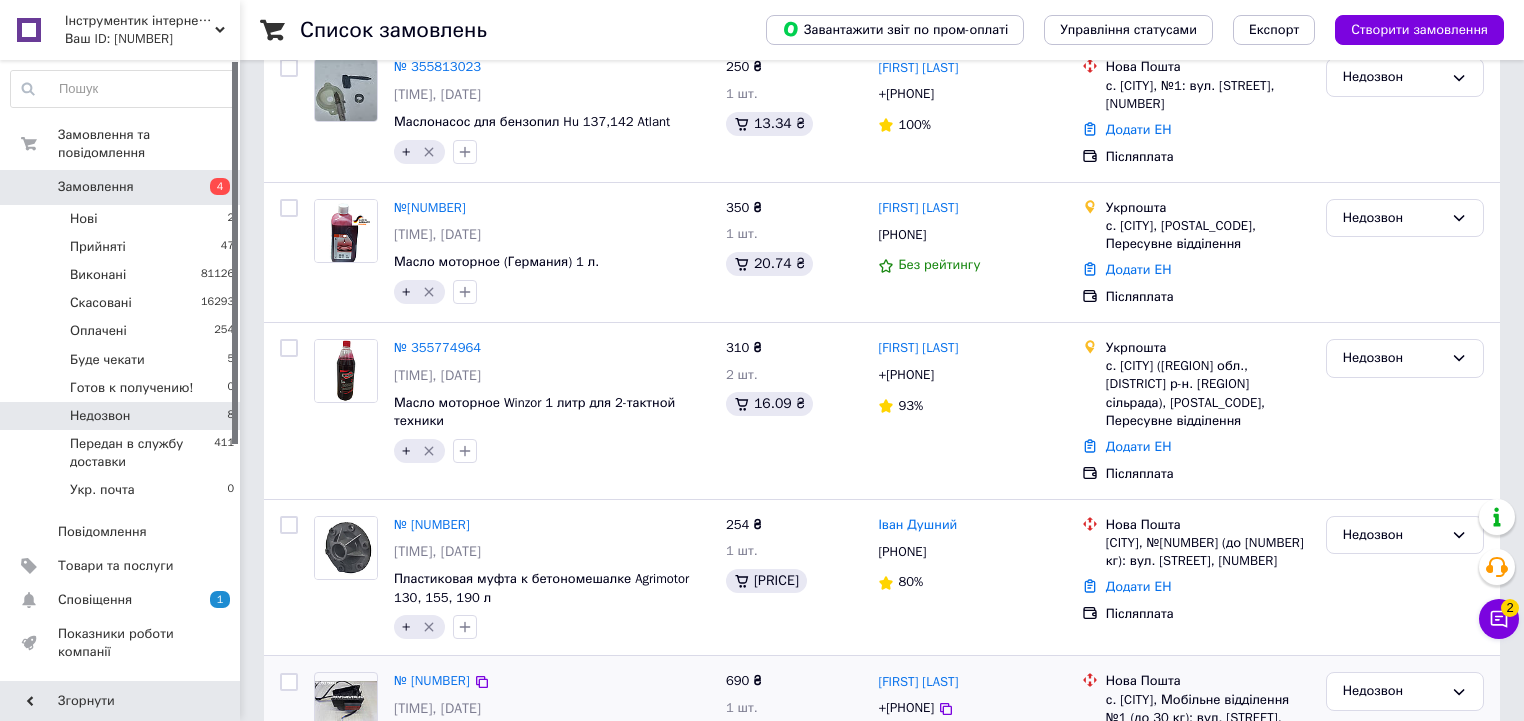 scroll, scrollTop: 829, scrollLeft: 0, axis: vertical 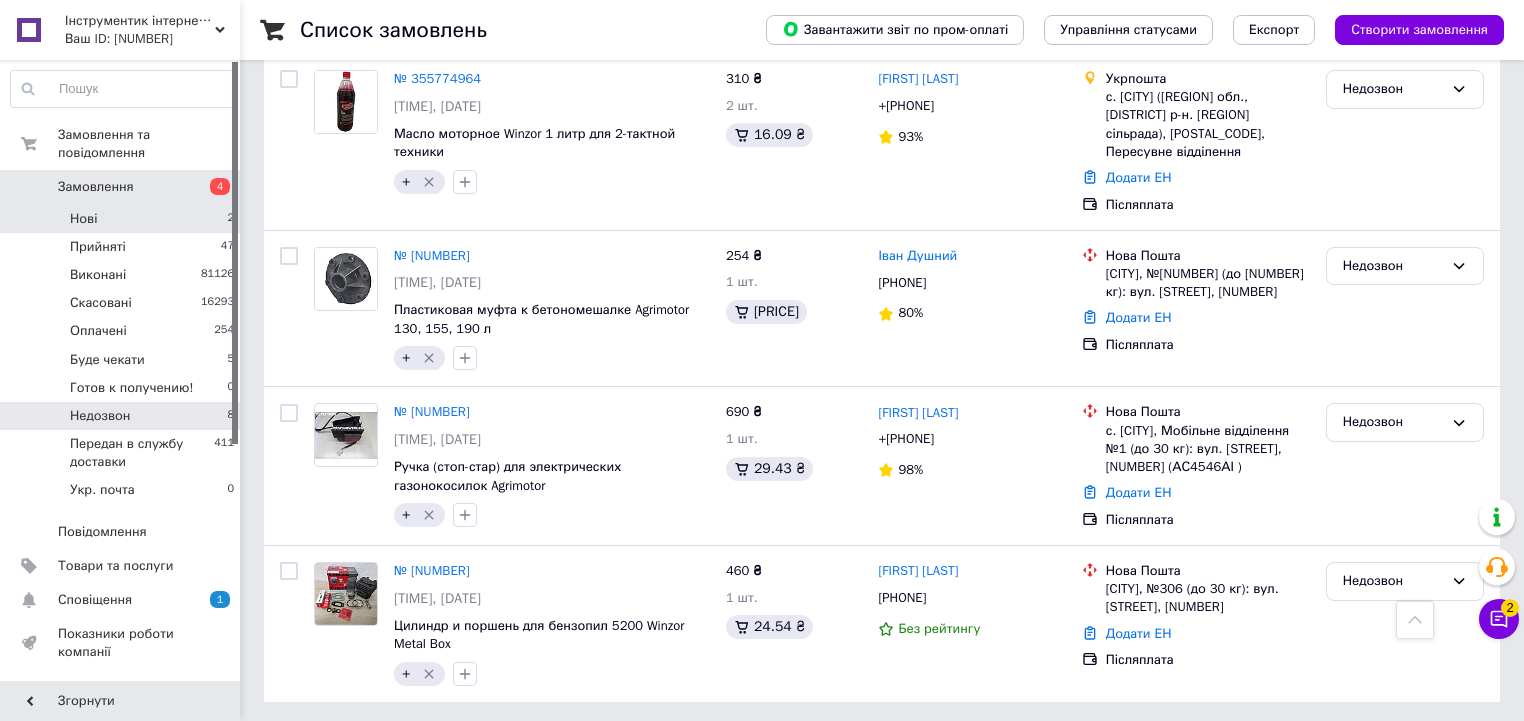 click on "Нові 2" at bounding box center [123, 219] 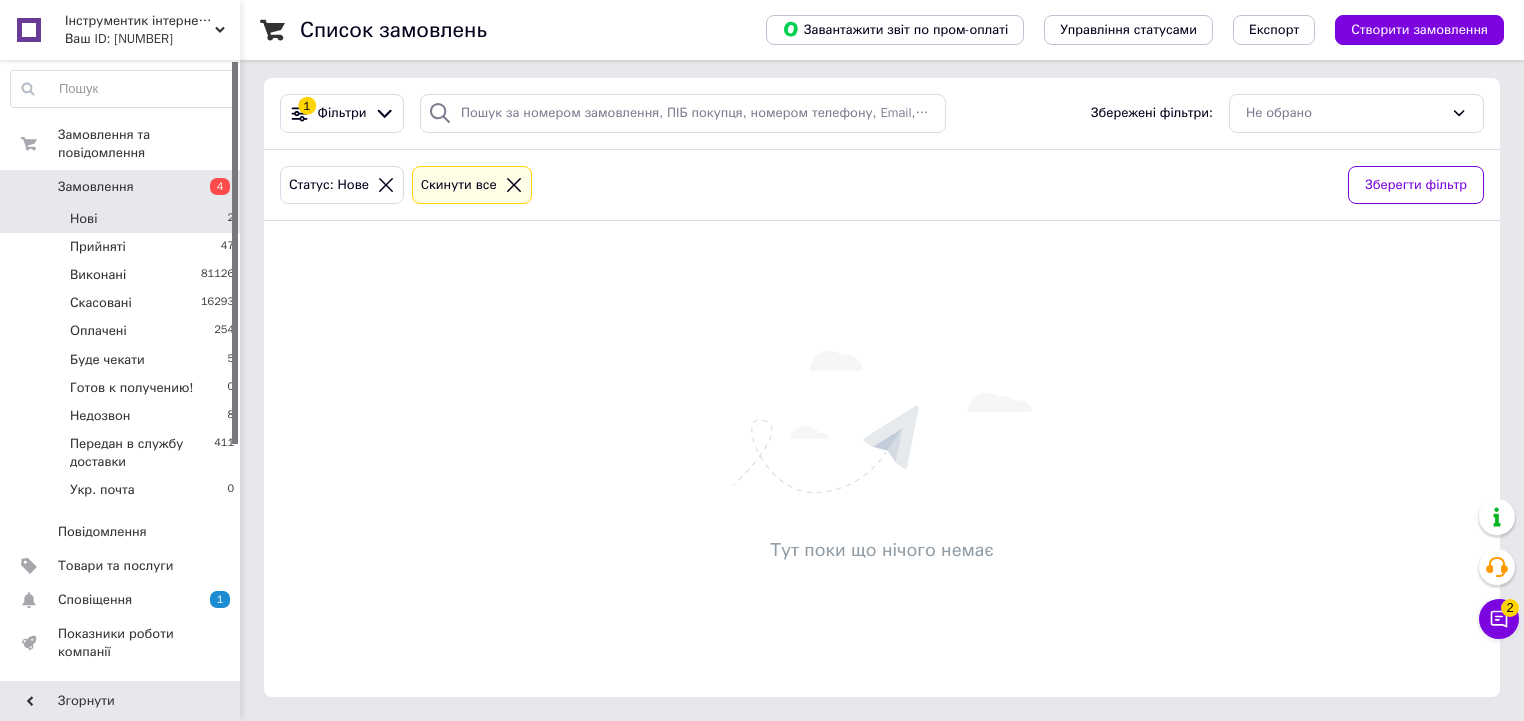 scroll, scrollTop: 0, scrollLeft: 0, axis: both 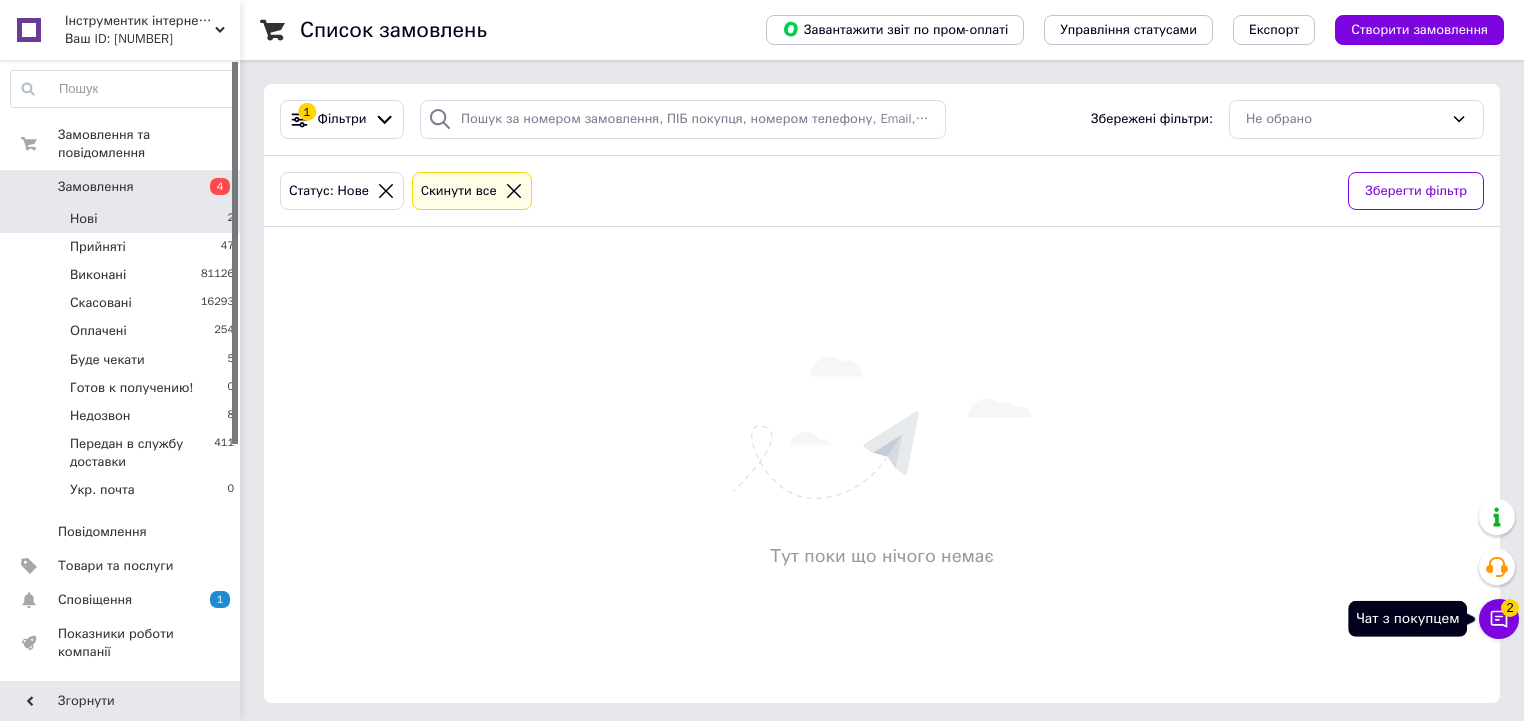 click 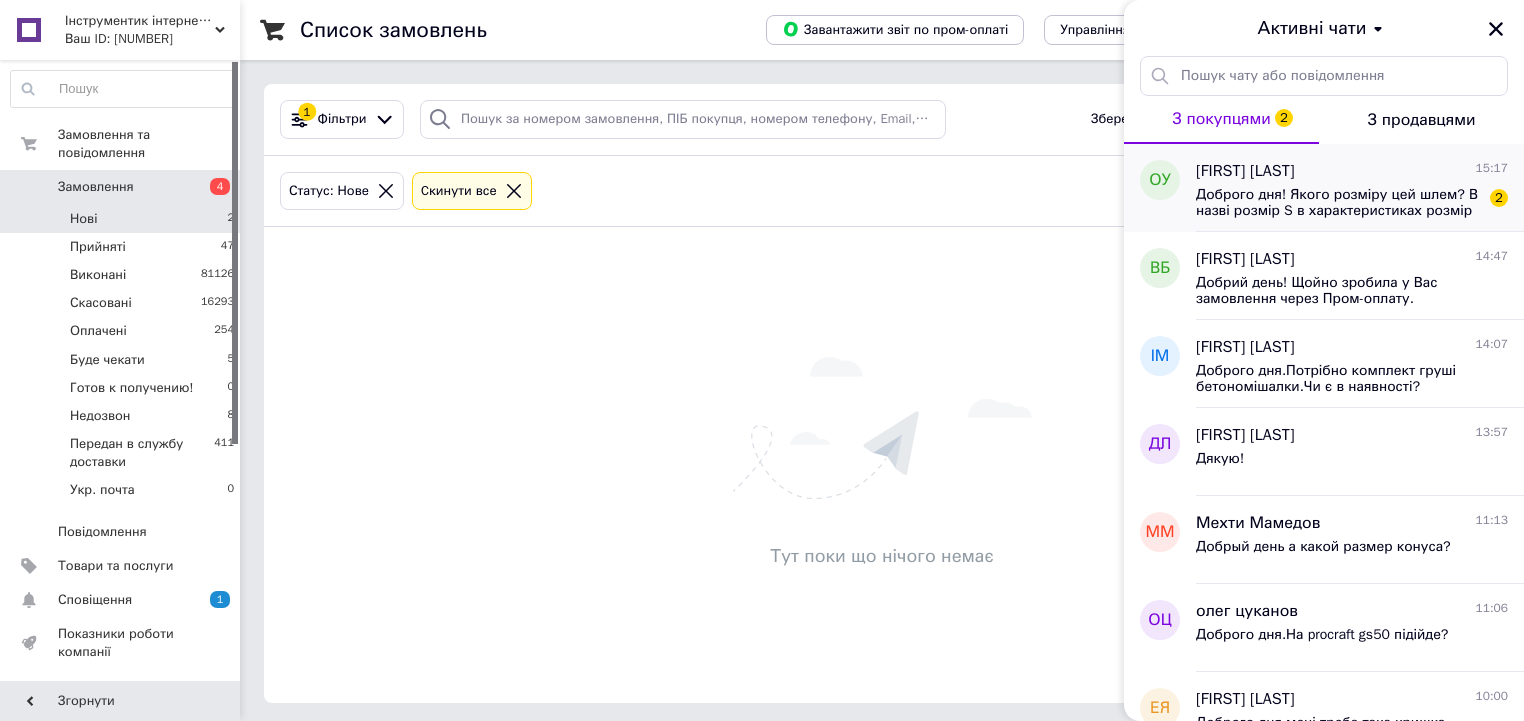 click on "Доброго дня! Якого розміру цей шлем? В назві розмір S в характеристиках розмір M. Потрібен розмір М." at bounding box center (1338, 203) 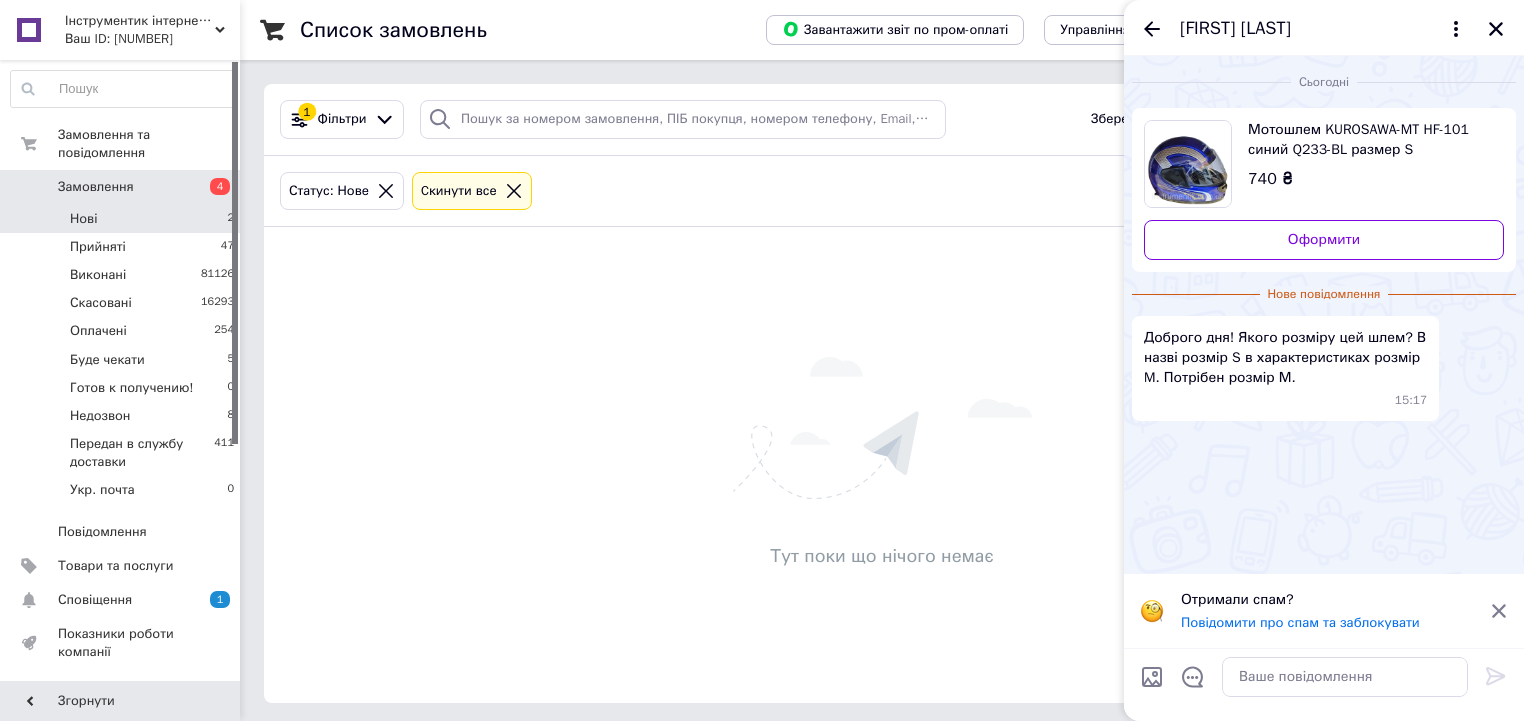 click on "Мотошлем KUROSAWA-MT HF-101 синий Q233-BL размер S" at bounding box center [1368, 140] 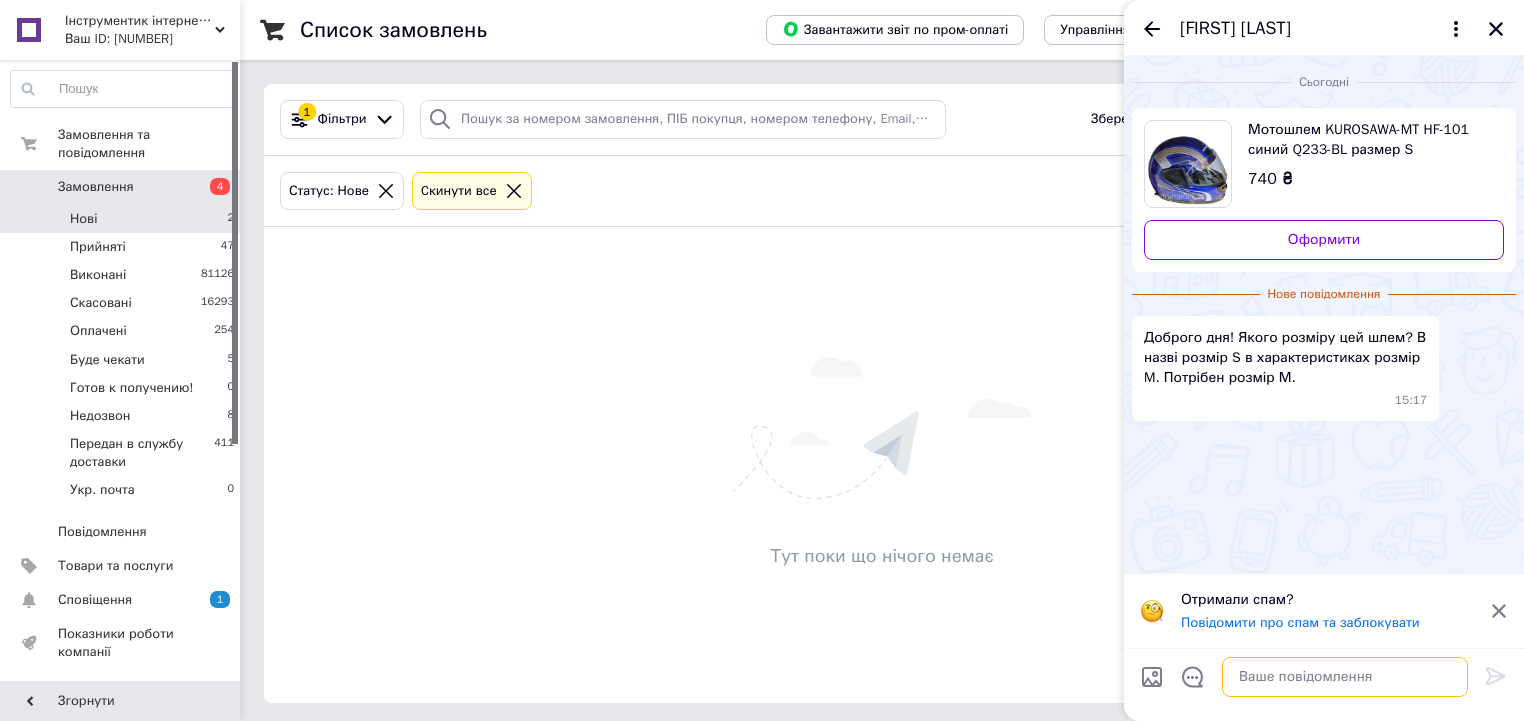 click at bounding box center [1345, 677] 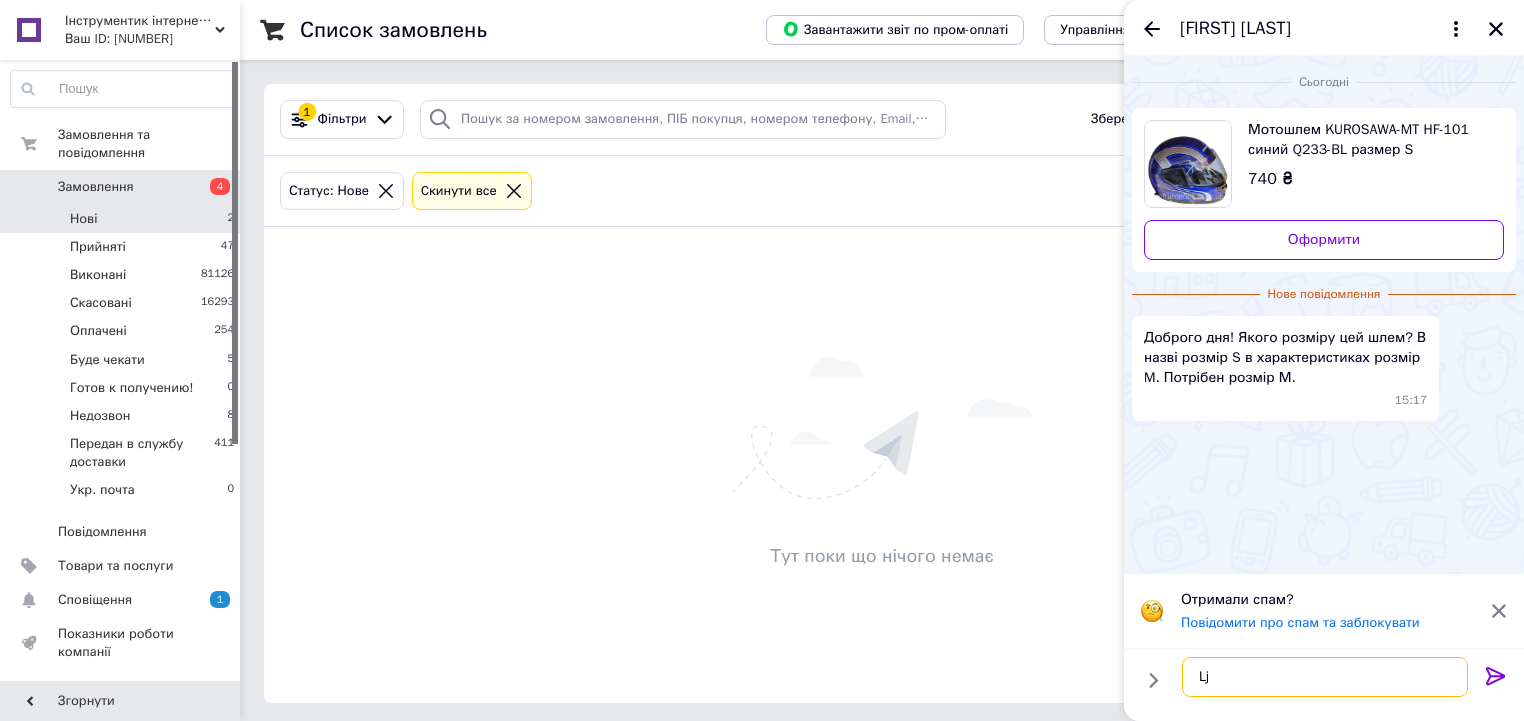 type on "L" 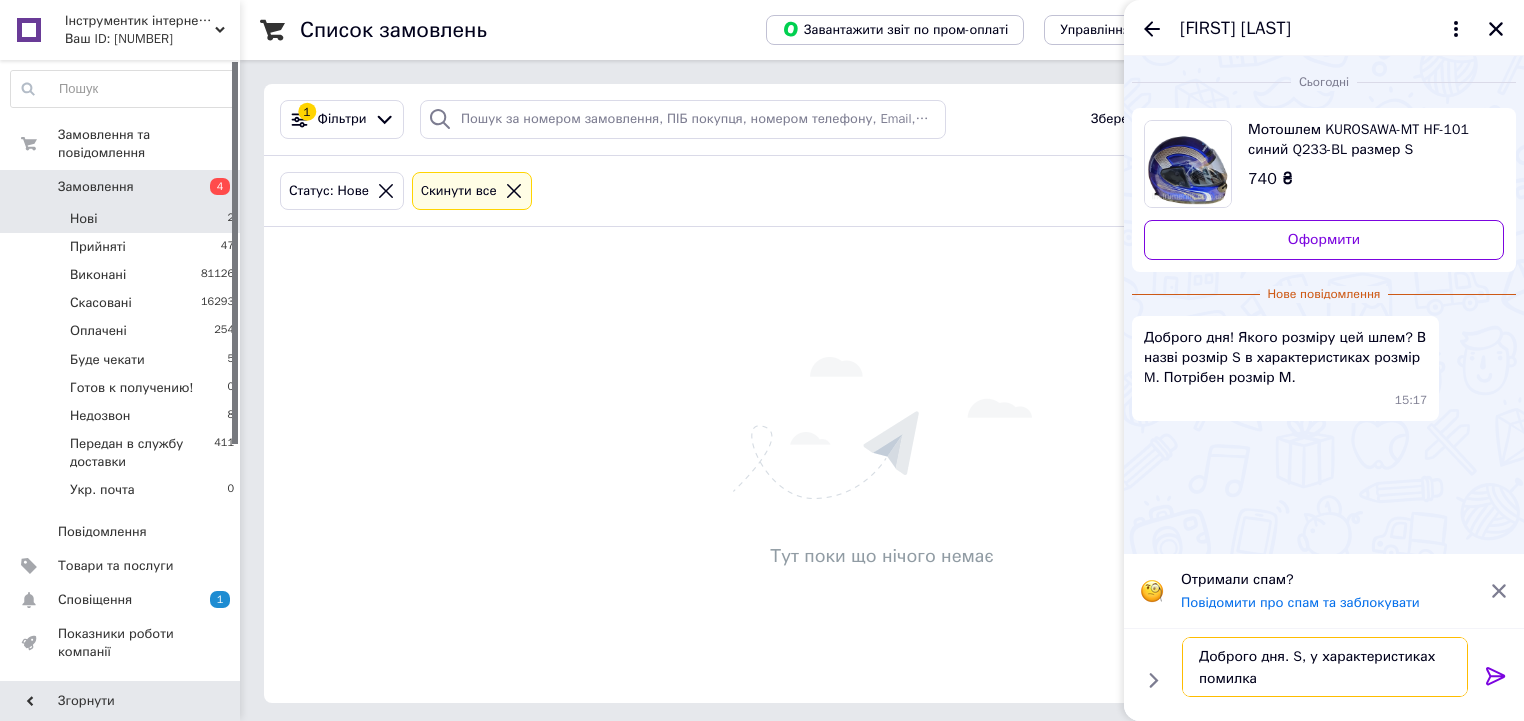 type on "Доброго дня. S, у характеристиках помилка" 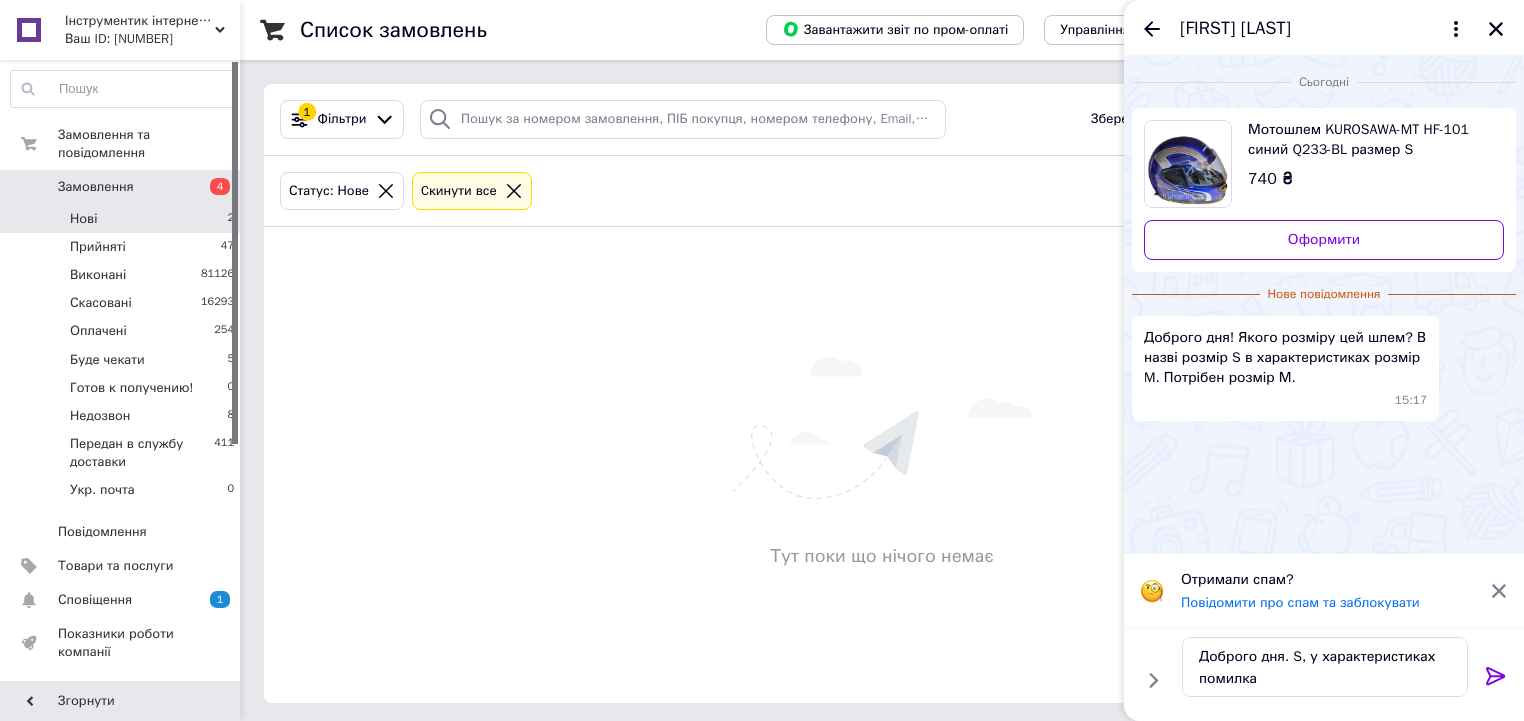 click 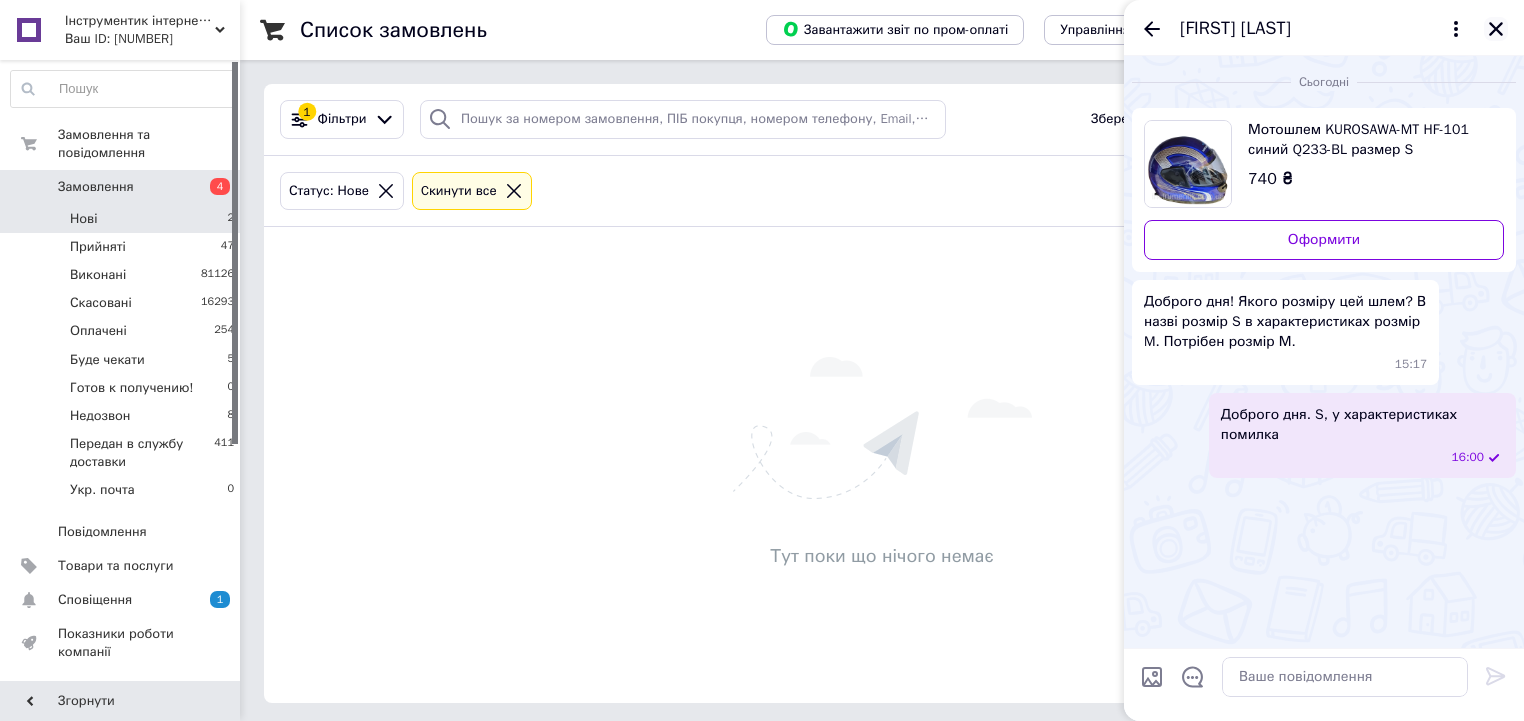 click 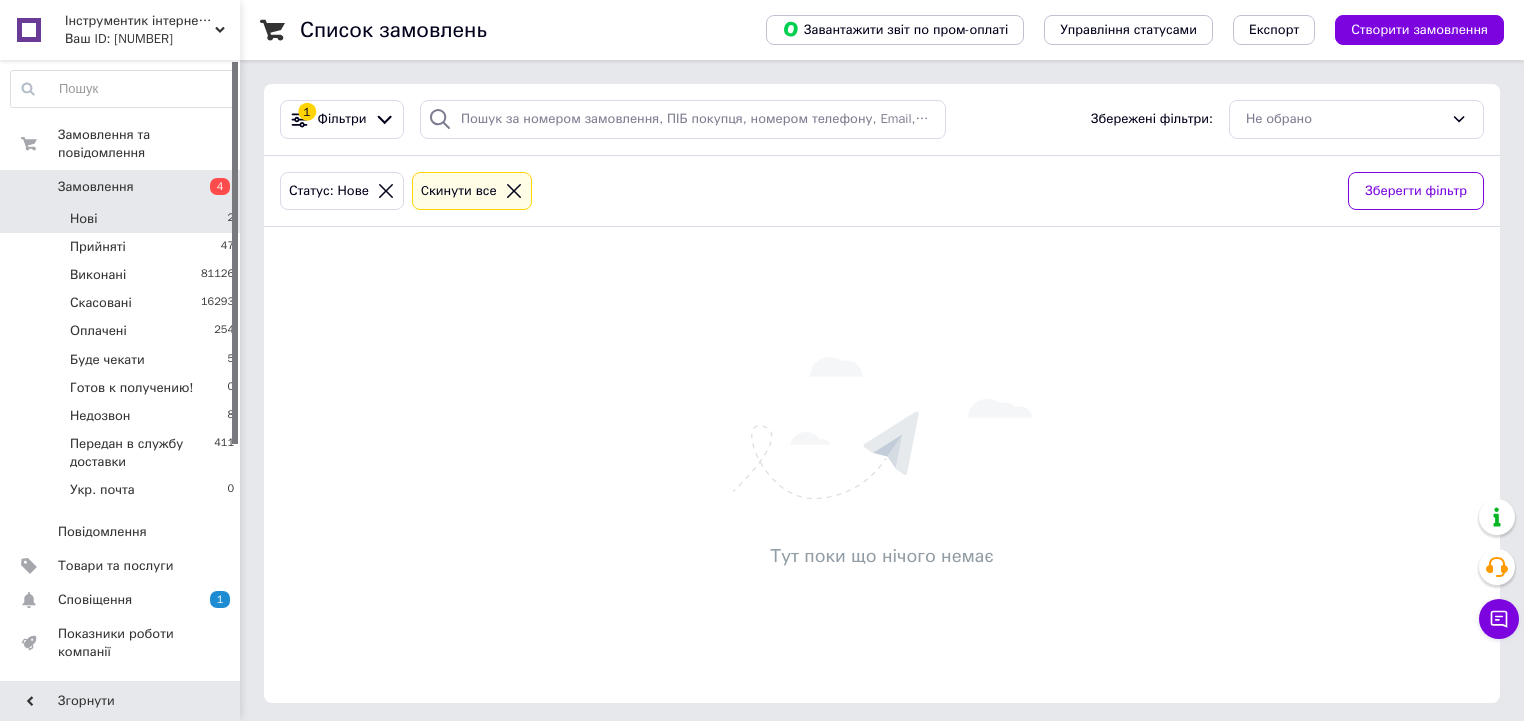 click on "Нові 2" at bounding box center (123, 219) 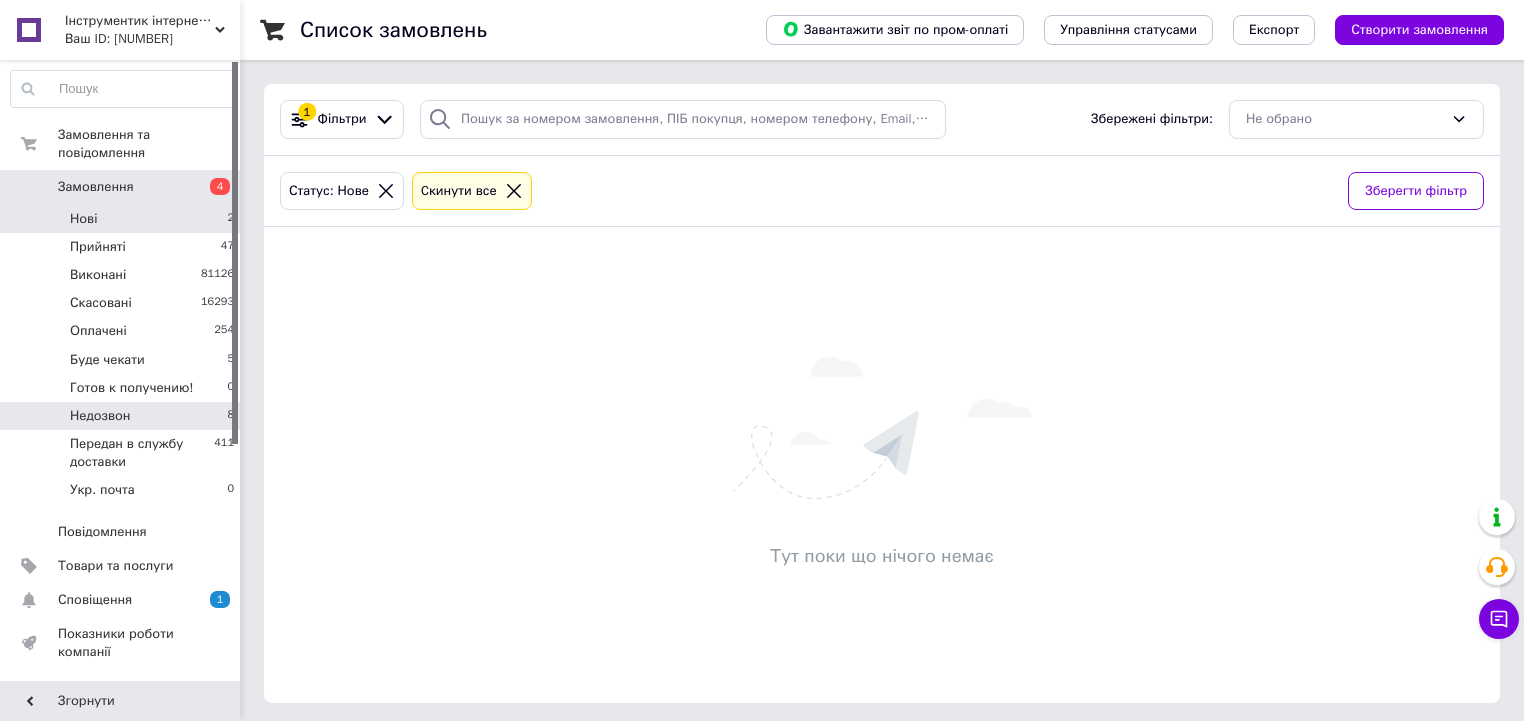 click on "Недозвон 8" at bounding box center (123, 416) 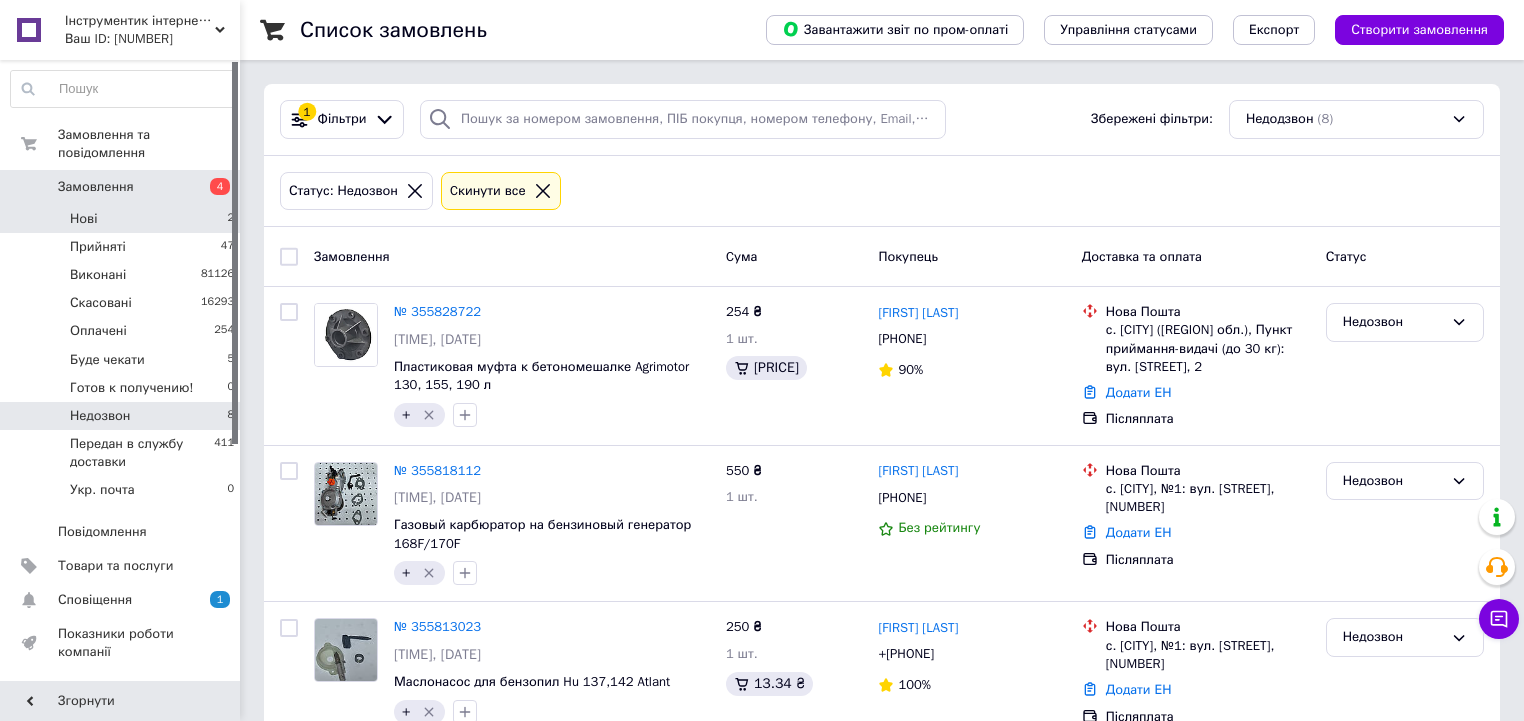 click on "Нові 2" at bounding box center [123, 219] 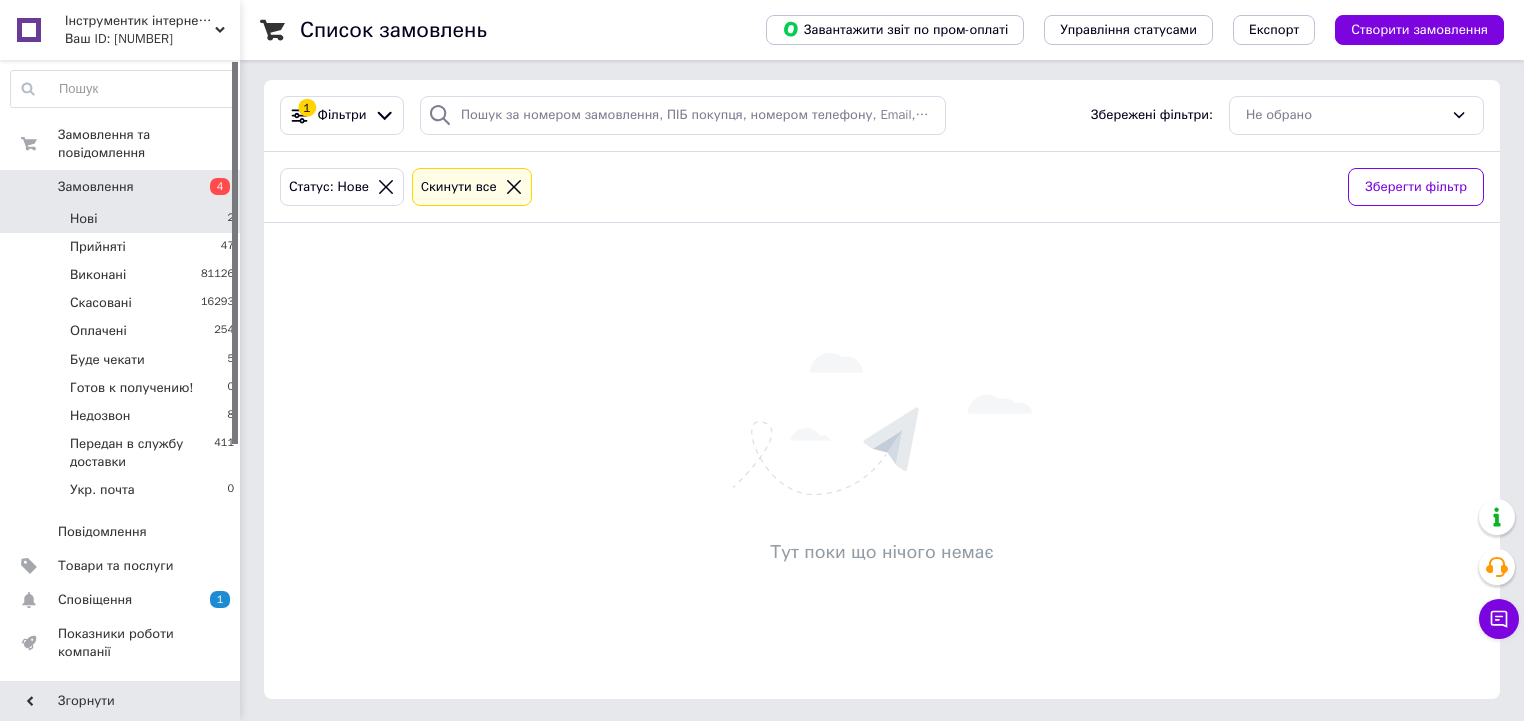 scroll, scrollTop: 4, scrollLeft: 0, axis: vertical 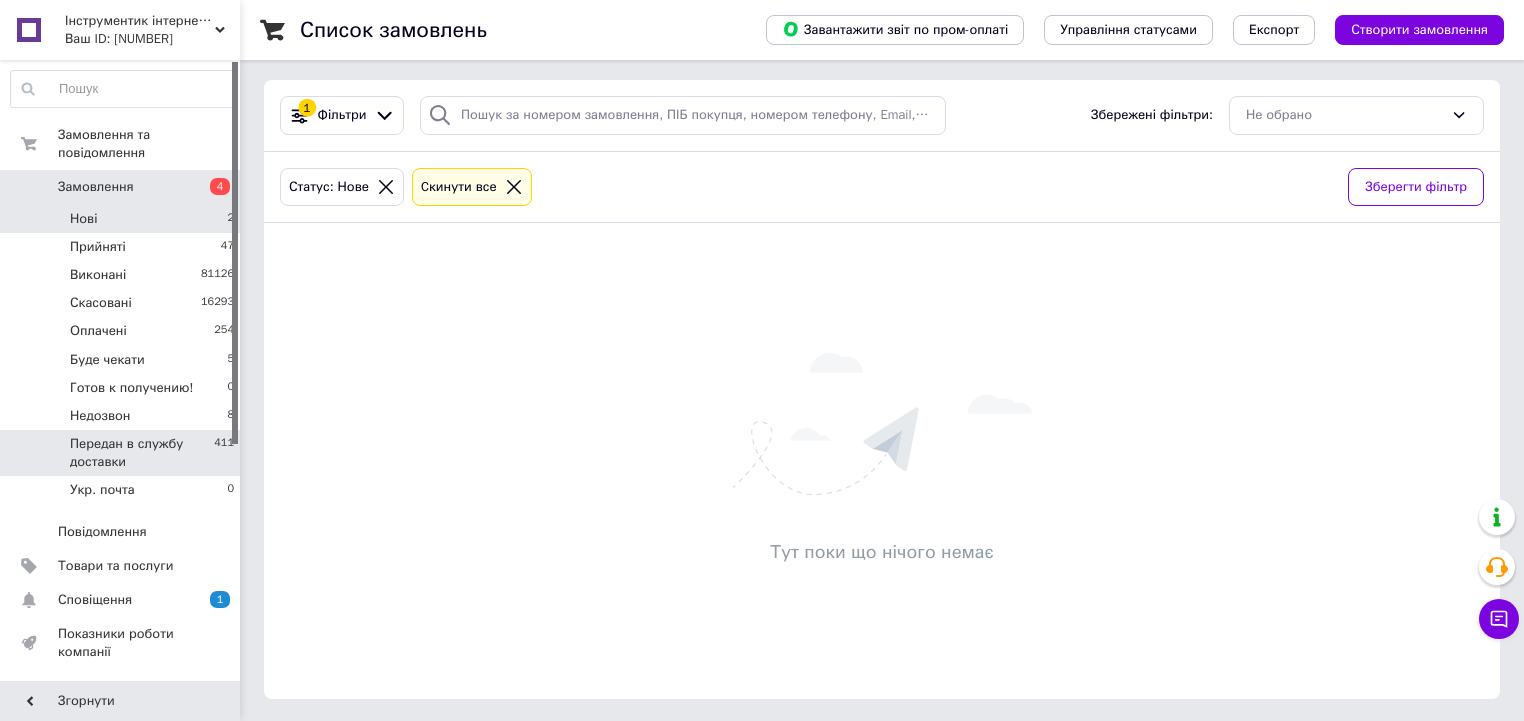 click on "Передан в службу доставки" at bounding box center [142, 453] 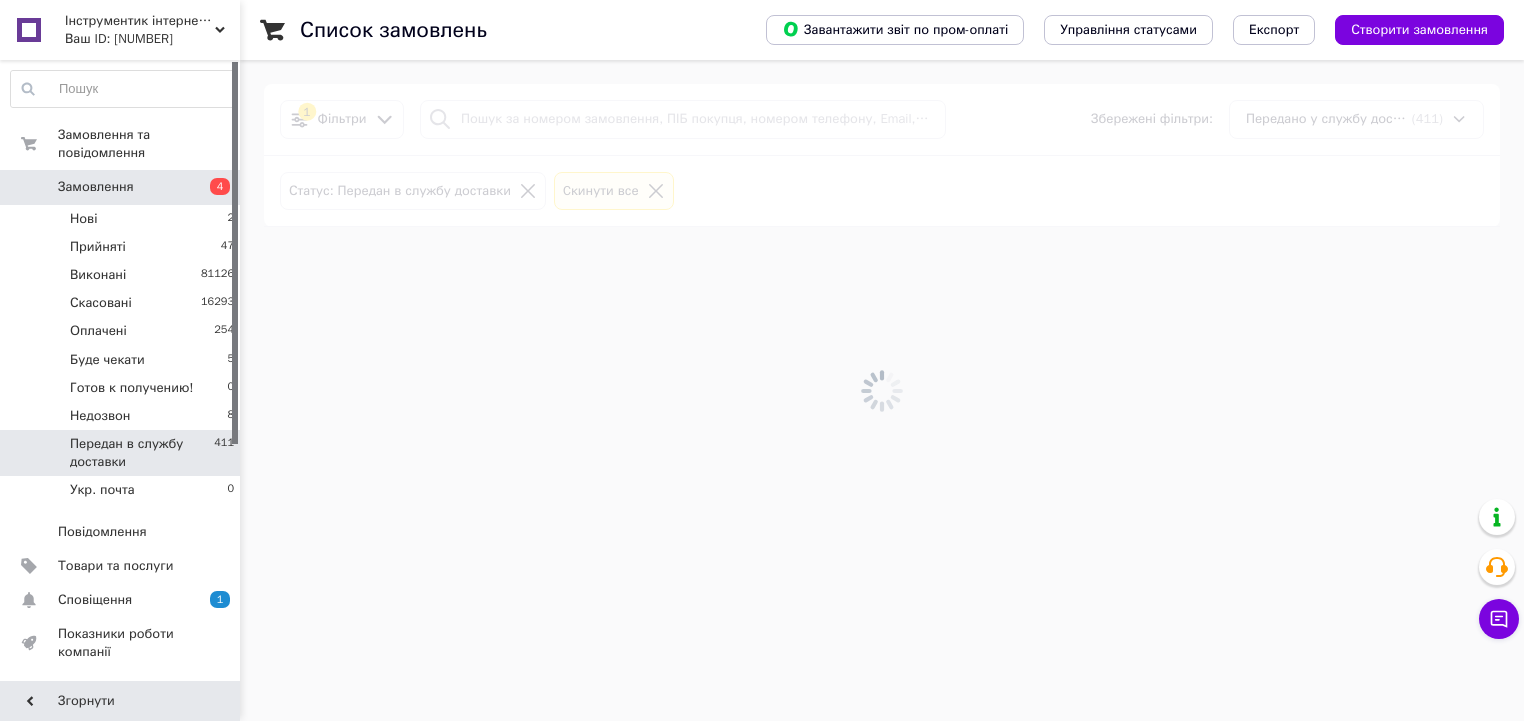 scroll, scrollTop: 0, scrollLeft: 0, axis: both 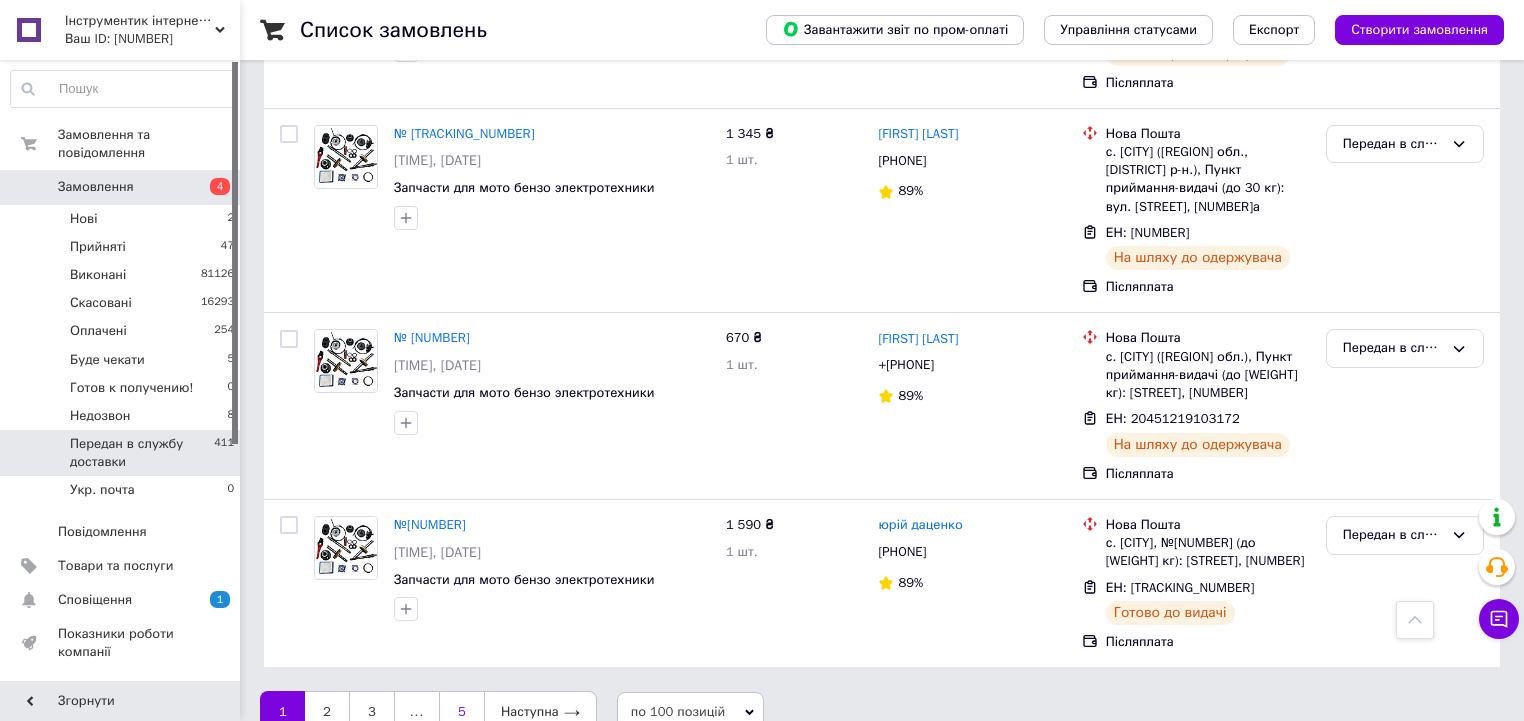 click on "5" at bounding box center (461, 712) 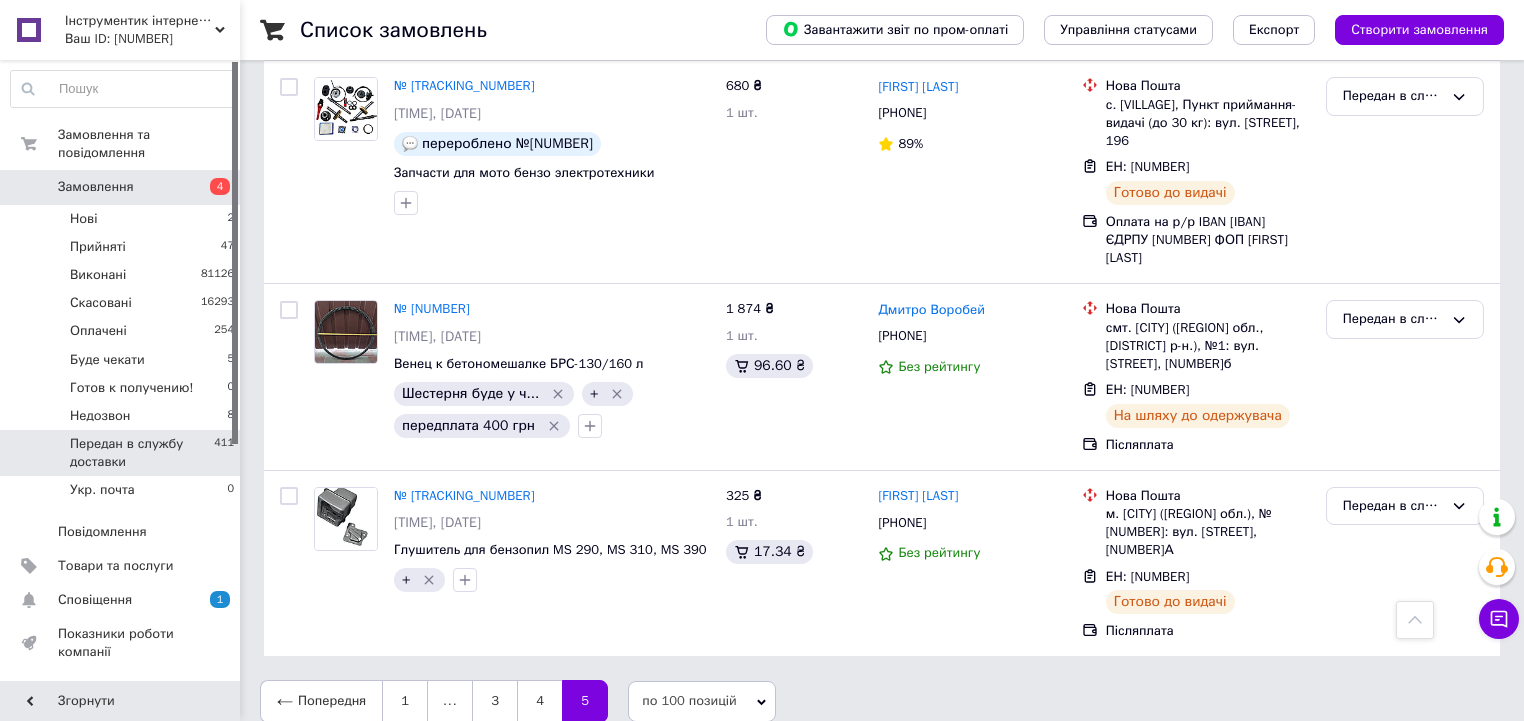 scroll, scrollTop: 1740, scrollLeft: 0, axis: vertical 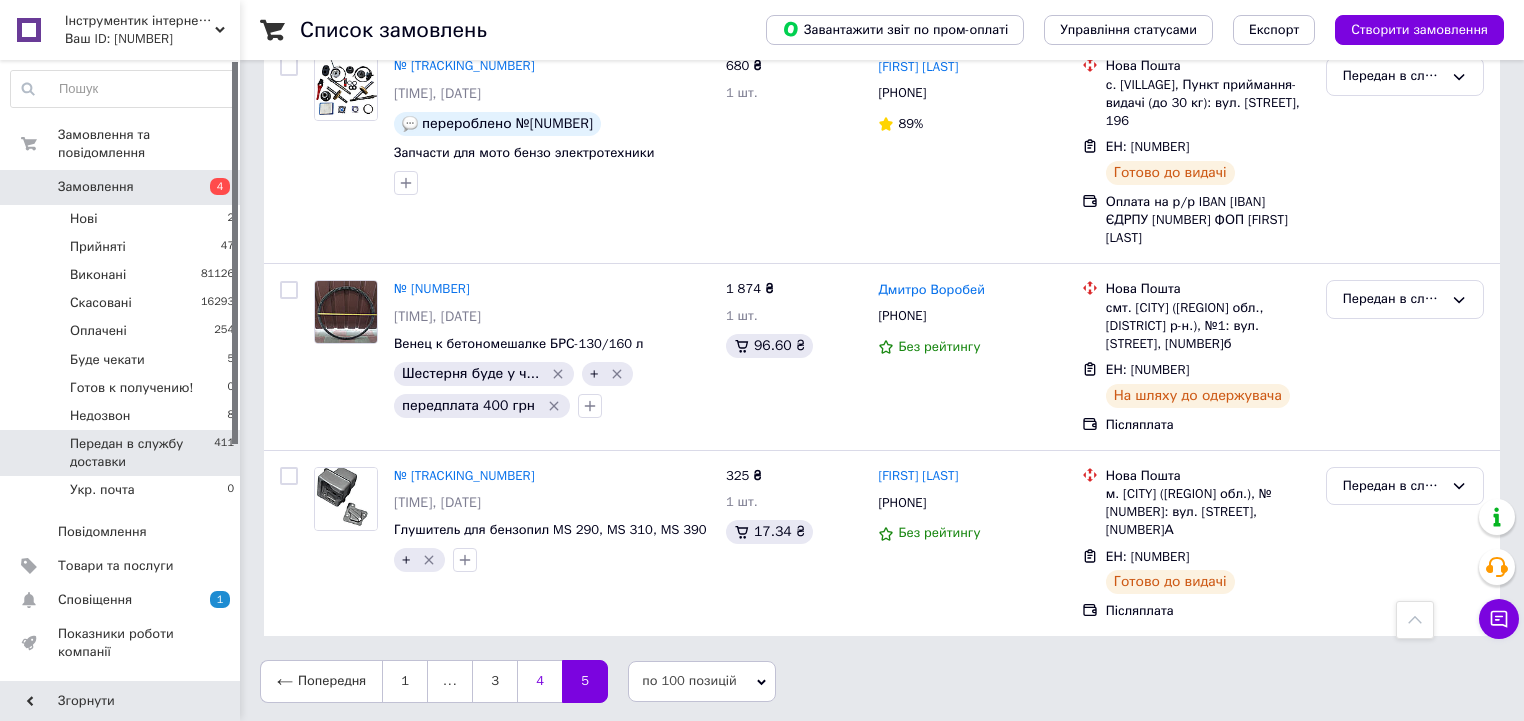 click on "4" at bounding box center (539, 681) 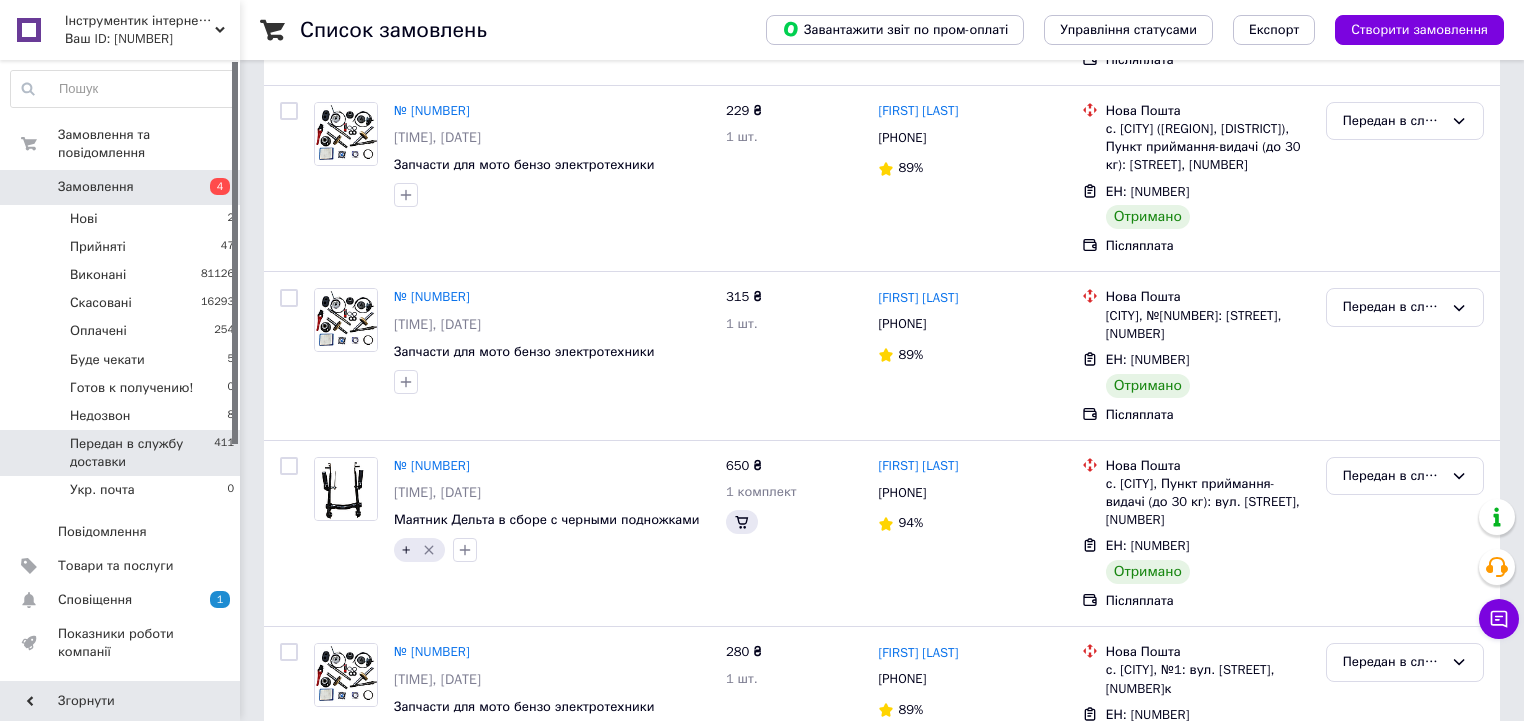 scroll, scrollTop: 0, scrollLeft: 0, axis: both 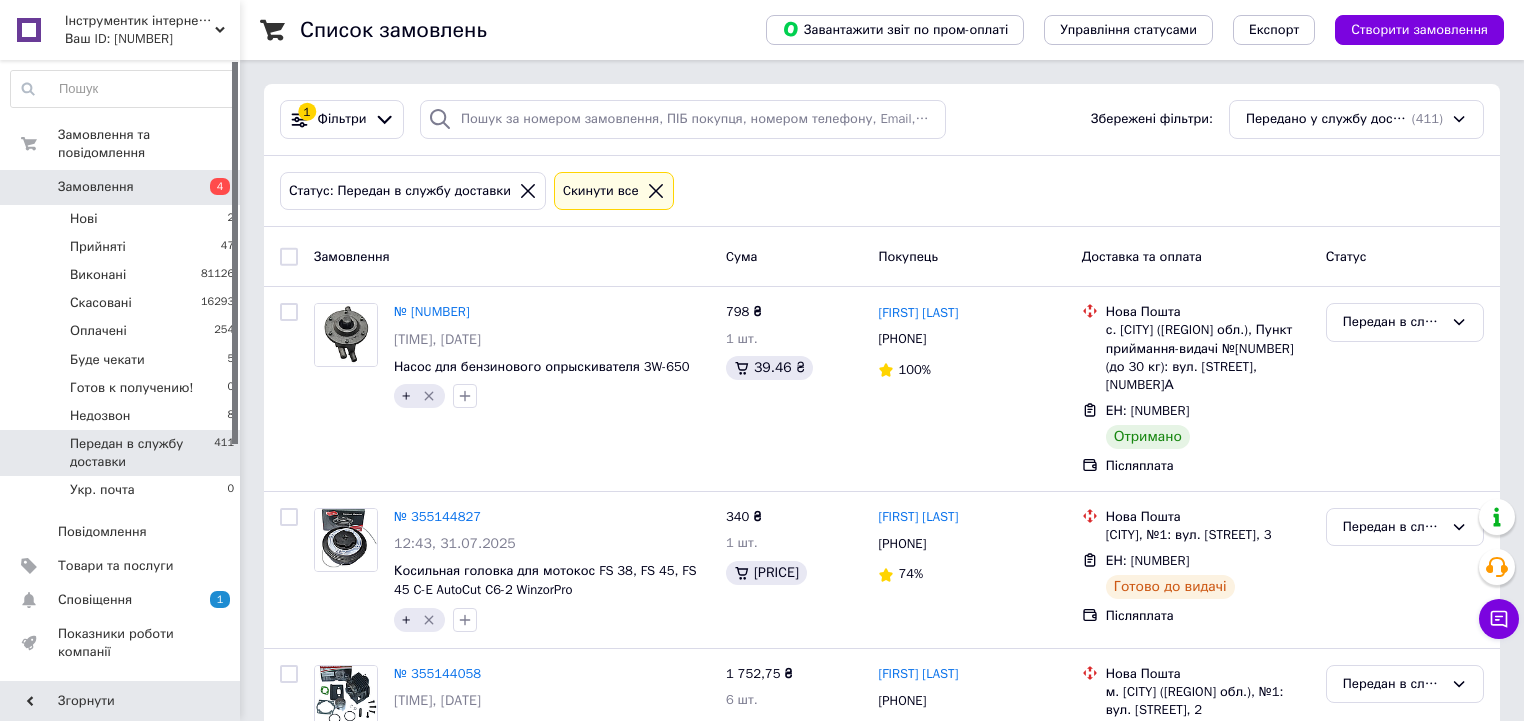 click at bounding box center [289, 257] 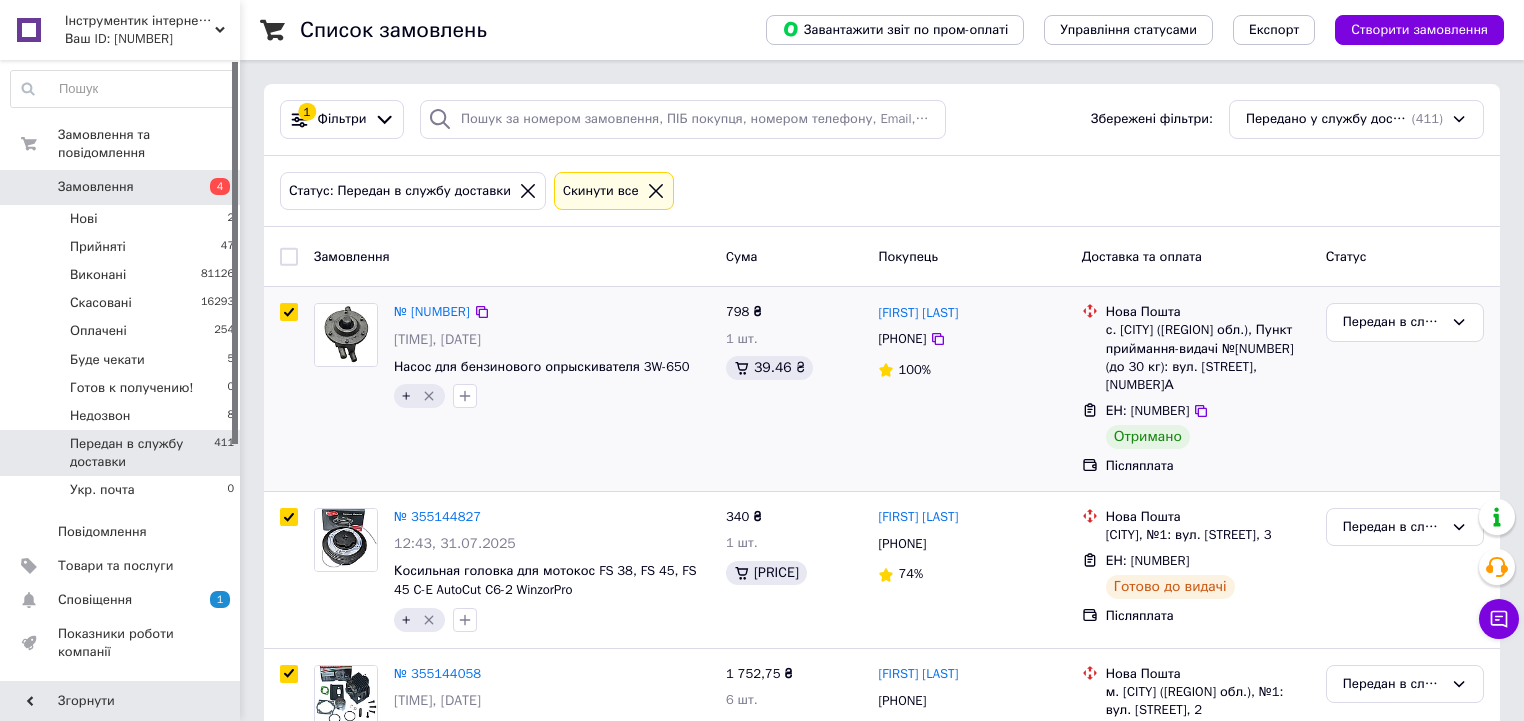 checkbox on "true" 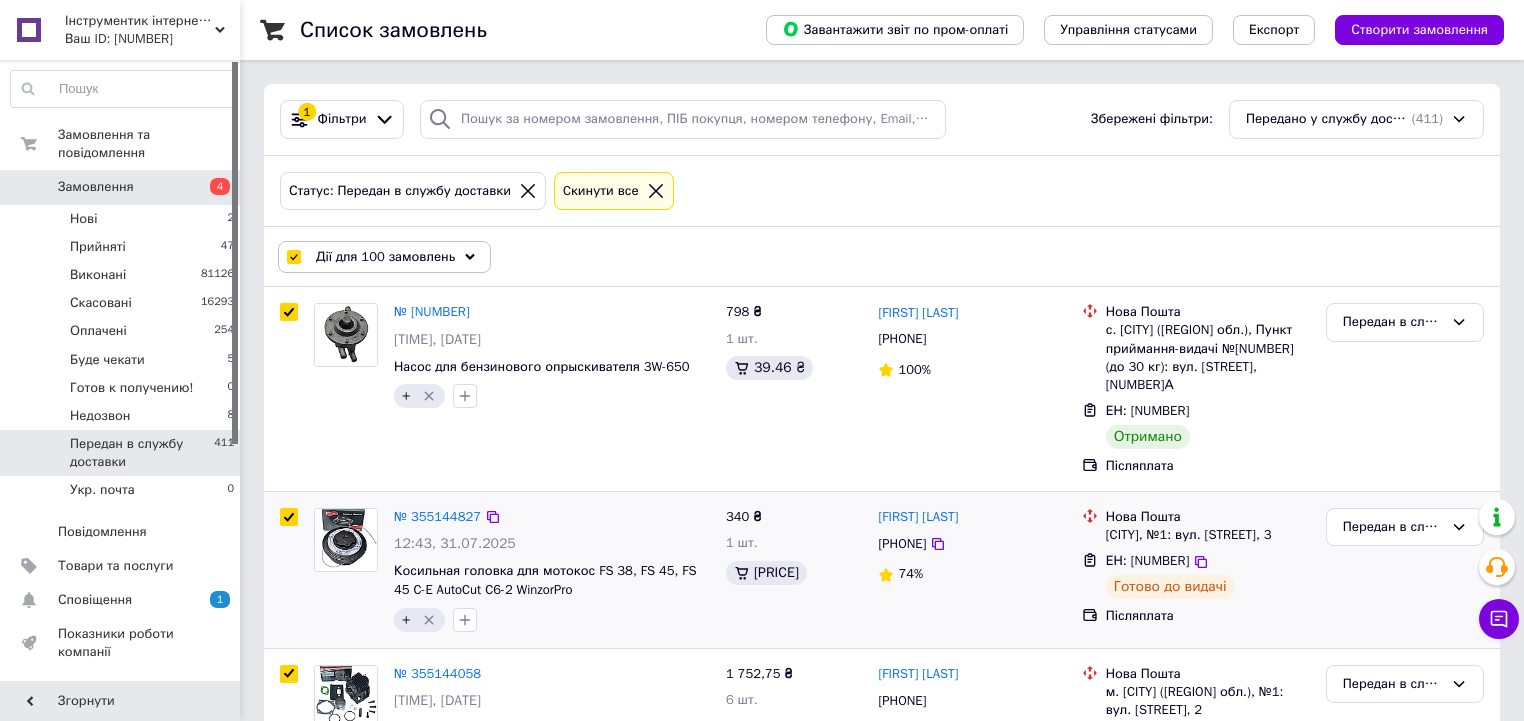 click at bounding box center (289, 517) 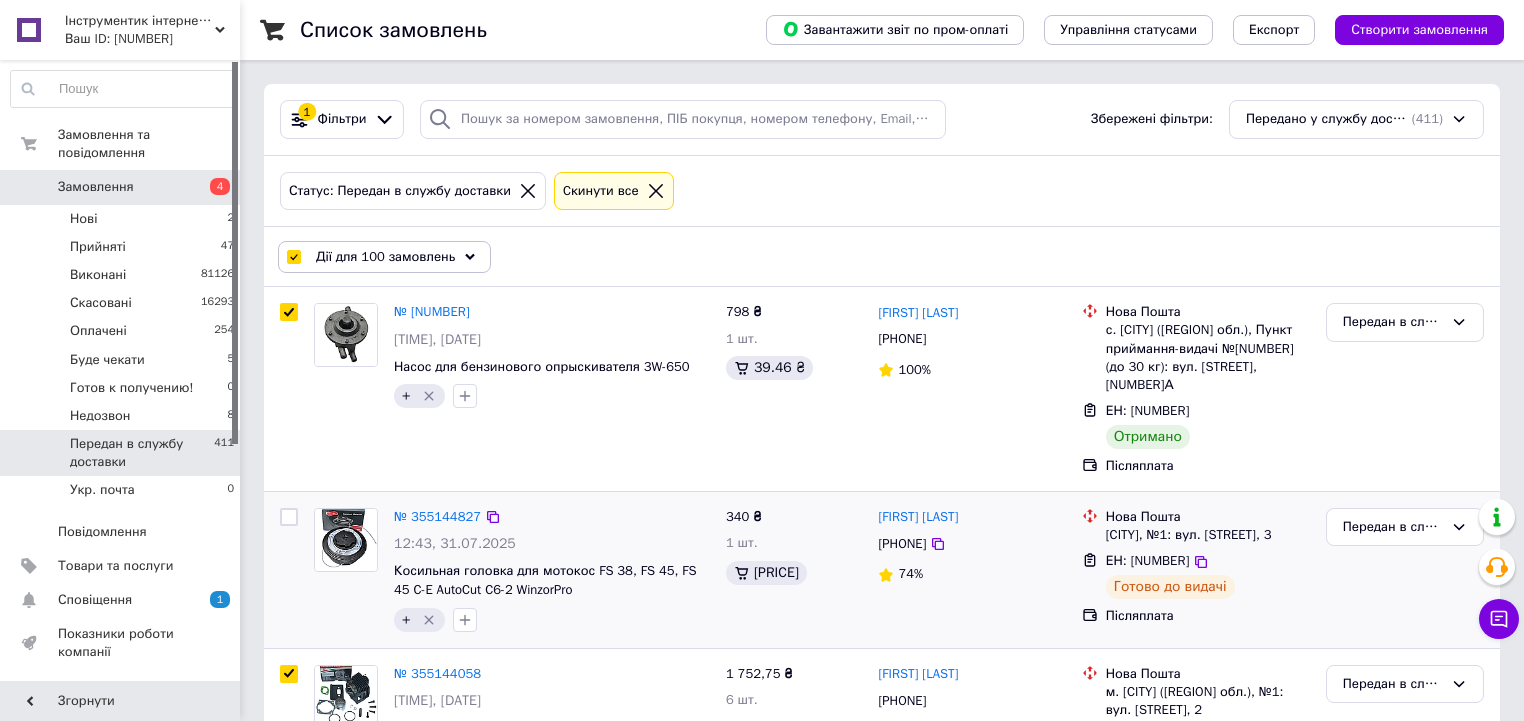checkbox on "false" 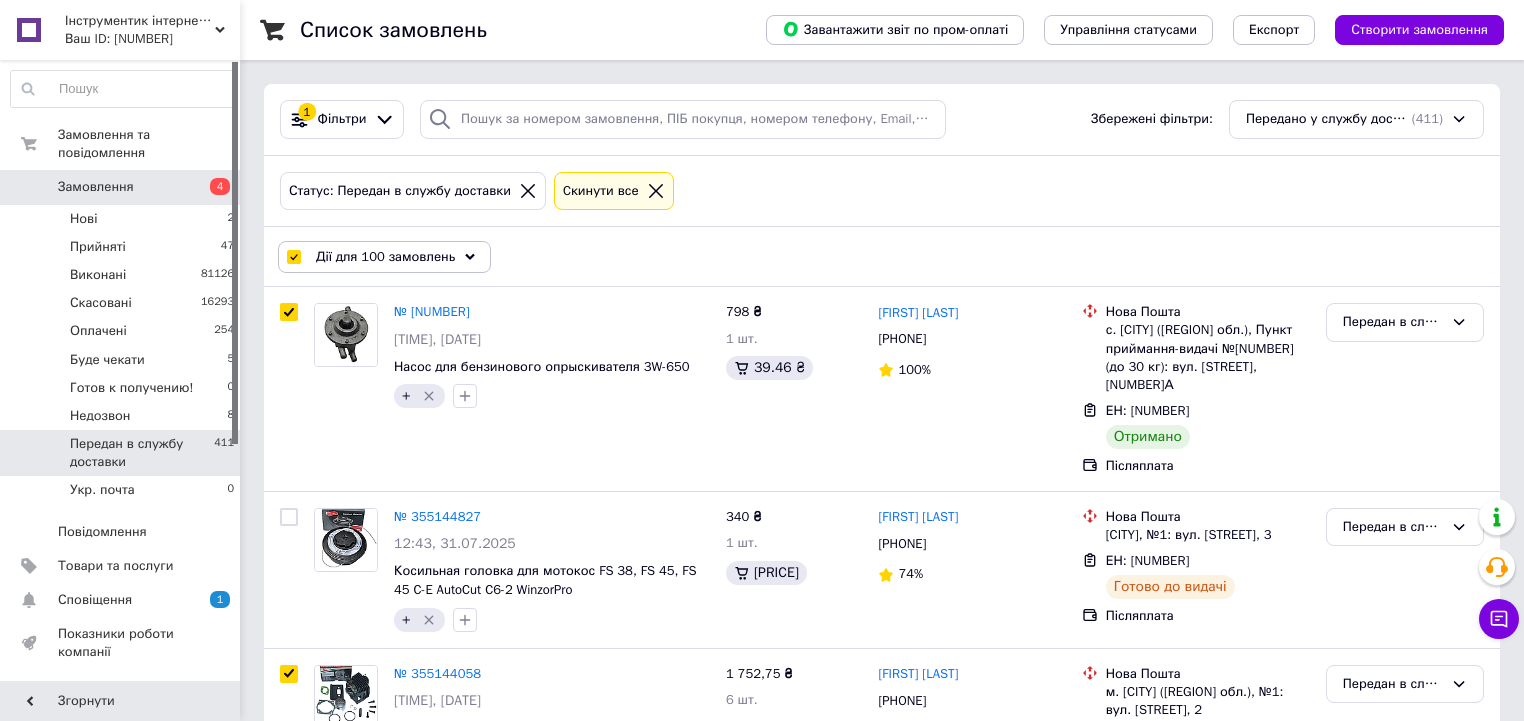 checkbox on "true" 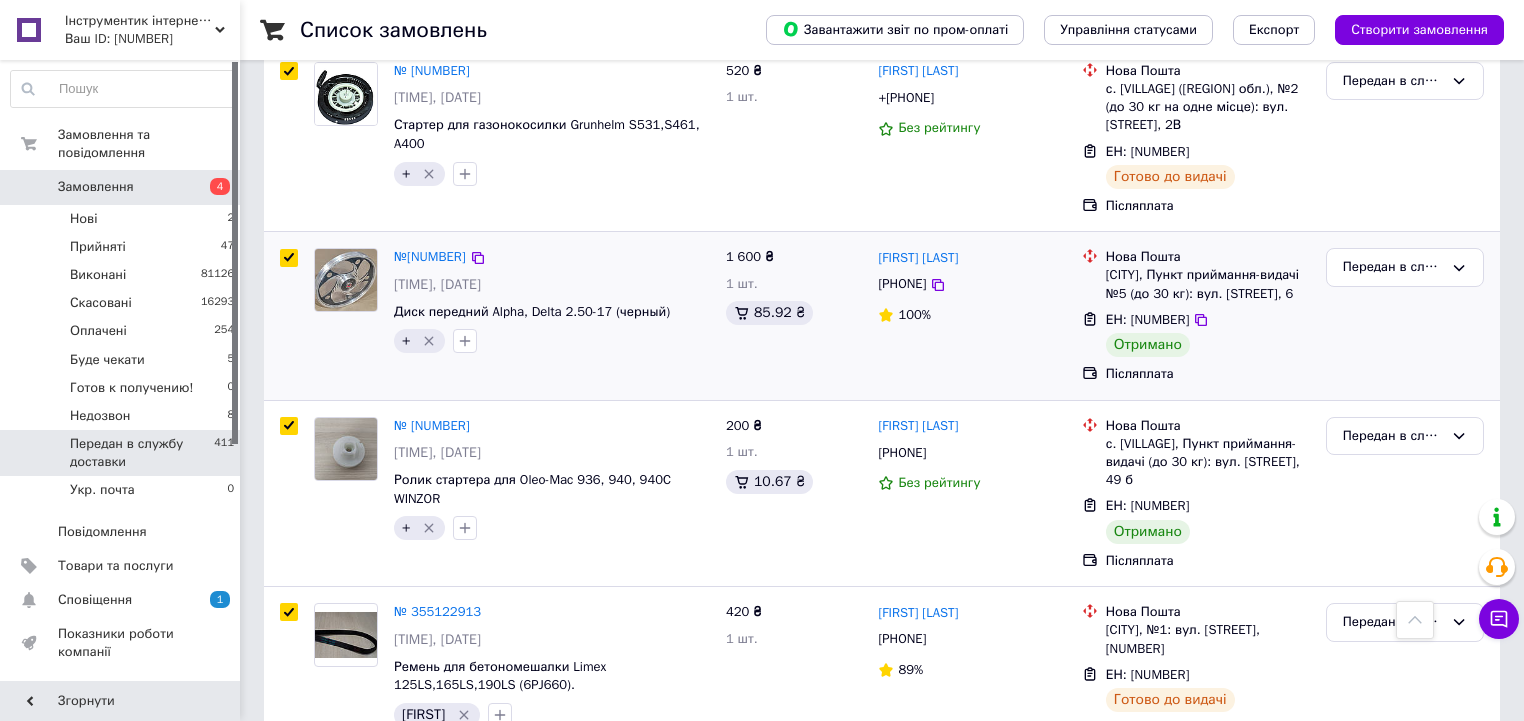 scroll, scrollTop: 4160, scrollLeft: 0, axis: vertical 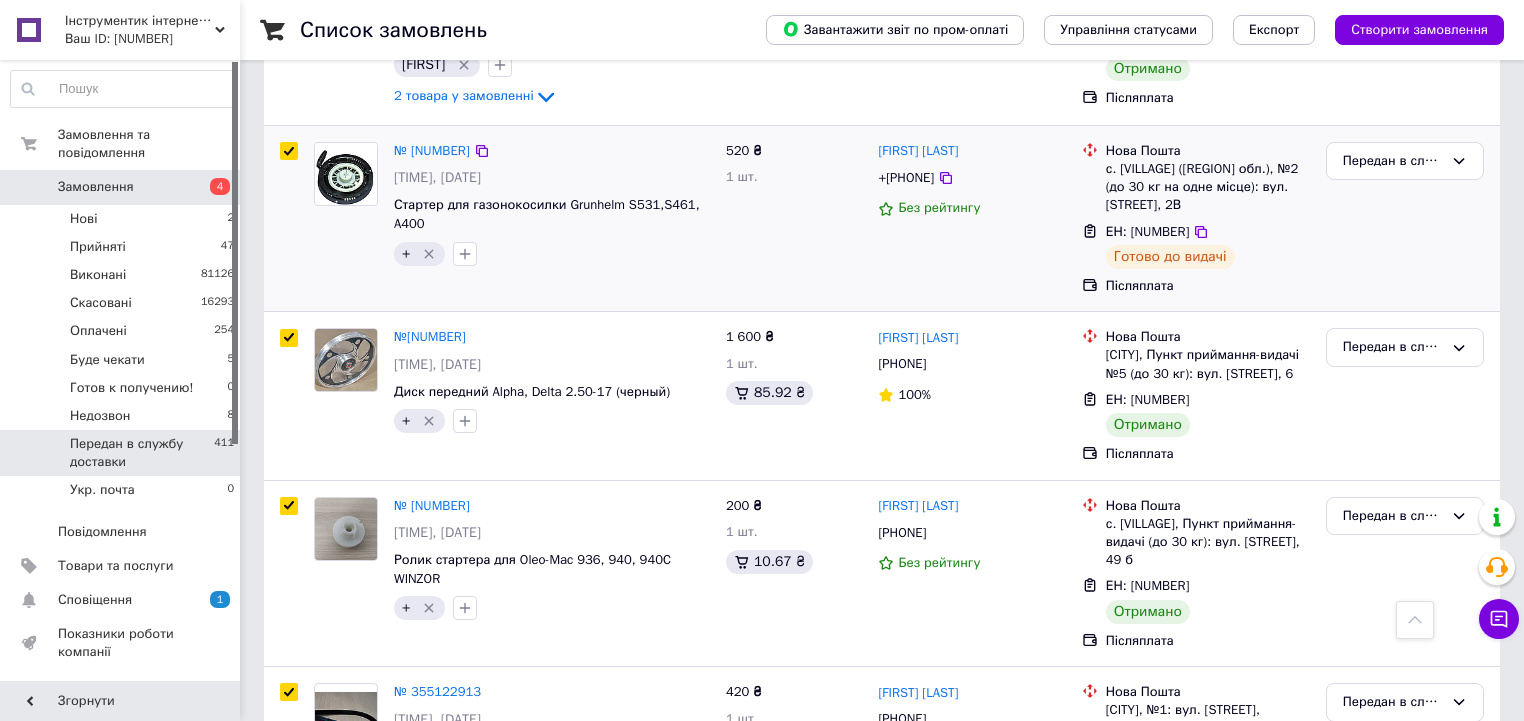click at bounding box center [289, 151] 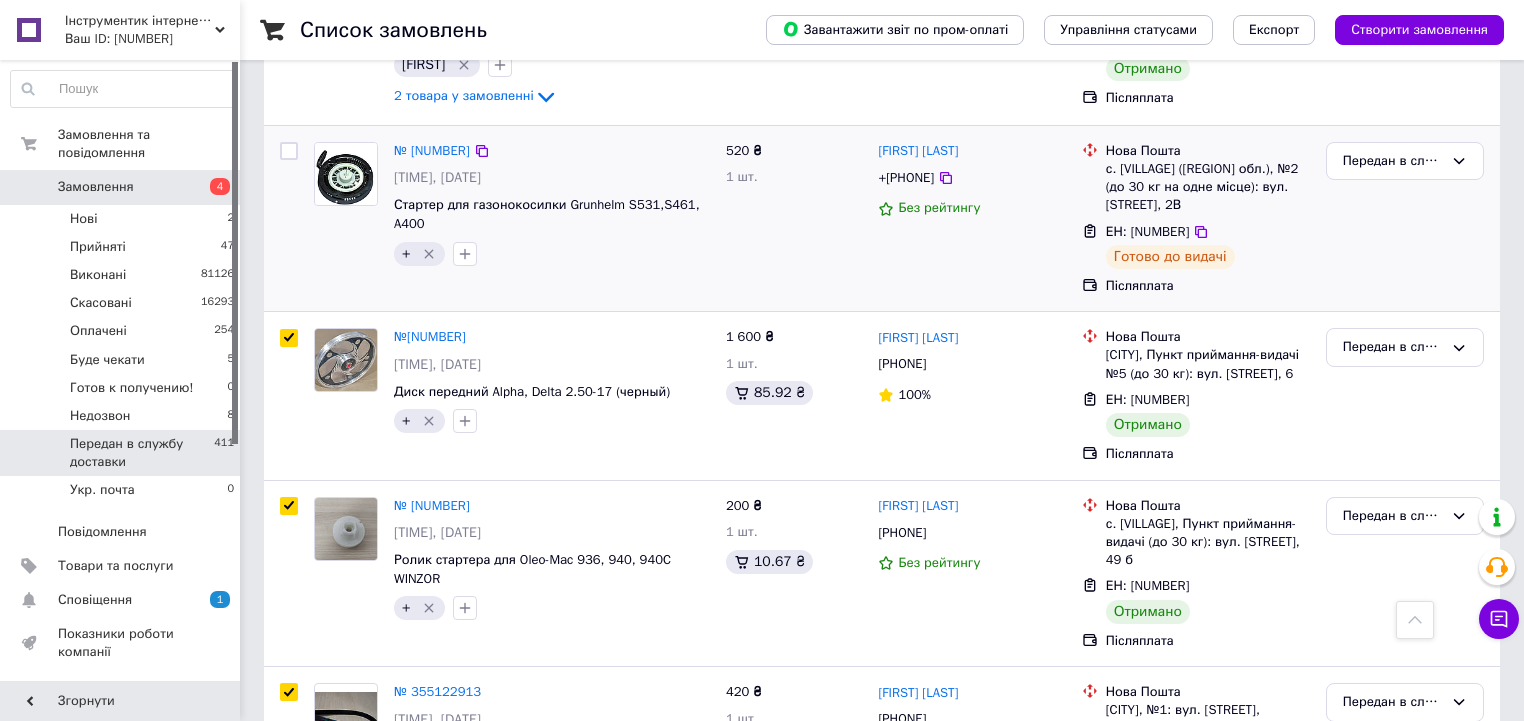 checkbox on "false" 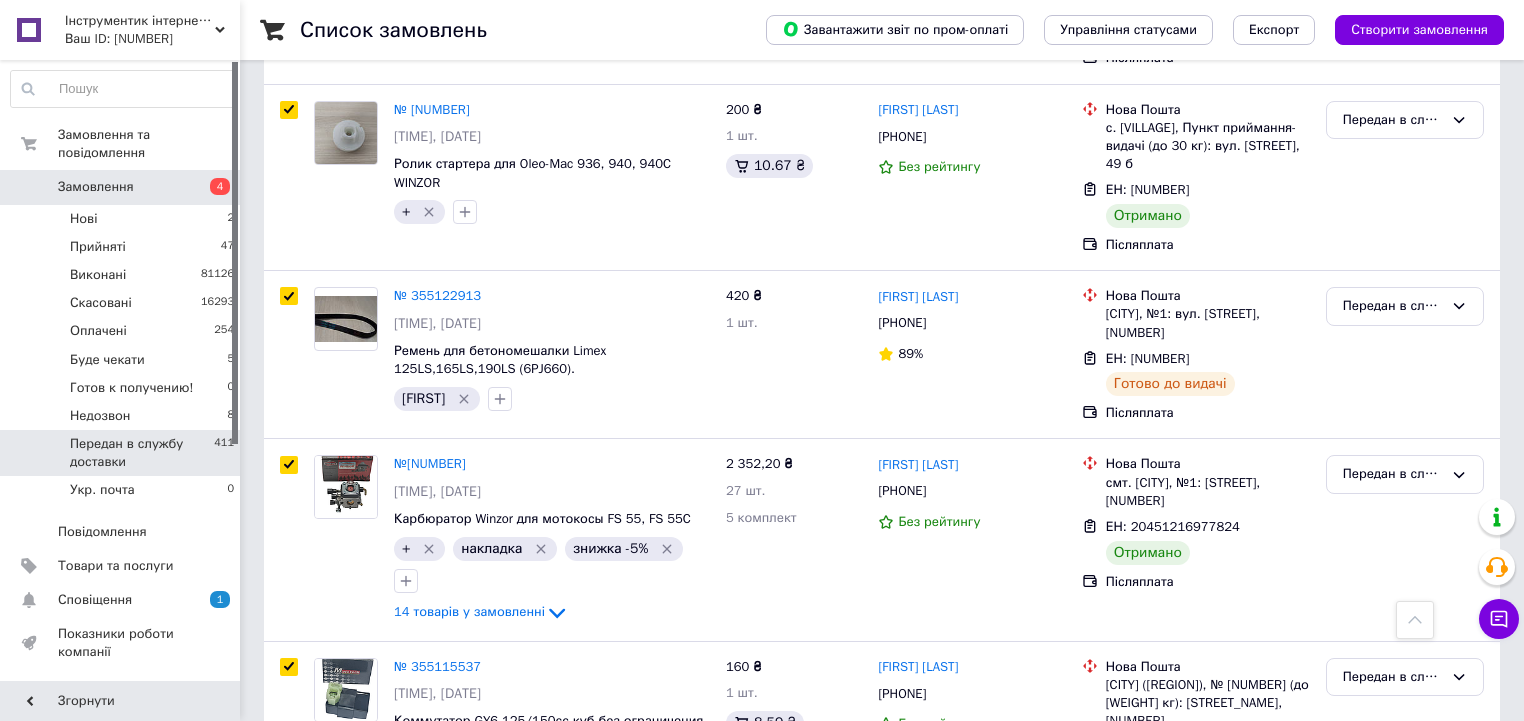 scroll, scrollTop: 4560, scrollLeft: 0, axis: vertical 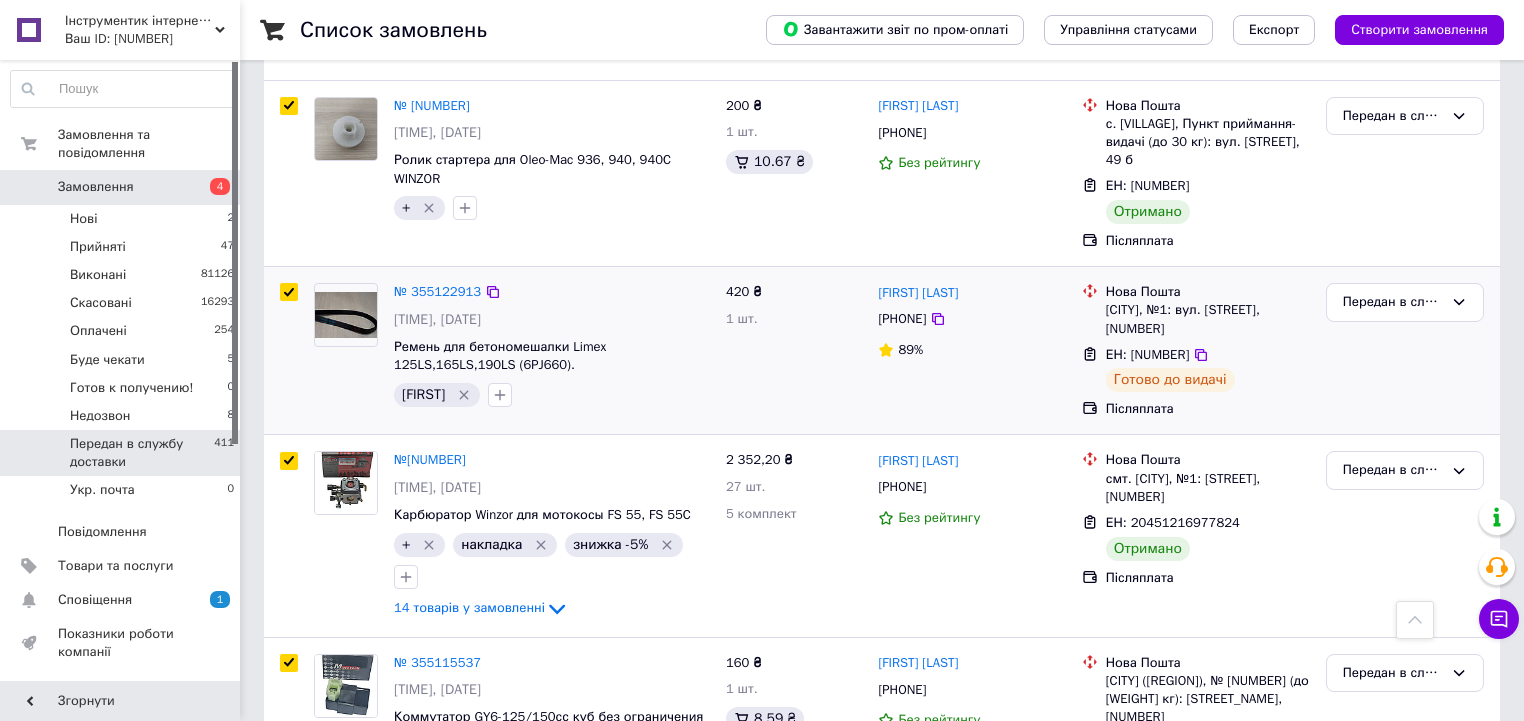 click at bounding box center [289, 292] 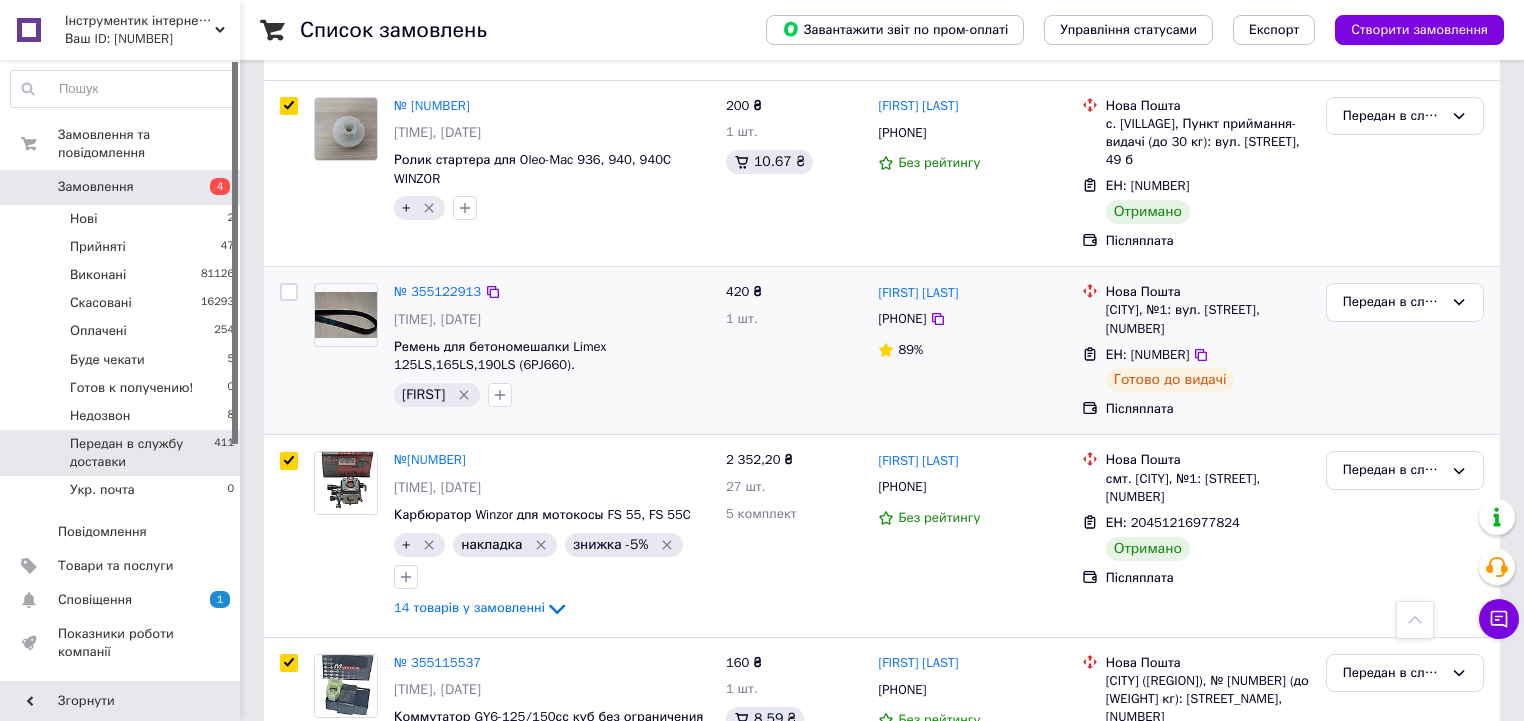 checkbox on "false" 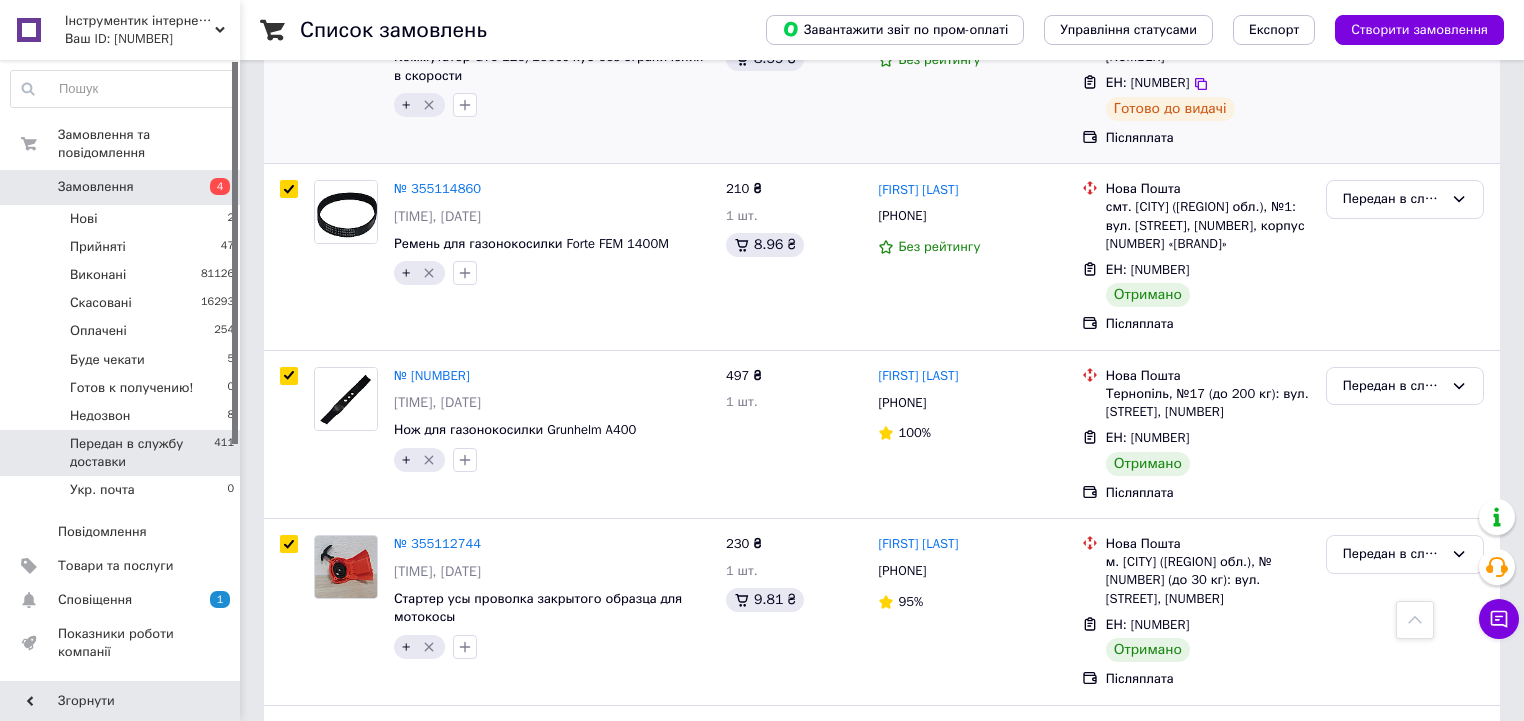 scroll, scrollTop: 5040, scrollLeft: 0, axis: vertical 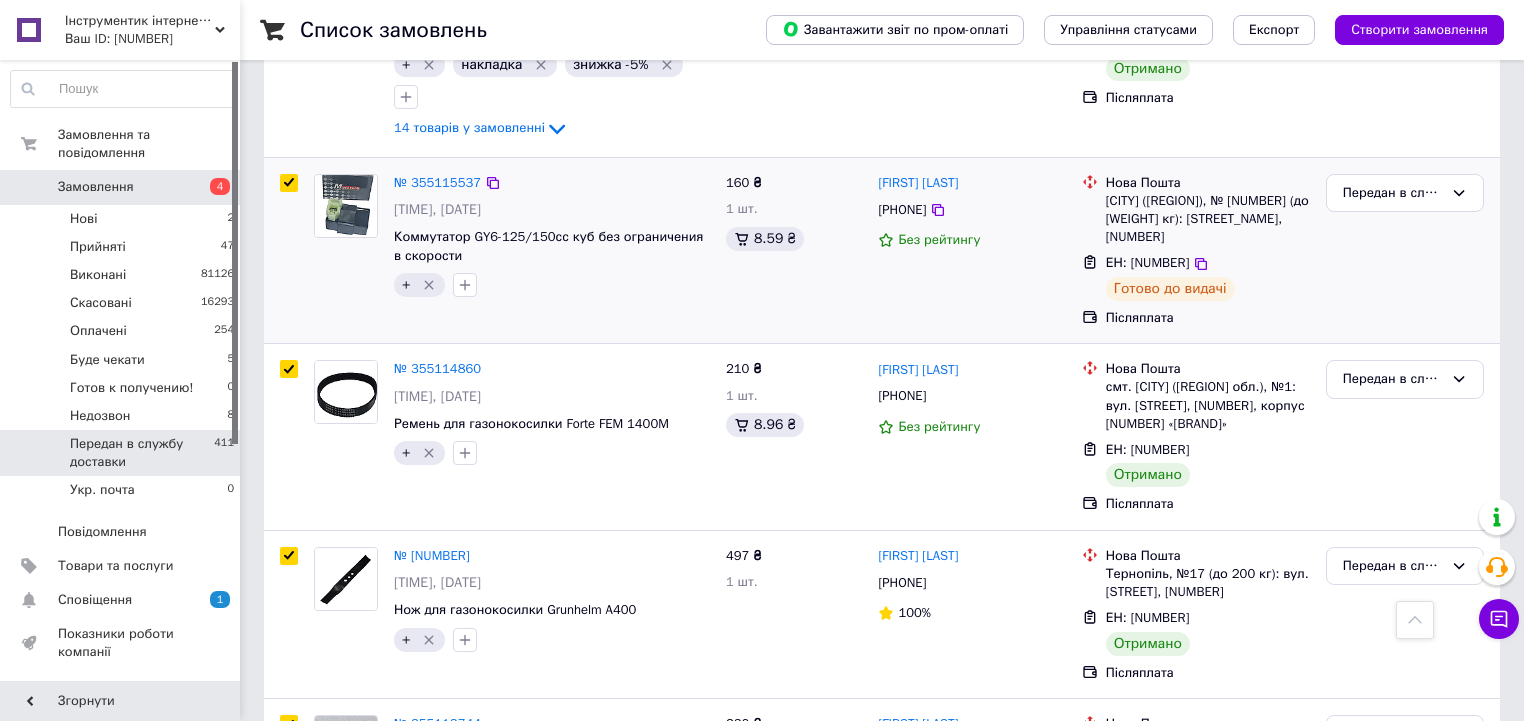 click at bounding box center (289, 183) 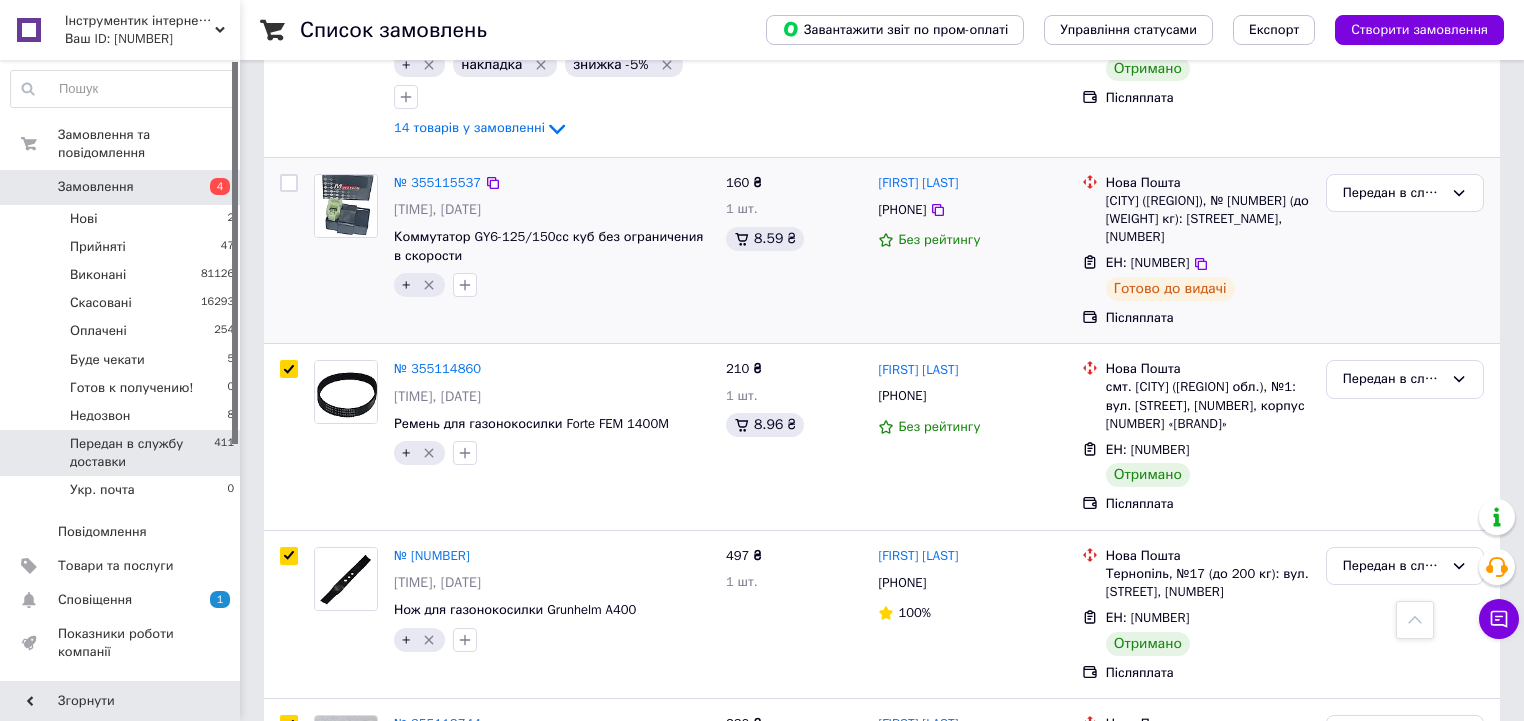 checkbox on "false" 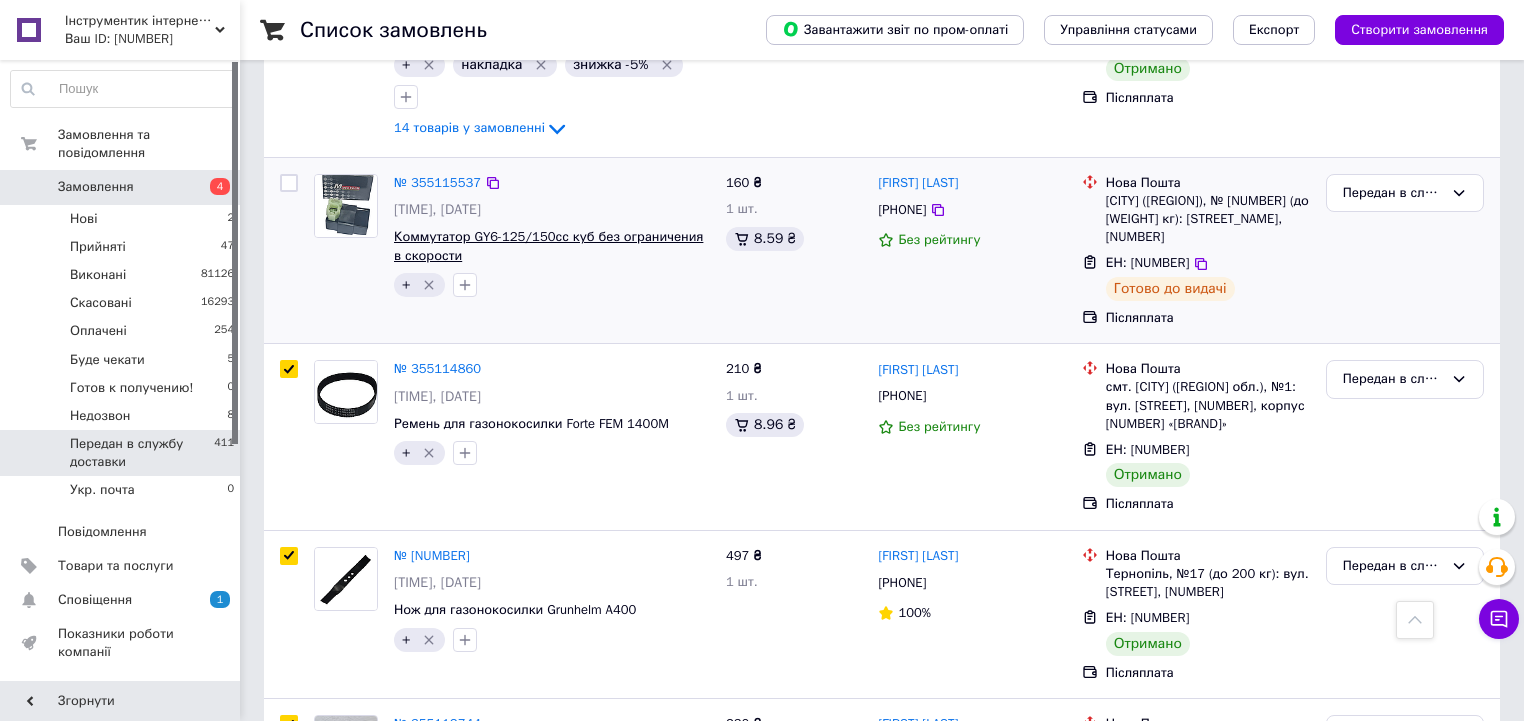 checkbox on "true" 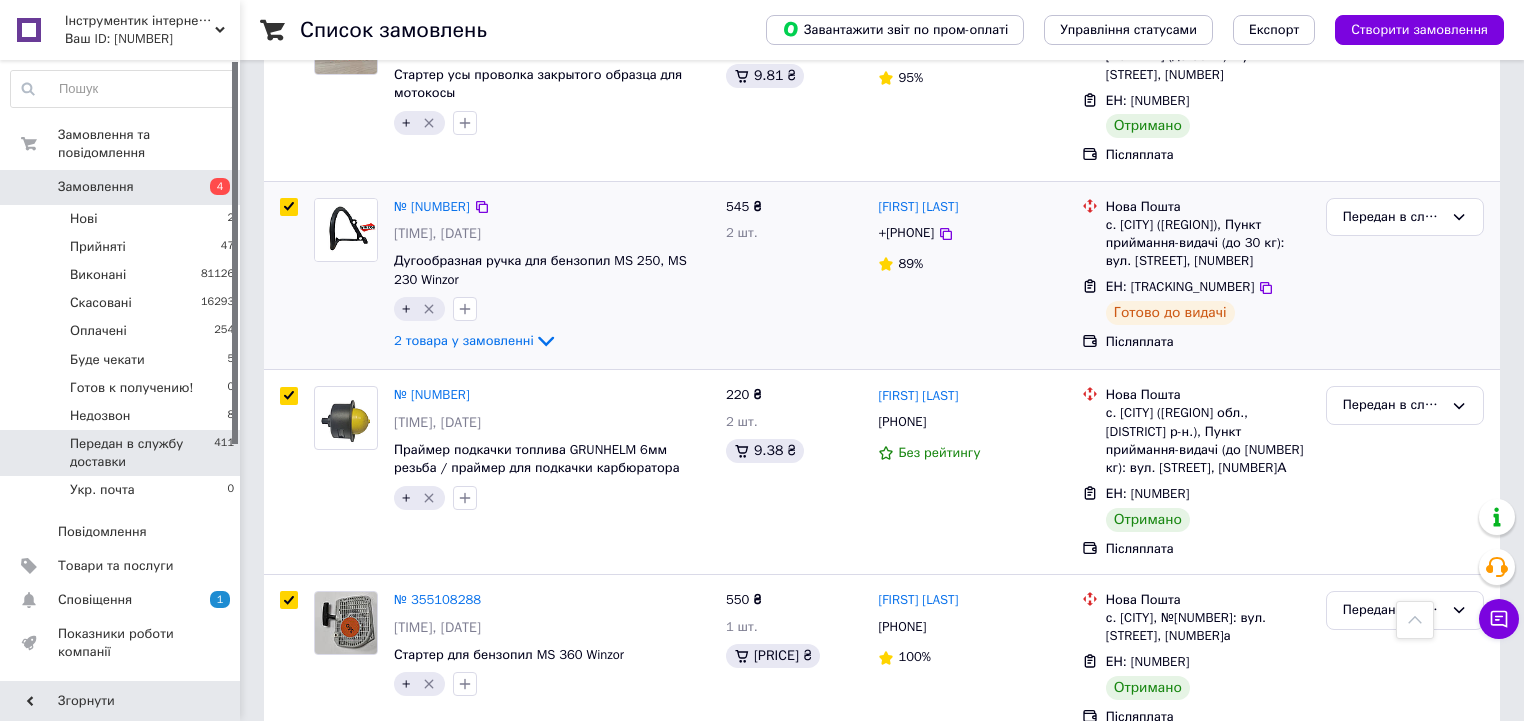 scroll, scrollTop: 5760, scrollLeft: 0, axis: vertical 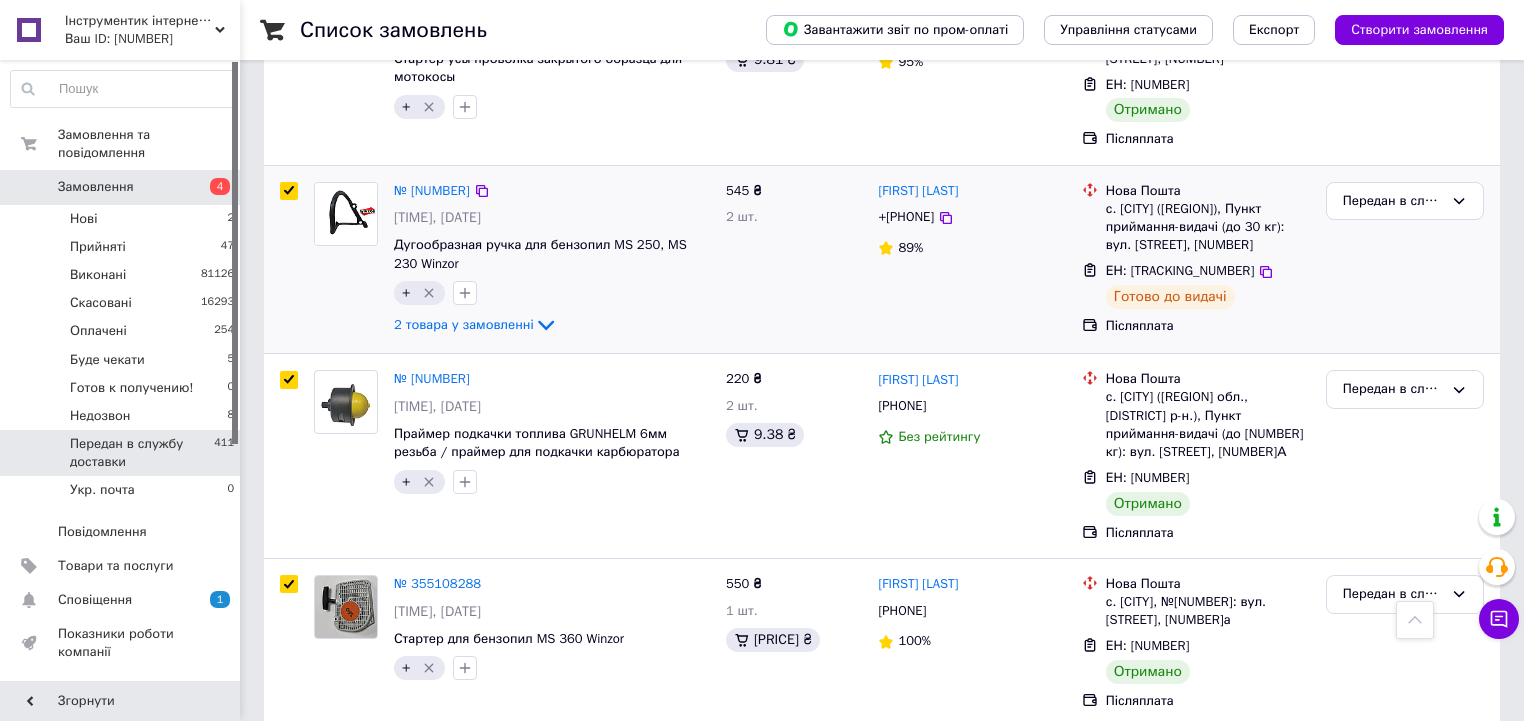 click at bounding box center (289, 191) 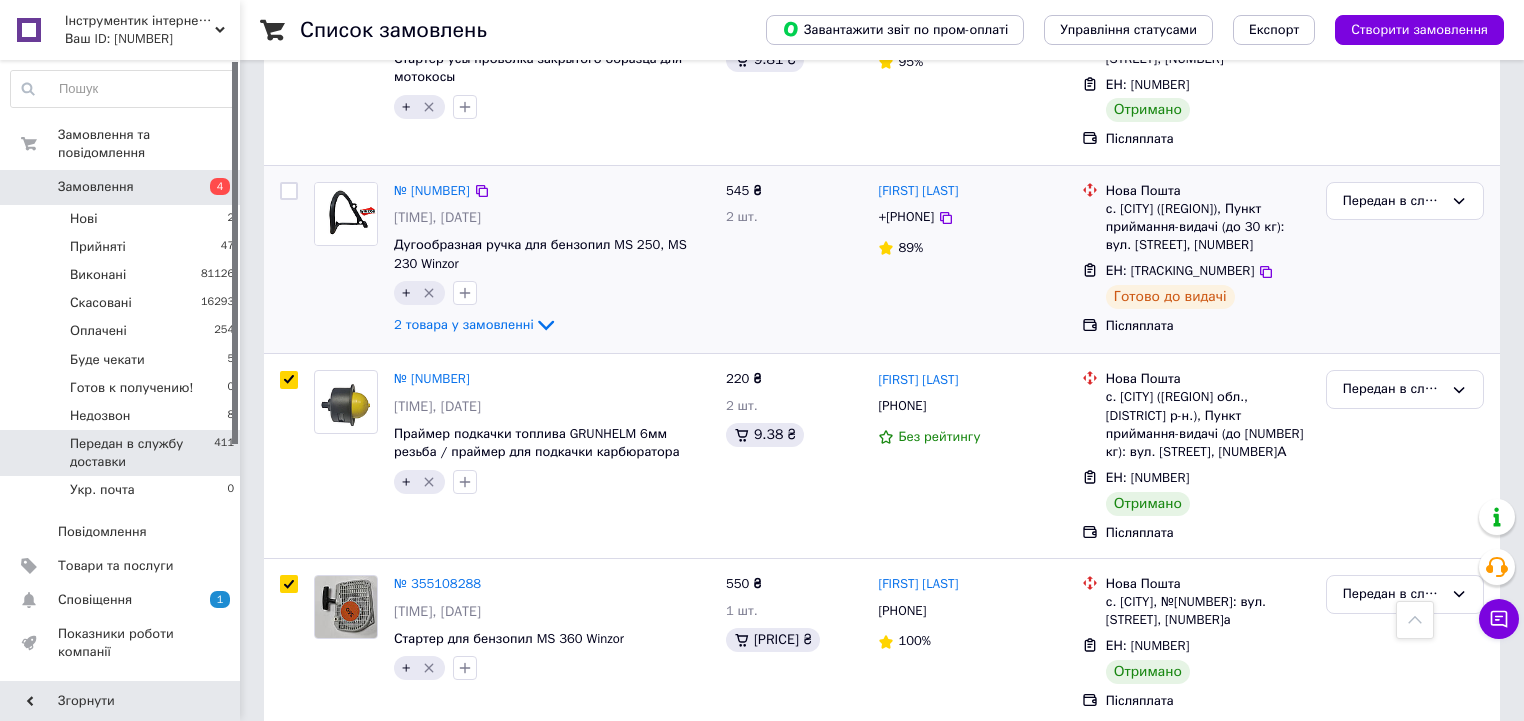 checkbox on "false" 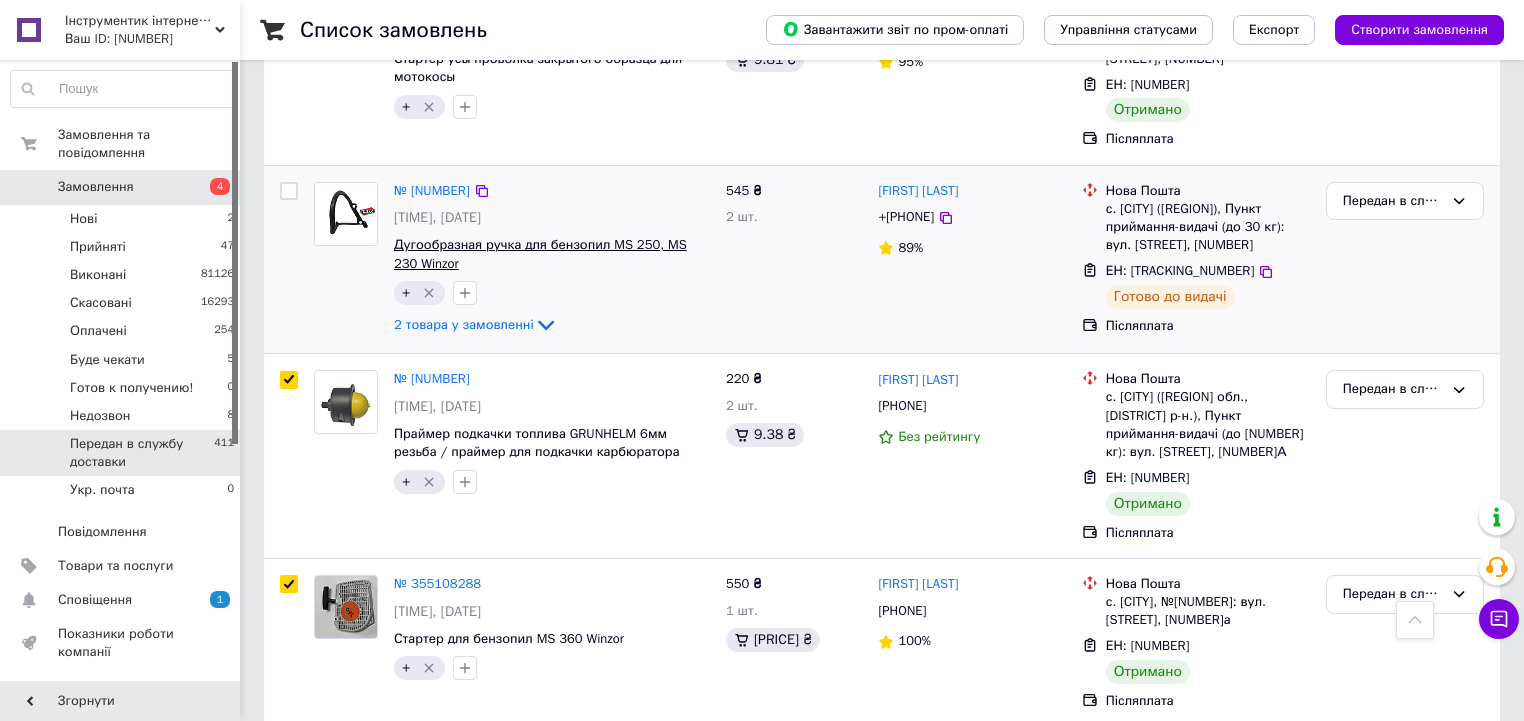 checkbox on "true" 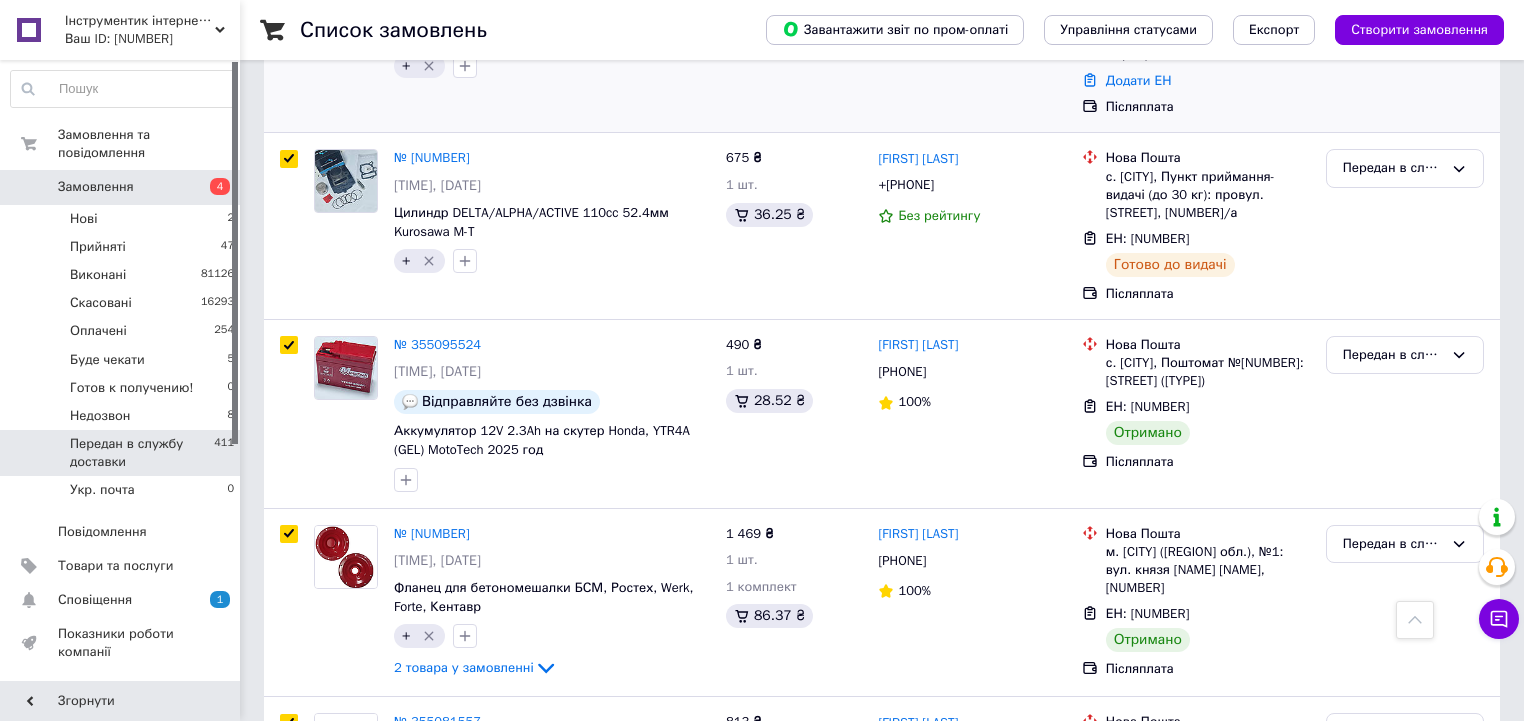 scroll, scrollTop: 7360, scrollLeft: 0, axis: vertical 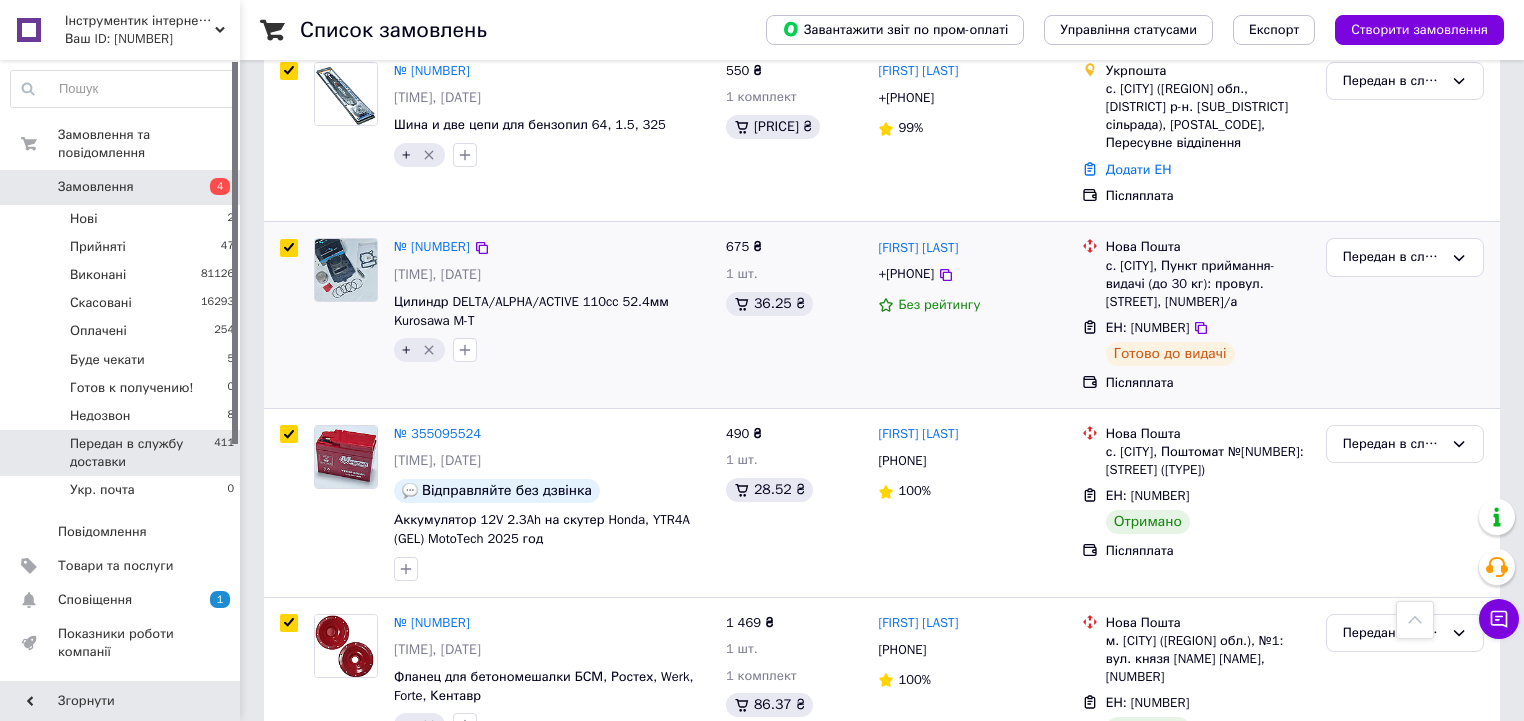click at bounding box center (289, 248) 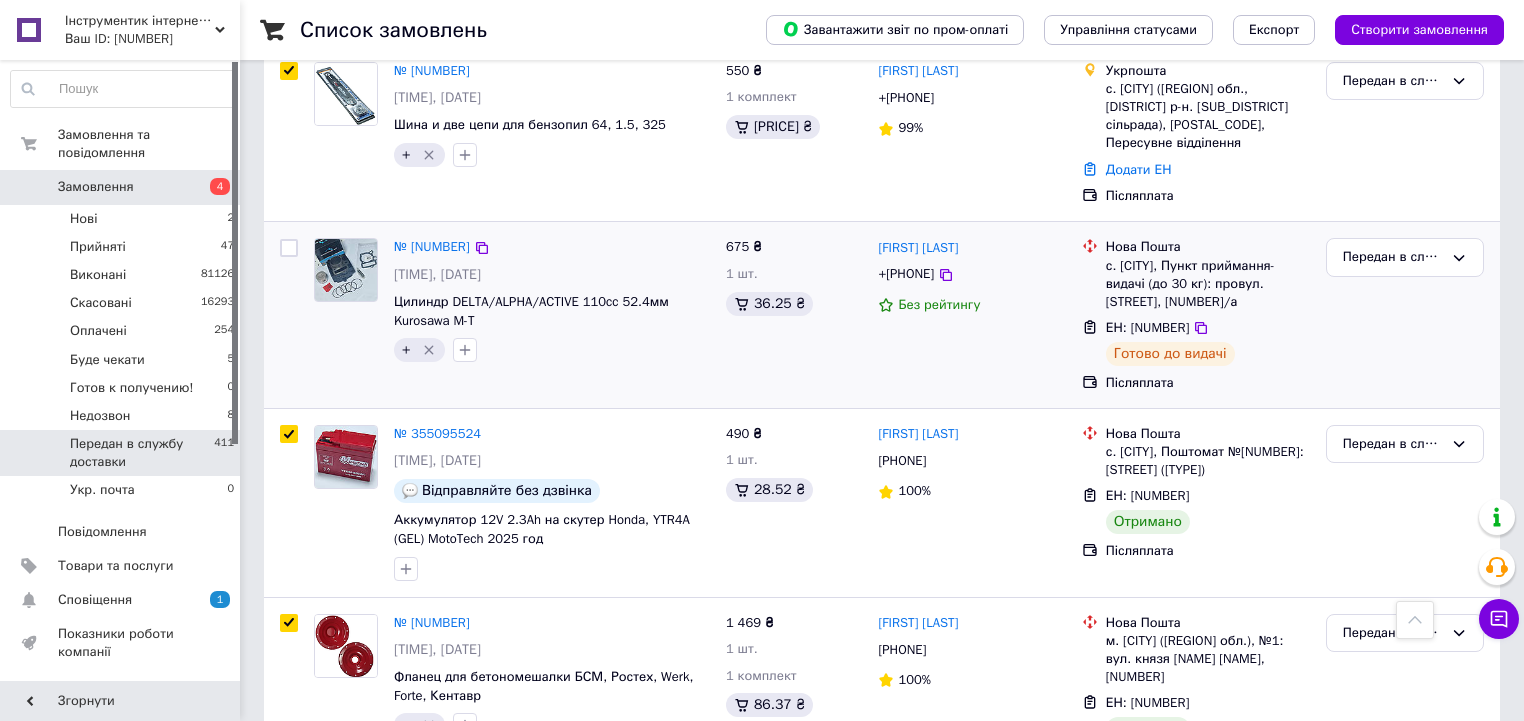 checkbox on "false" 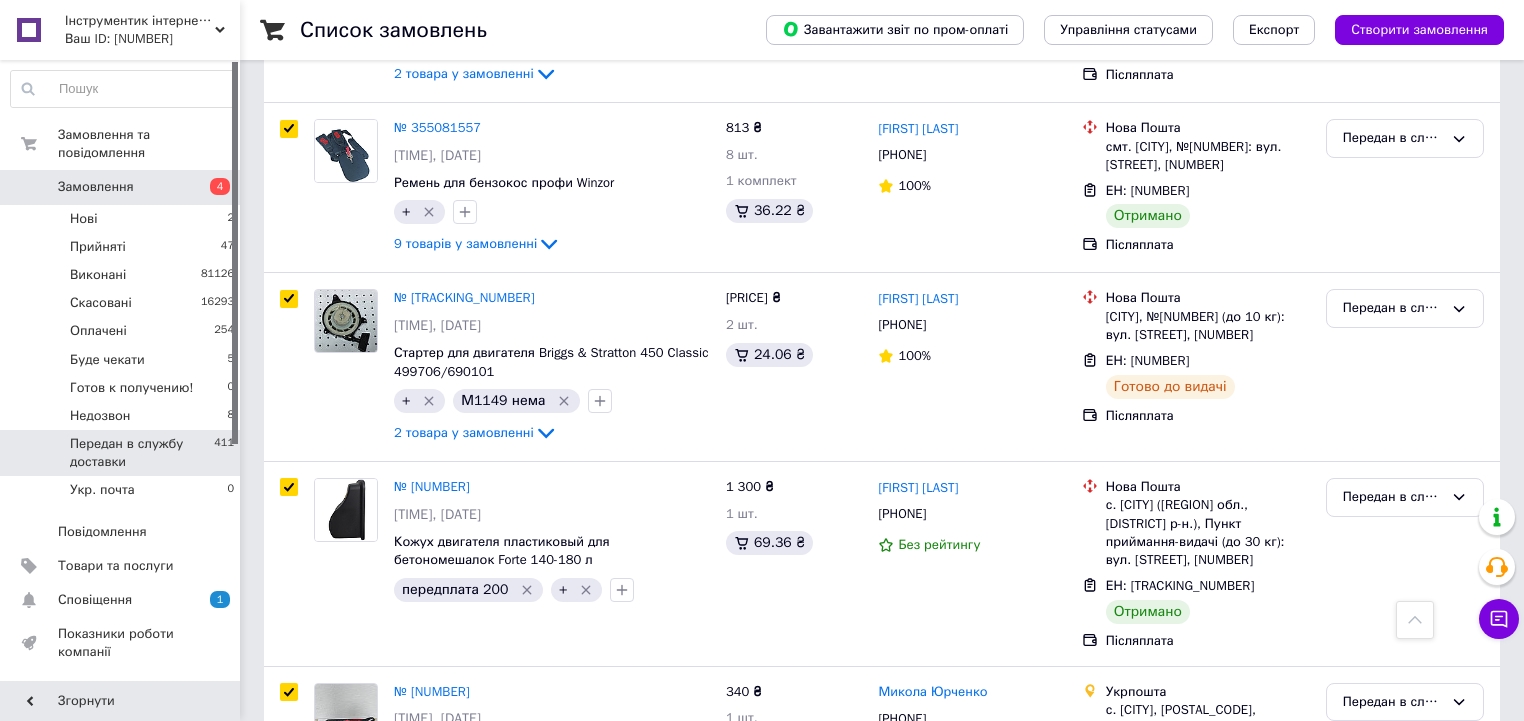 scroll, scrollTop: 8160, scrollLeft: 0, axis: vertical 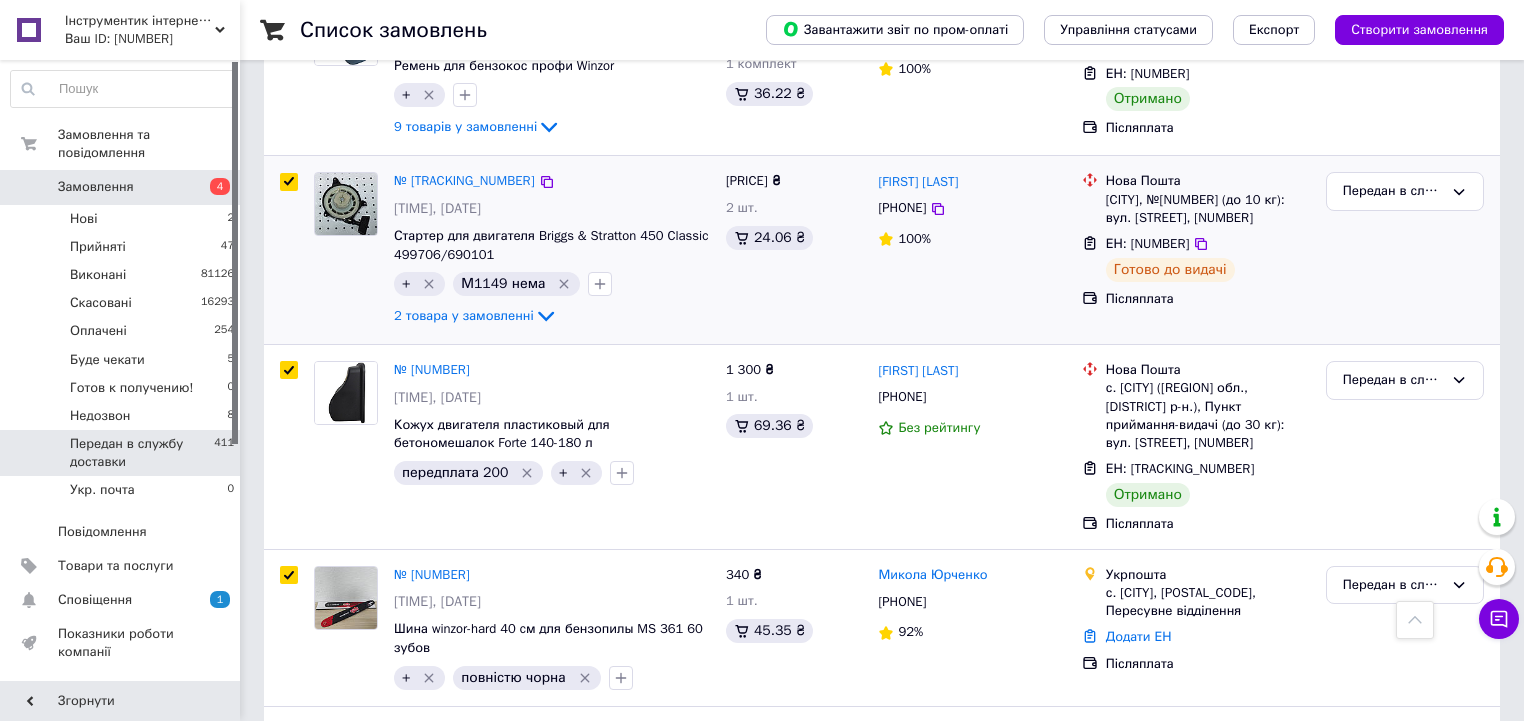 click at bounding box center (289, 182) 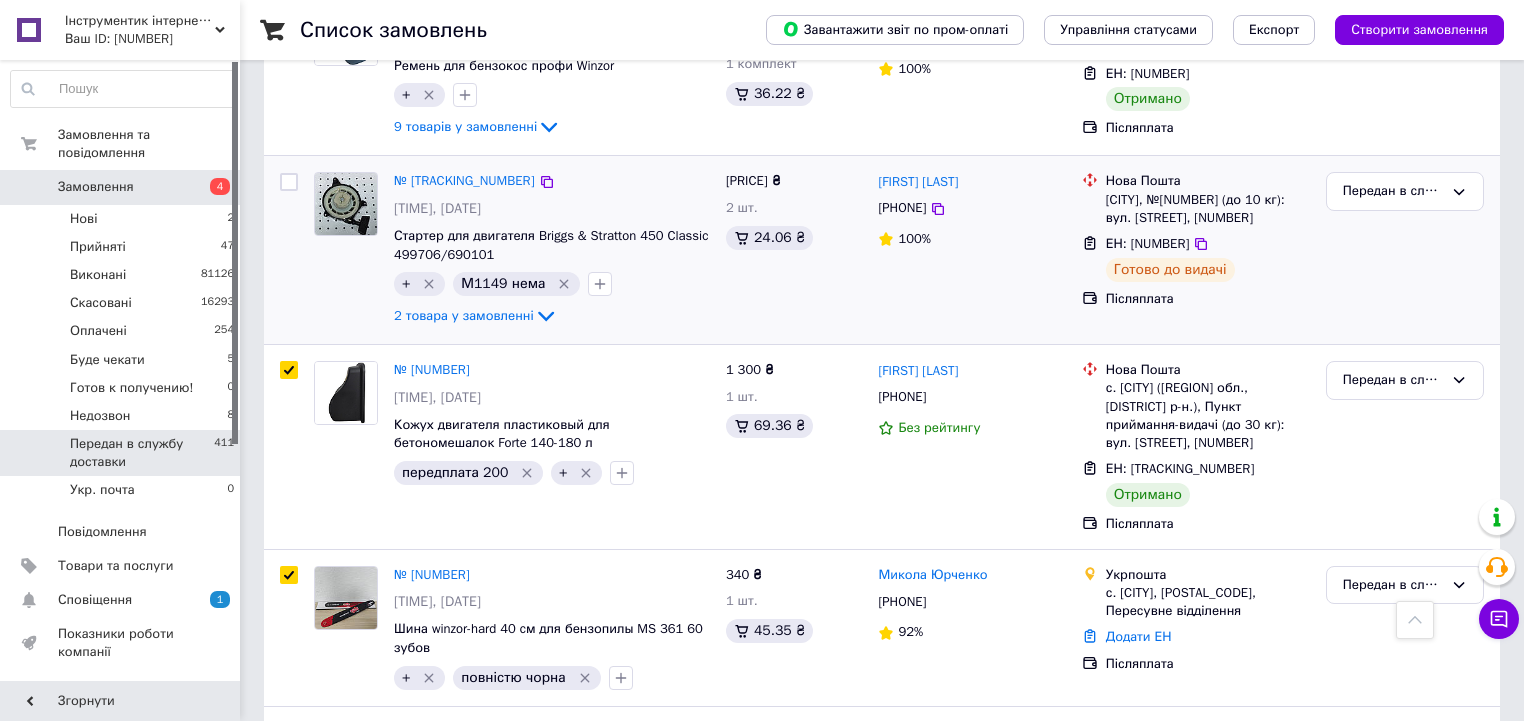 checkbox on "false" 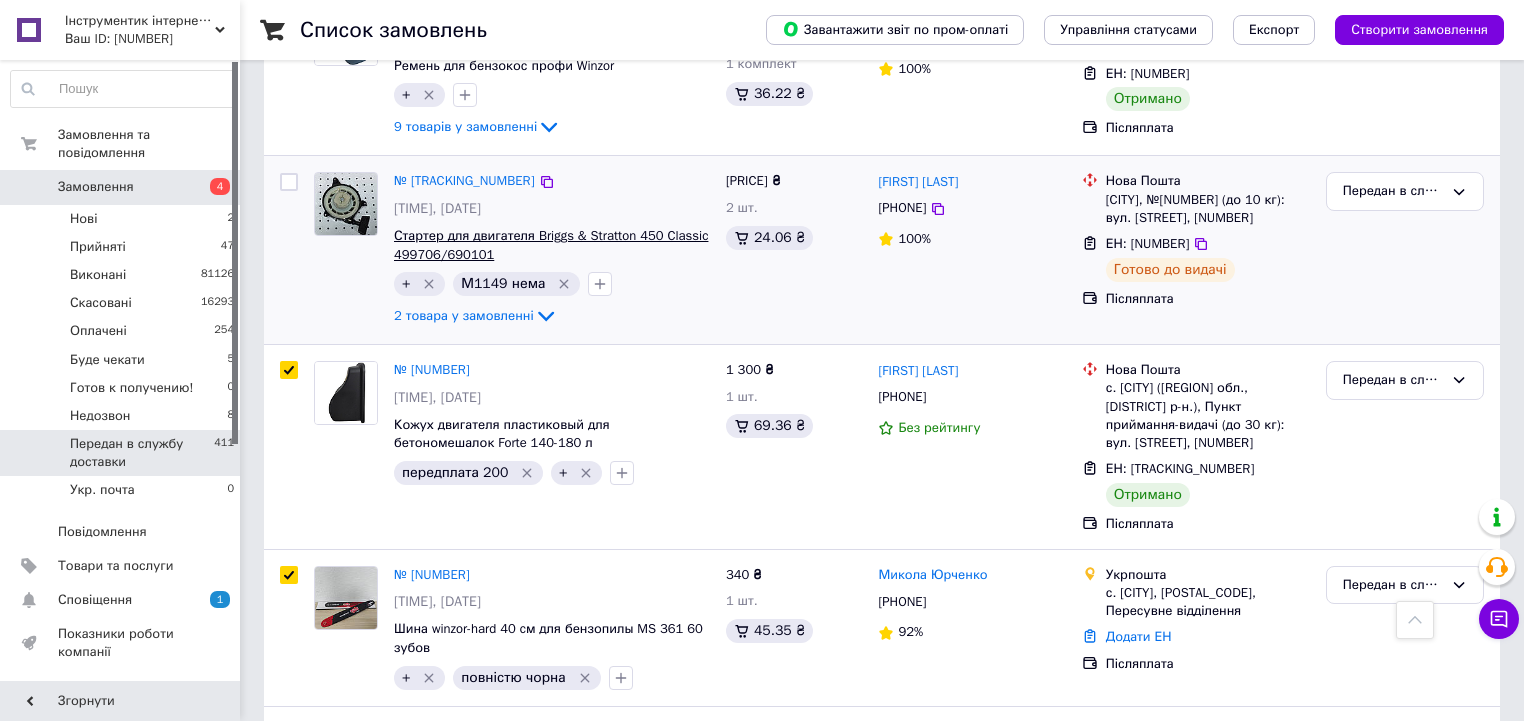 checkbox on "true" 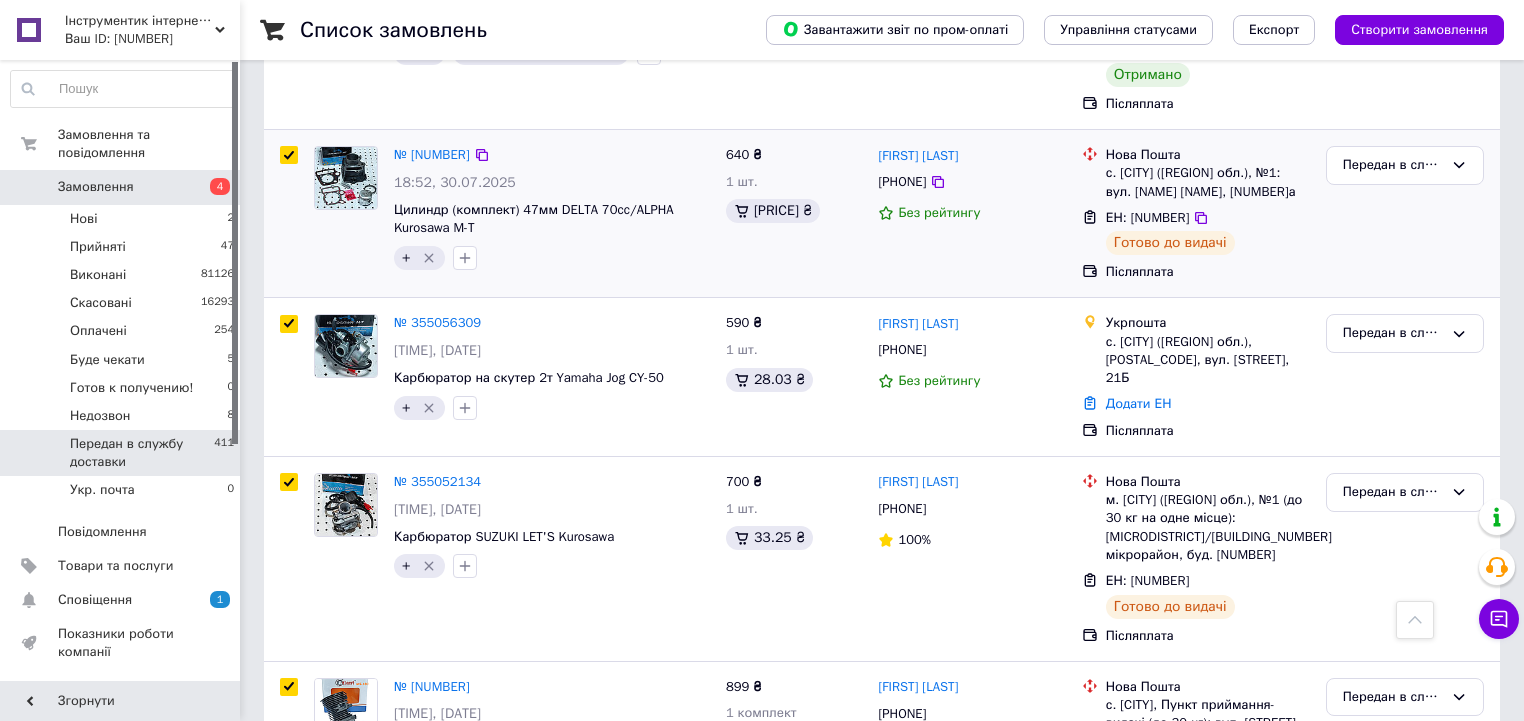 scroll, scrollTop: 8960, scrollLeft: 0, axis: vertical 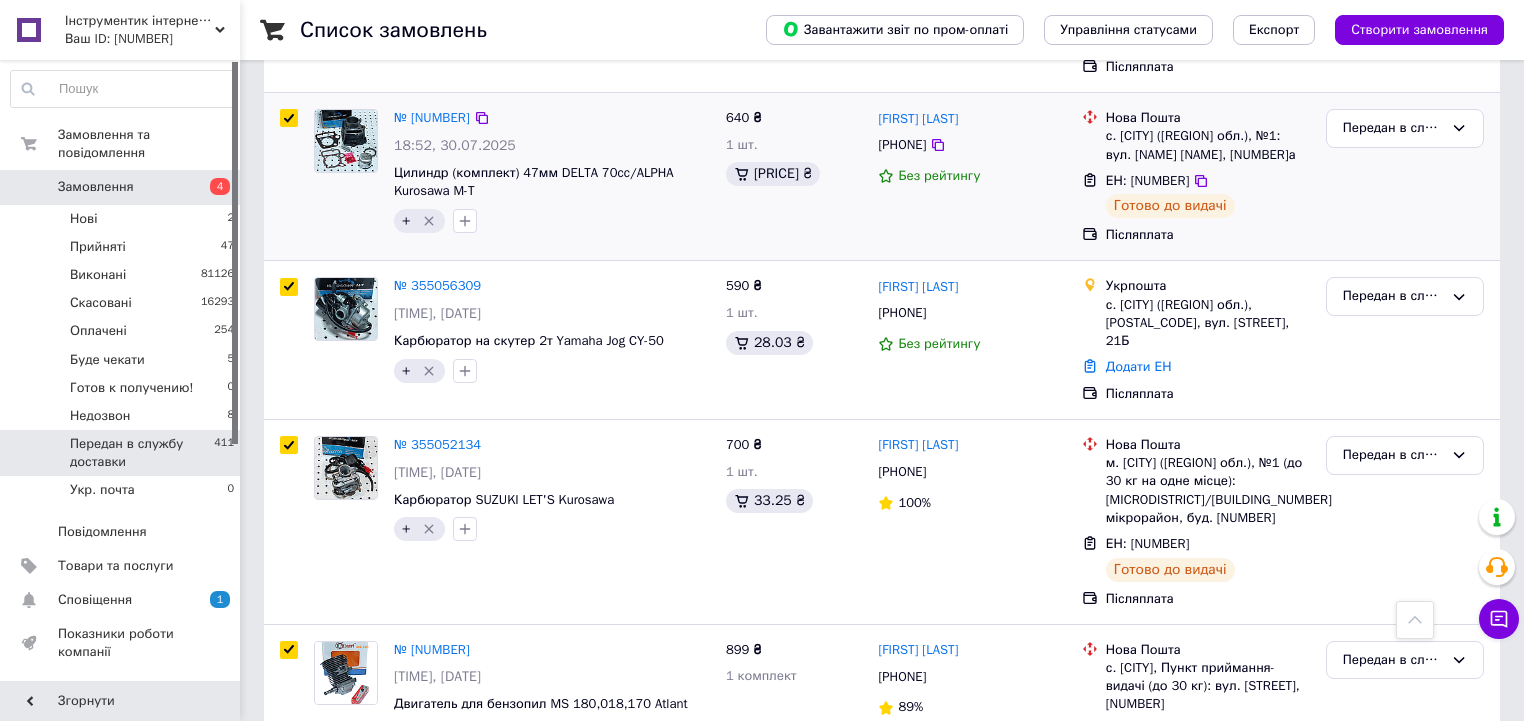 click at bounding box center [289, 118] 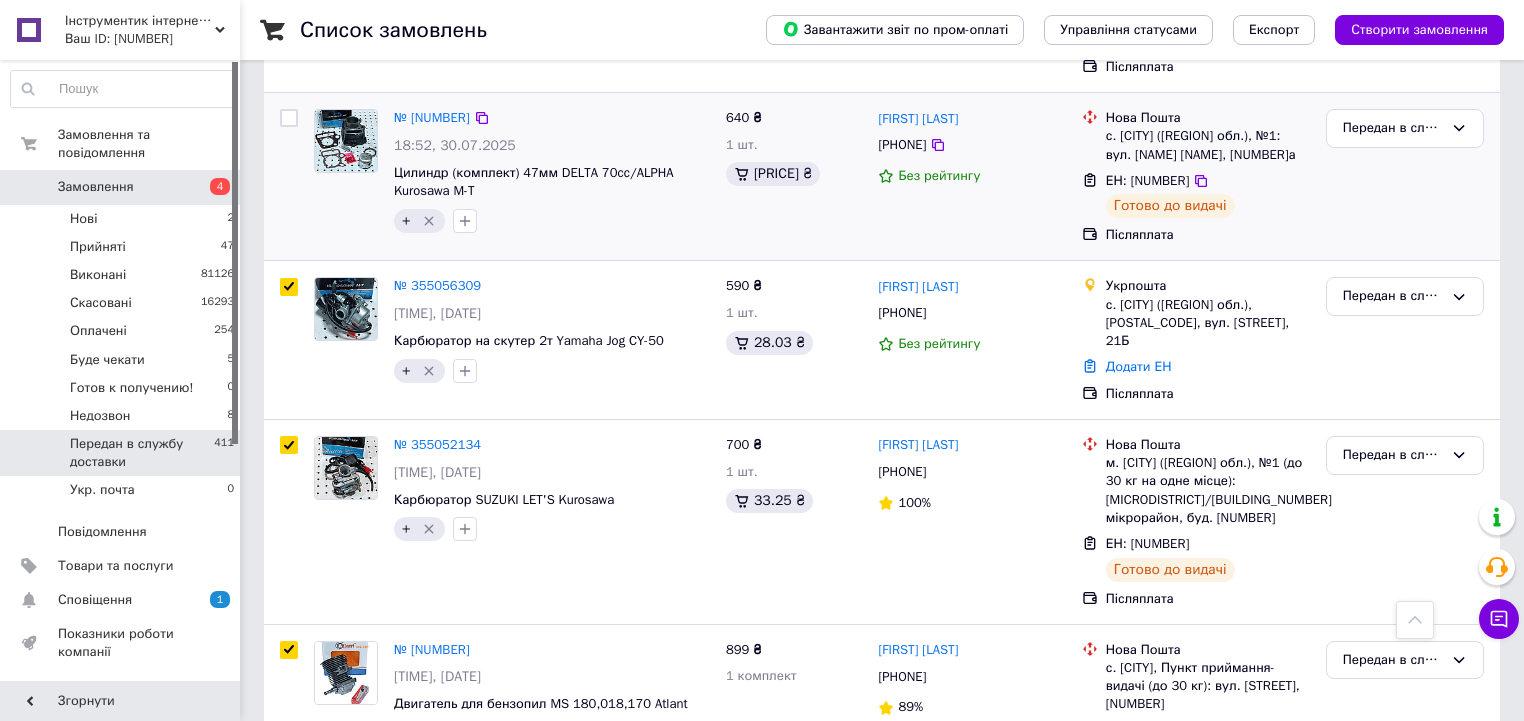 checkbox on "false" 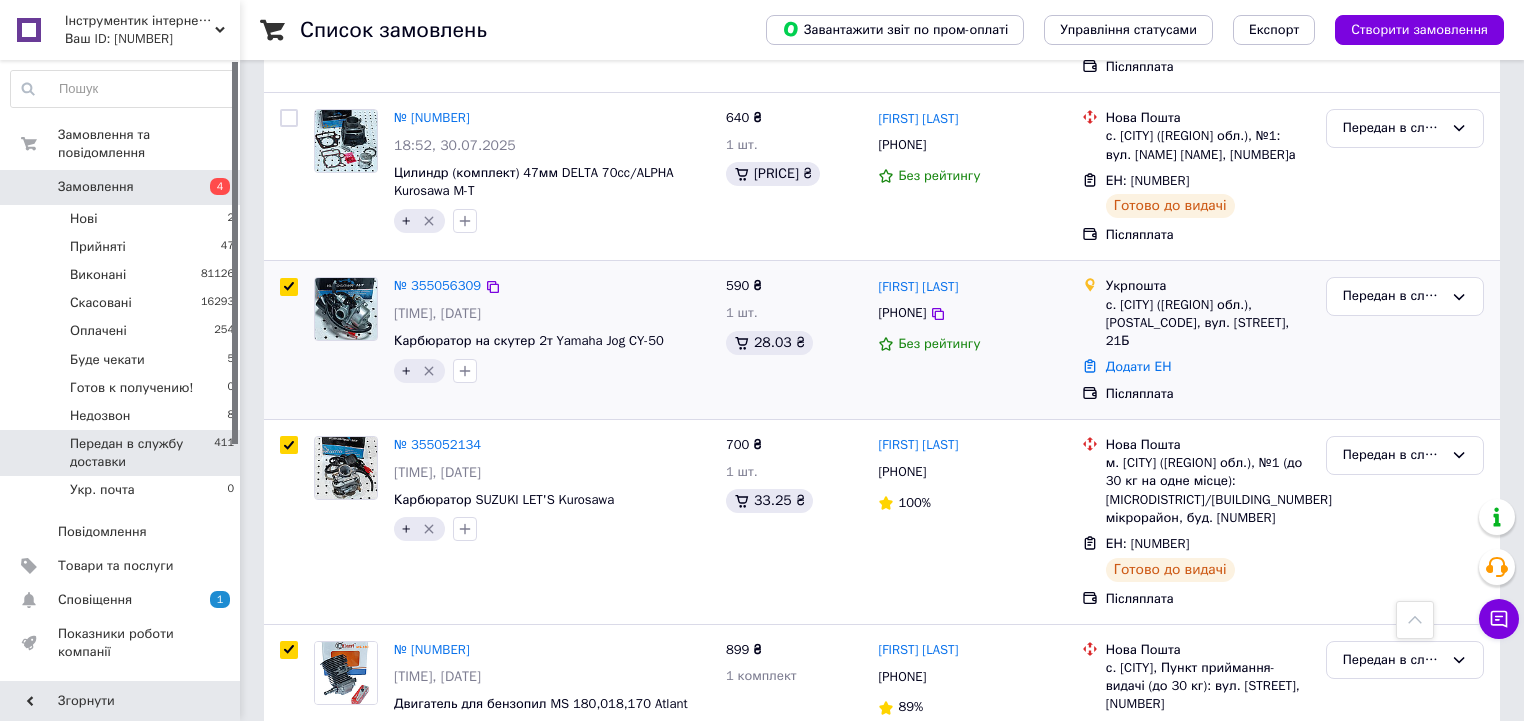 checkbox on "true" 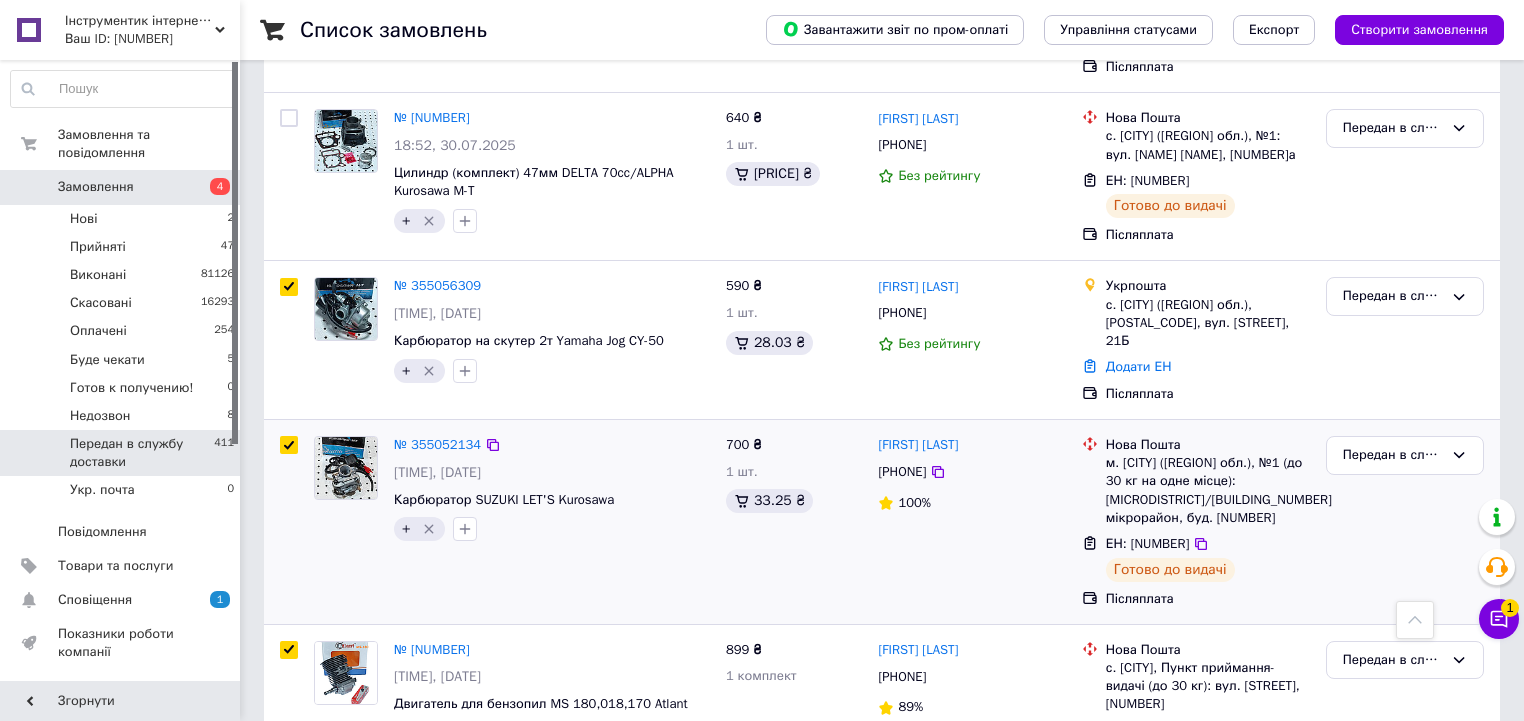 click at bounding box center [289, 445] 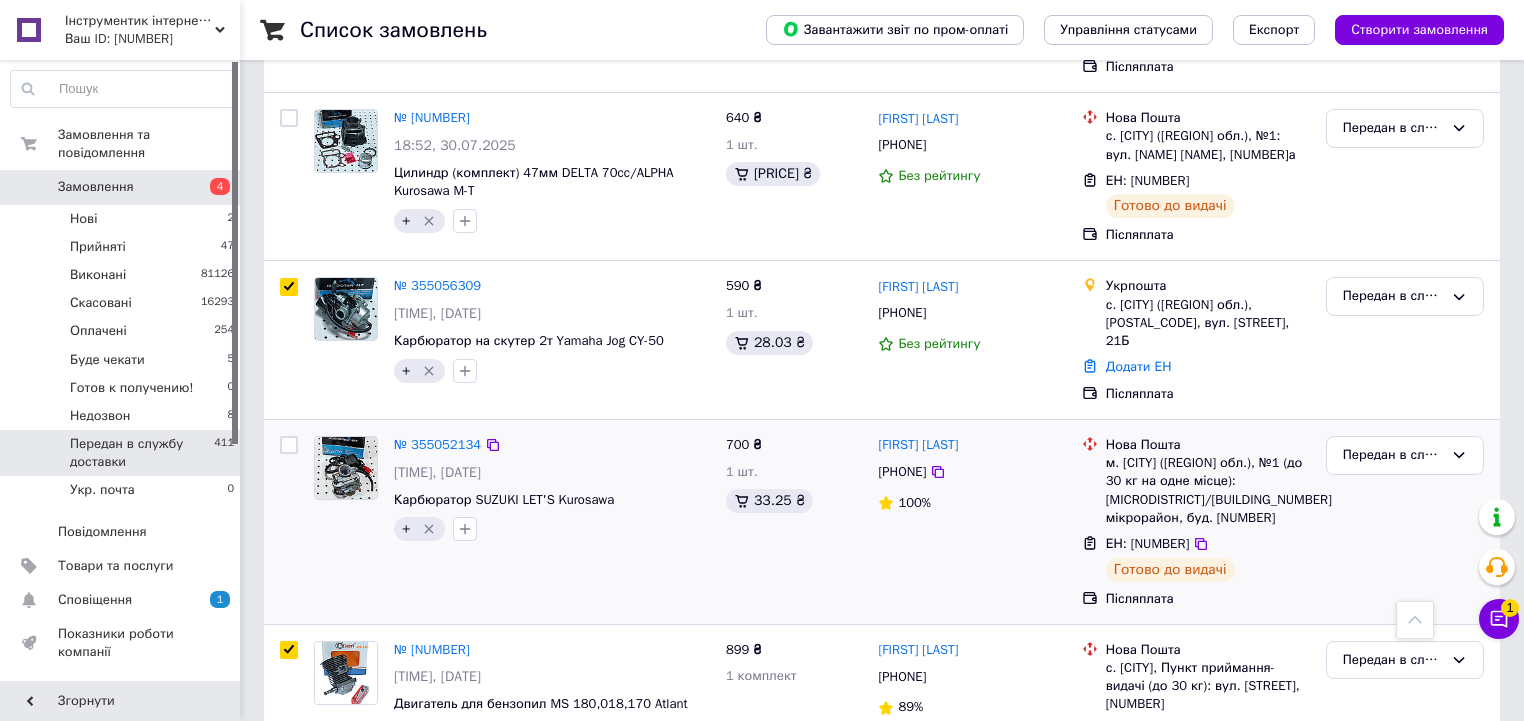 checkbox on "false" 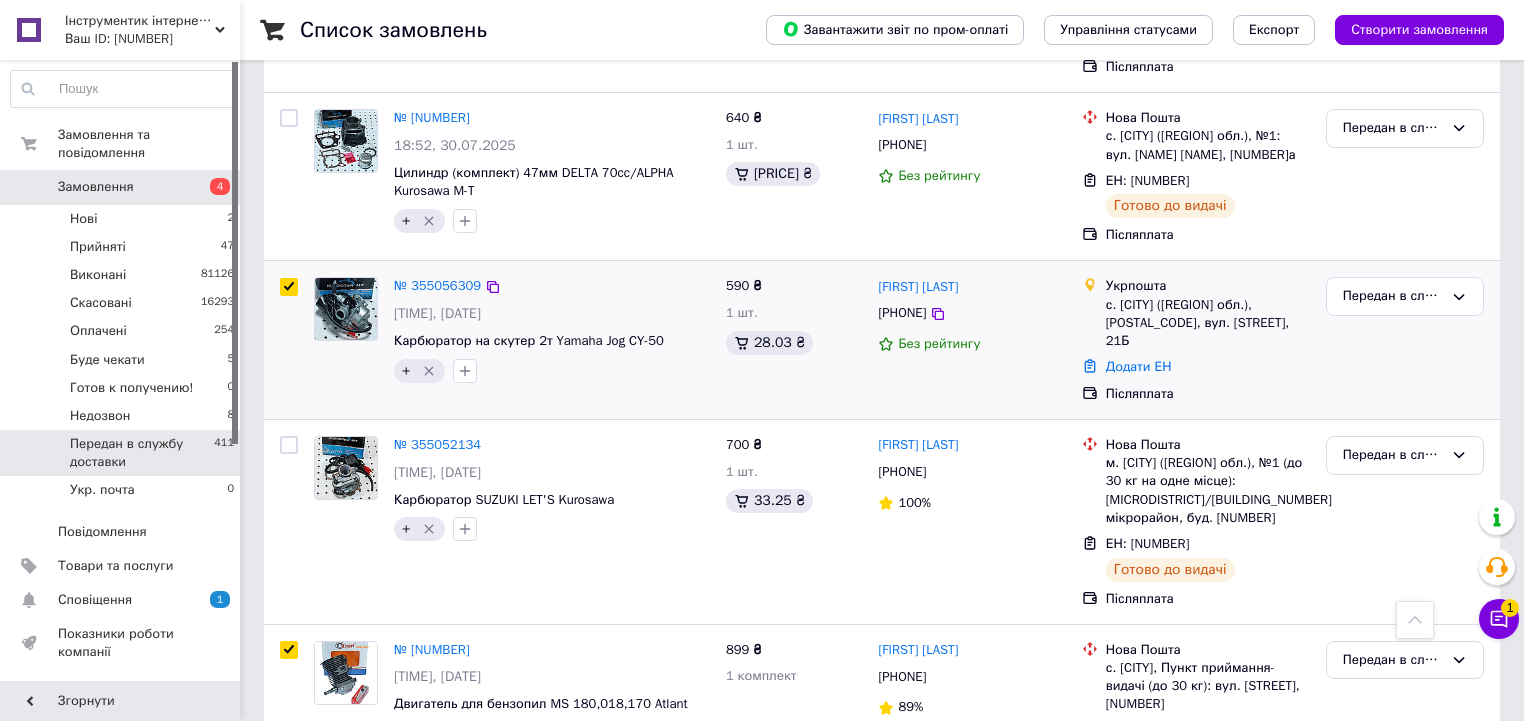 checkbox on "true" 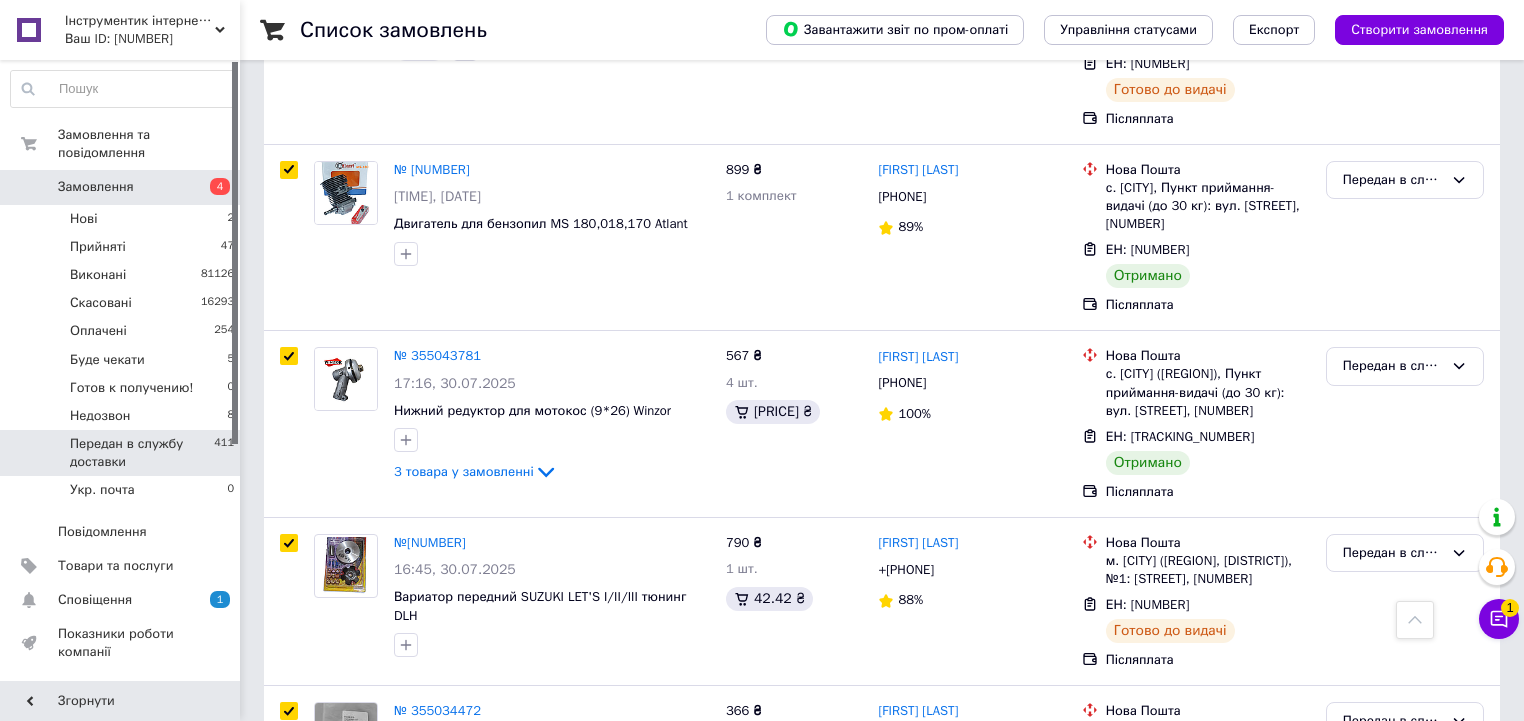 scroll, scrollTop: 9680, scrollLeft: 0, axis: vertical 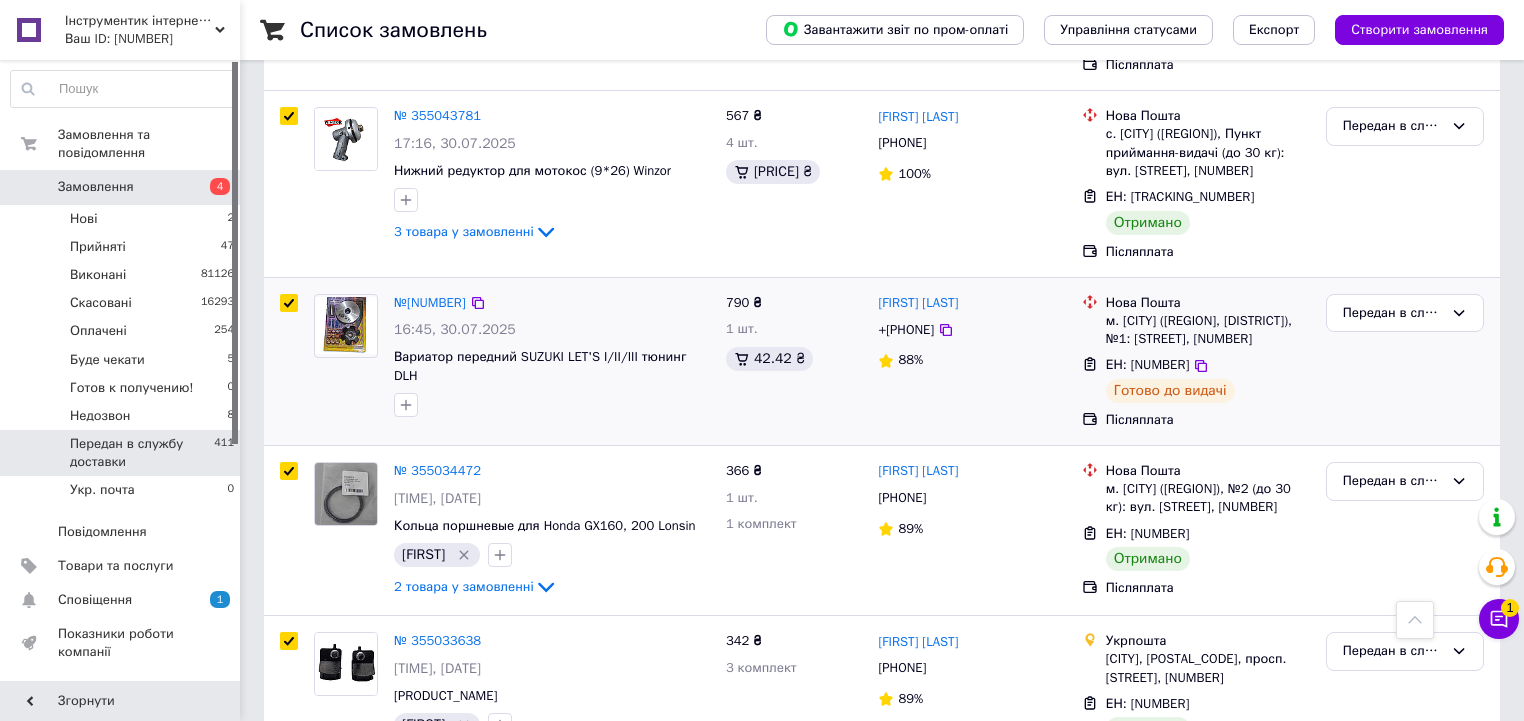 click at bounding box center [289, 303] 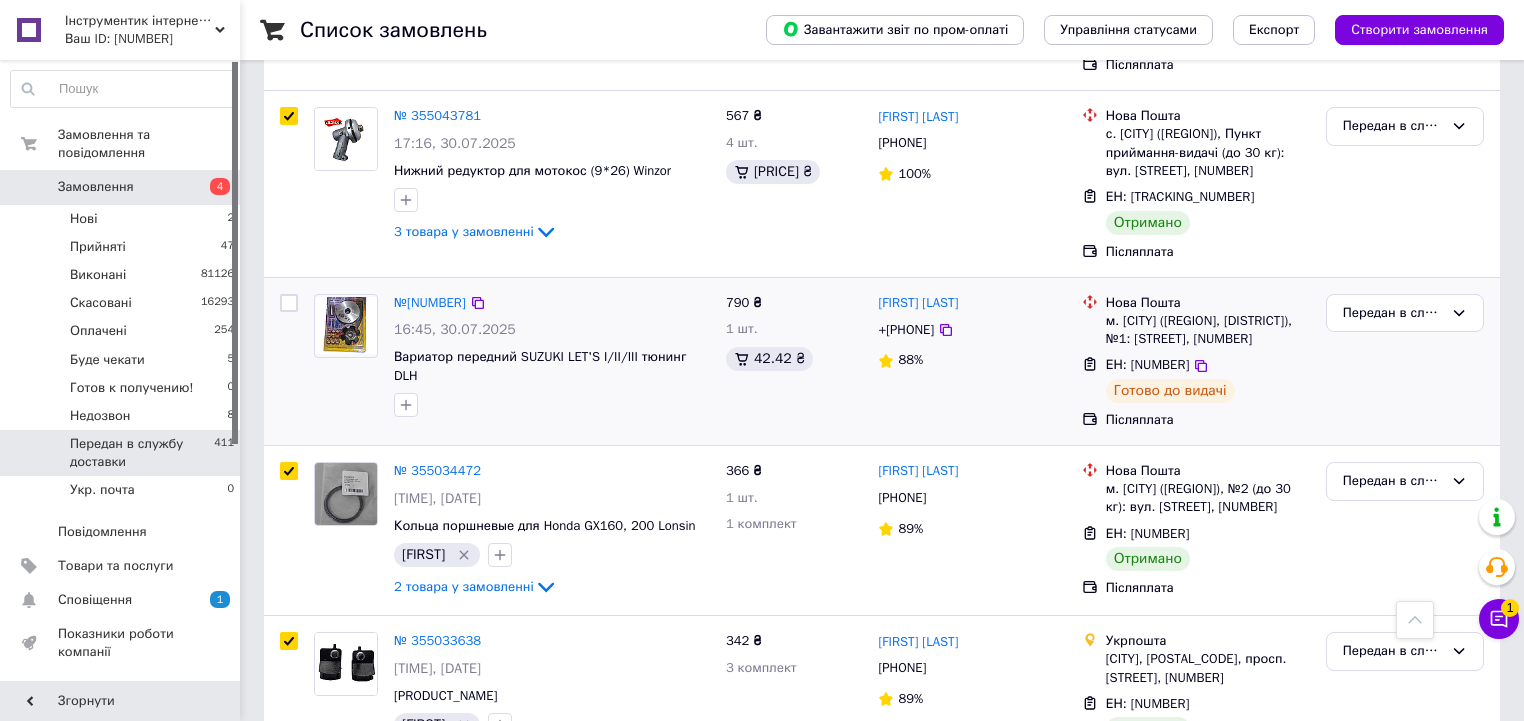checkbox on "false" 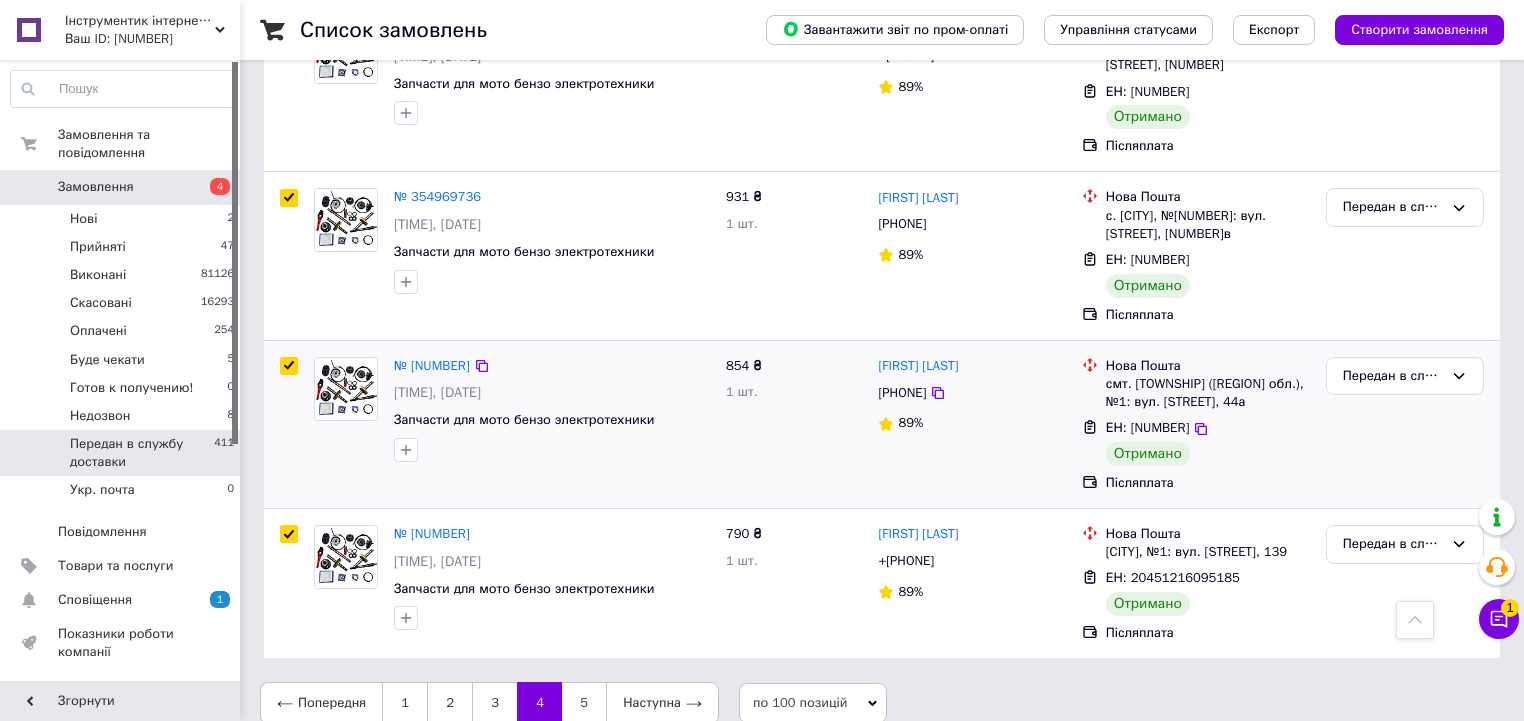 scroll, scrollTop: 17597, scrollLeft: 0, axis: vertical 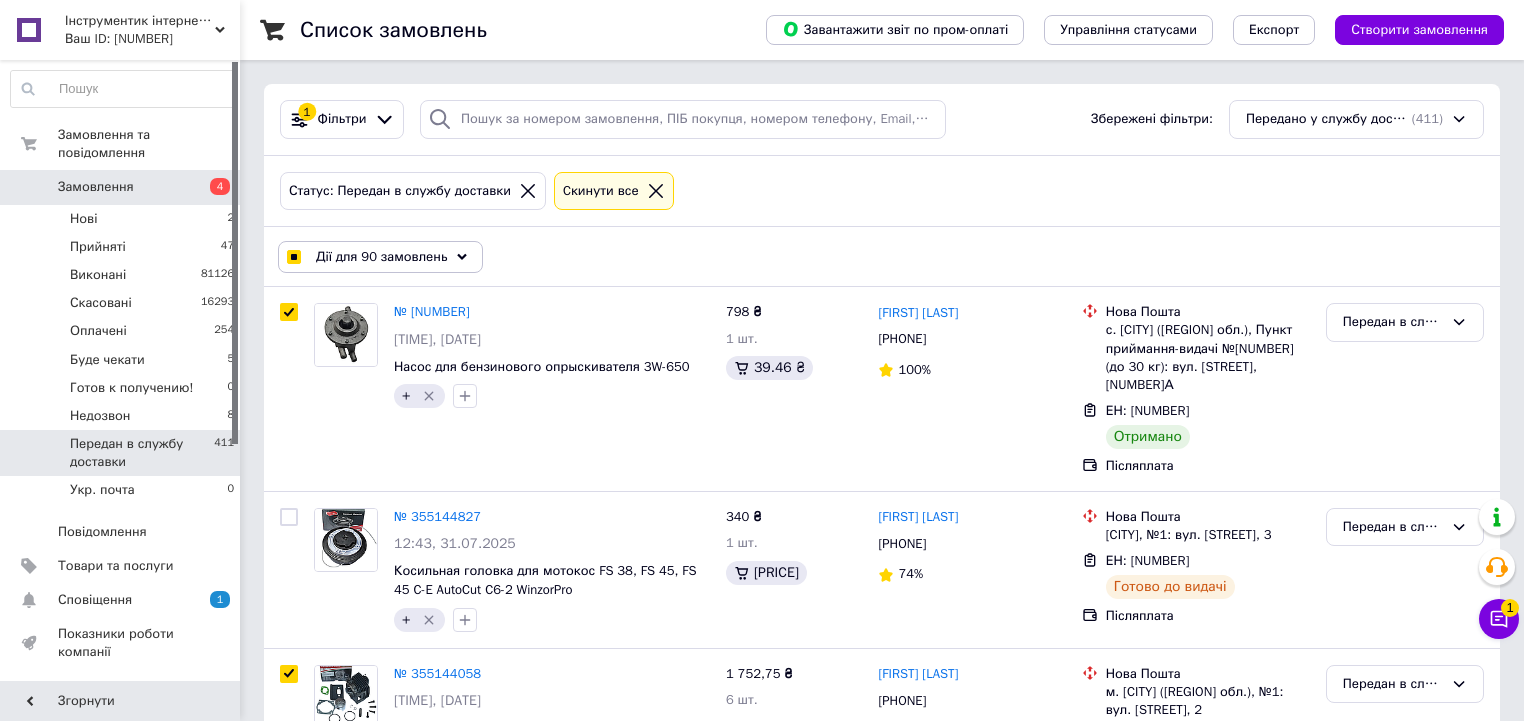 click on "Дії для 90 замовлень" at bounding box center [380, 257] 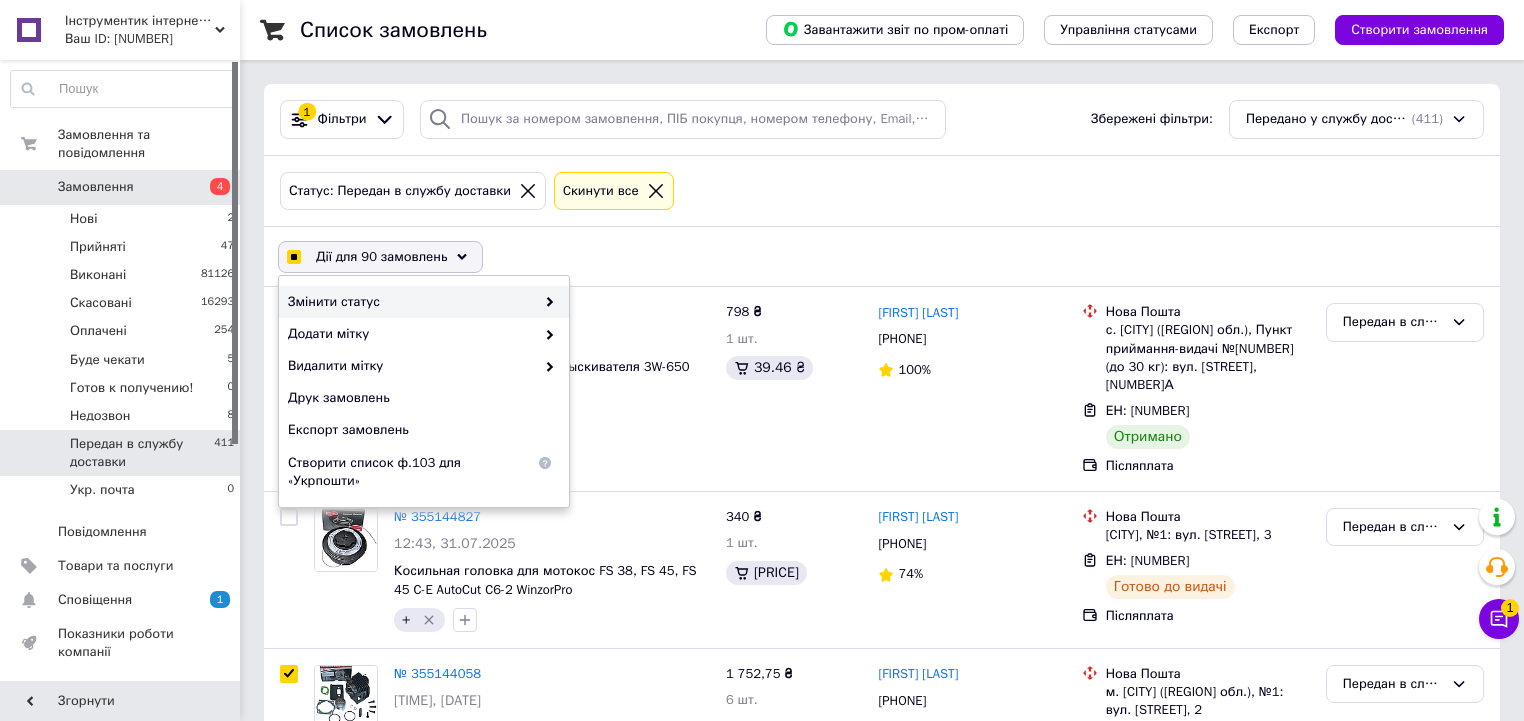 click on "Змінити статус" at bounding box center [411, 302] 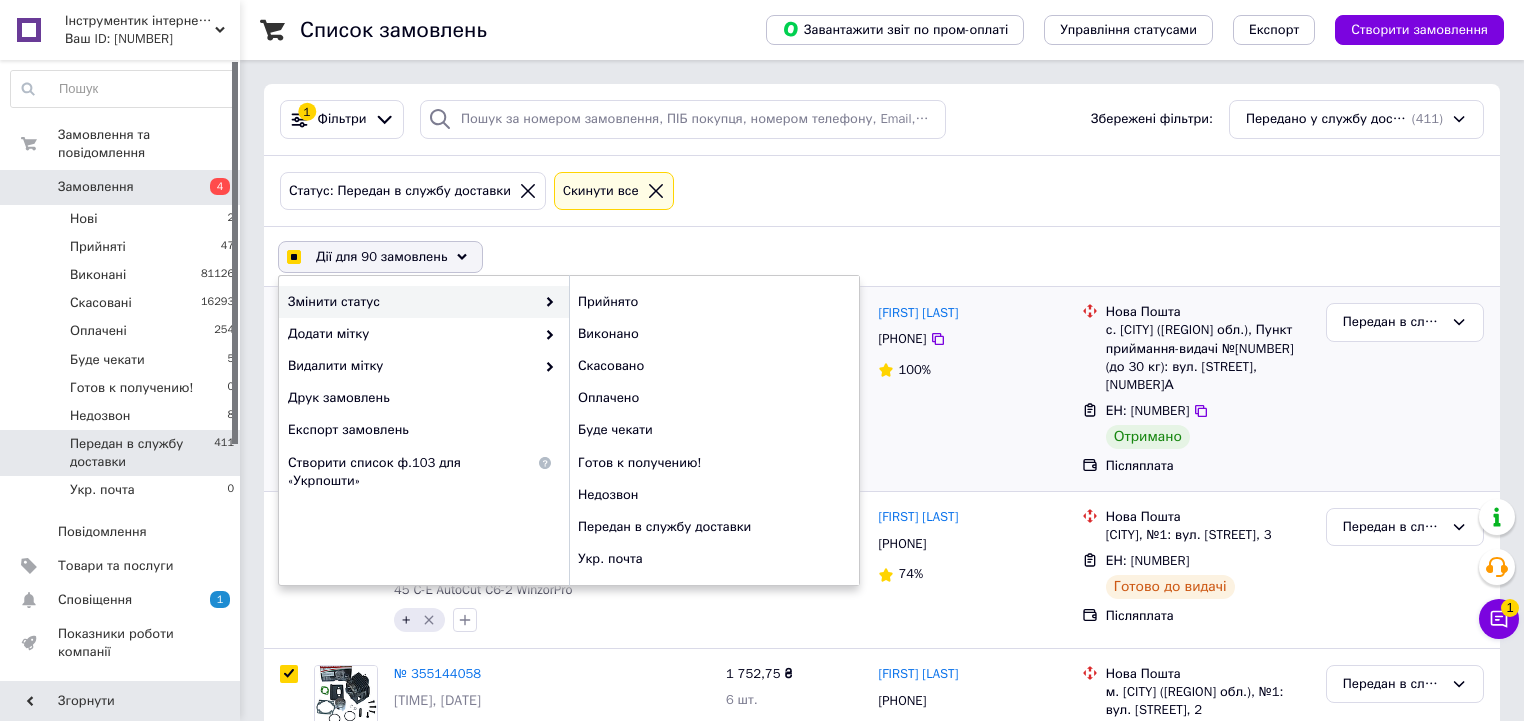 checkbox on "true" 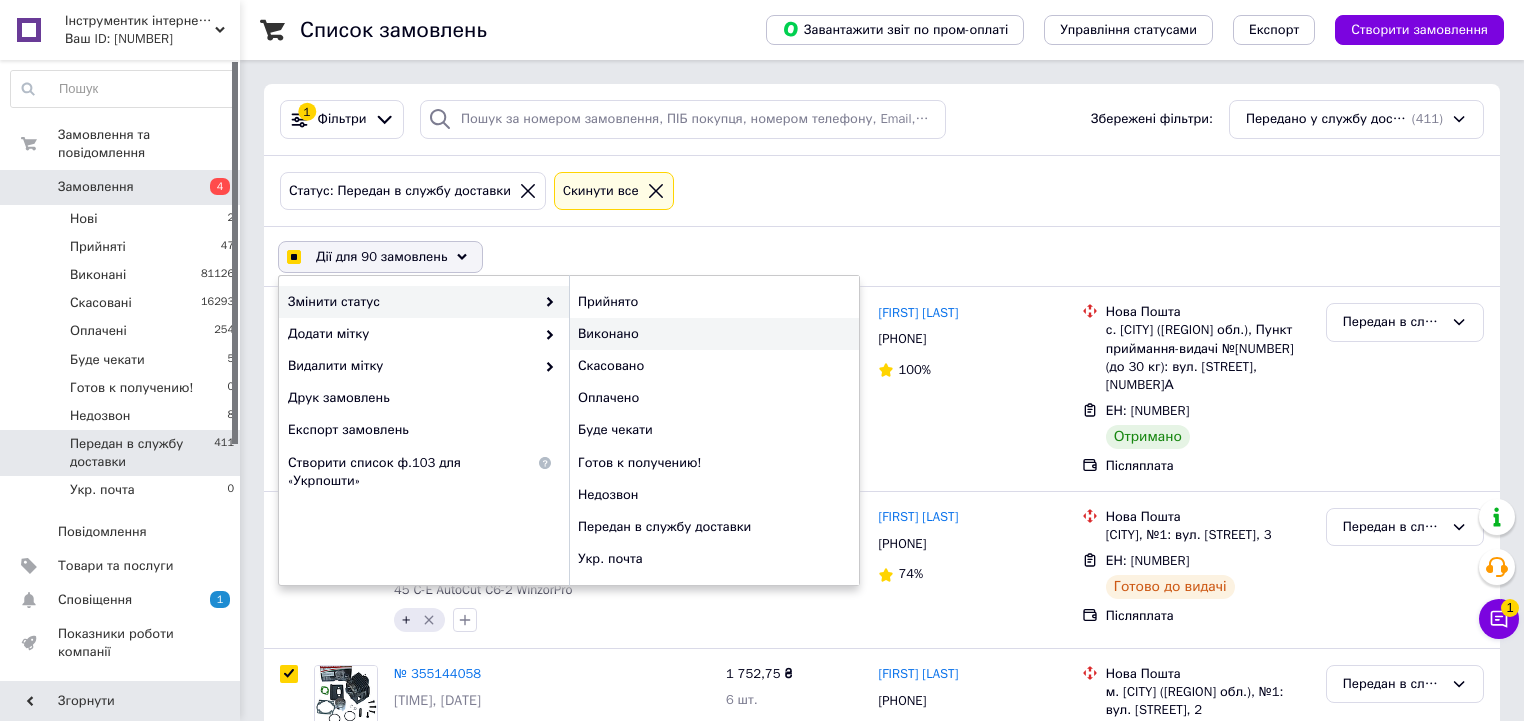 click on "Виконано" at bounding box center [714, 334] 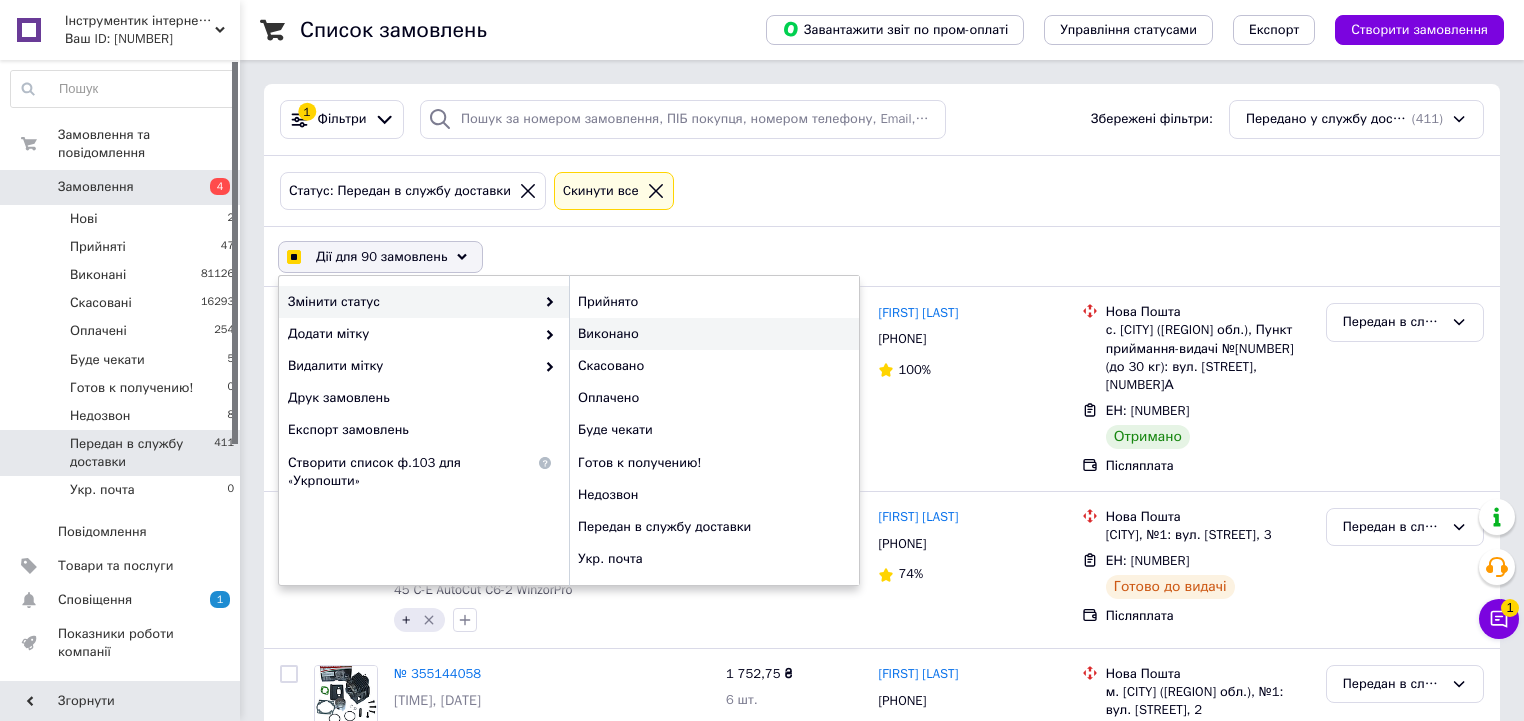 checkbox on "false" 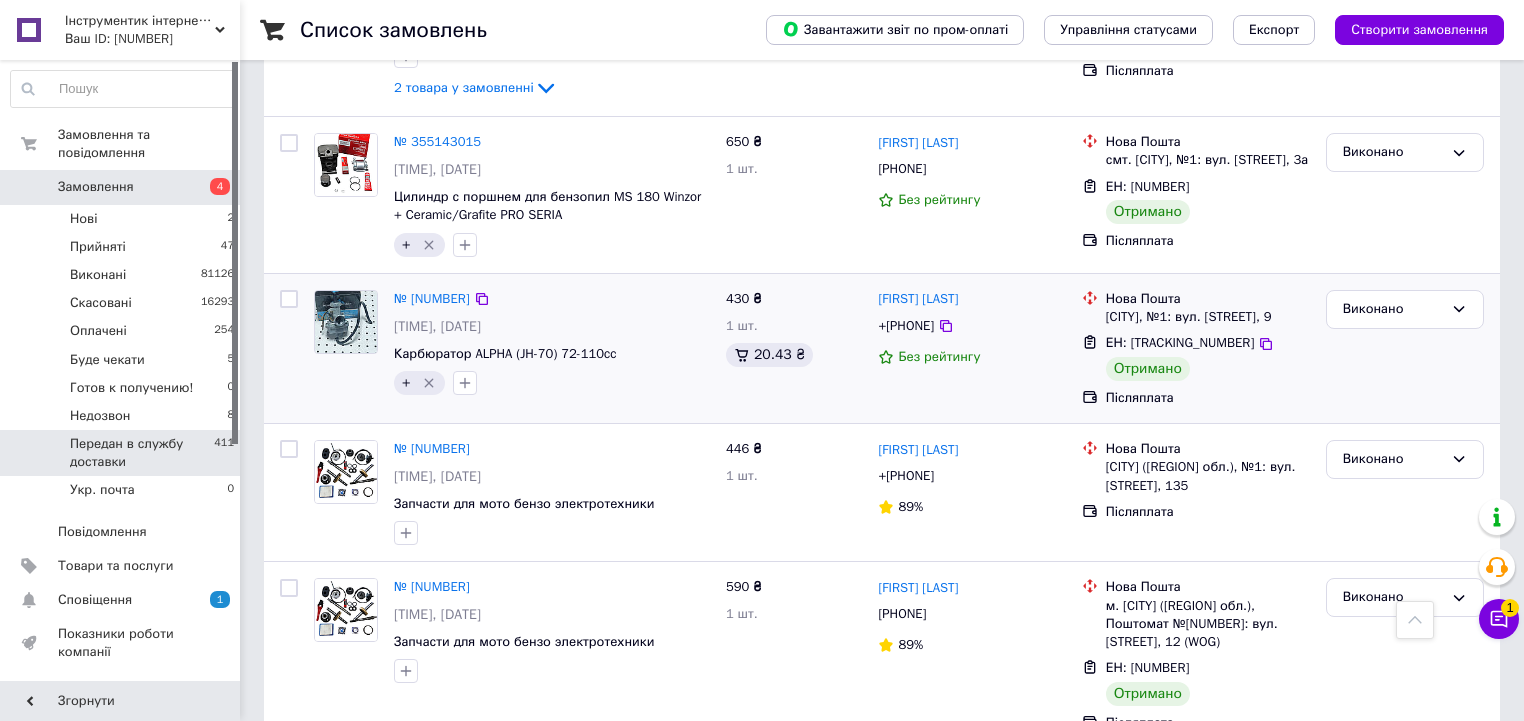 scroll, scrollTop: 960, scrollLeft: 0, axis: vertical 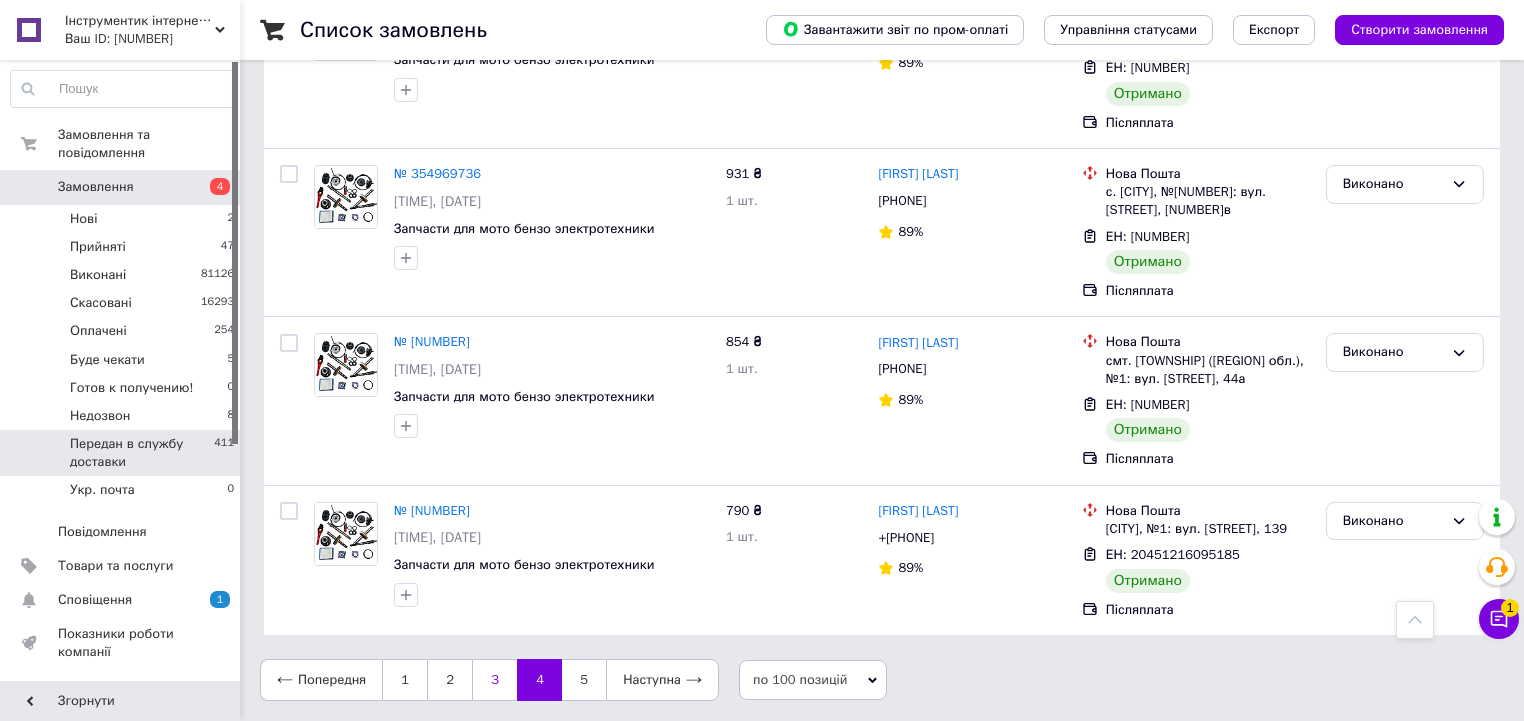 click on "3" at bounding box center [494, 680] 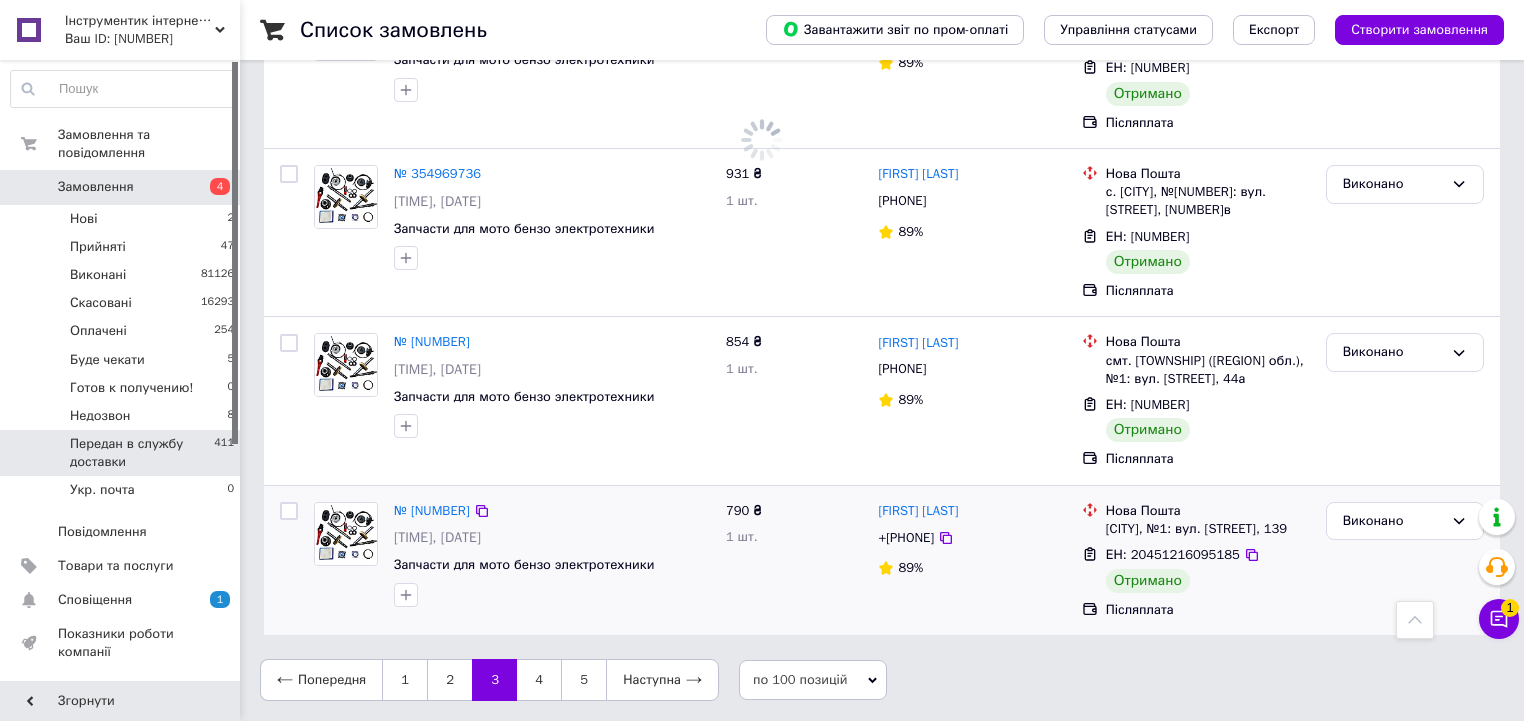 scroll, scrollTop: 0, scrollLeft: 0, axis: both 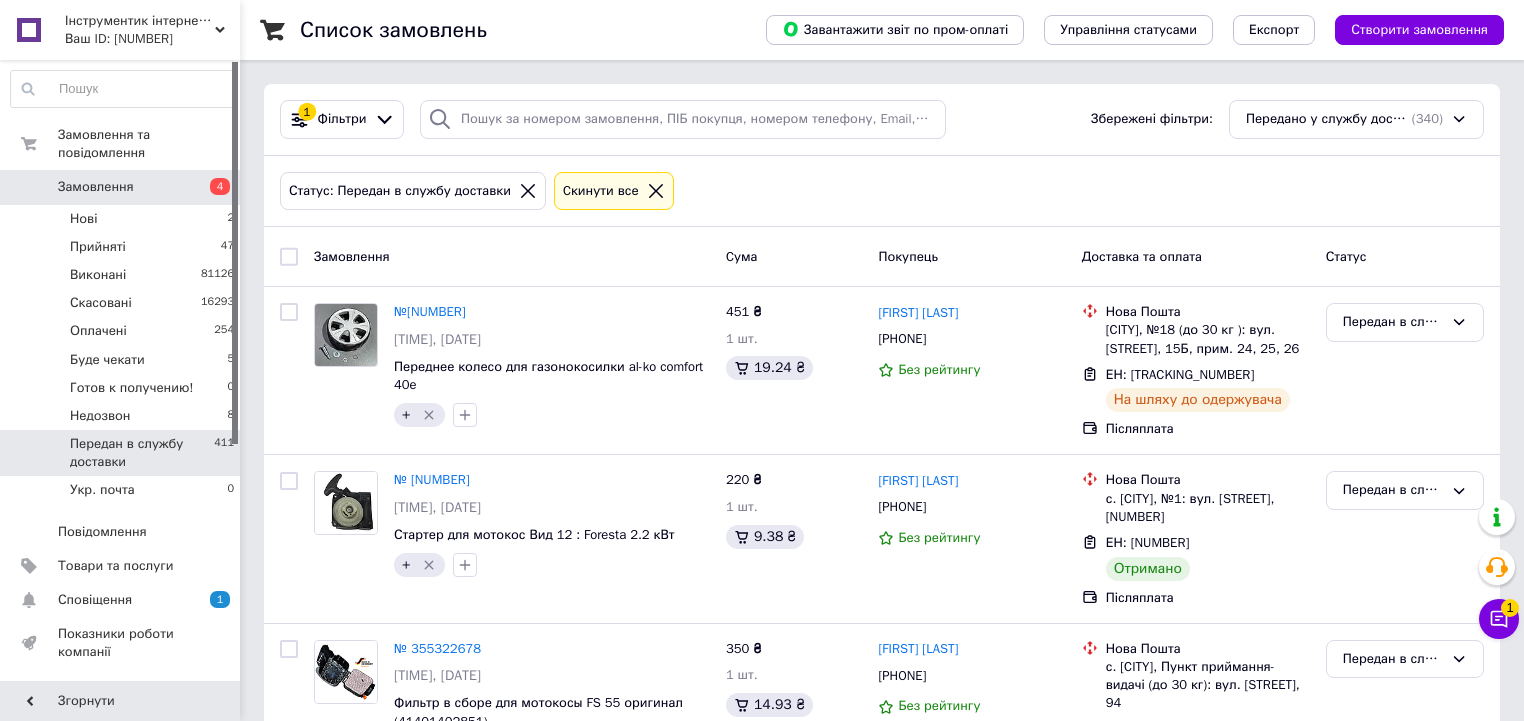 click at bounding box center [289, 257] 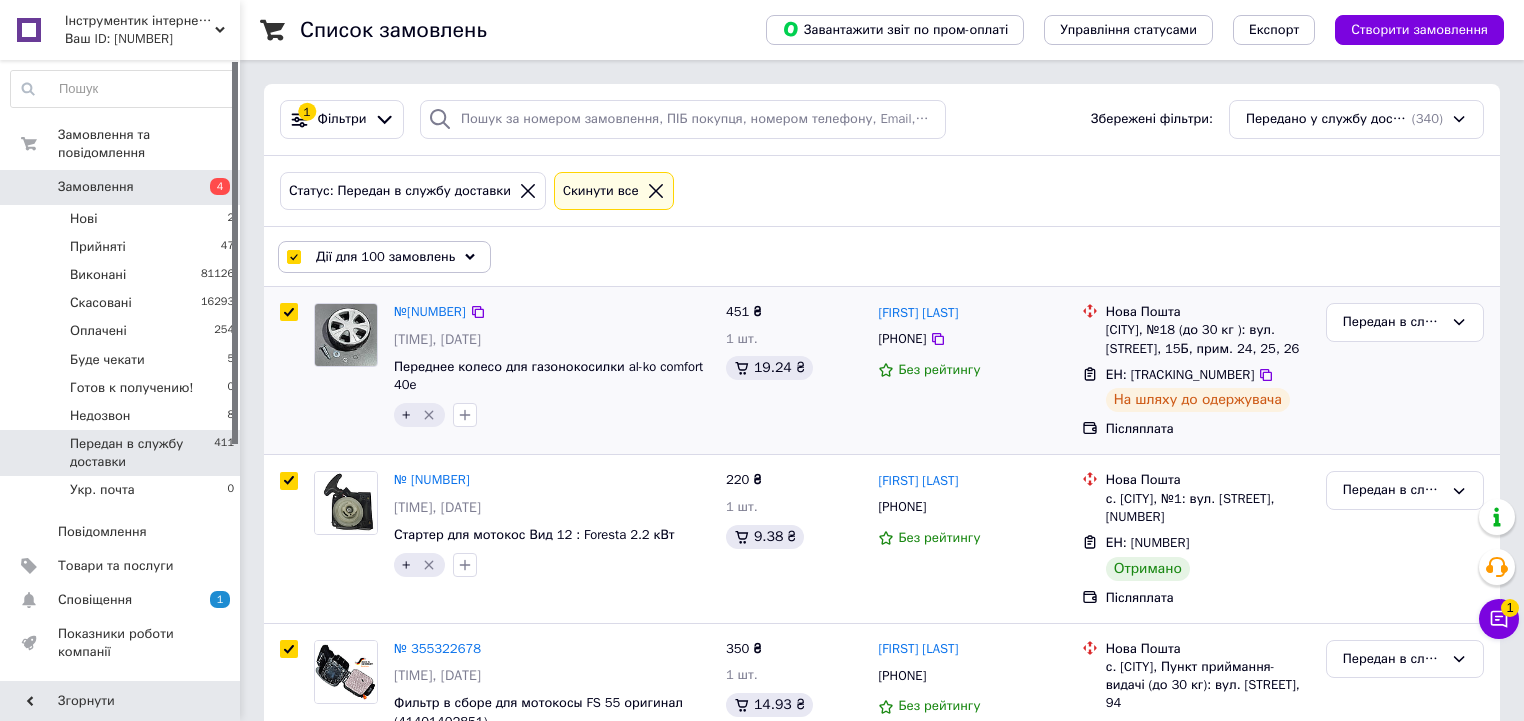 drag, startPoint x: 291, startPoint y: 304, endPoint x: 424, endPoint y: 355, distance: 142.44298 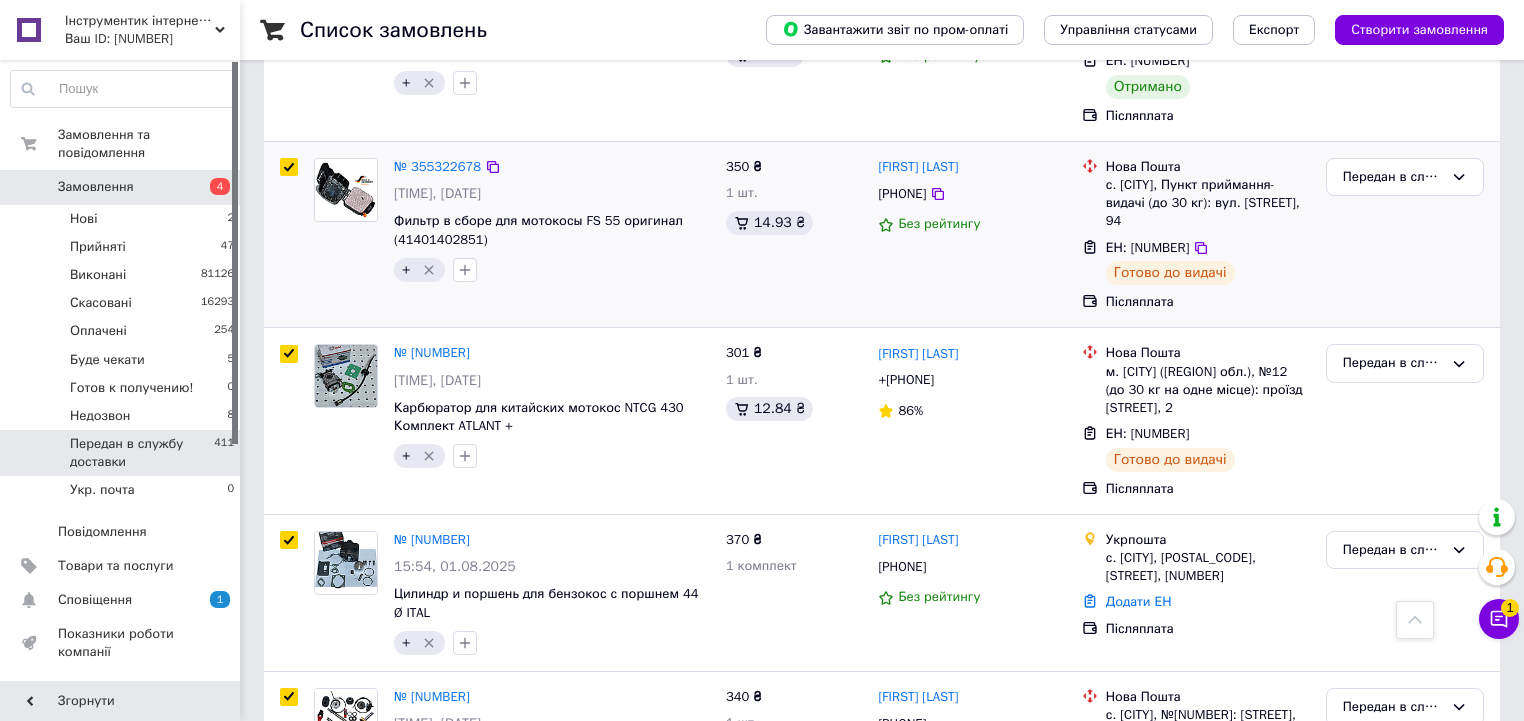 scroll, scrollTop: 480, scrollLeft: 0, axis: vertical 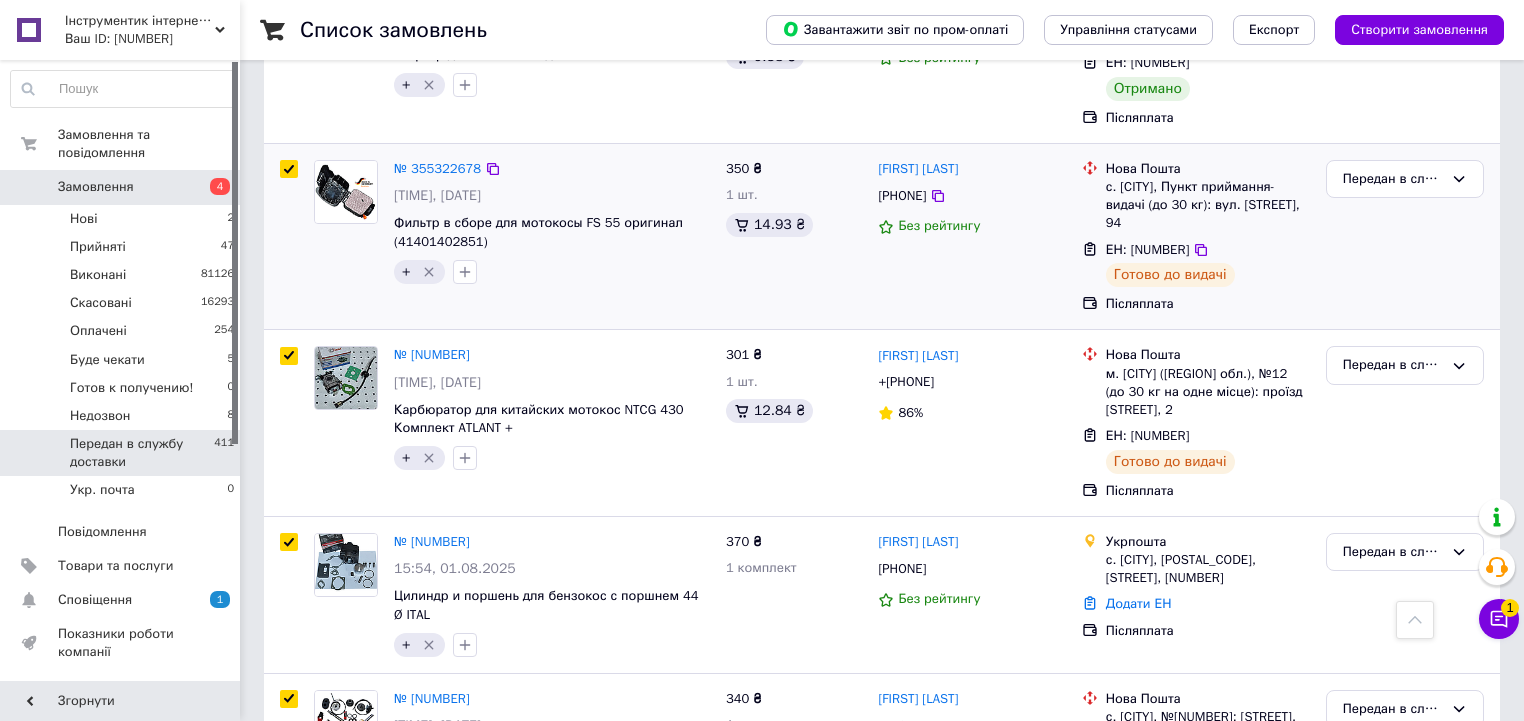 click at bounding box center [289, 169] 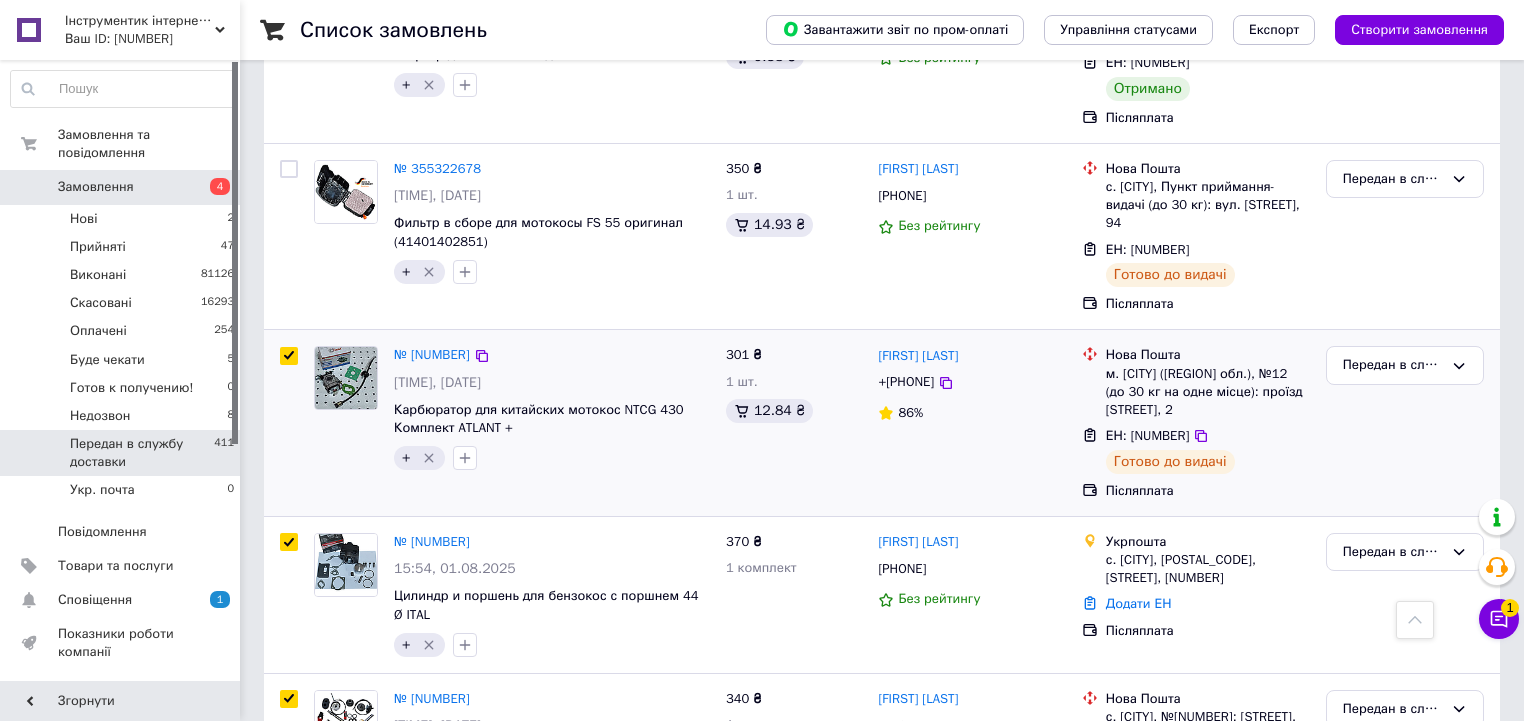 click at bounding box center [289, 356] 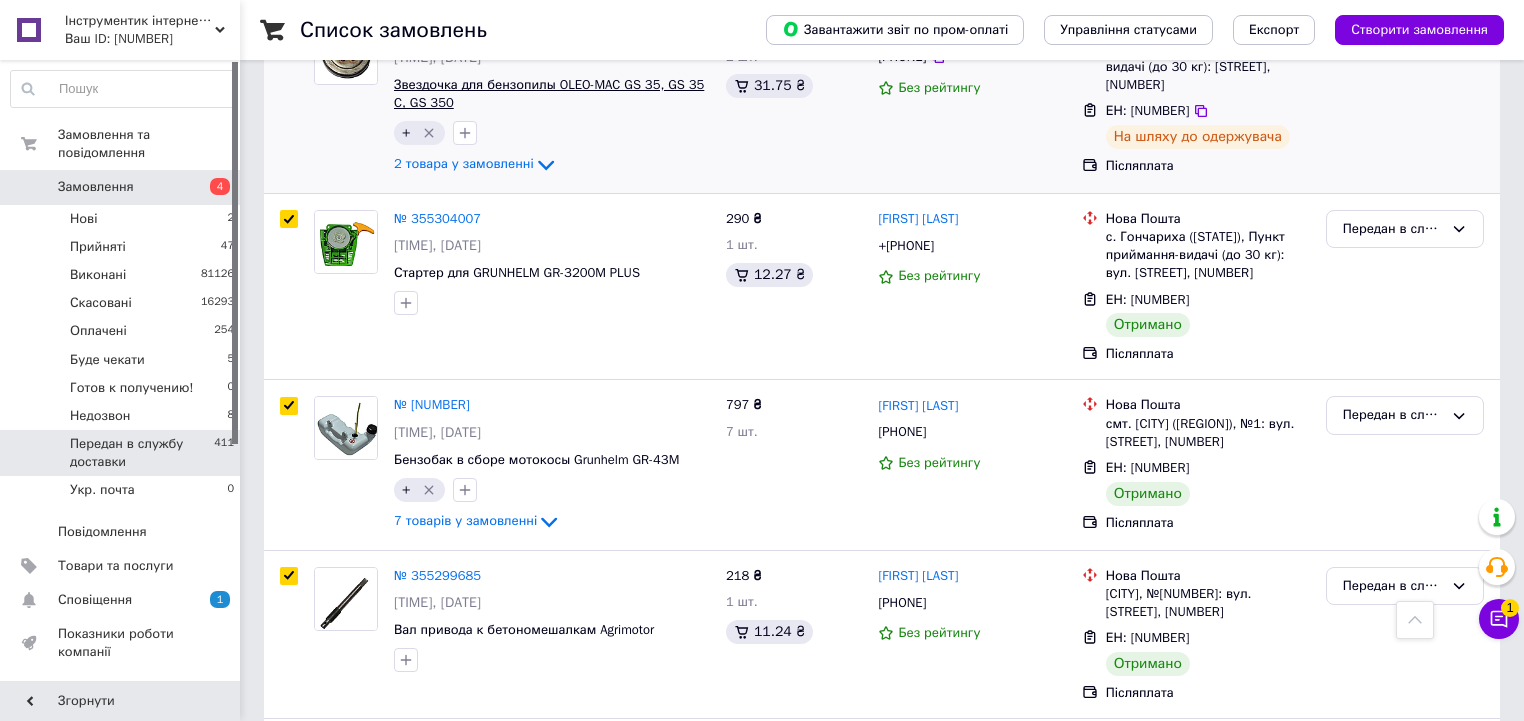 scroll, scrollTop: 3120, scrollLeft: 0, axis: vertical 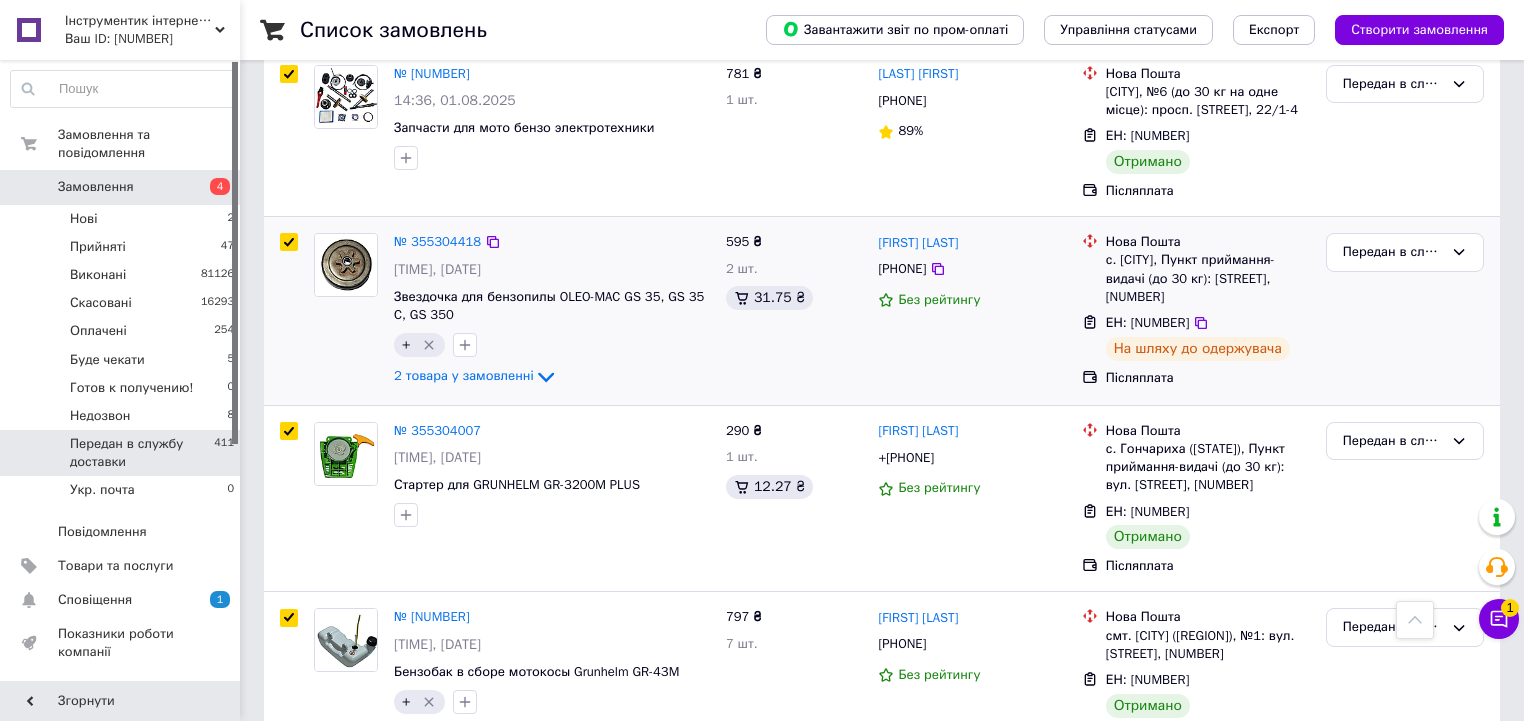 click at bounding box center [289, 242] 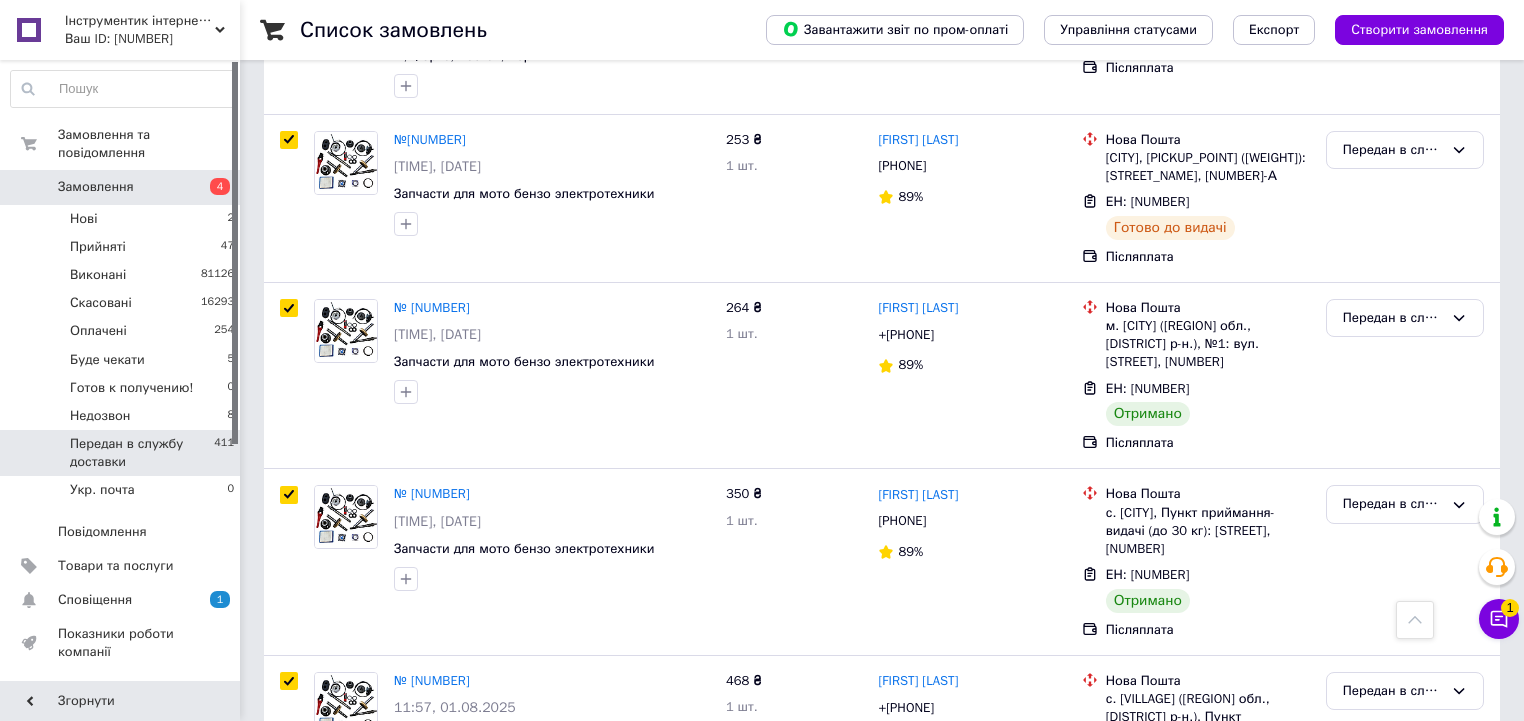 scroll, scrollTop: 4720, scrollLeft: 0, axis: vertical 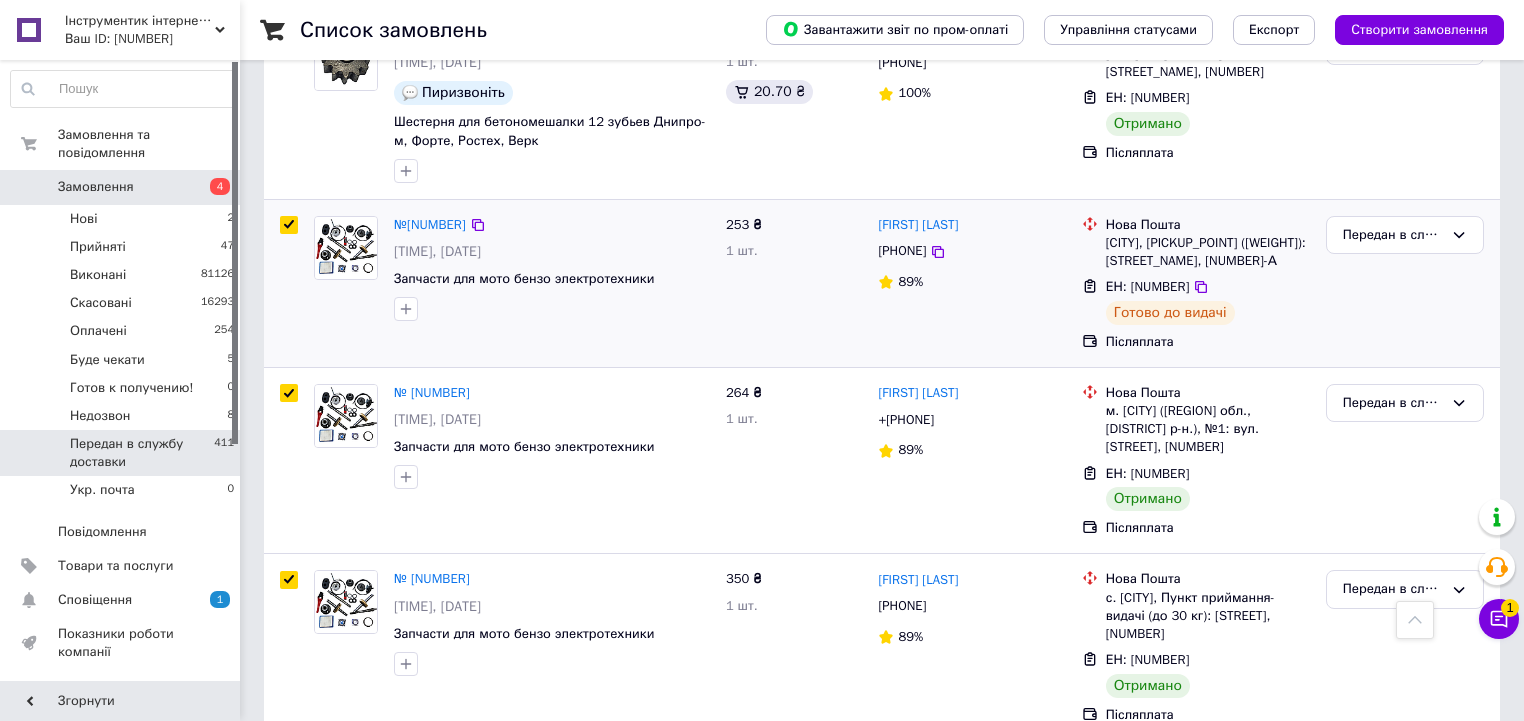 click at bounding box center (289, 225) 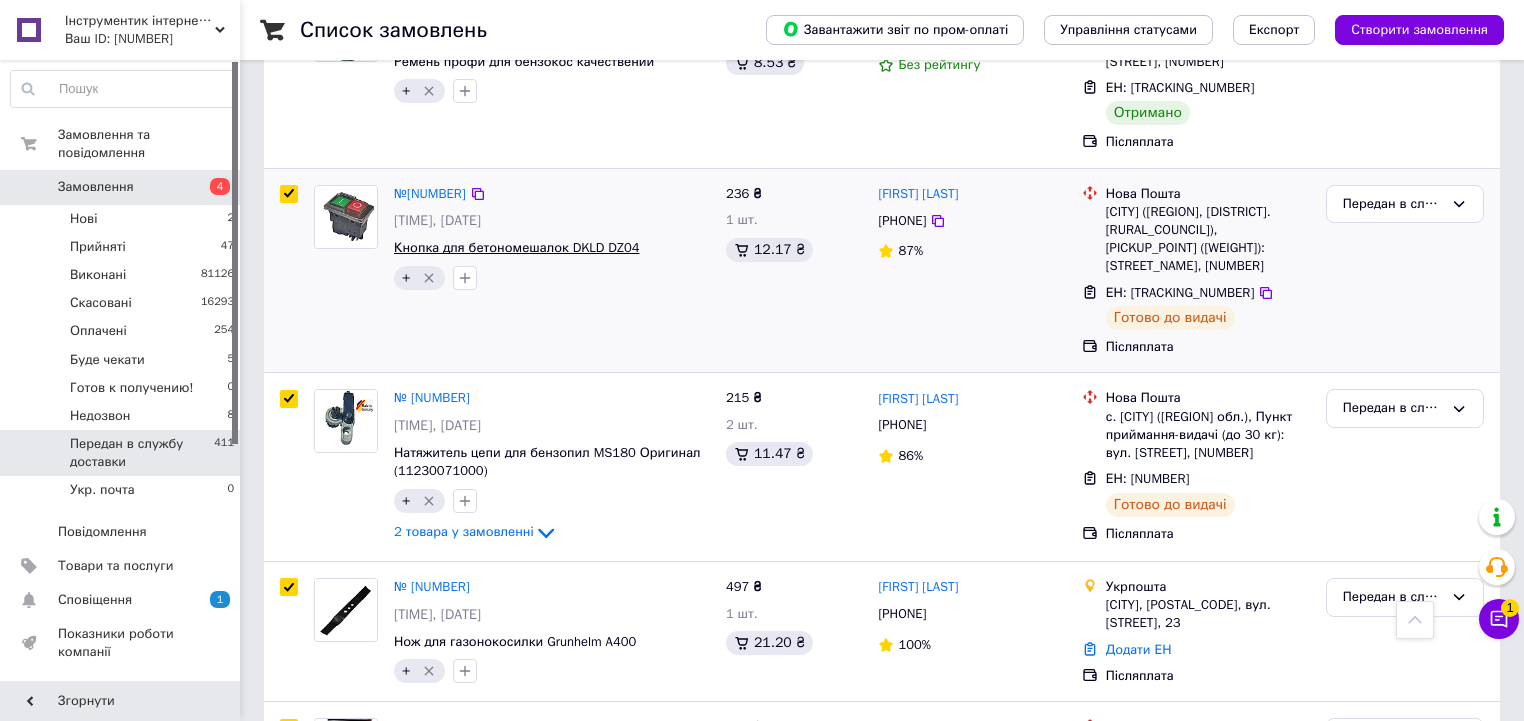scroll, scrollTop: 7280, scrollLeft: 0, axis: vertical 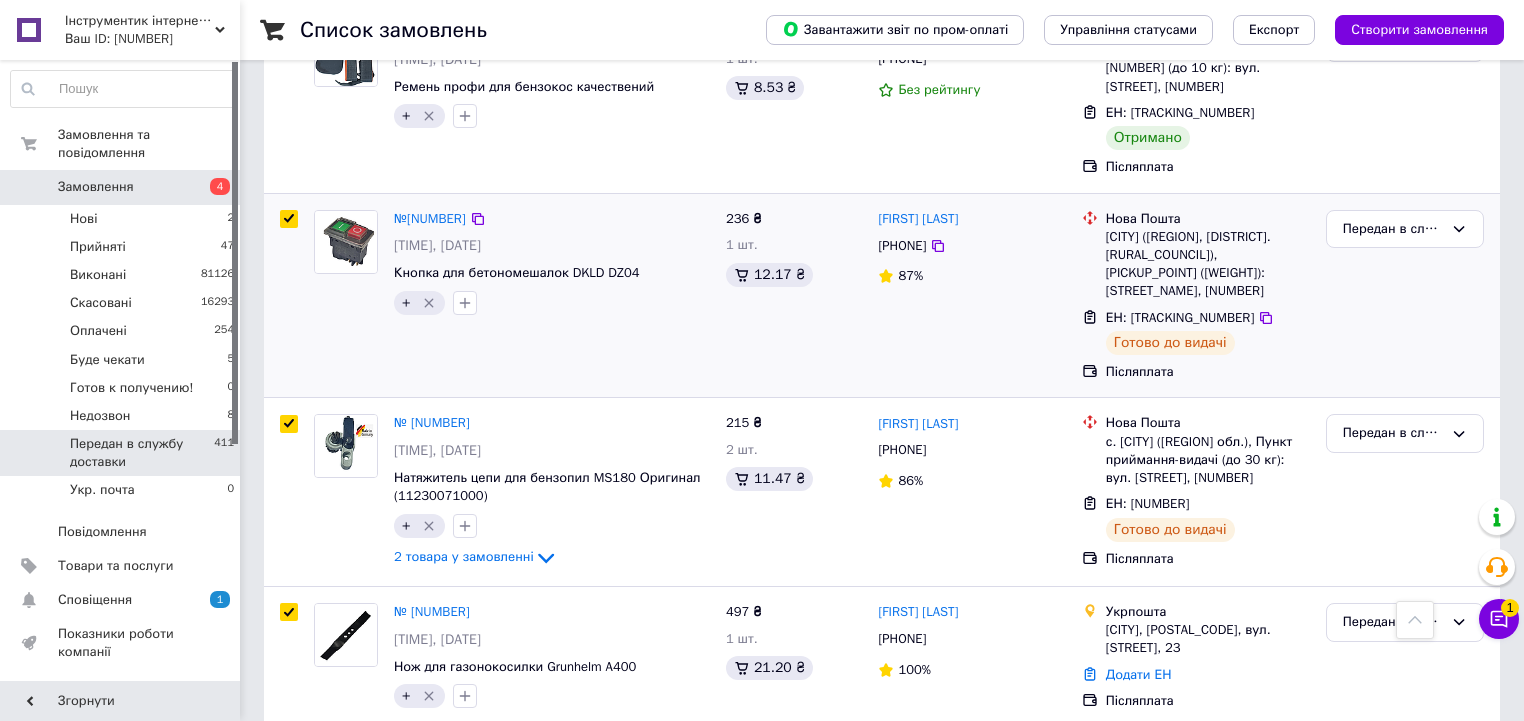 click at bounding box center (289, 219) 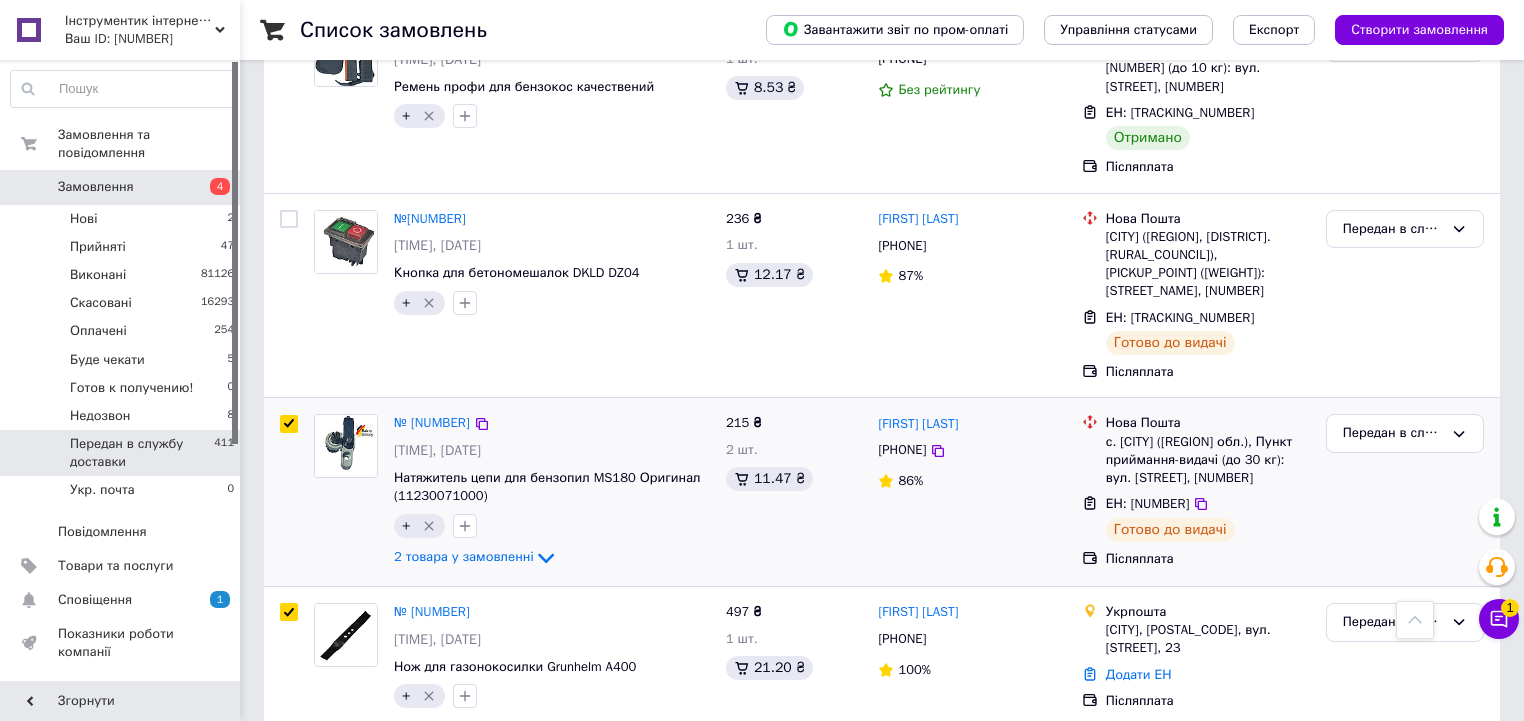 click at bounding box center (289, 424) 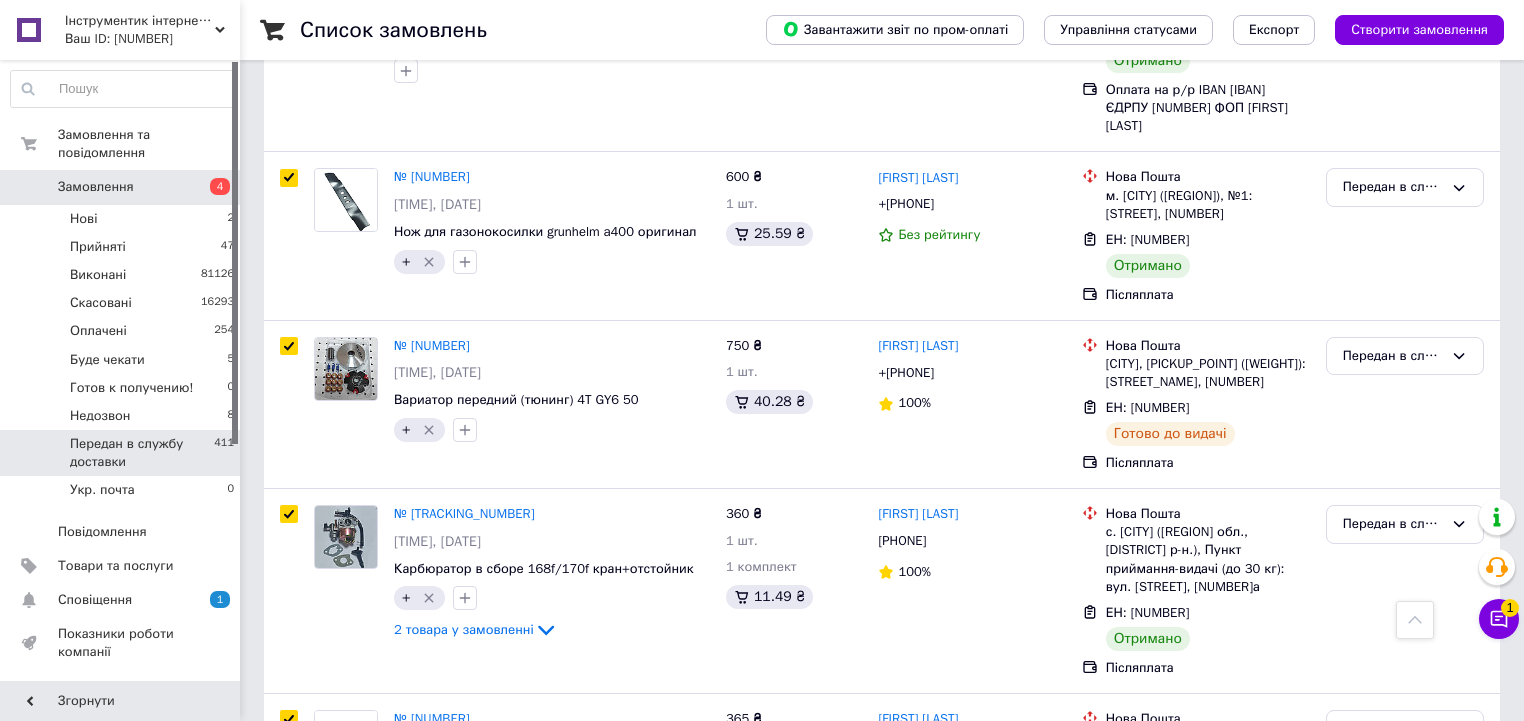 scroll, scrollTop: 8880, scrollLeft: 0, axis: vertical 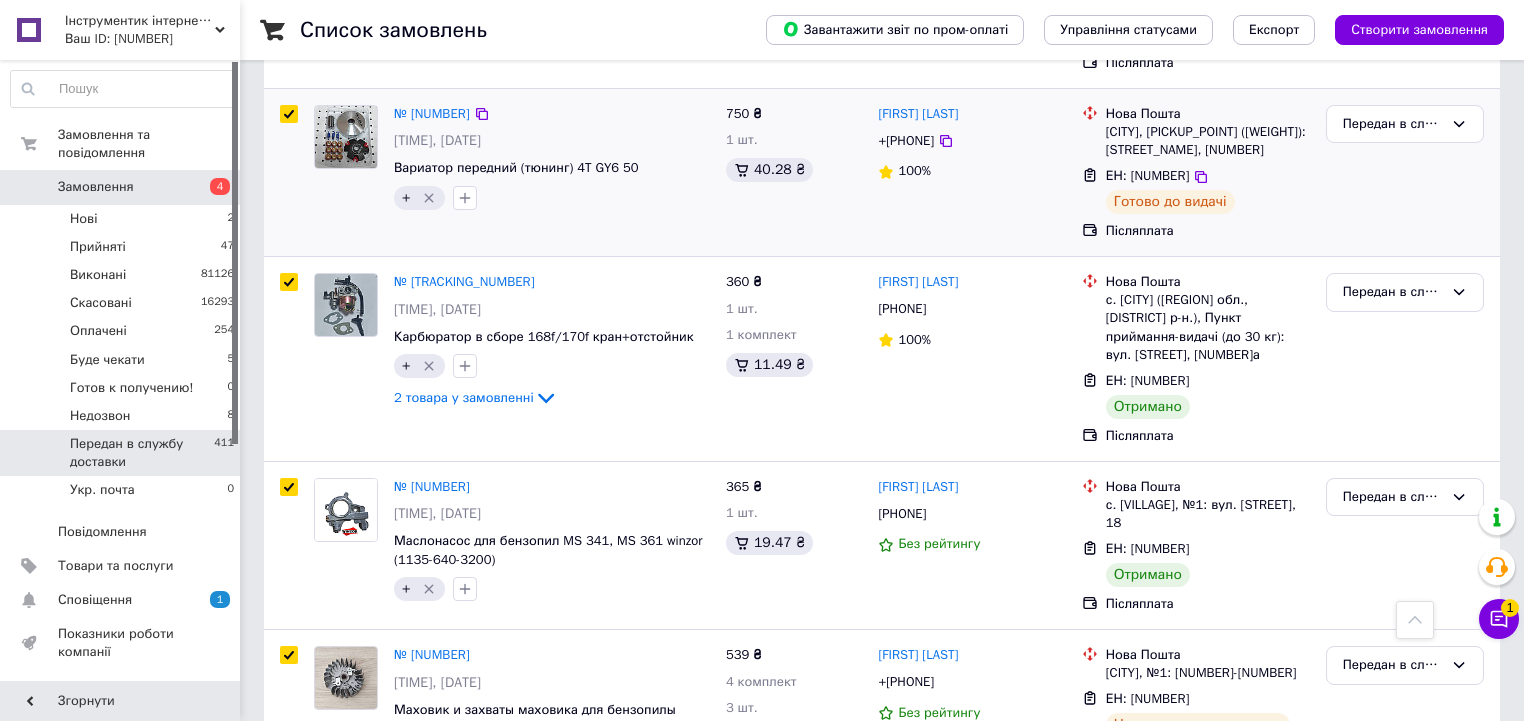 click at bounding box center (289, 114) 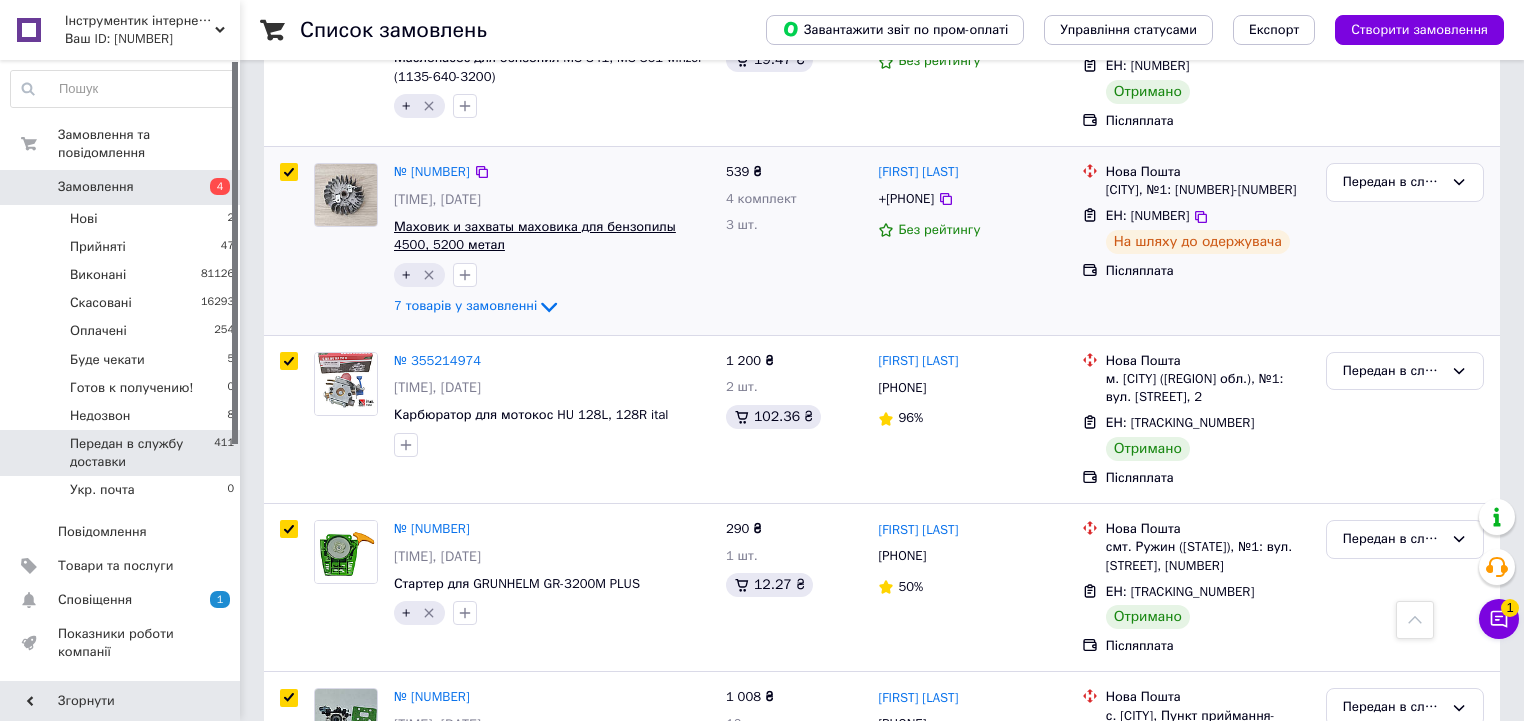 scroll, scrollTop: 9360, scrollLeft: 0, axis: vertical 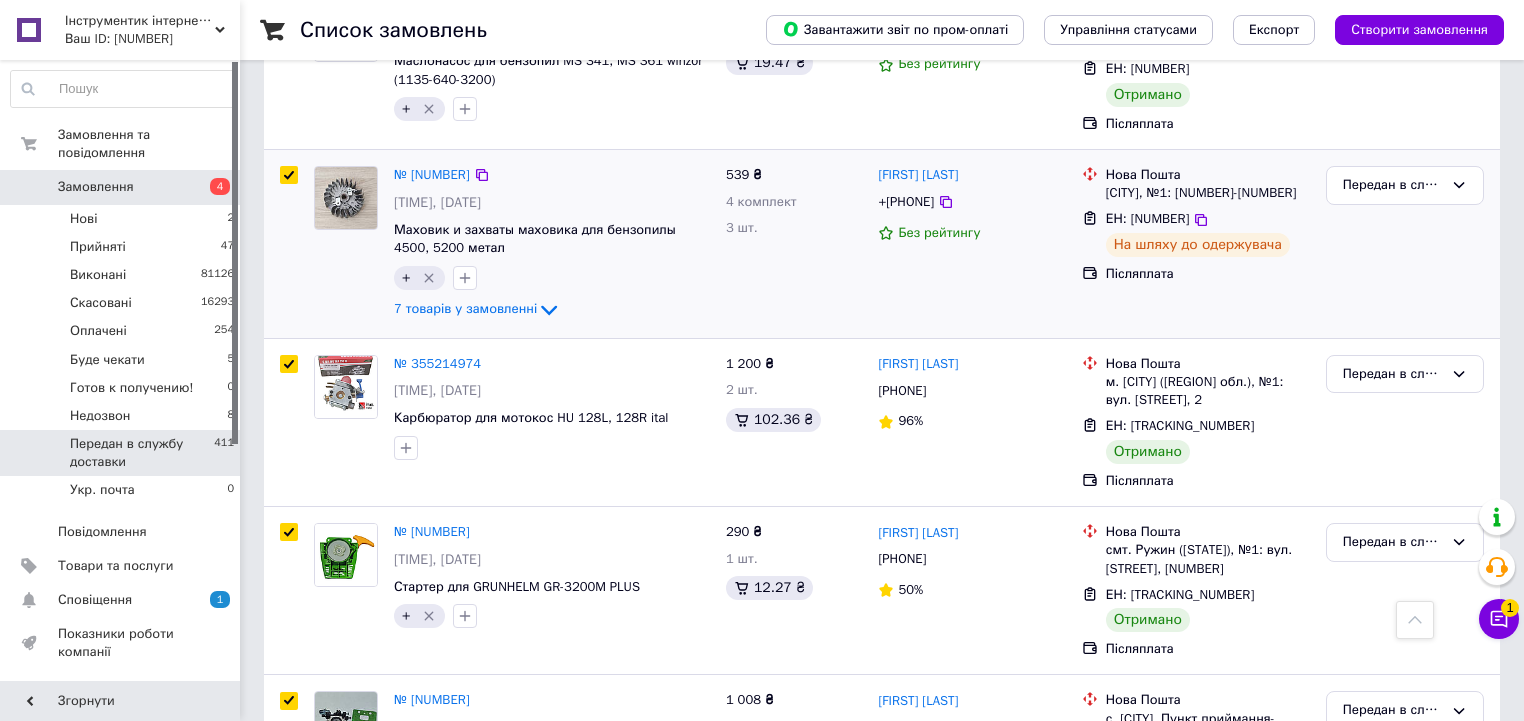 click at bounding box center [289, 175] 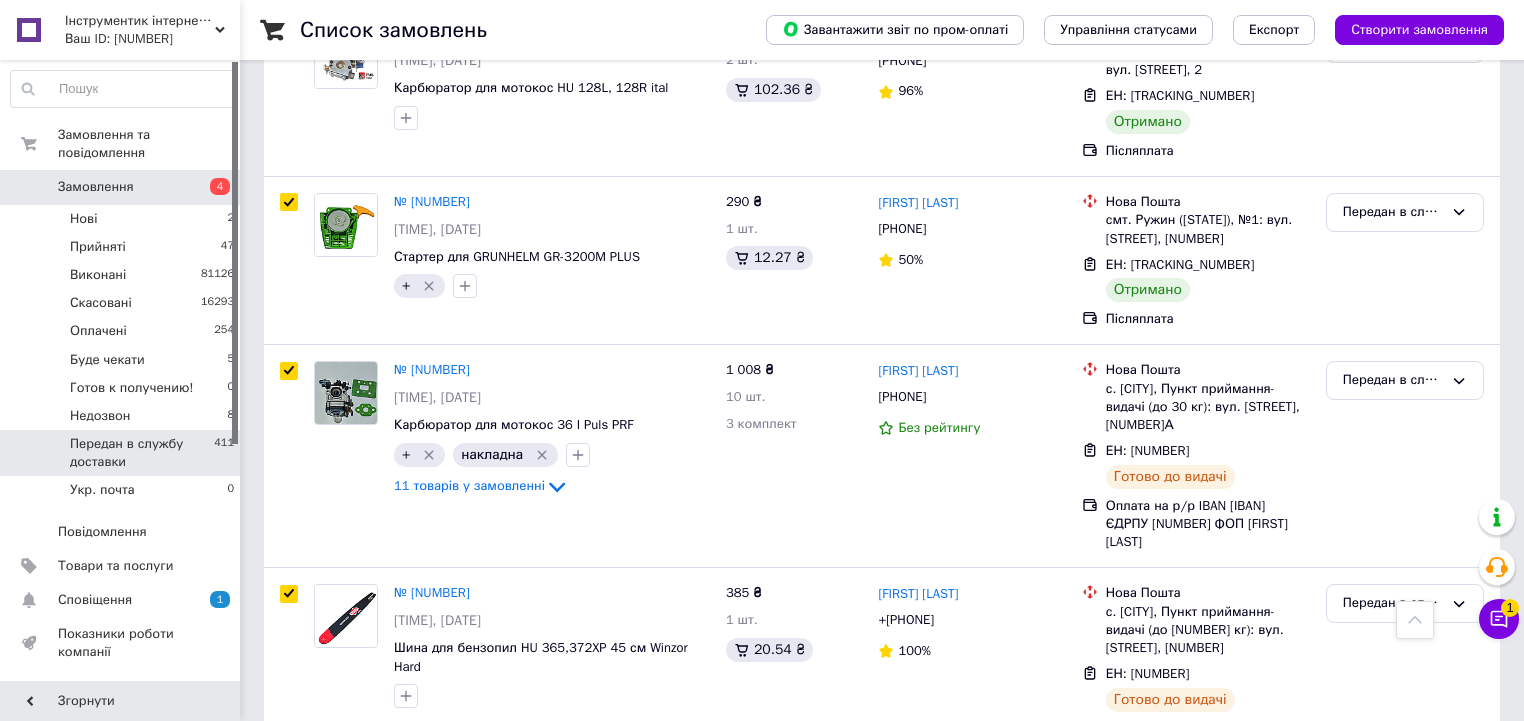 scroll, scrollTop: 9760, scrollLeft: 0, axis: vertical 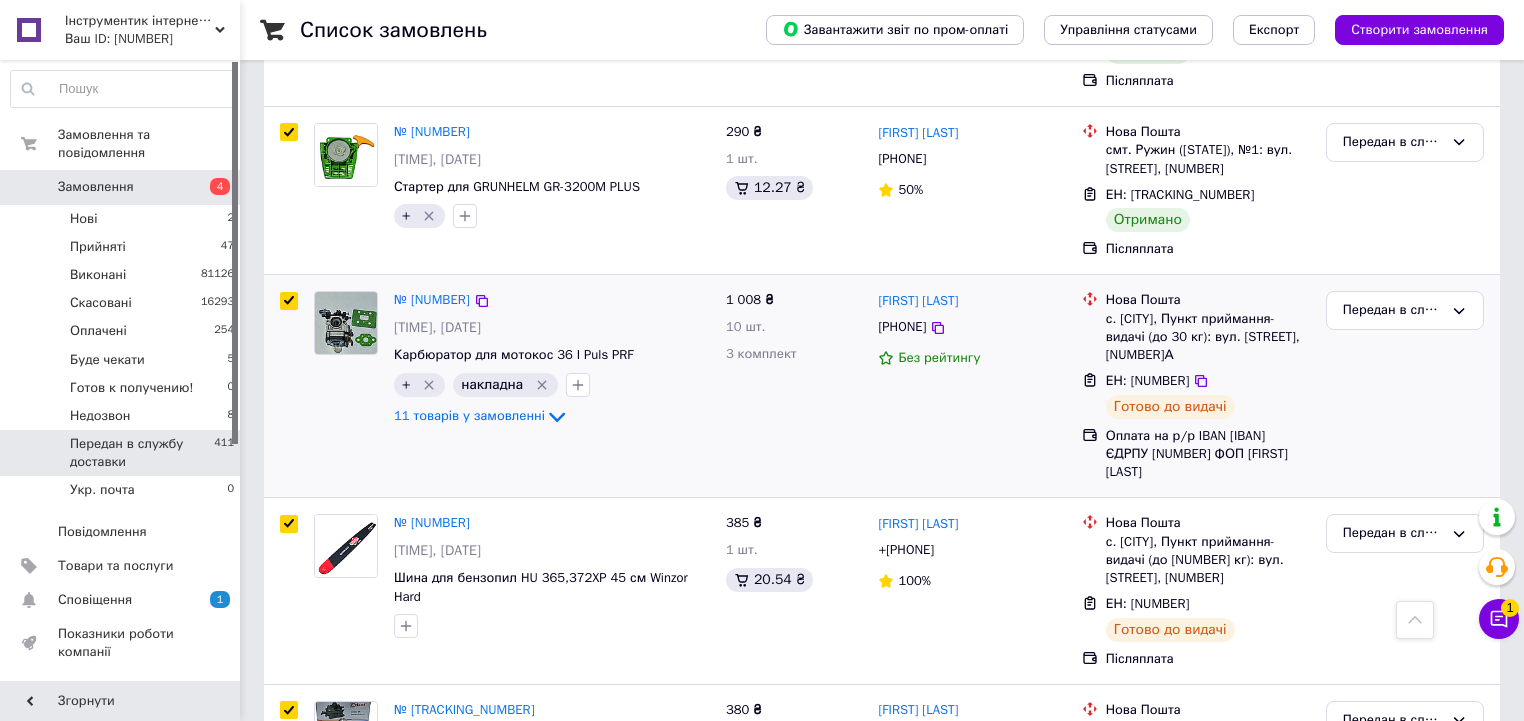 click at bounding box center [289, 301] 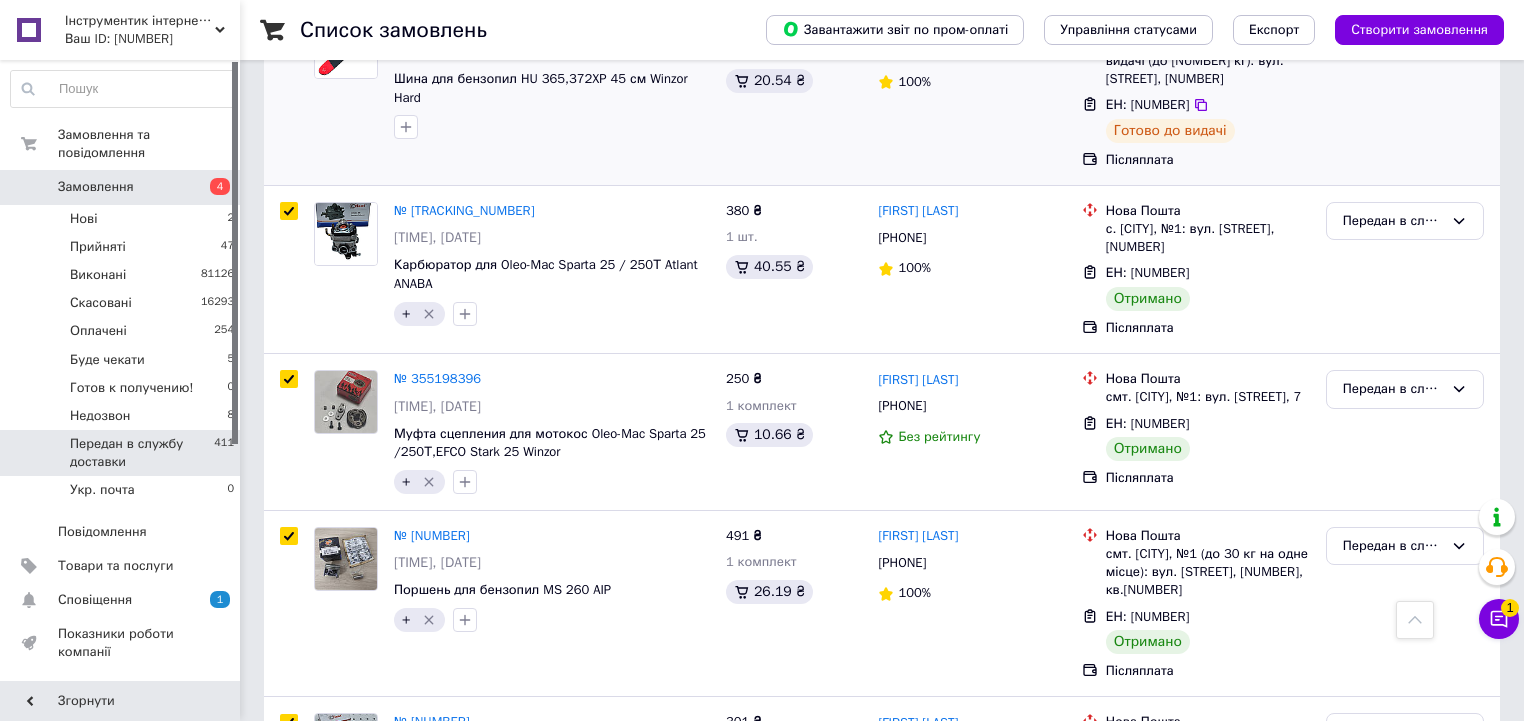 scroll, scrollTop: 10080, scrollLeft: 0, axis: vertical 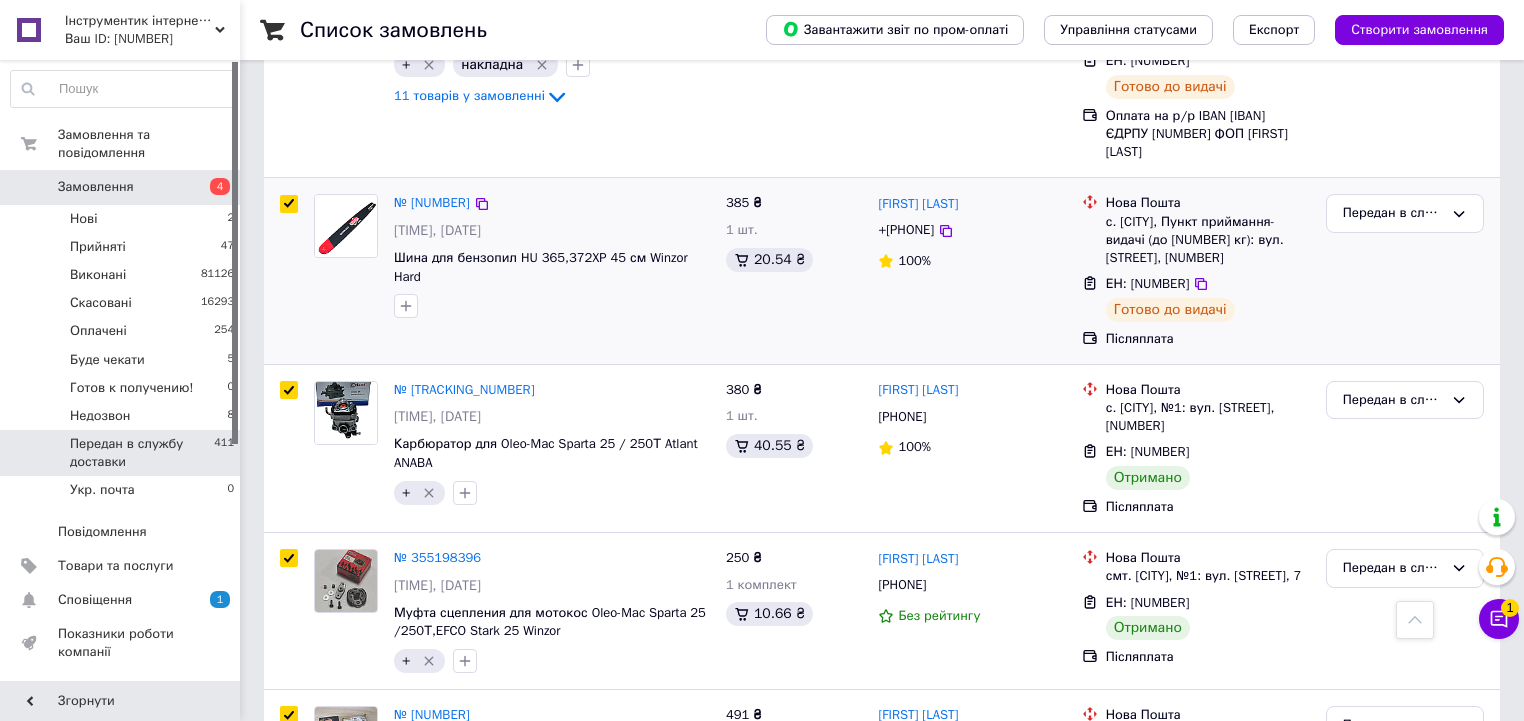 click at bounding box center [289, 204] 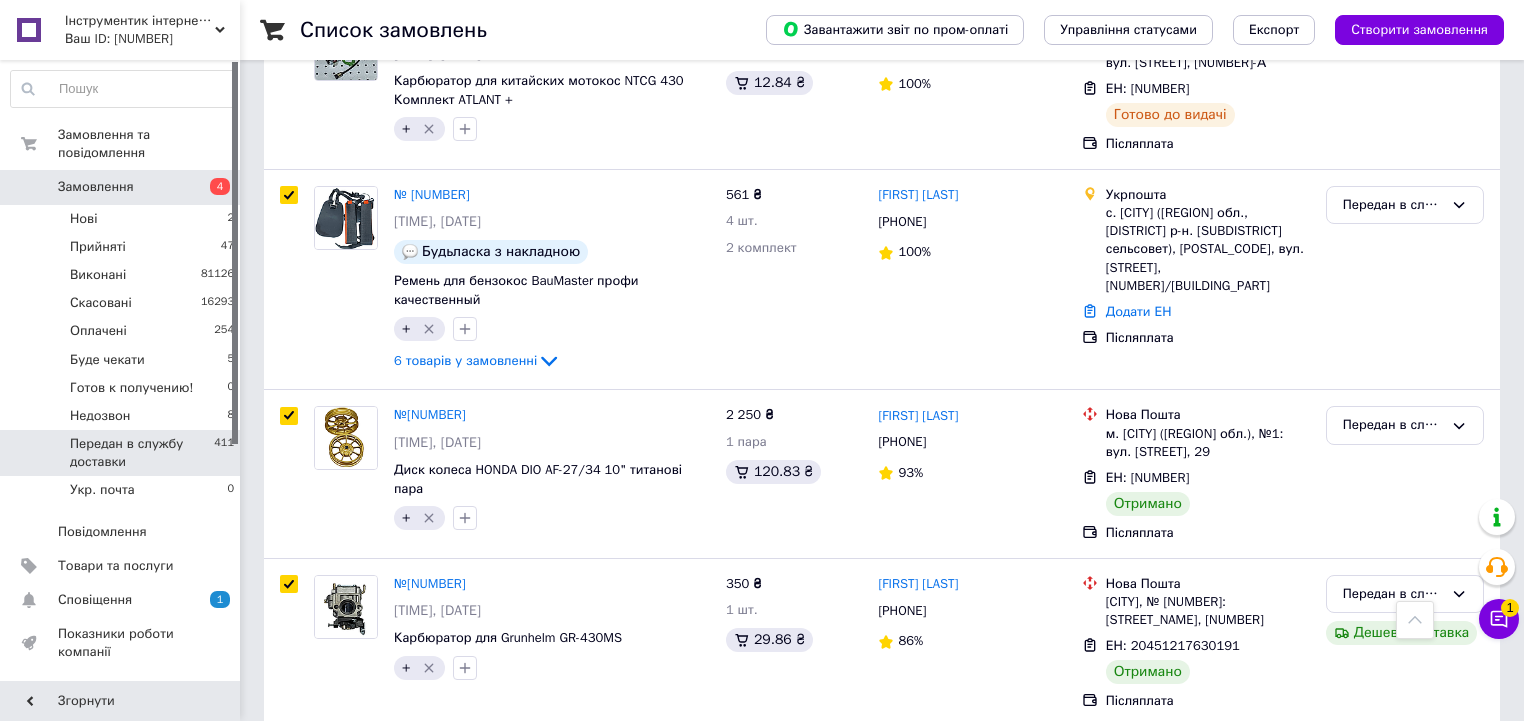 scroll, scrollTop: 10960, scrollLeft: 0, axis: vertical 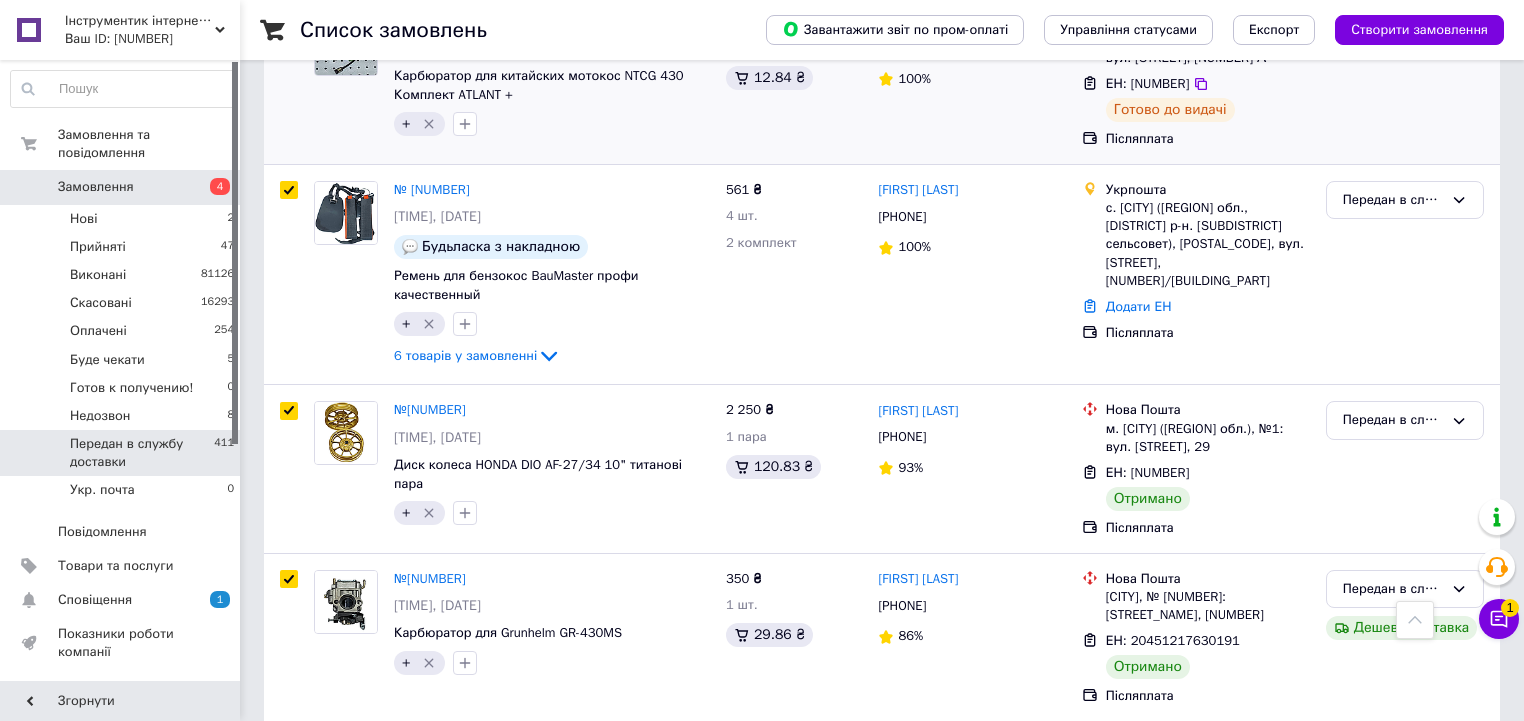 click at bounding box center (289, 22) 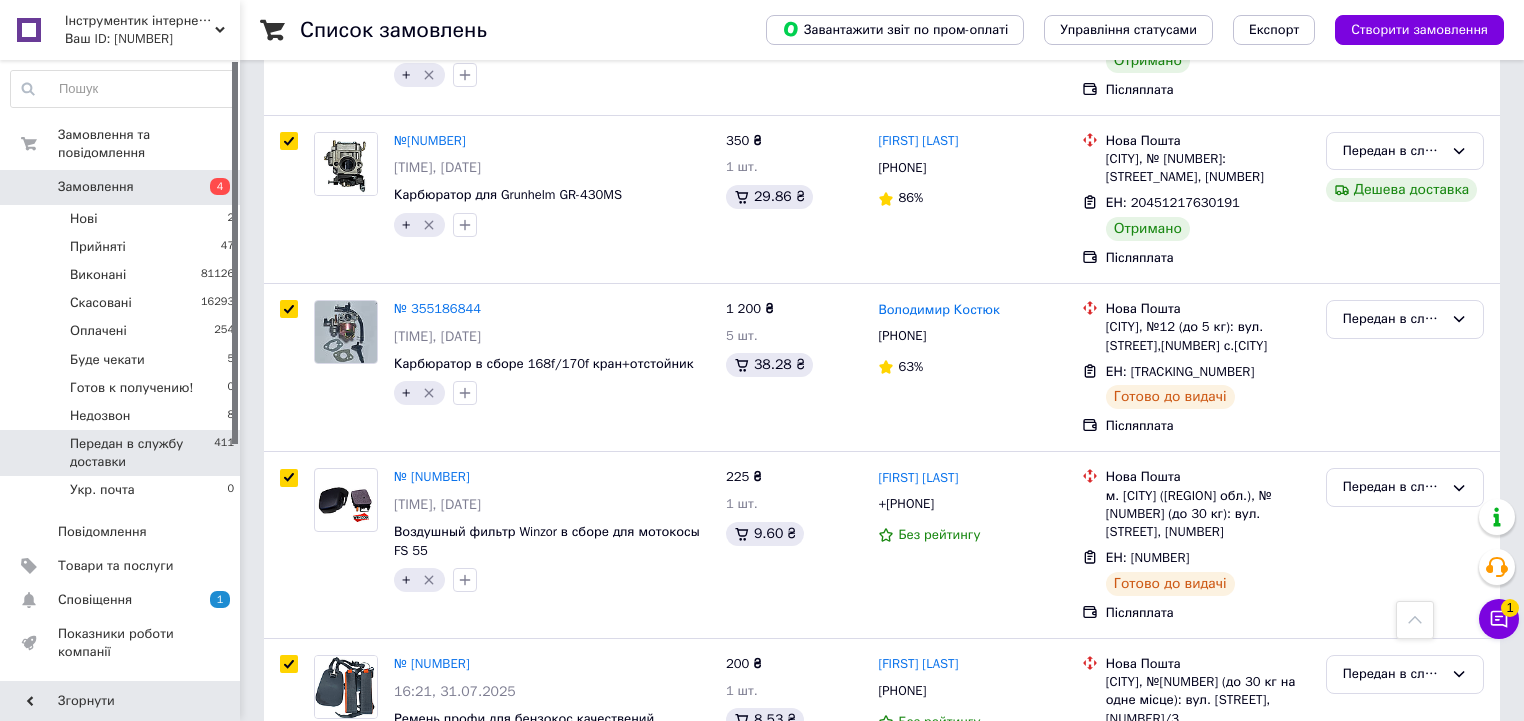 scroll, scrollTop: 11600, scrollLeft: 0, axis: vertical 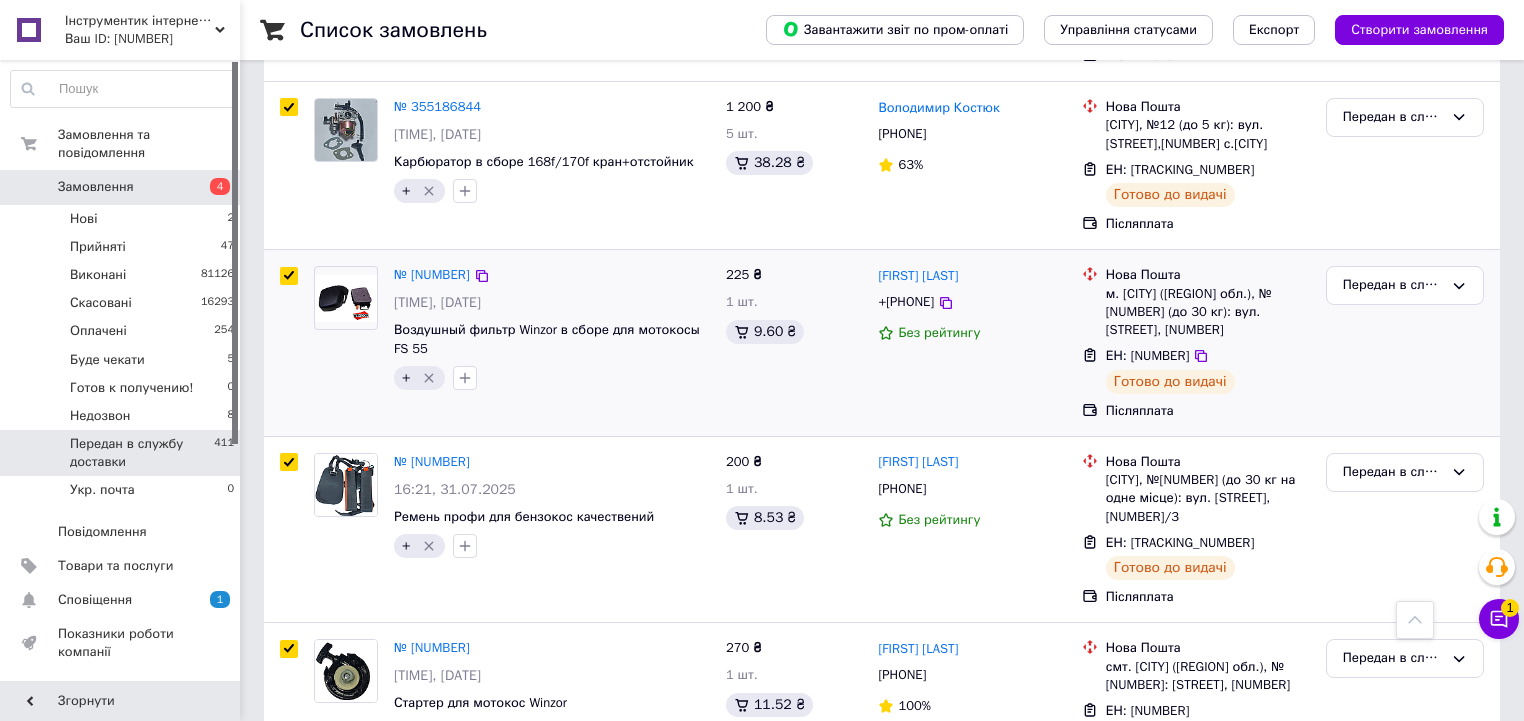 drag, startPoint x: 292, startPoint y: 213, endPoint x: 278, endPoint y: 397, distance: 184.53185 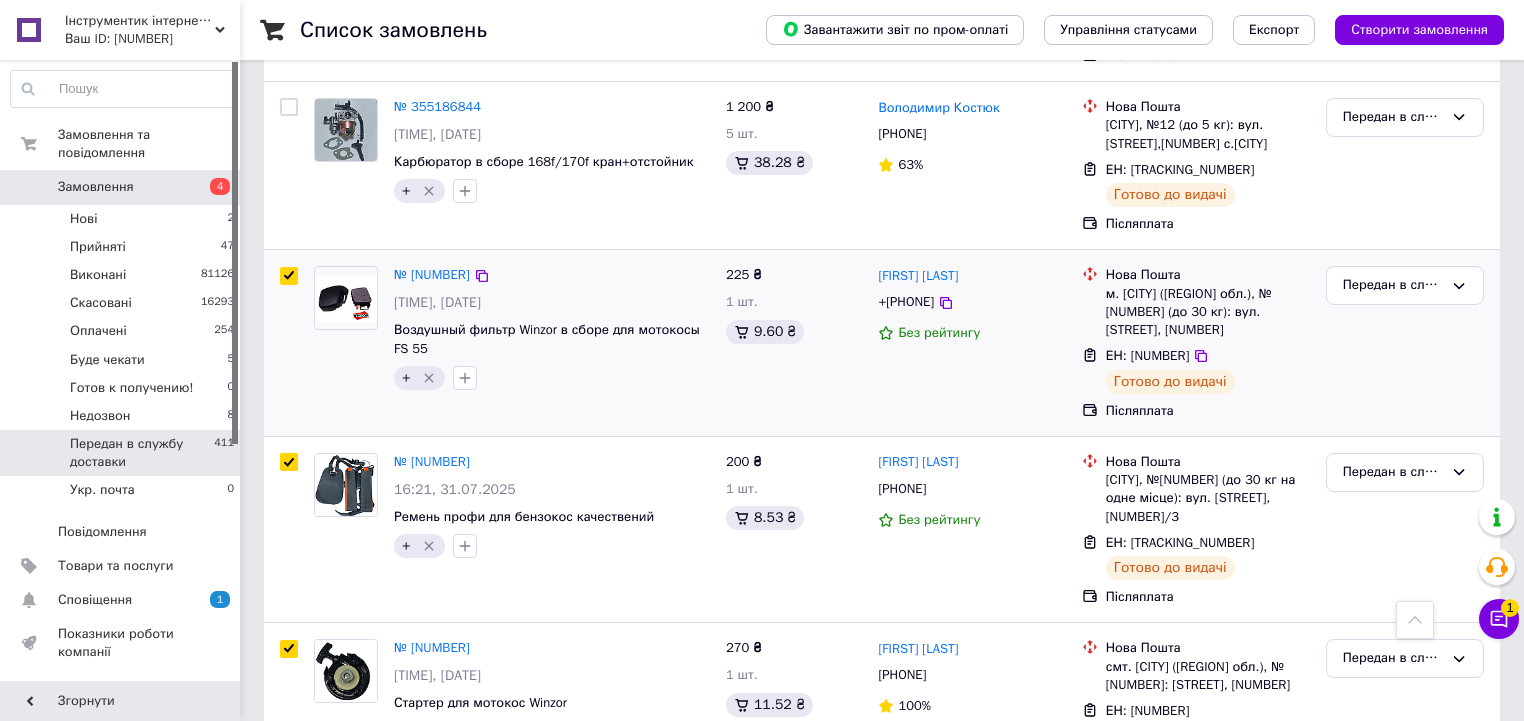drag, startPoint x: 285, startPoint y: 407, endPoint x: 290, endPoint y: 510, distance: 103.121284 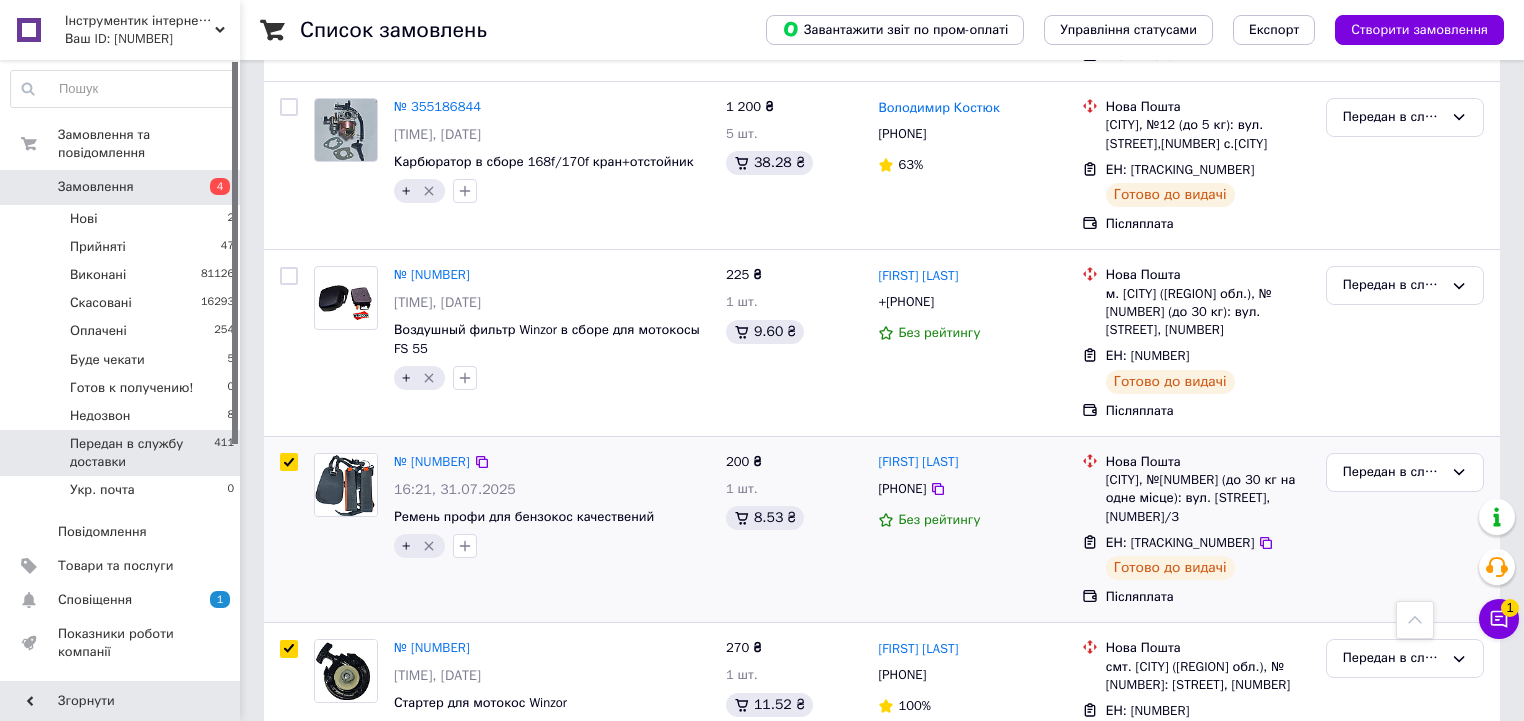 click at bounding box center [289, 462] 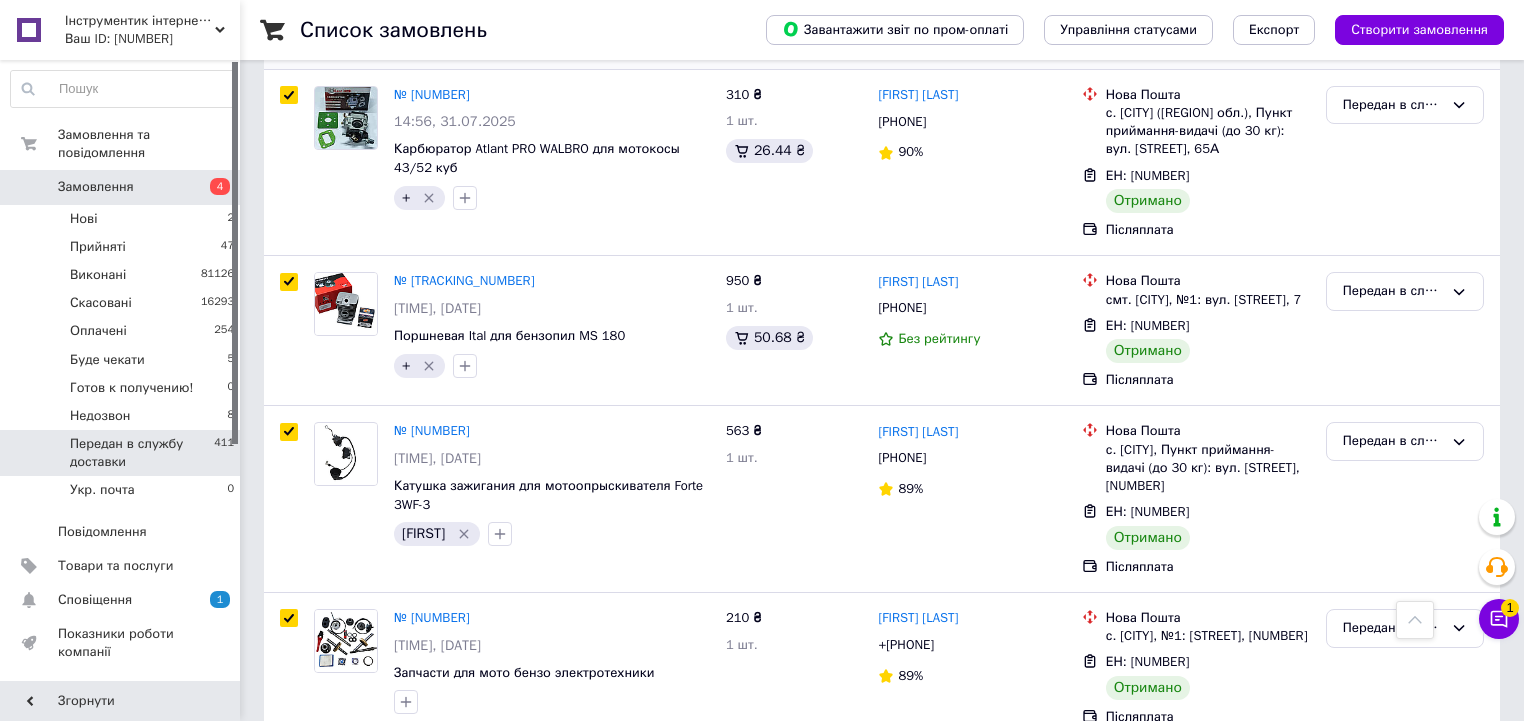 scroll, scrollTop: 12960, scrollLeft: 0, axis: vertical 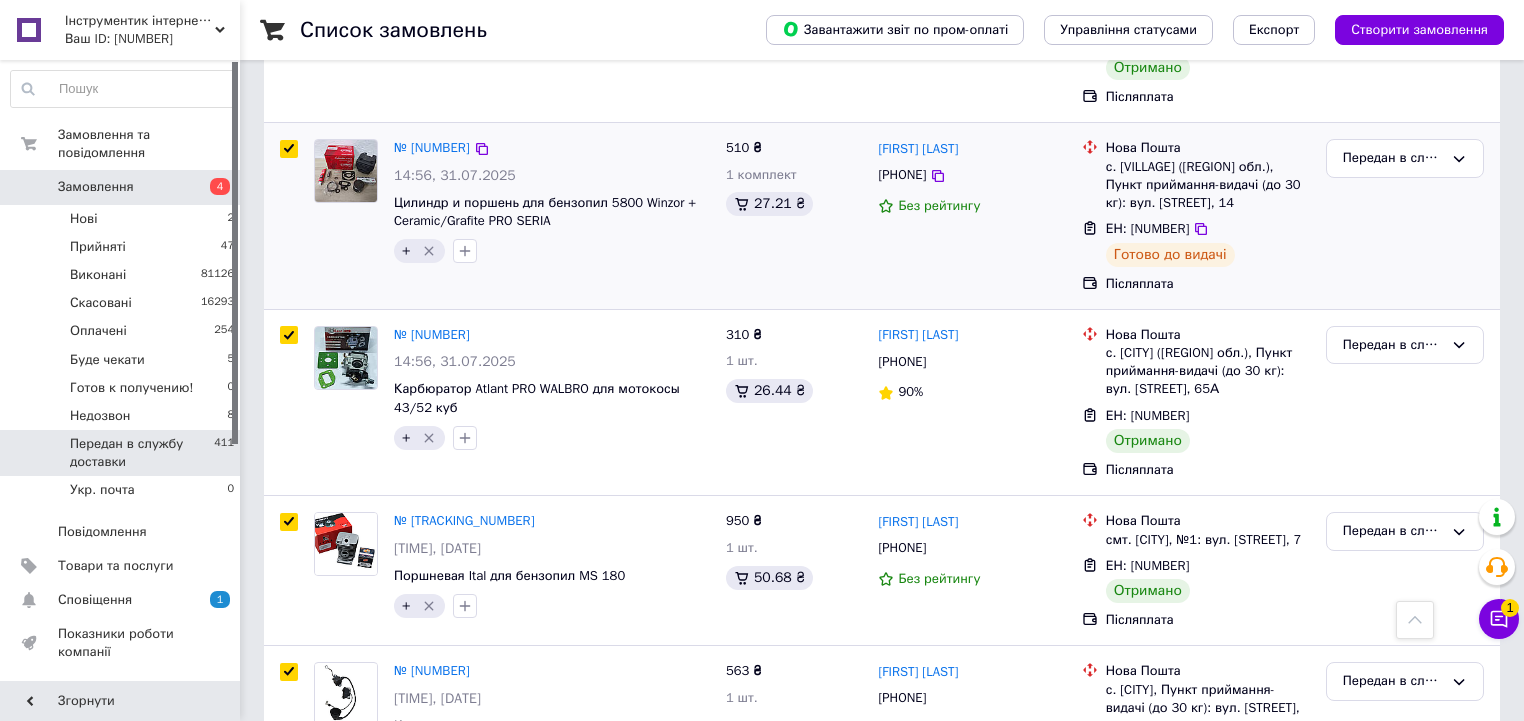 click at bounding box center [289, 149] 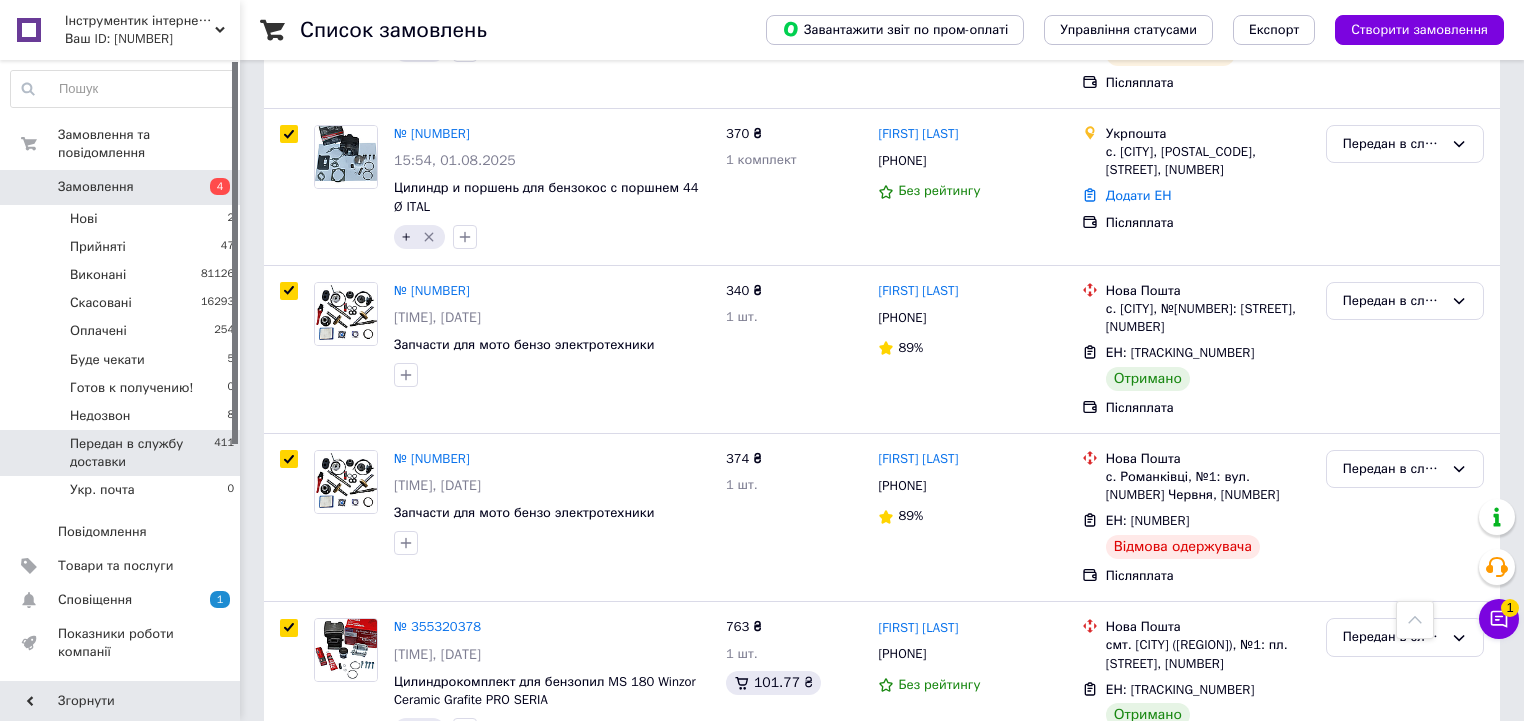 scroll, scrollTop: 0, scrollLeft: 0, axis: both 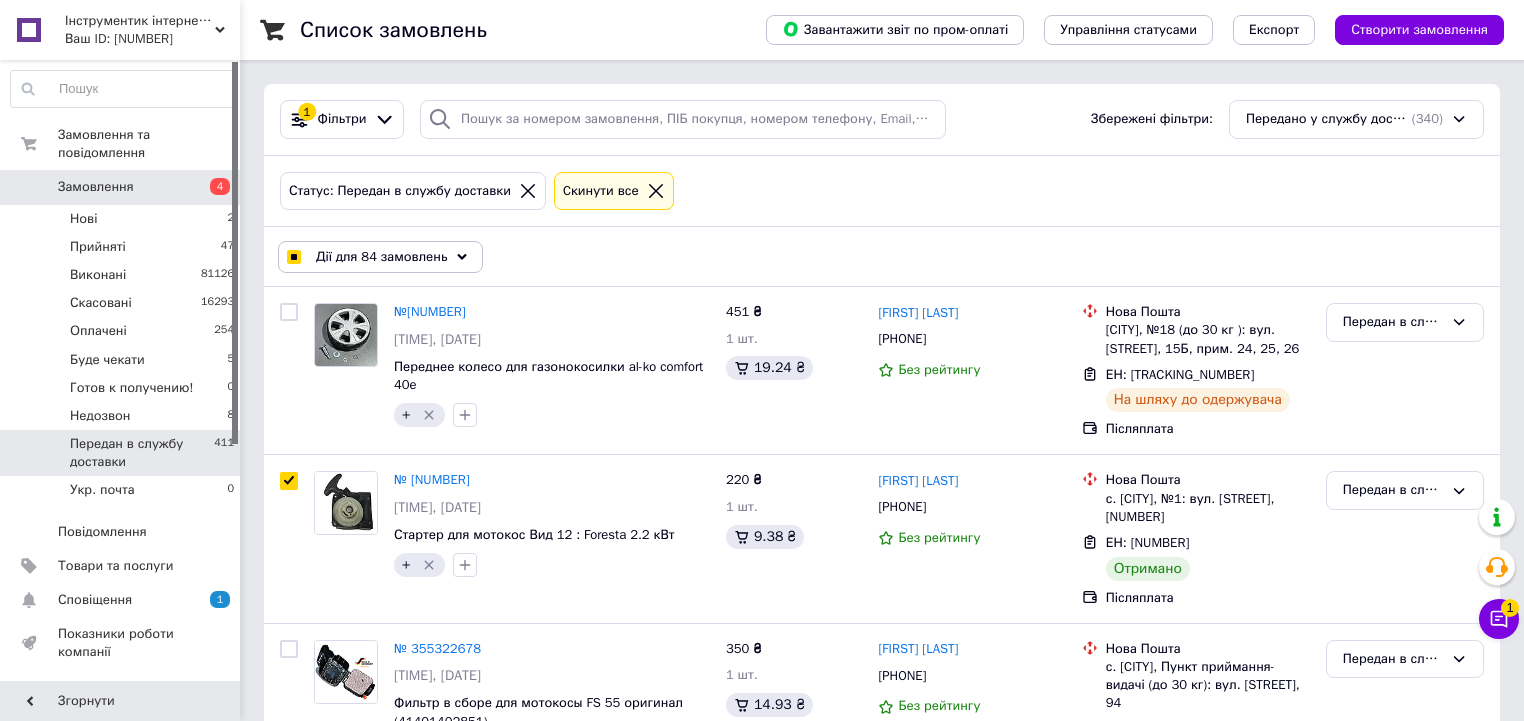 click on "Дії для 84 замовлень" at bounding box center (380, 257) 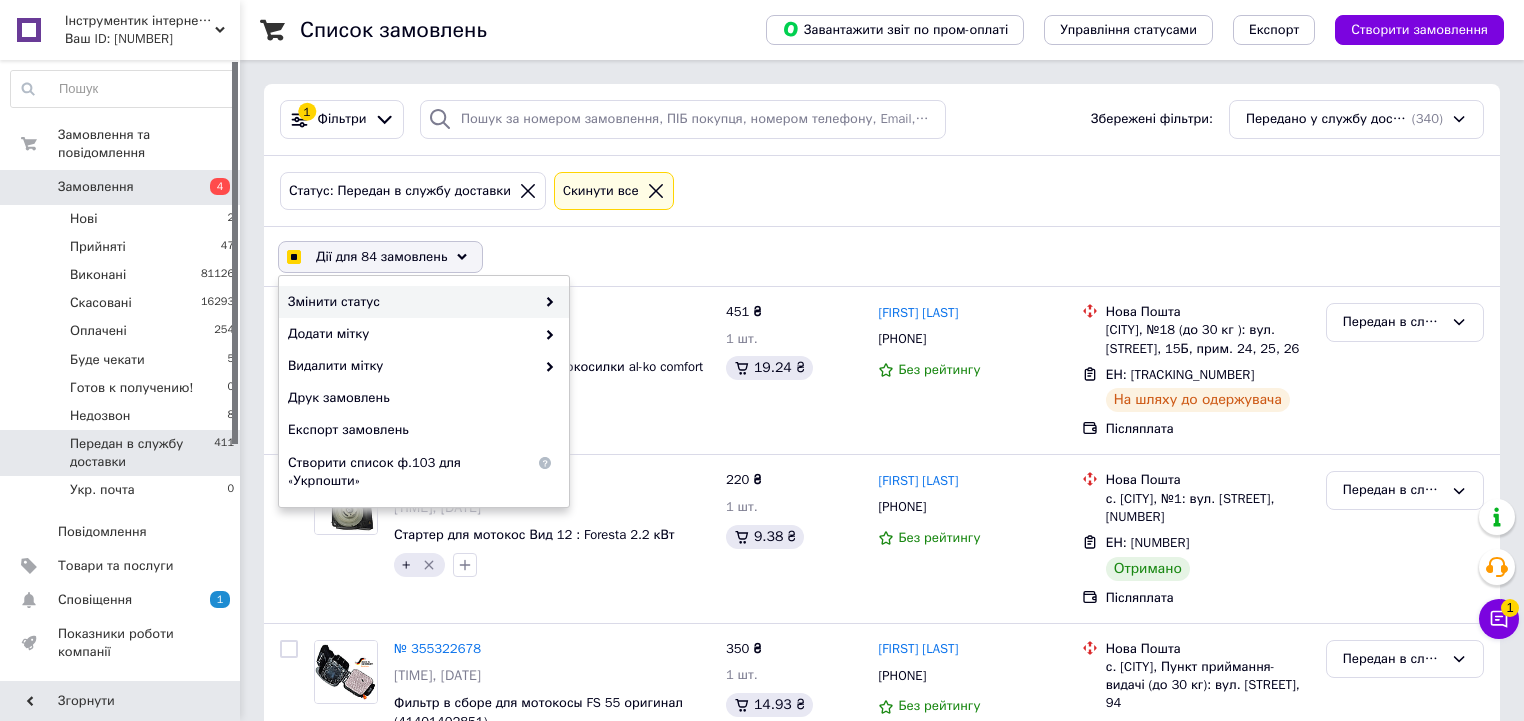 click on "Змінити статус" at bounding box center (411, 302) 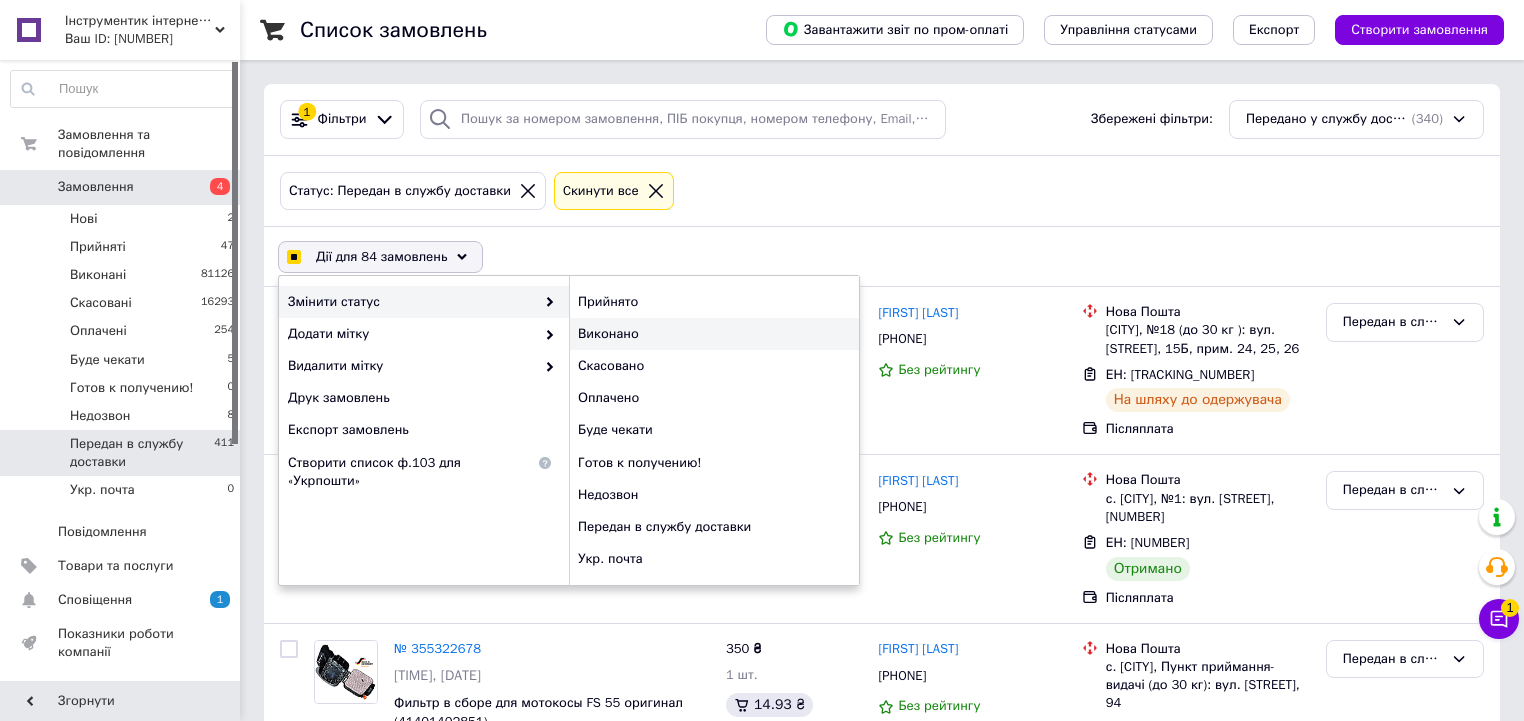 click on "Виконано" at bounding box center [714, 334] 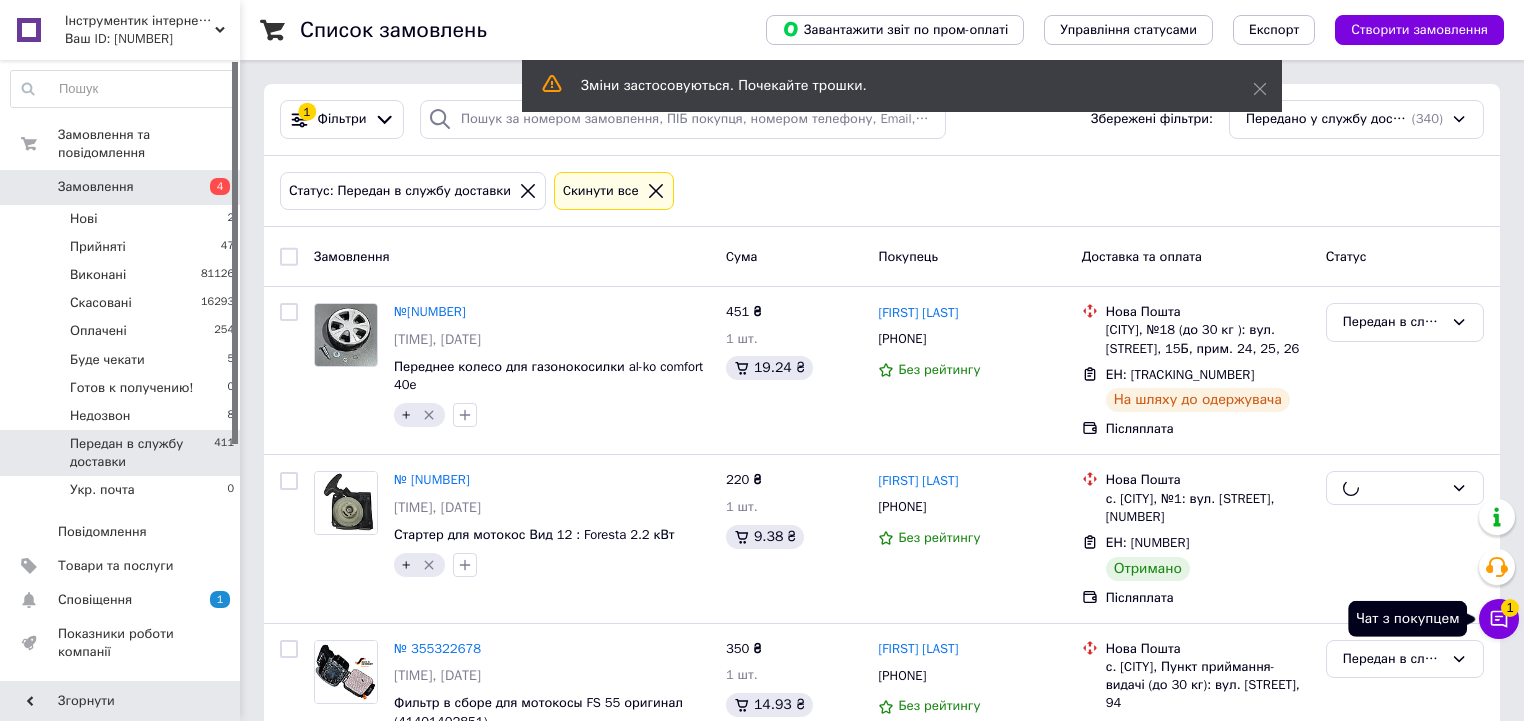 click 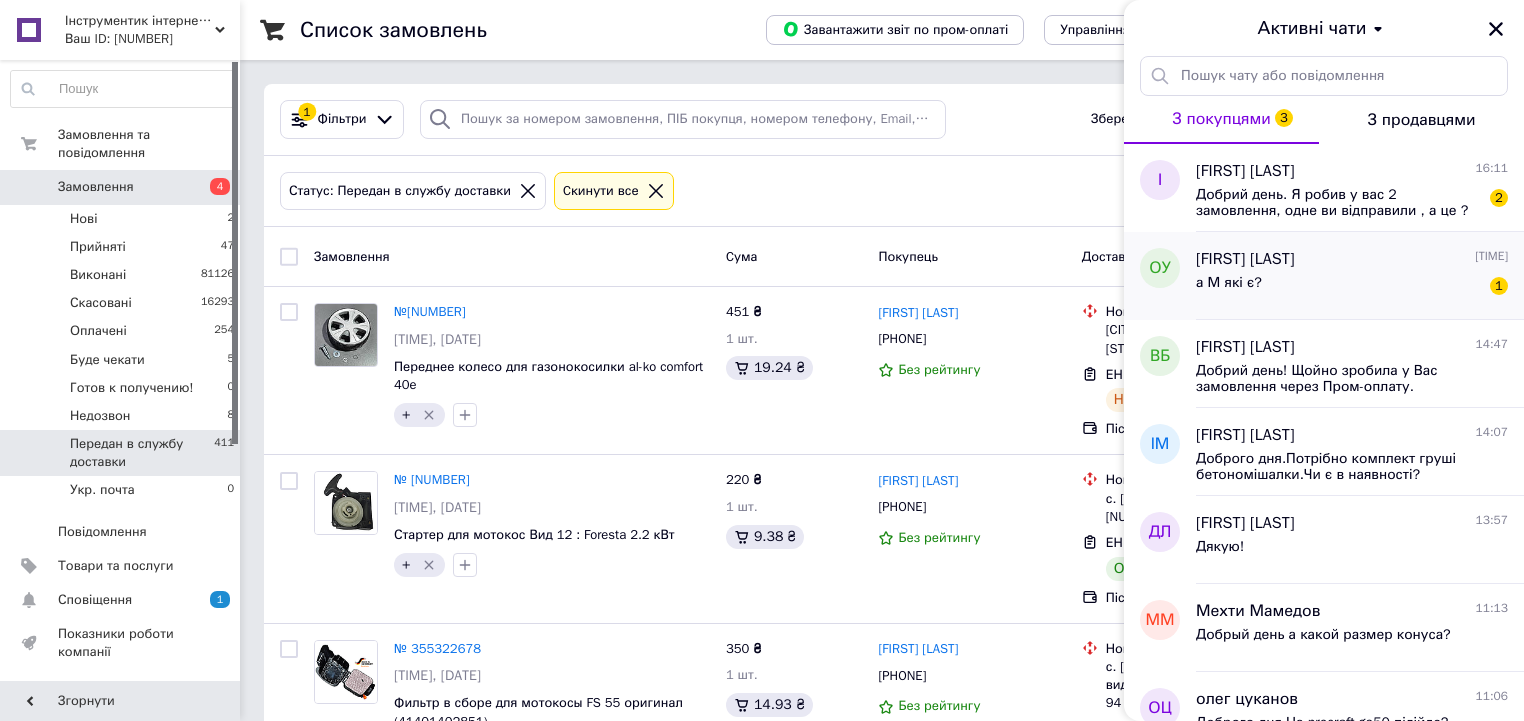 click on "а М які є? 1" at bounding box center (1352, 287) 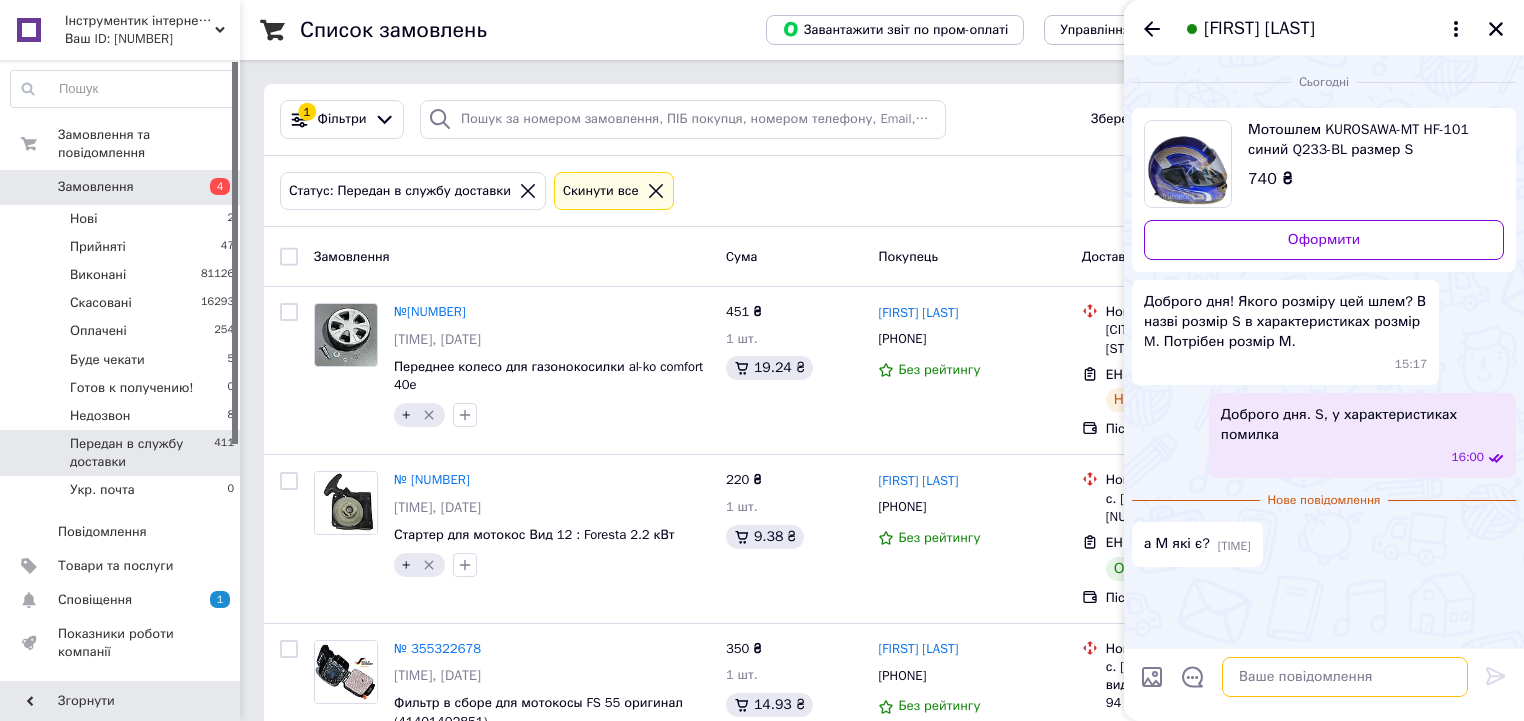 paste on "https://instrumentik.com.ua/g1798326-motozapchastini/page_9" 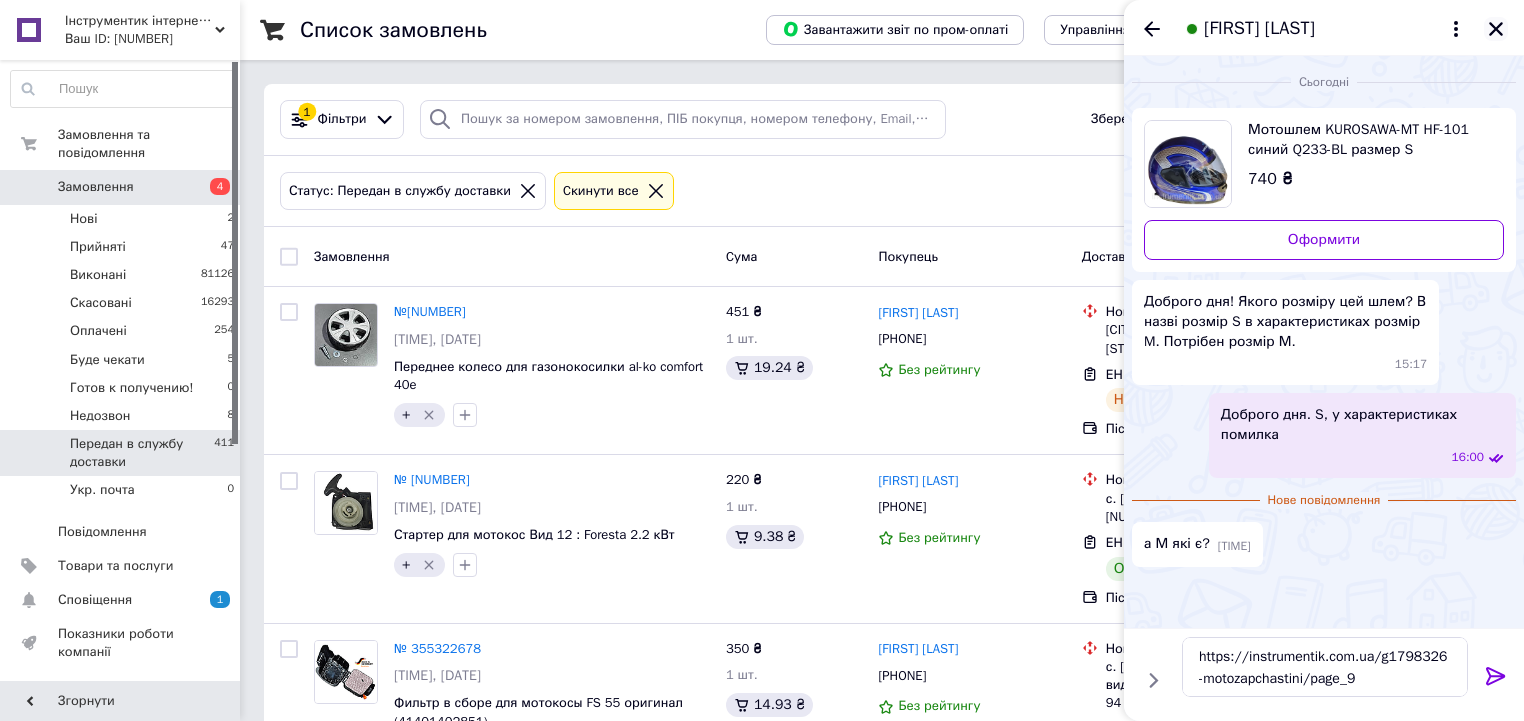 click 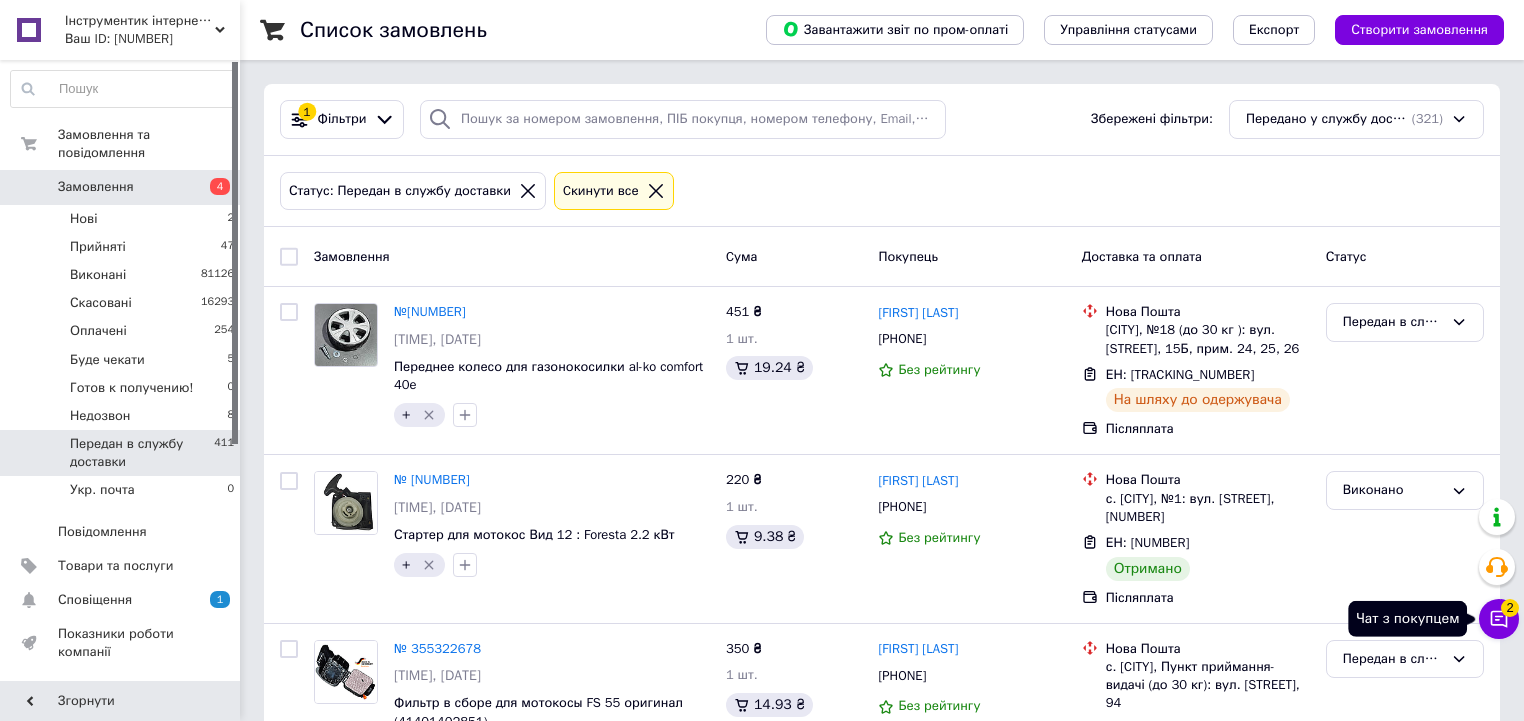 click on "Чат з покупцем 2" at bounding box center [1499, 619] 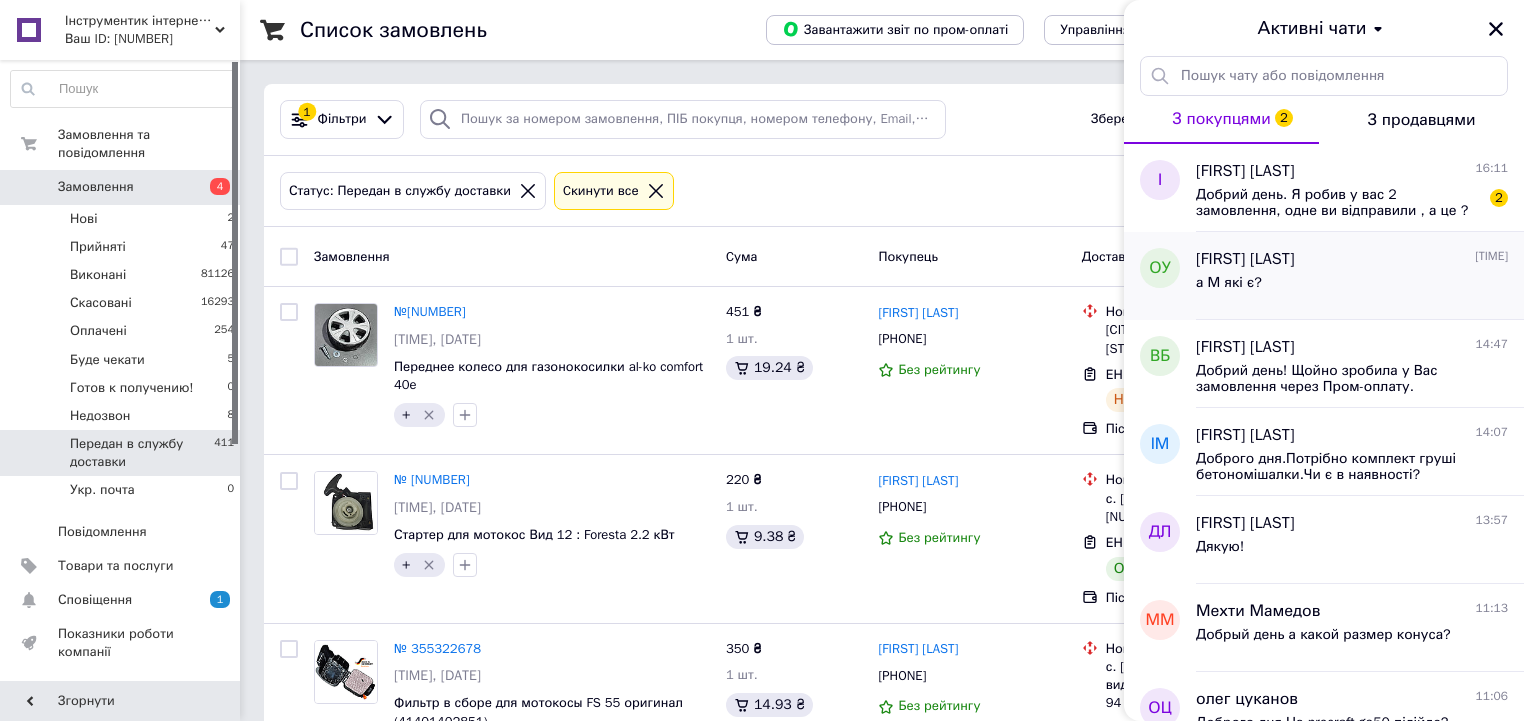 click on "а М які є?" at bounding box center (1352, 287) 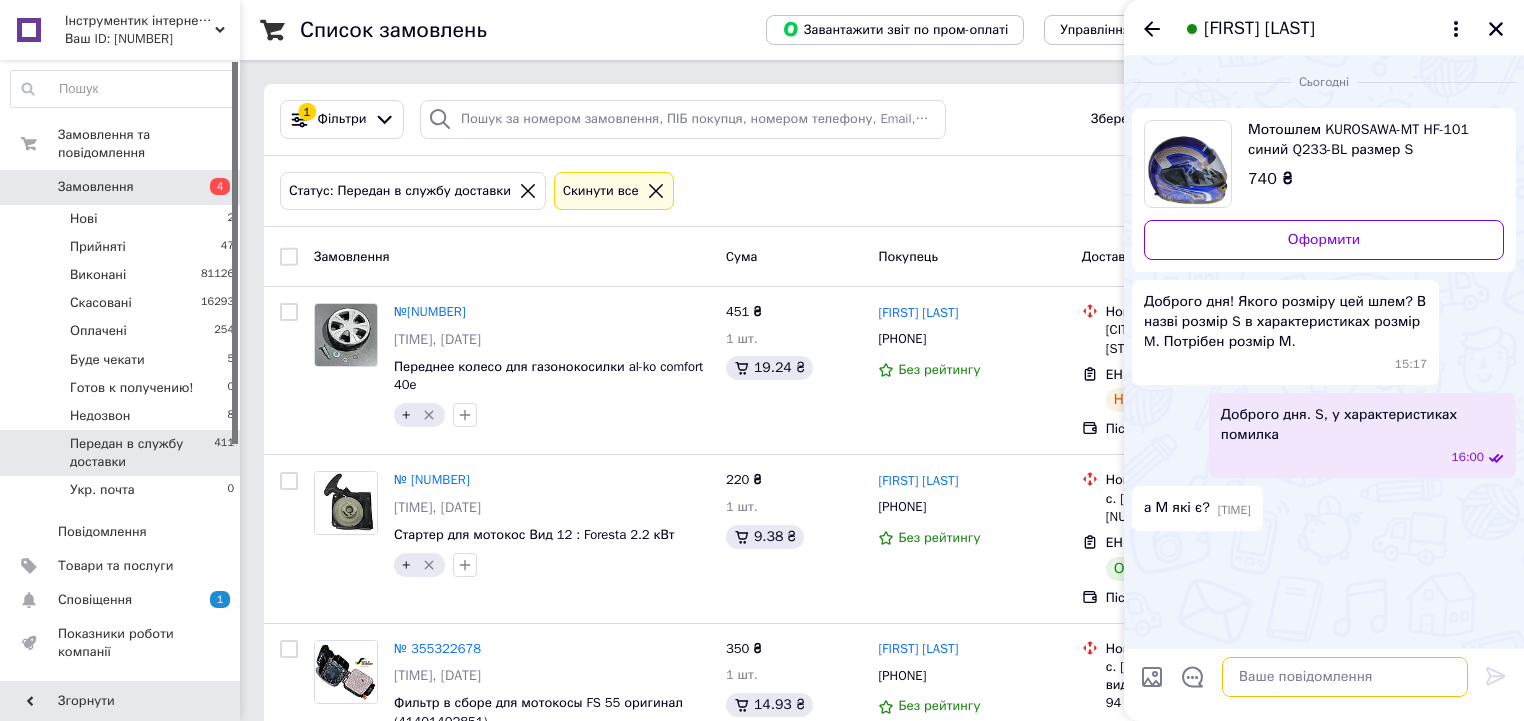 click at bounding box center [1345, 677] 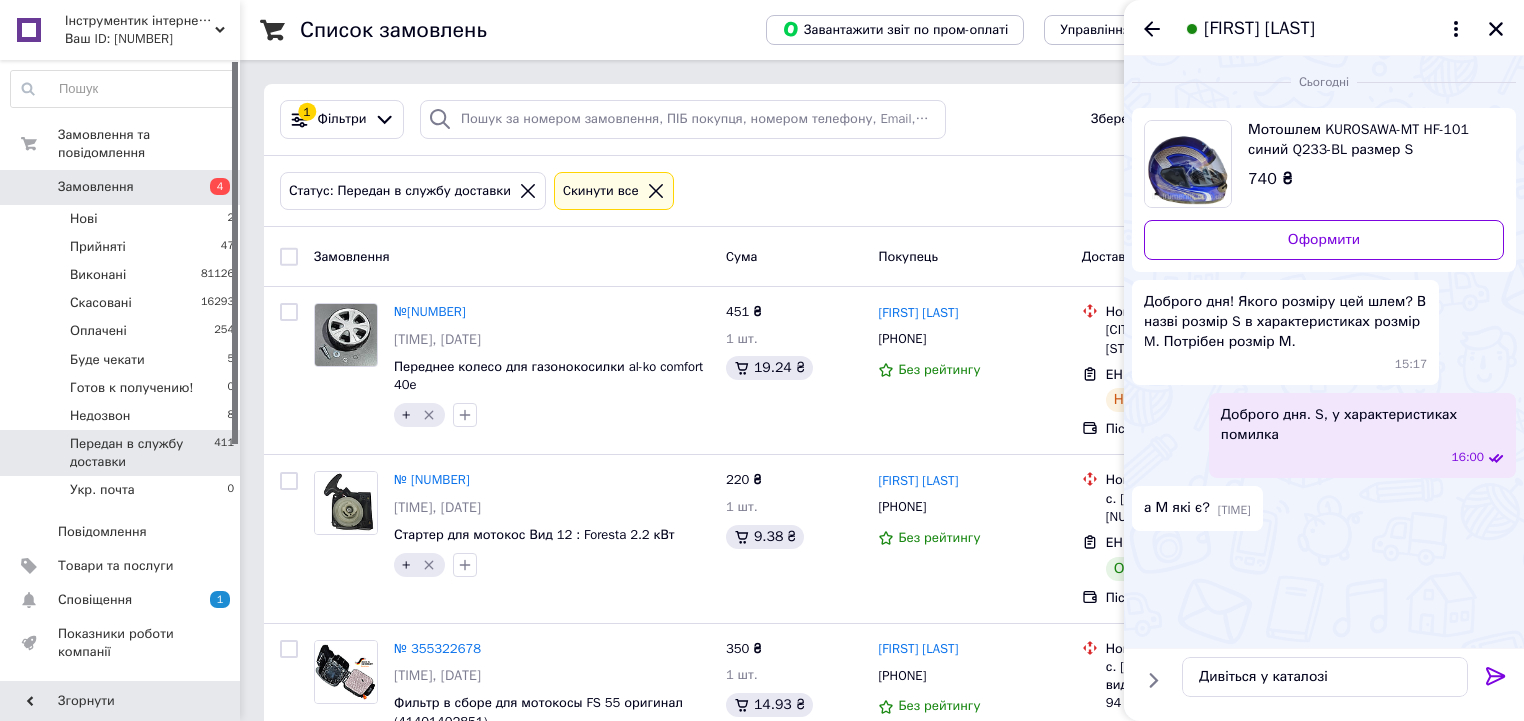 click 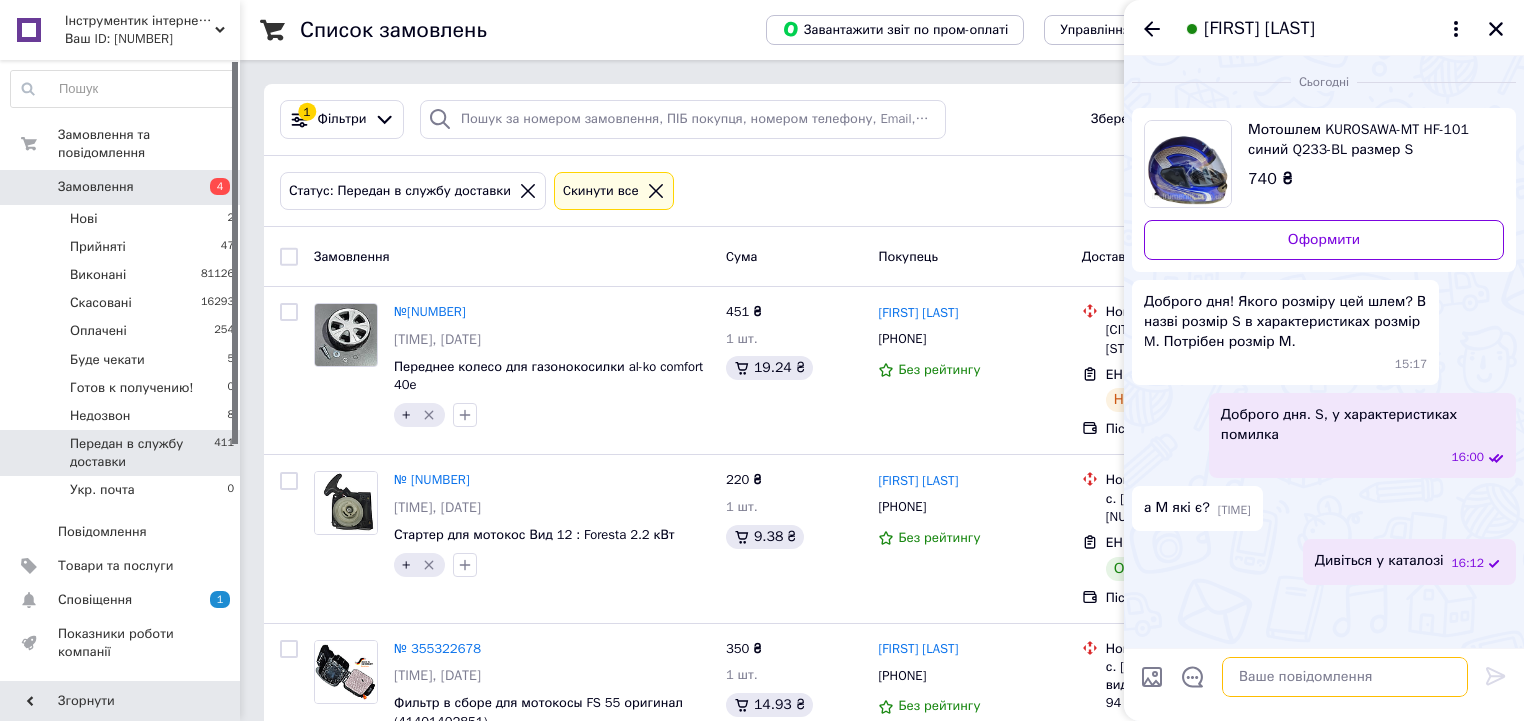 paste on "https://instrumentik.com.ua/ua/g1490950-motoshlemy-ochki-podshlemnik" 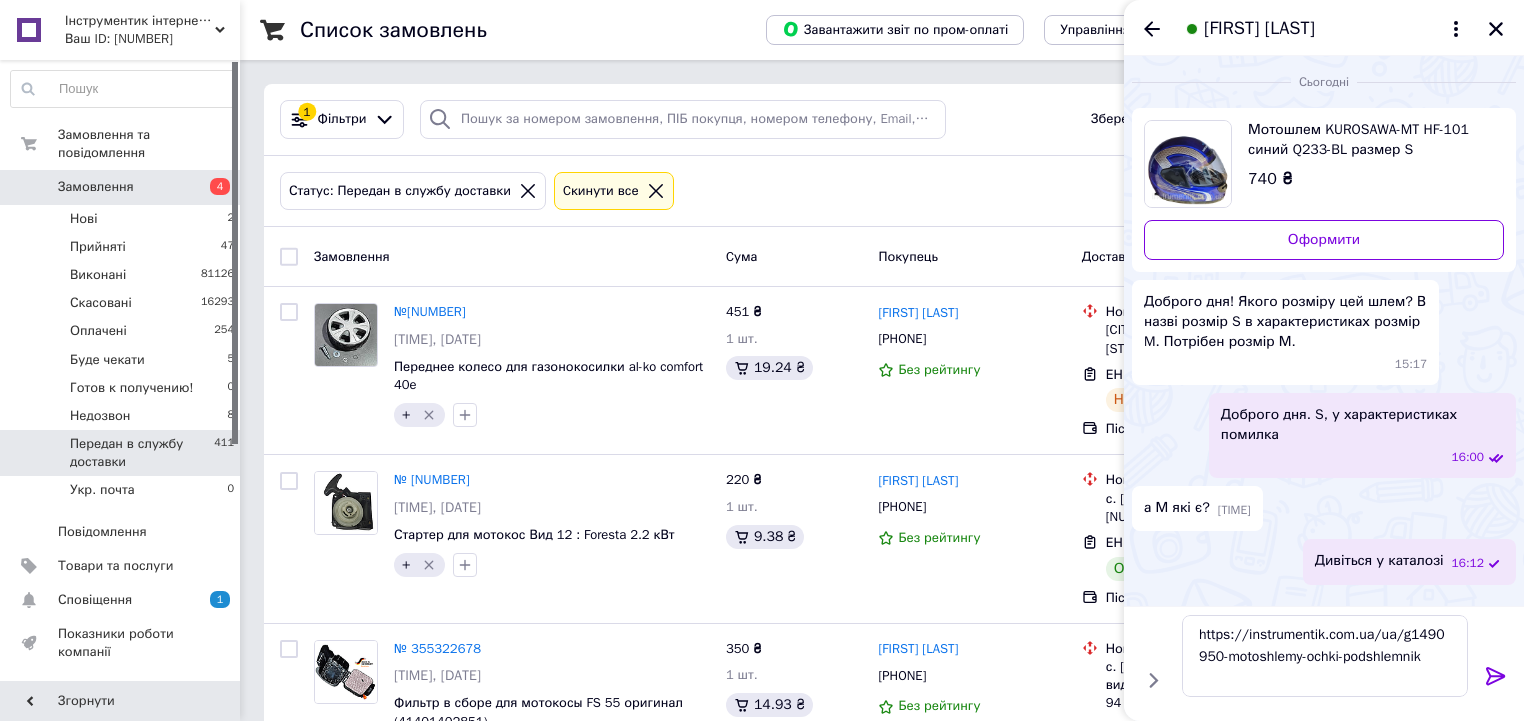 click 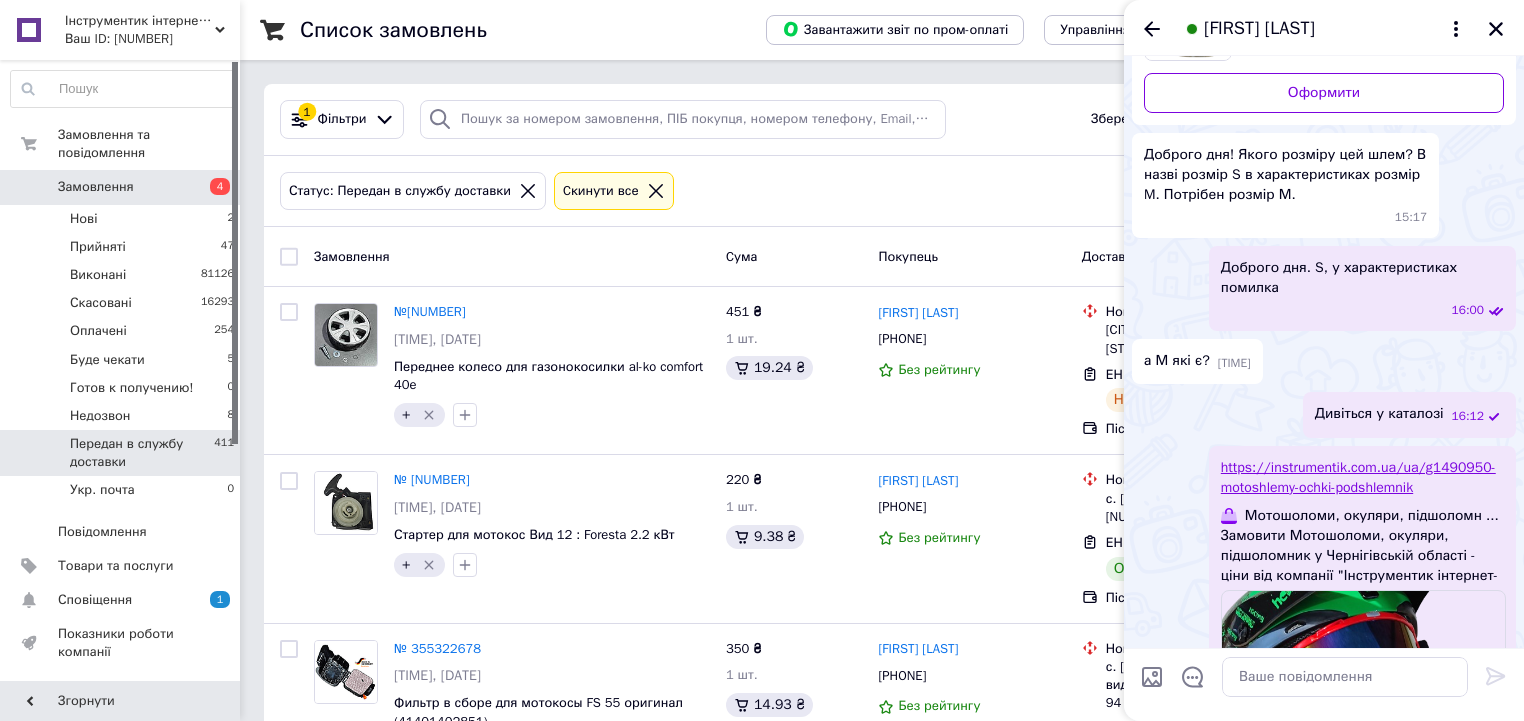scroll, scrollTop: 0, scrollLeft: 0, axis: both 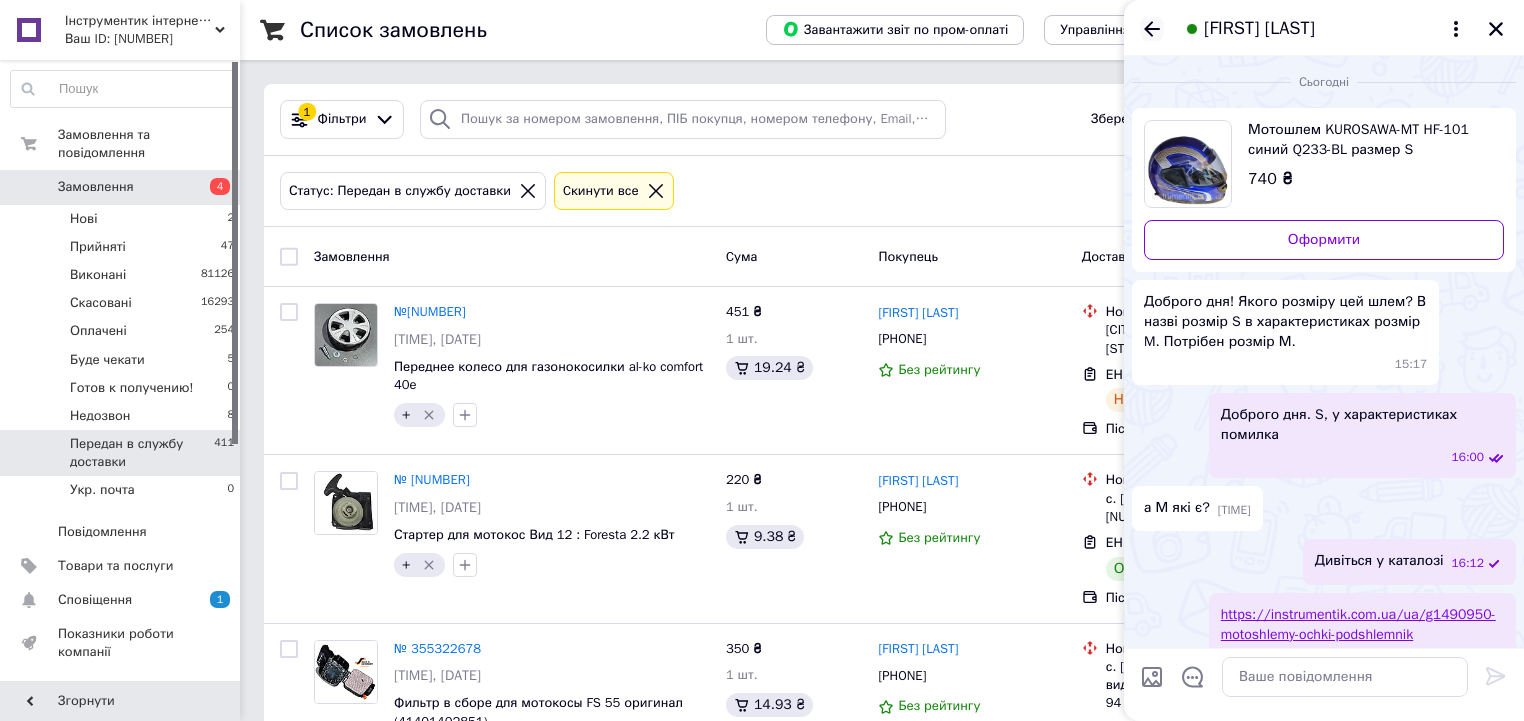 click 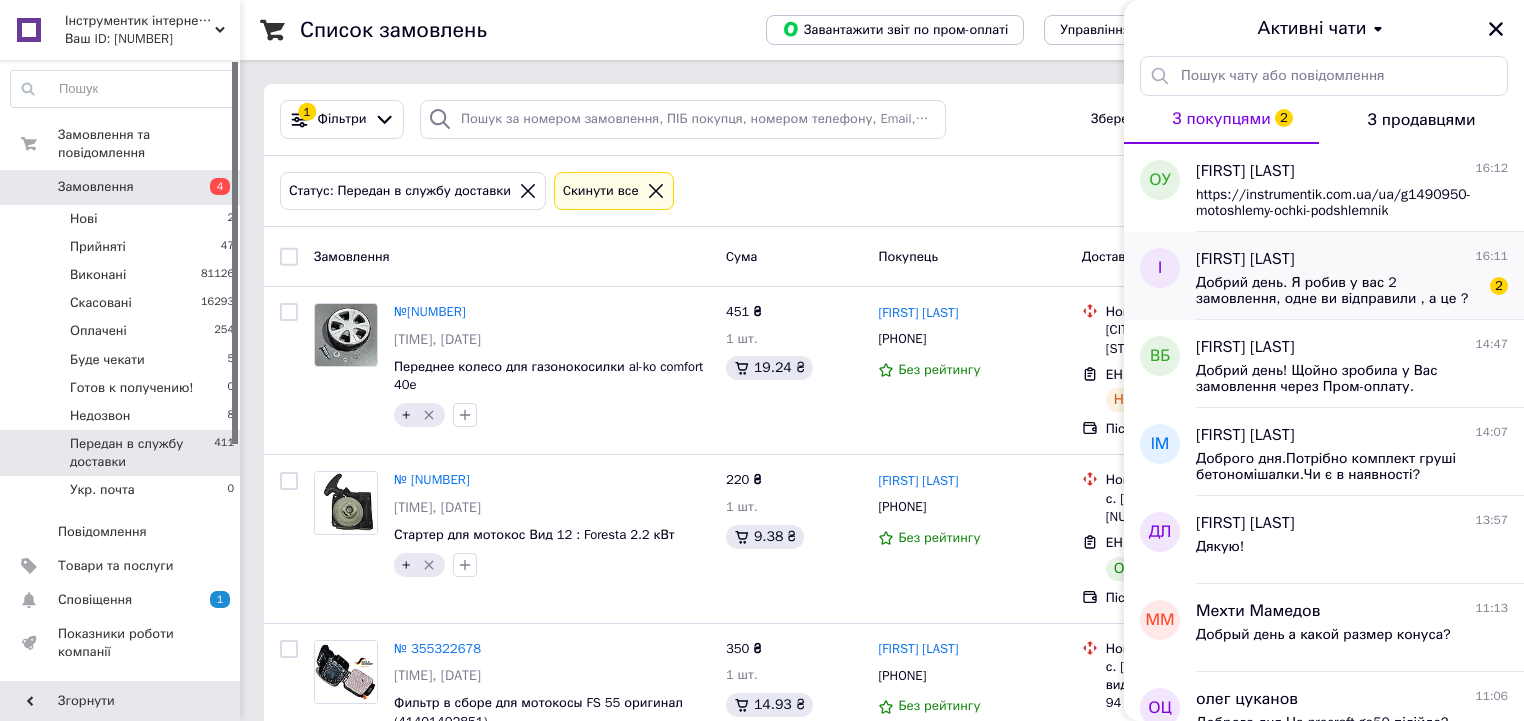 click on "Добрий день. Я робив у вас 2 замовлення, одне ви відправили , а це ?" at bounding box center (1338, 291) 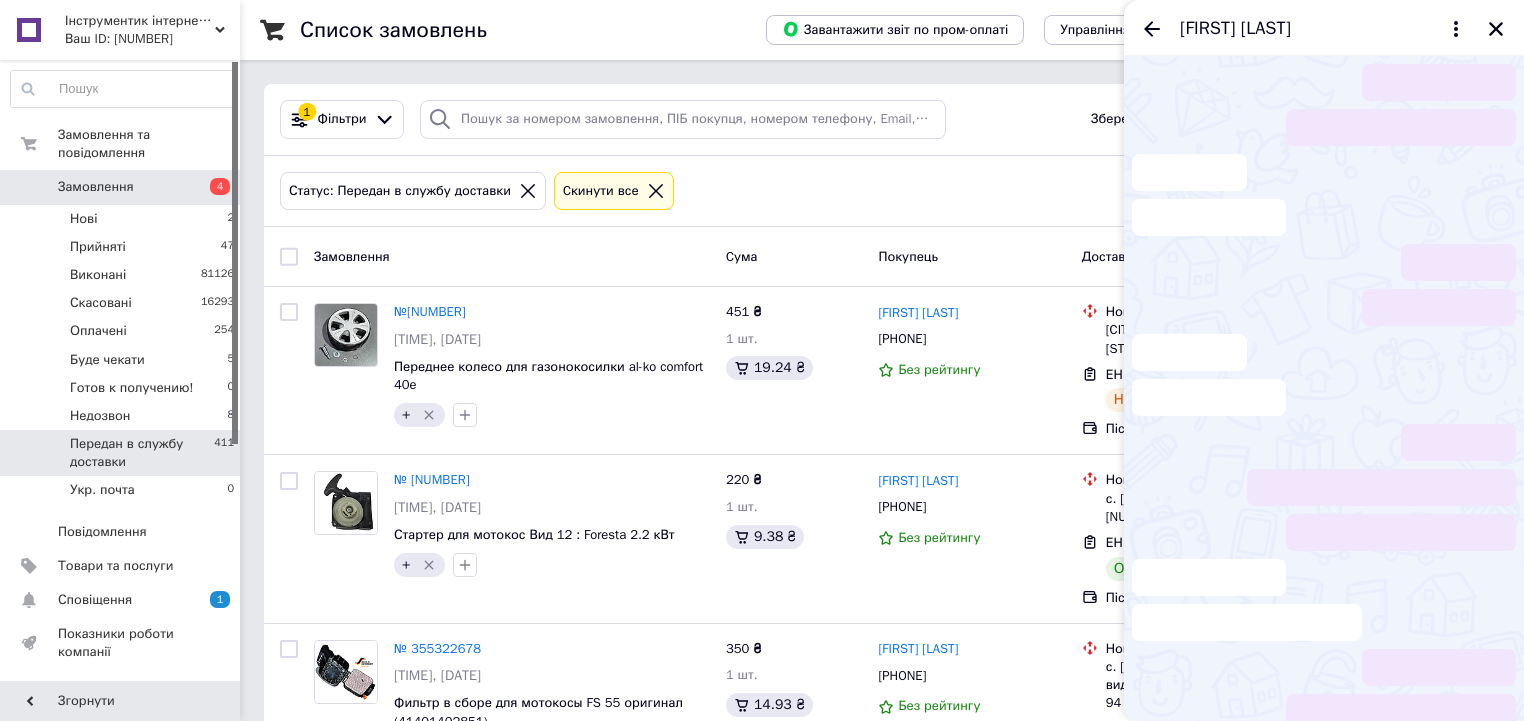 scroll, scrollTop: 4, scrollLeft: 0, axis: vertical 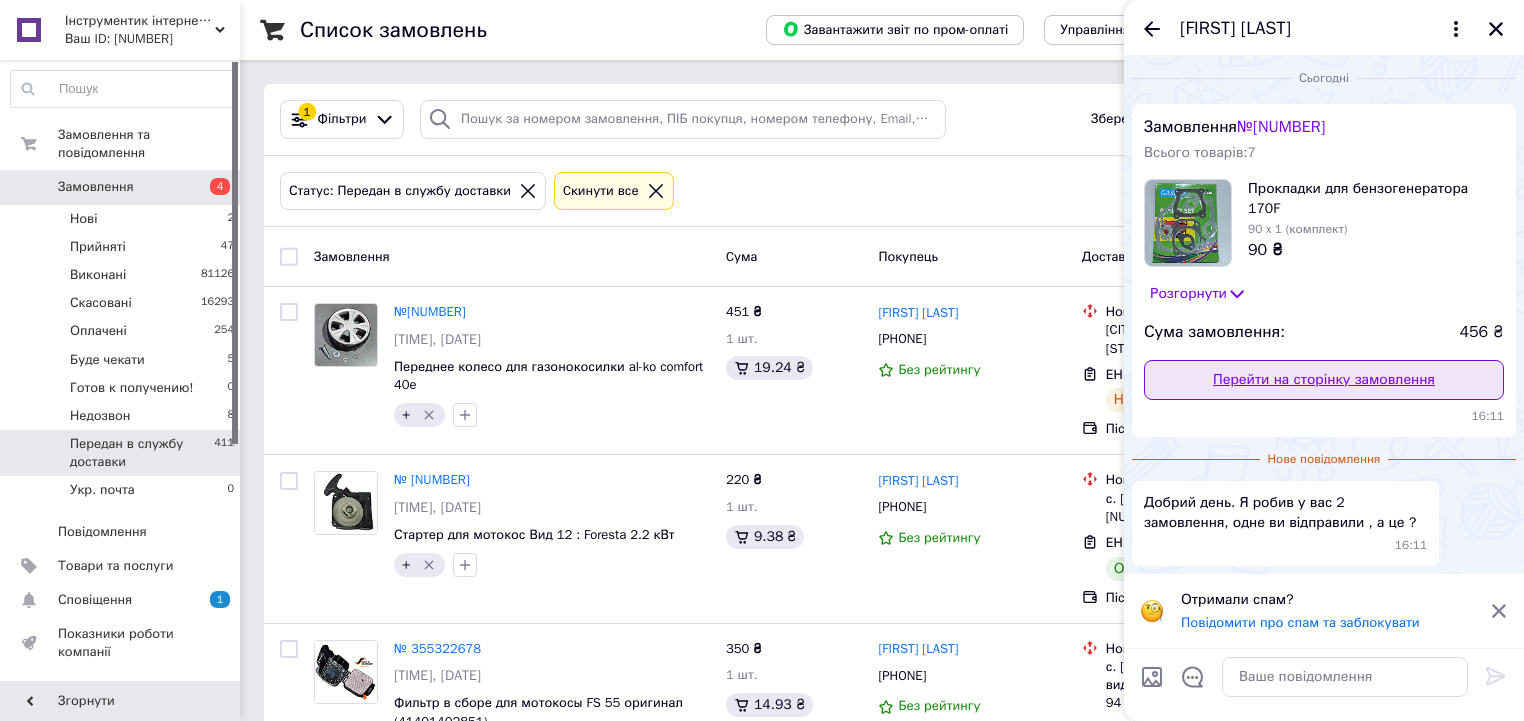 click on "Перейти на сторінку замовлення" at bounding box center (1324, 380) 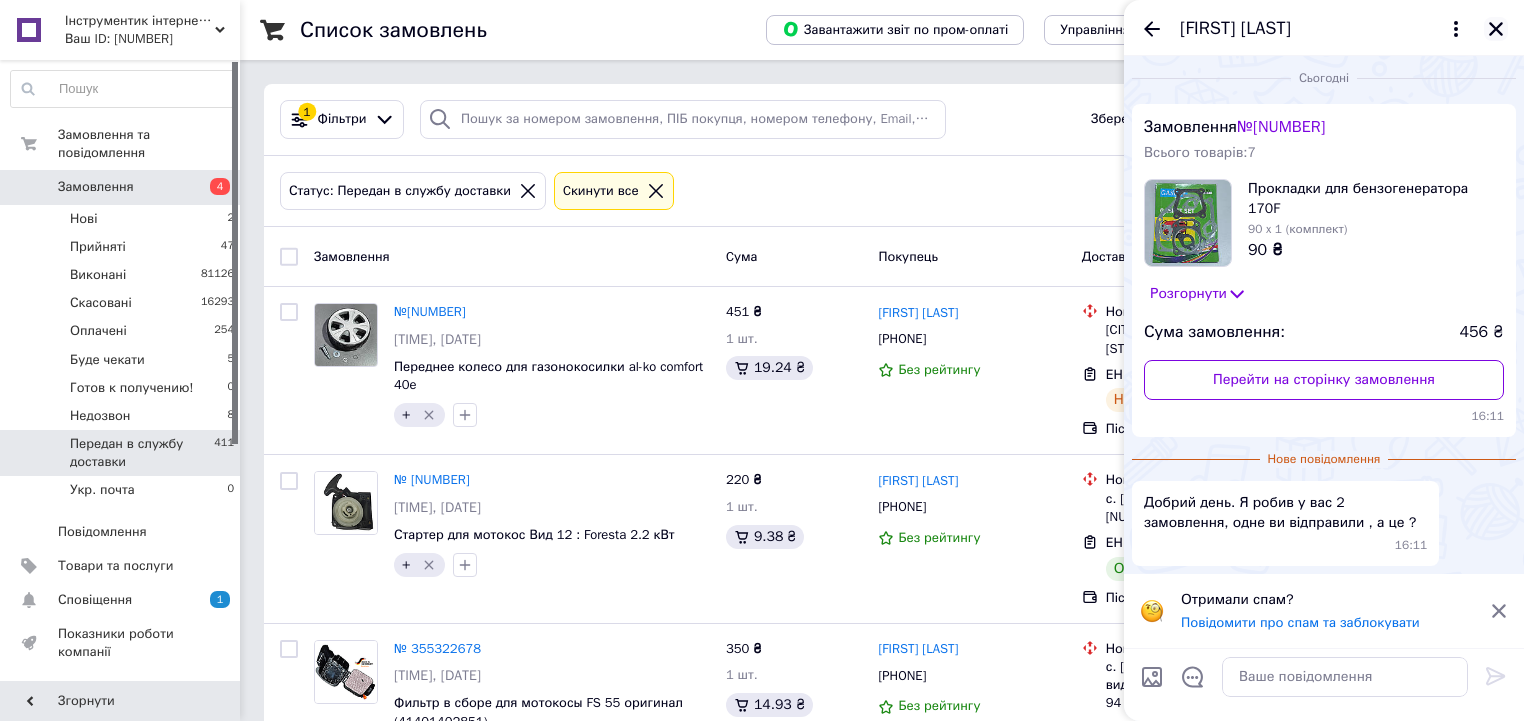 click 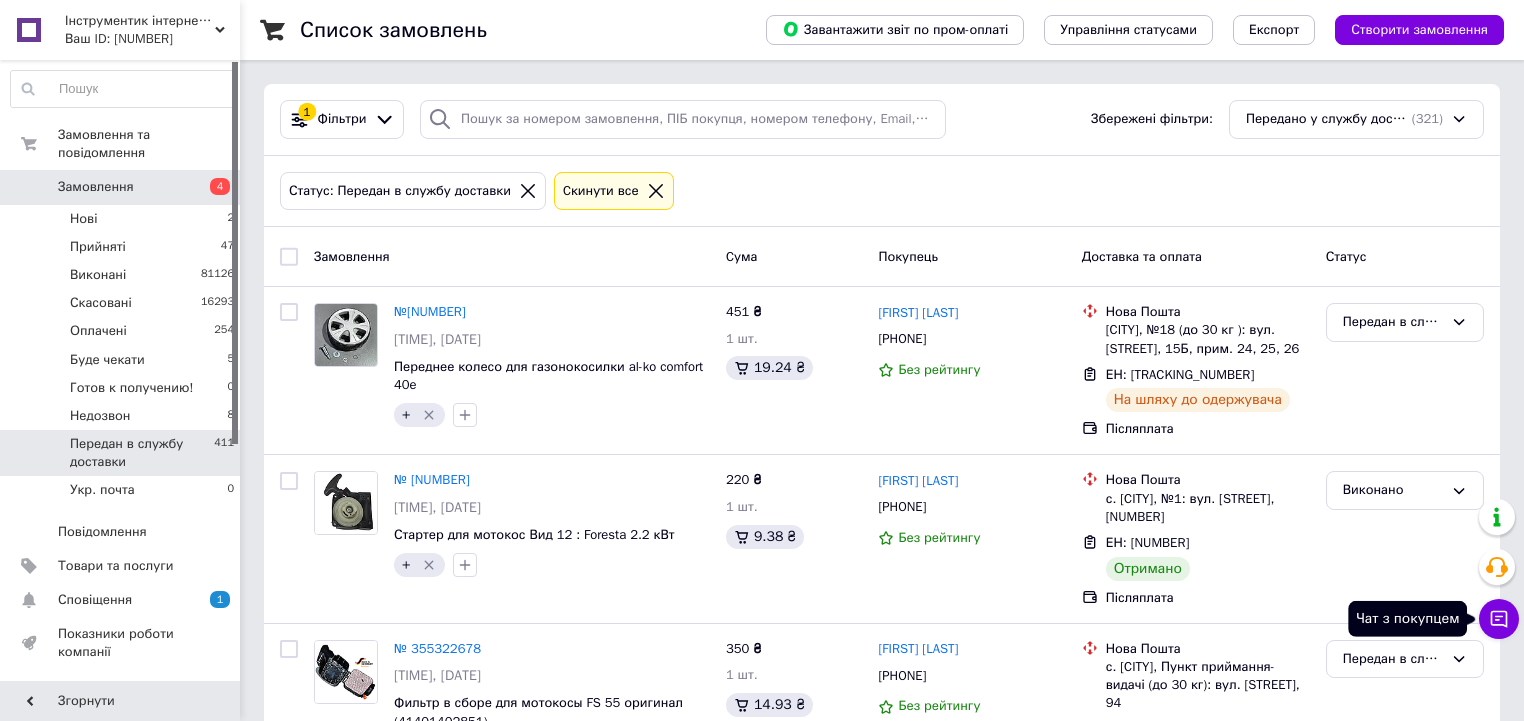 click on "Чат з покупцем" at bounding box center [1499, 619] 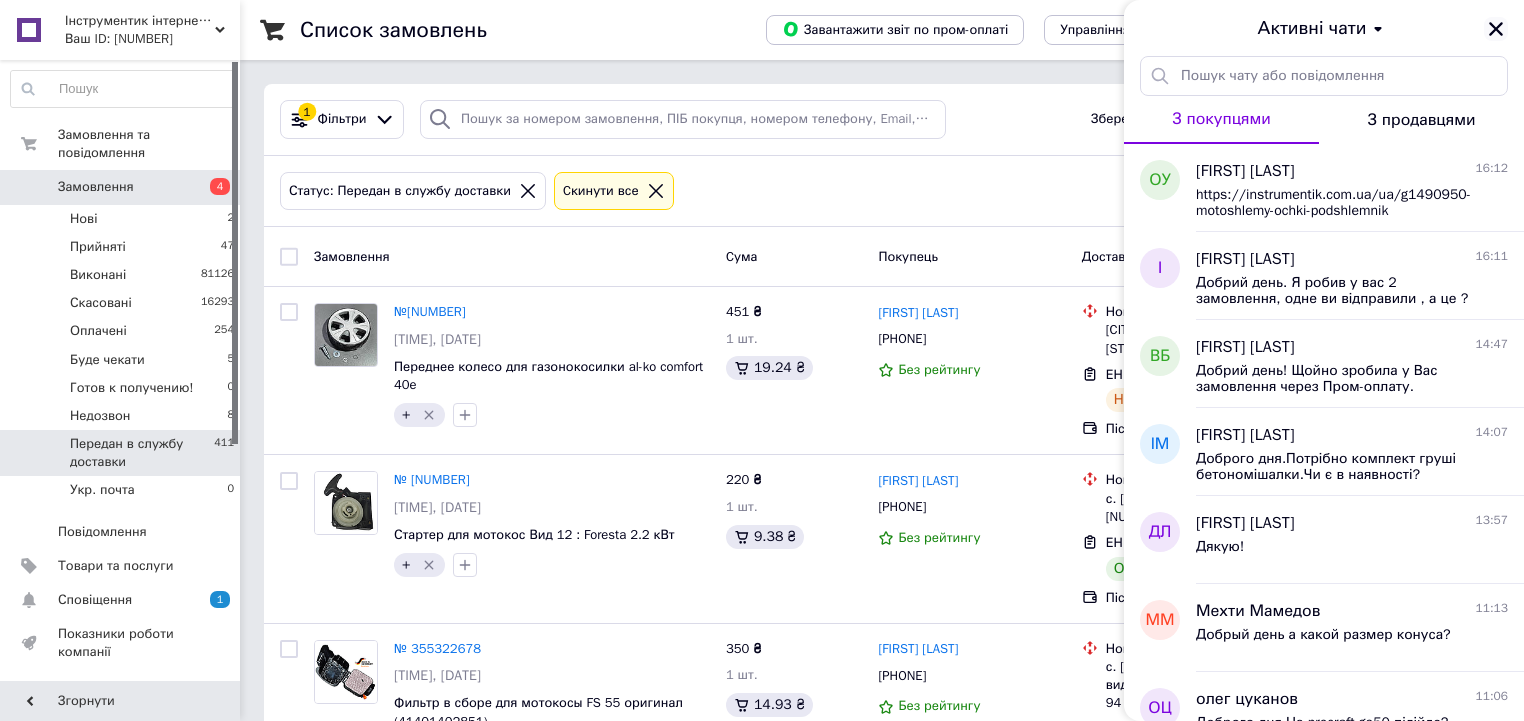 click 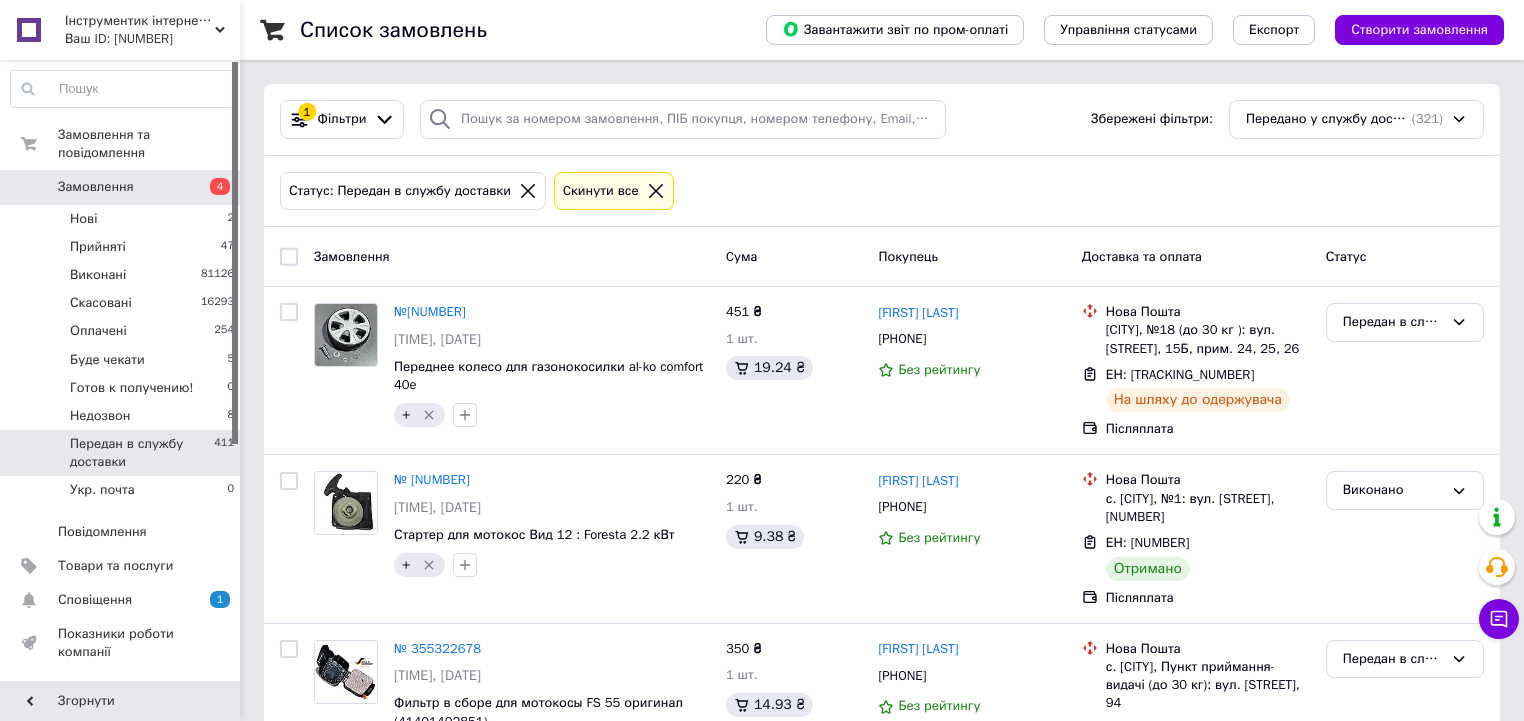click on "Замовлення 4" at bounding box center [123, 187] 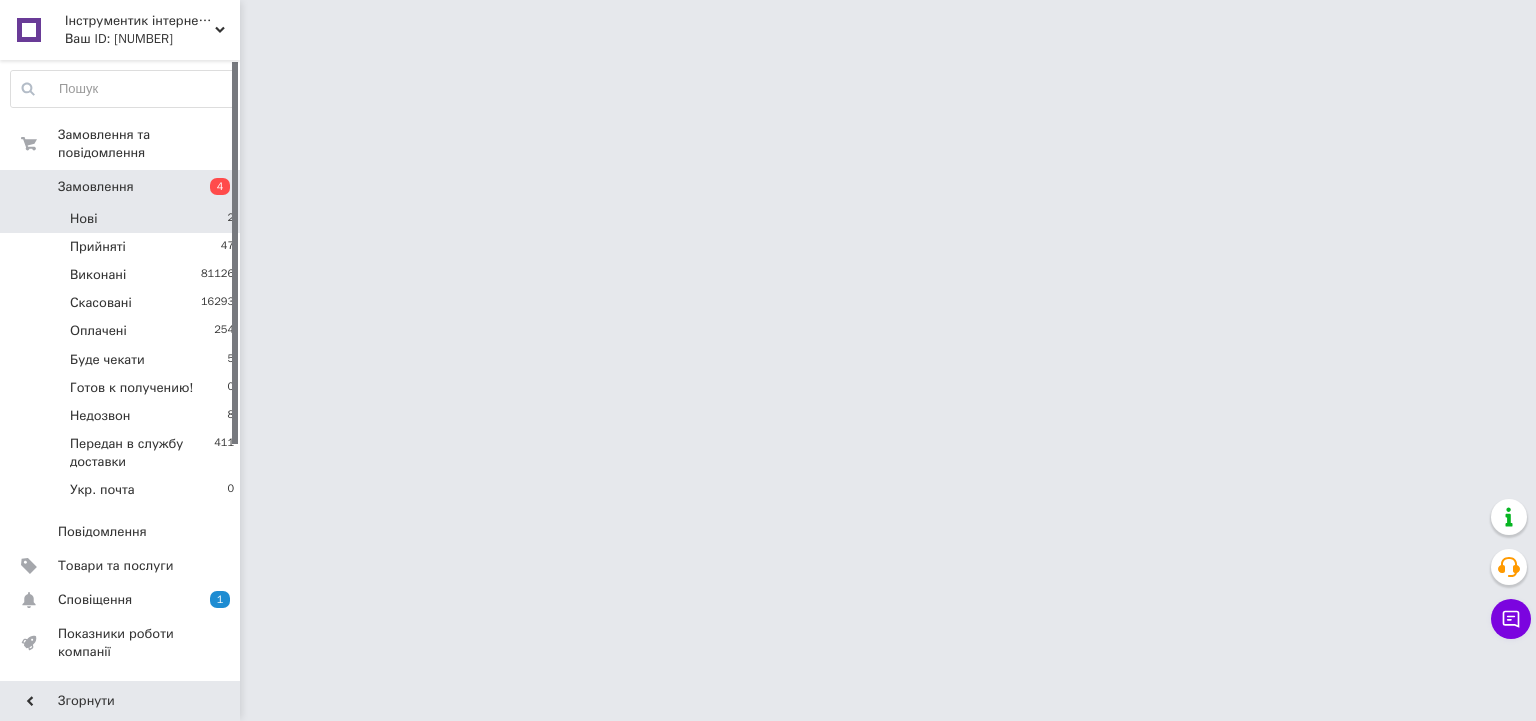 click on "Нові 2" at bounding box center (123, 219) 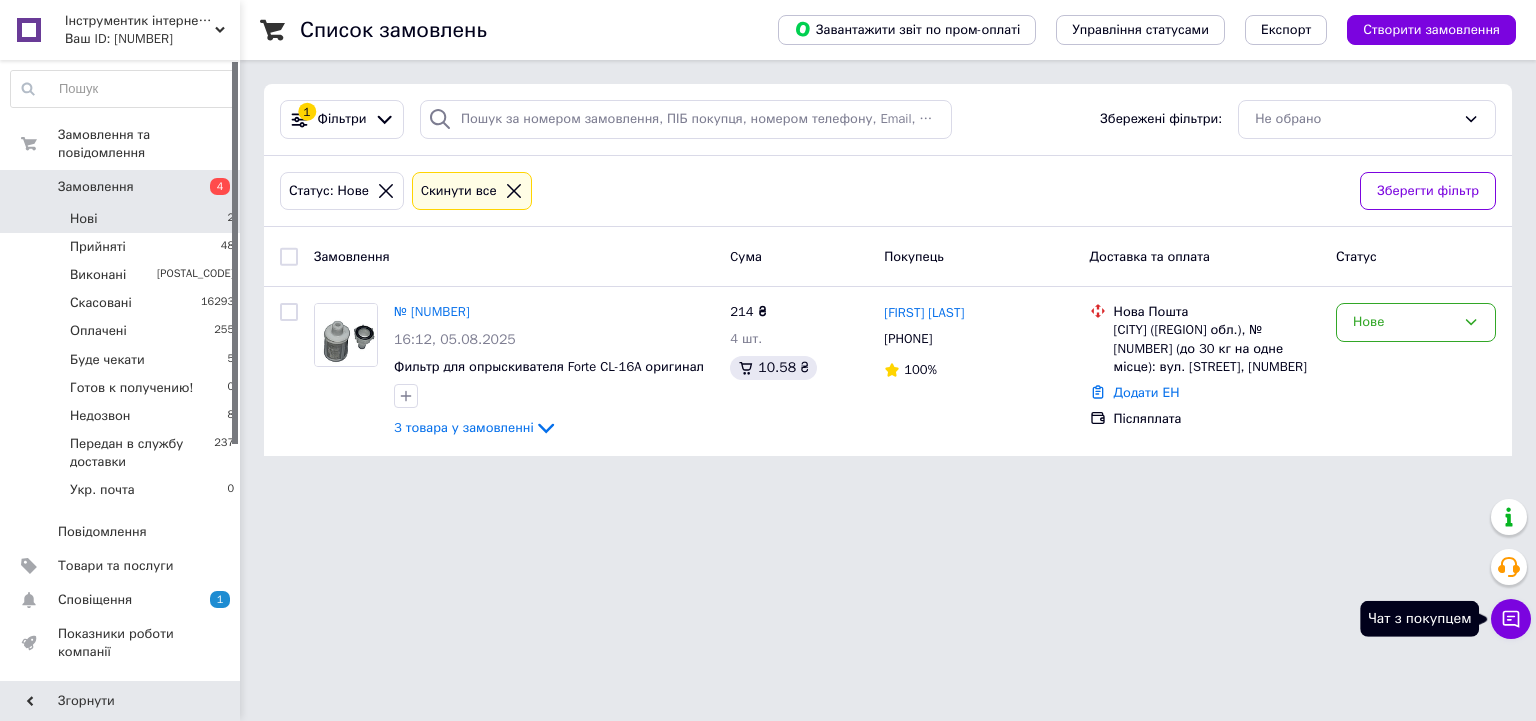 click 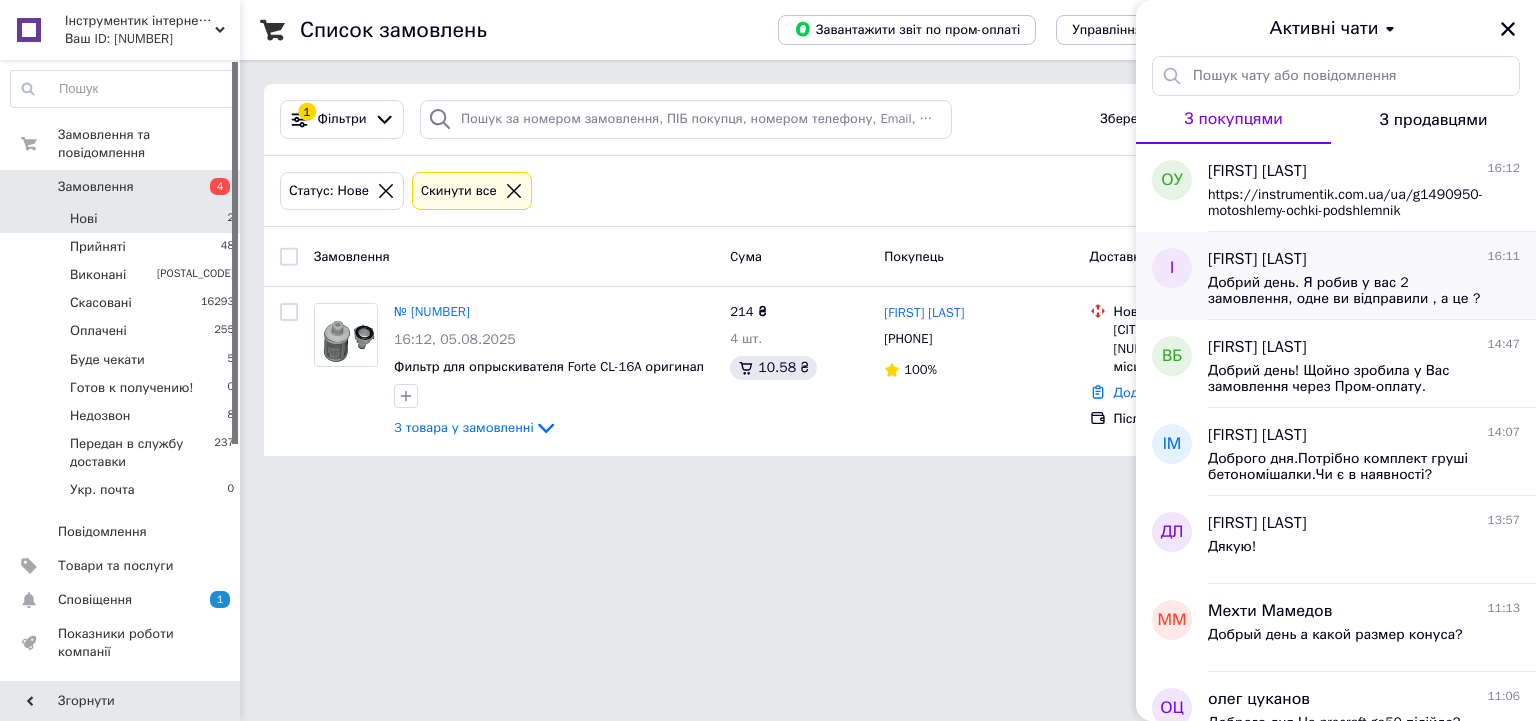 click on "Добрий день. Я робив у вас 2 замовлення, одне ви відправили , а це ?" at bounding box center [1350, 291] 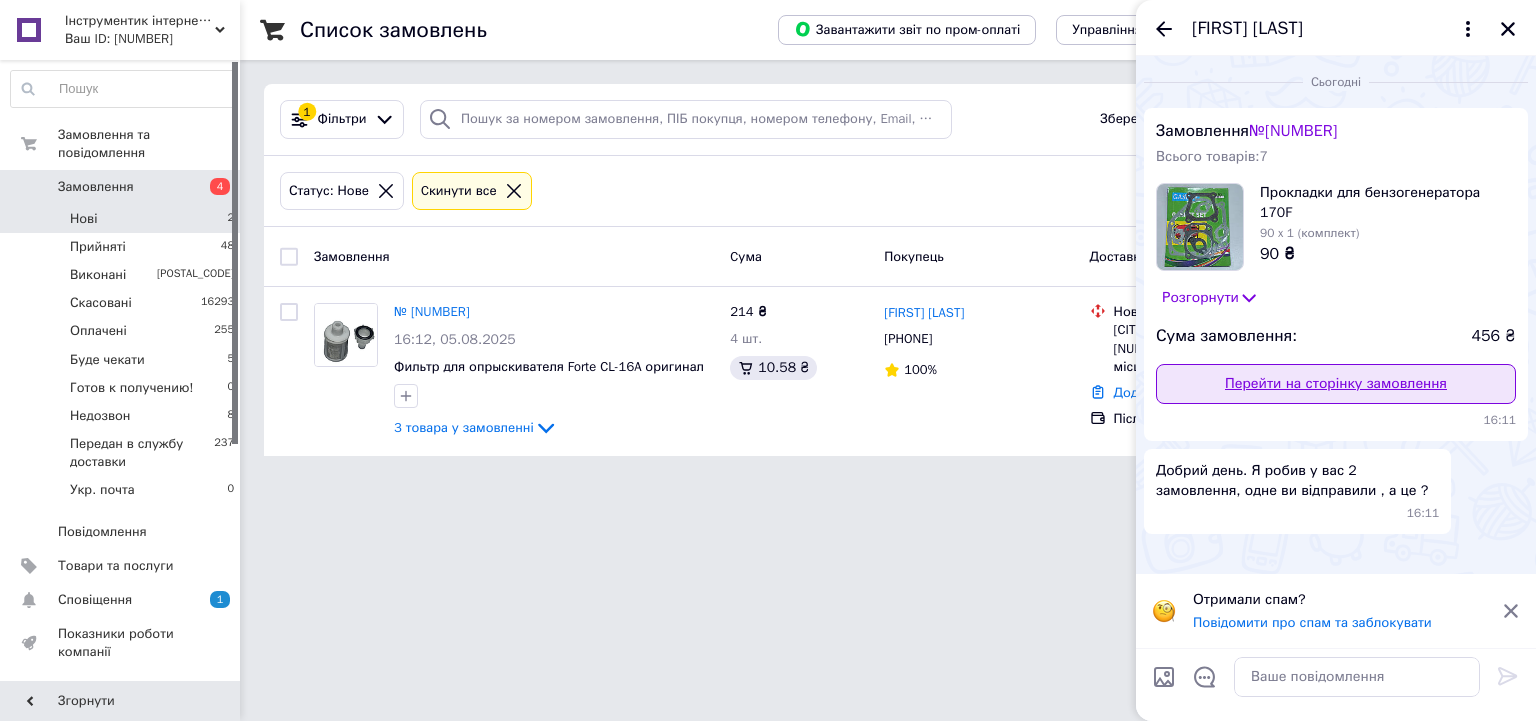 click on "Перейти на сторінку замовлення" at bounding box center (1336, 384) 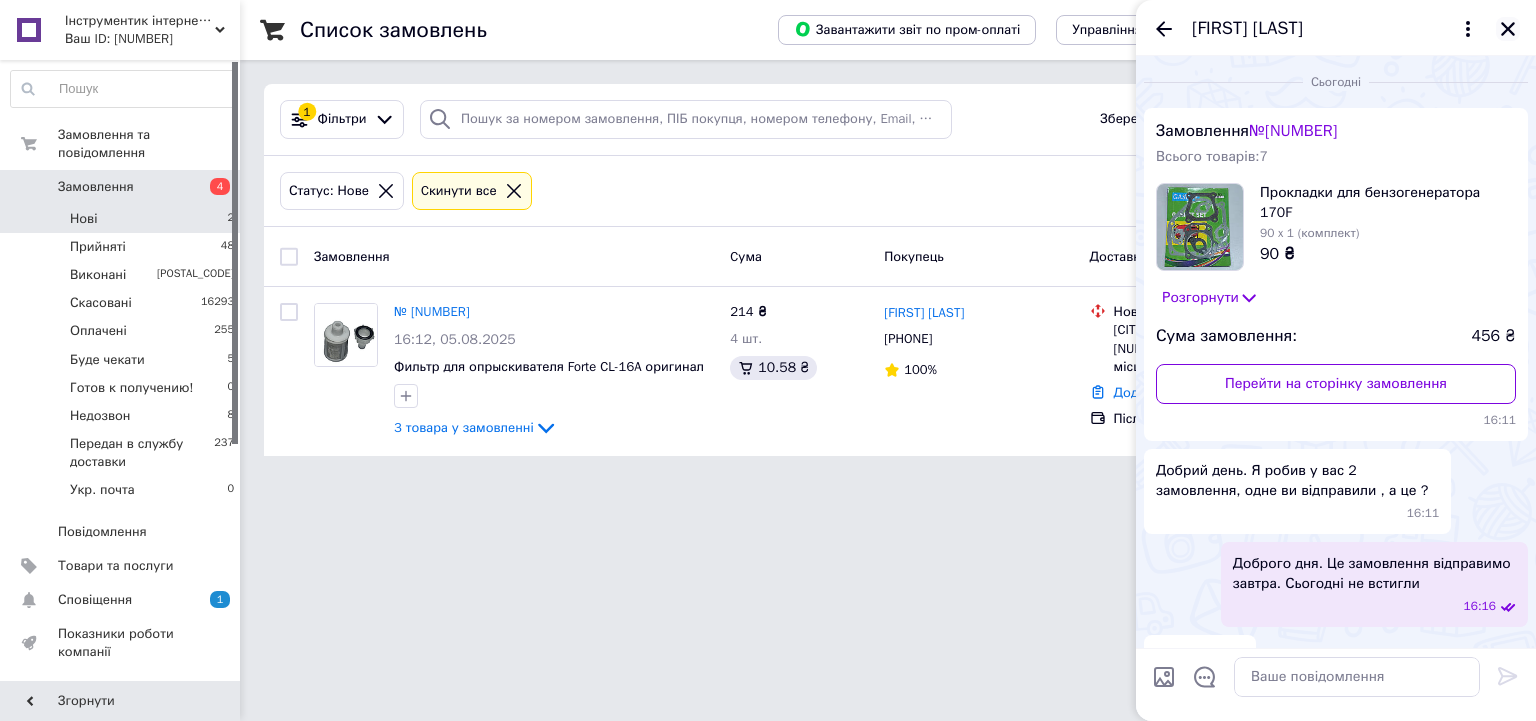 click 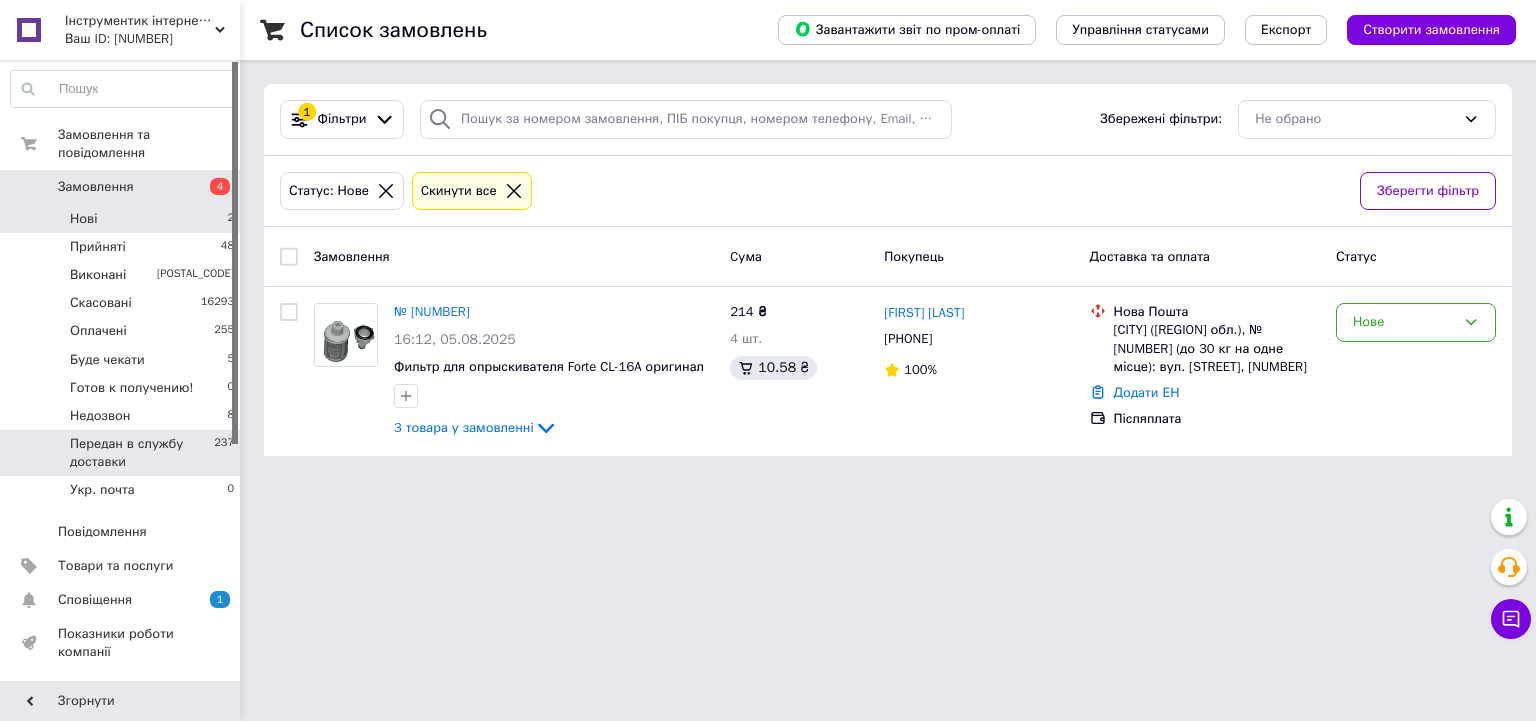 click on "Передан в службу доставки" at bounding box center [142, 453] 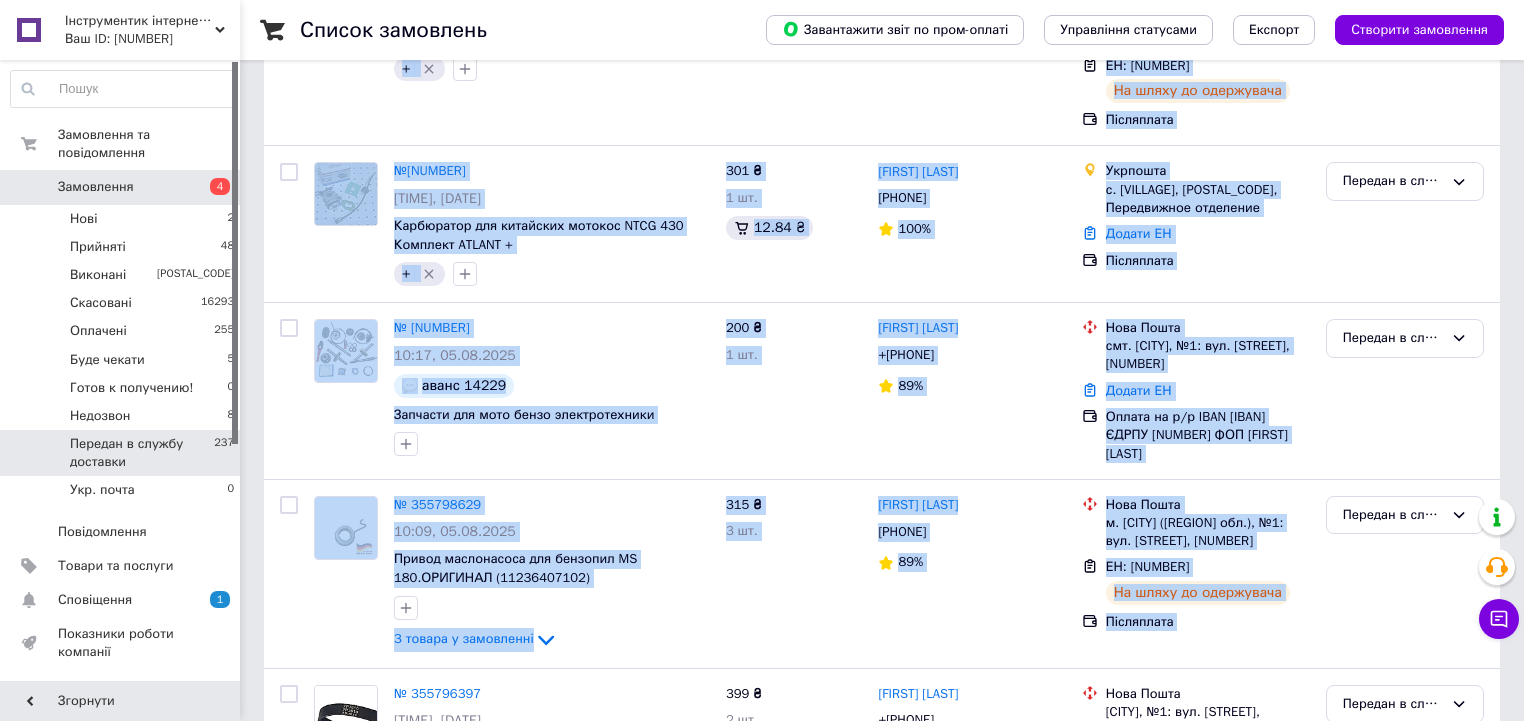 drag, startPoint x: 1521, startPoint y: 21, endPoint x: 1528, endPoint y: 714, distance: 693.03534 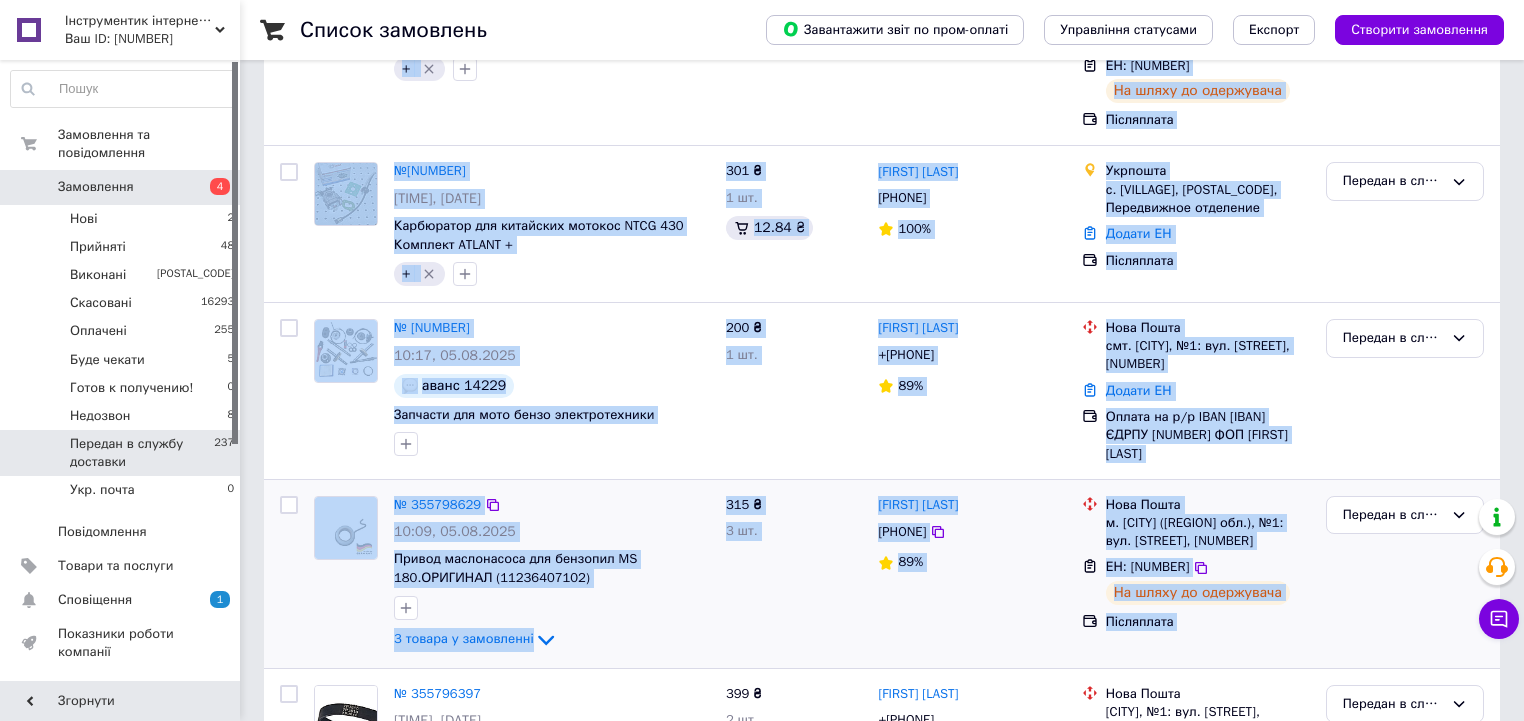 scroll, scrollTop: 568, scrollLeft: 0, axis: vertical 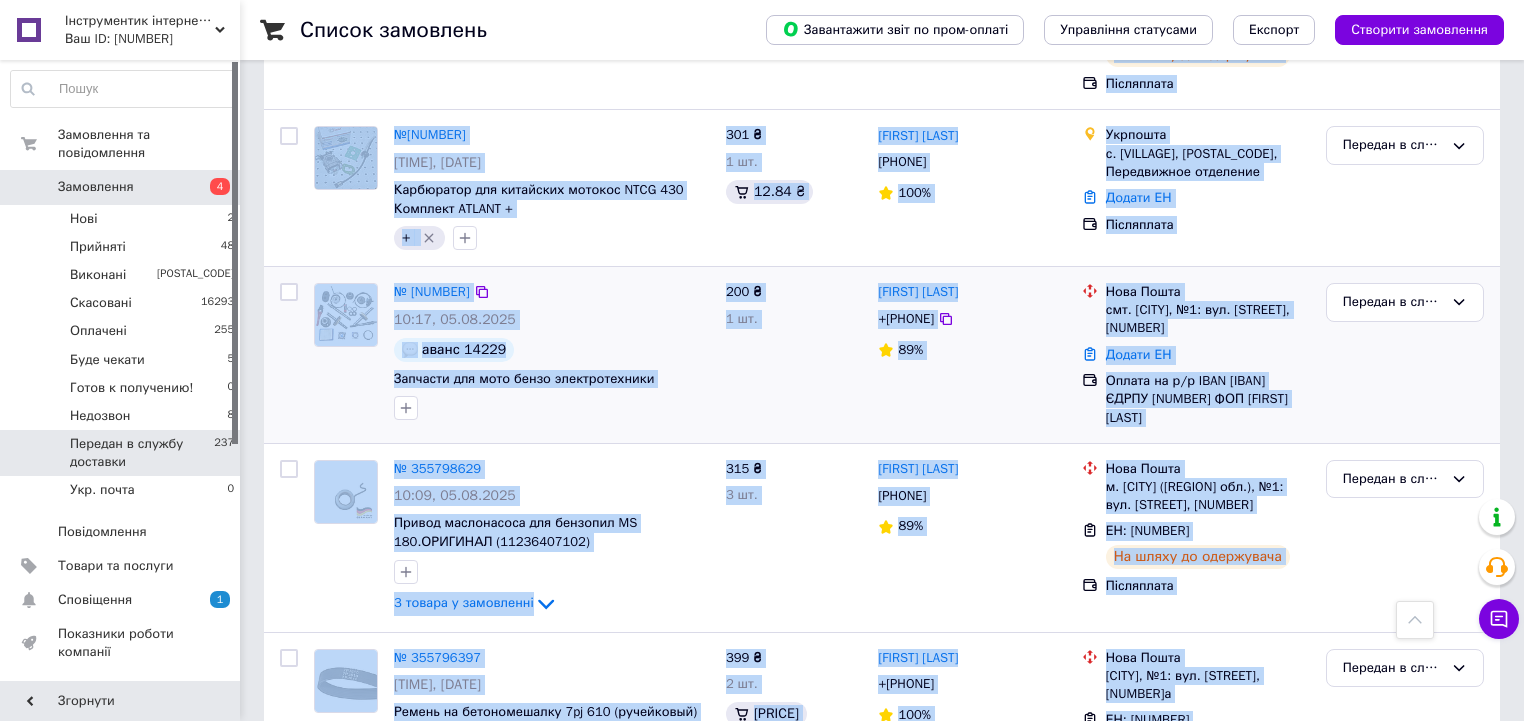 click on "89%" at bounding box center [971, 350] 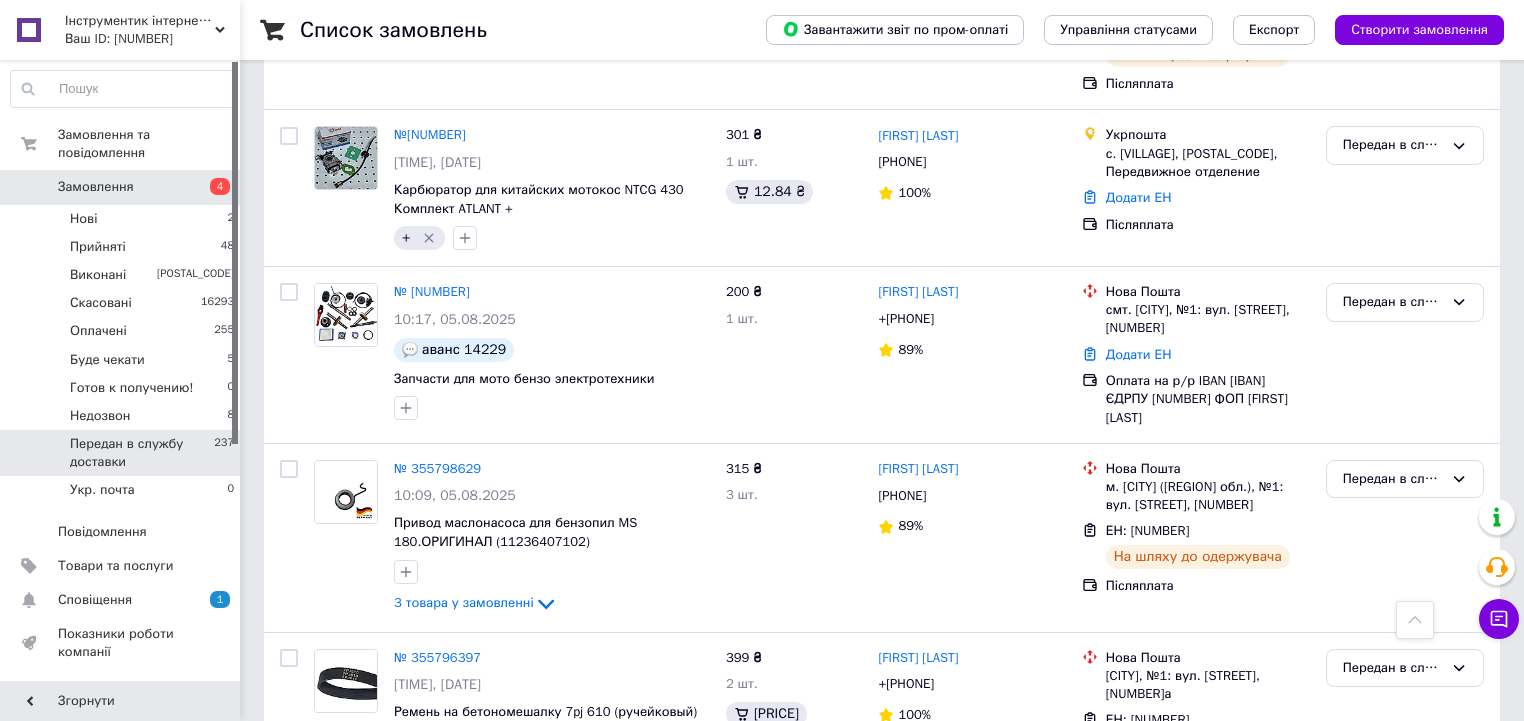 scroll, scrollTop: 17613, scrollLeft: 0, axis: vertical 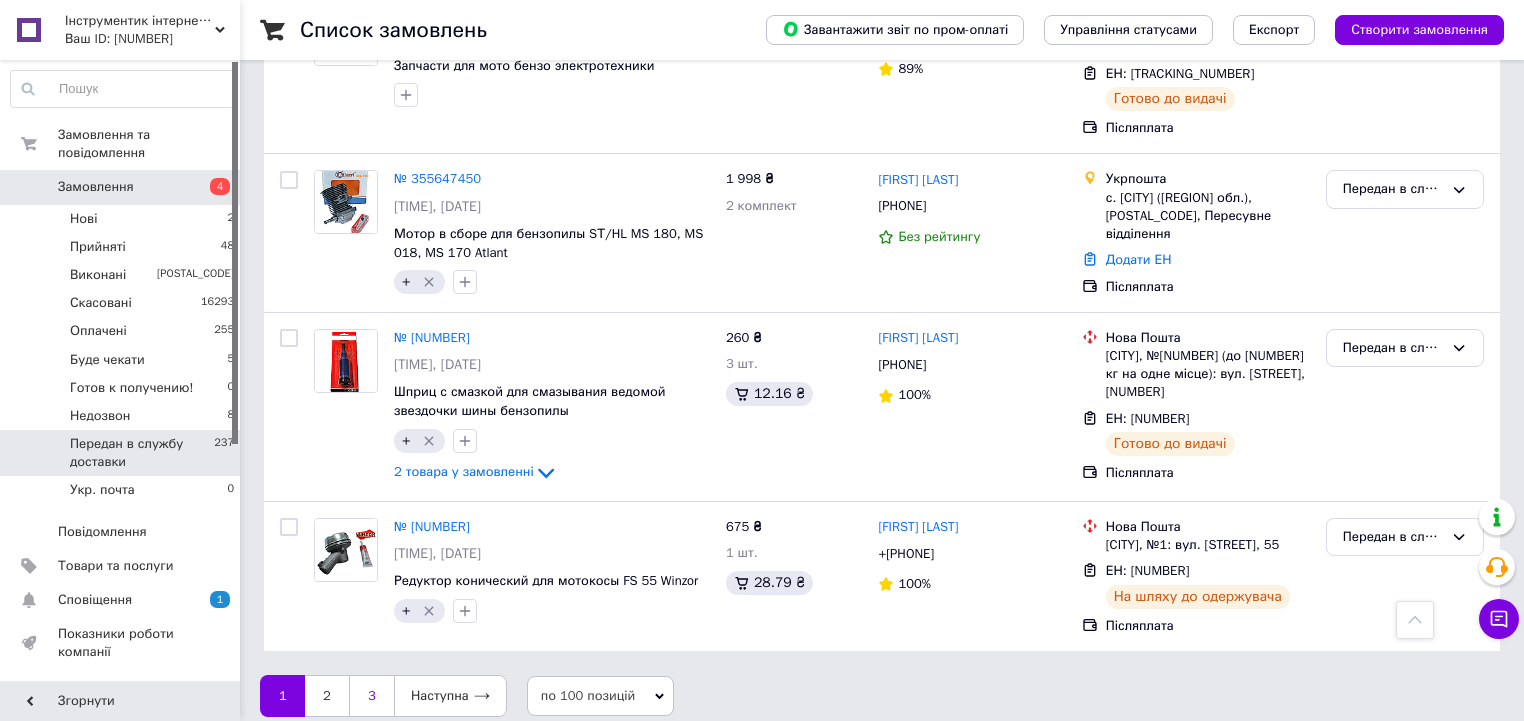 click on "3" at bounding box center [371, 696] 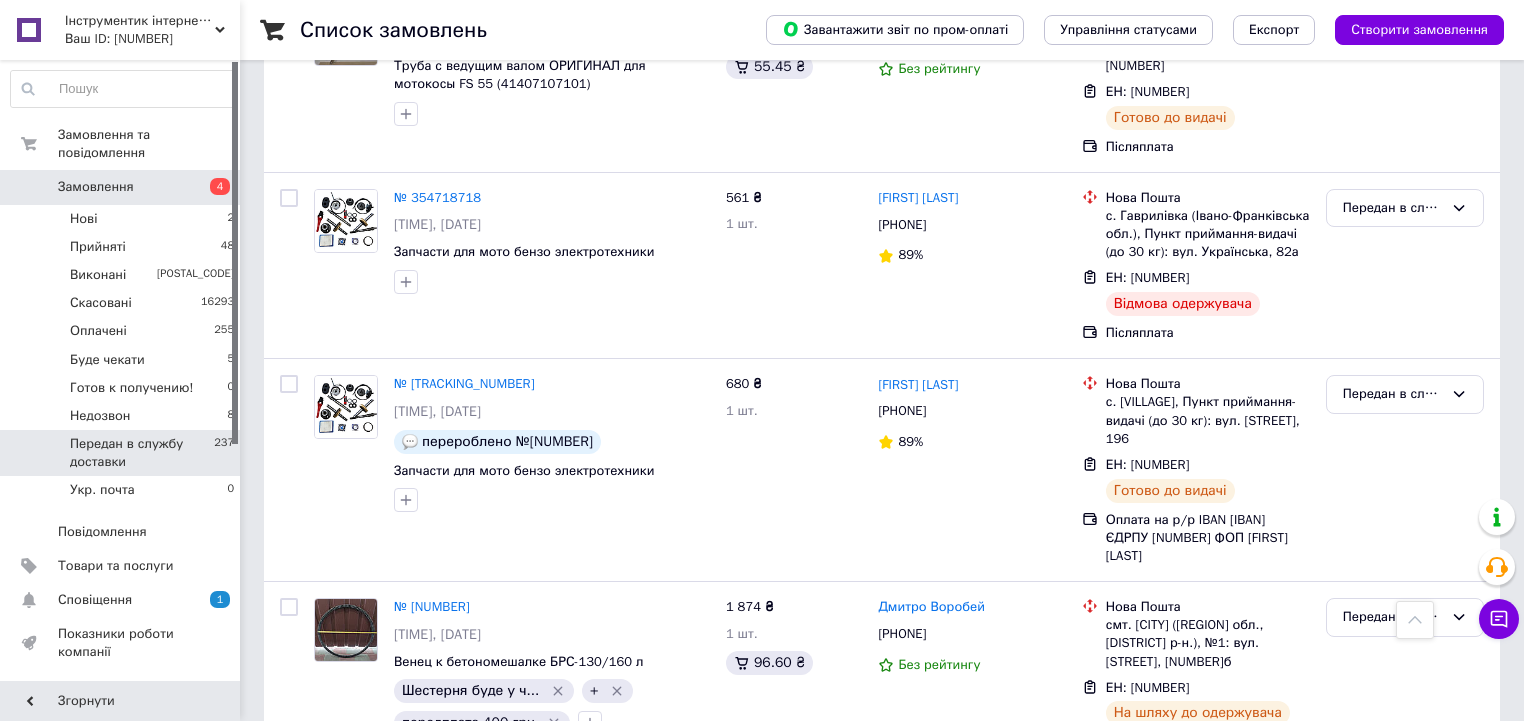 scroll, scrollTop: 5080, scrollLeft: 0, axis: vertical 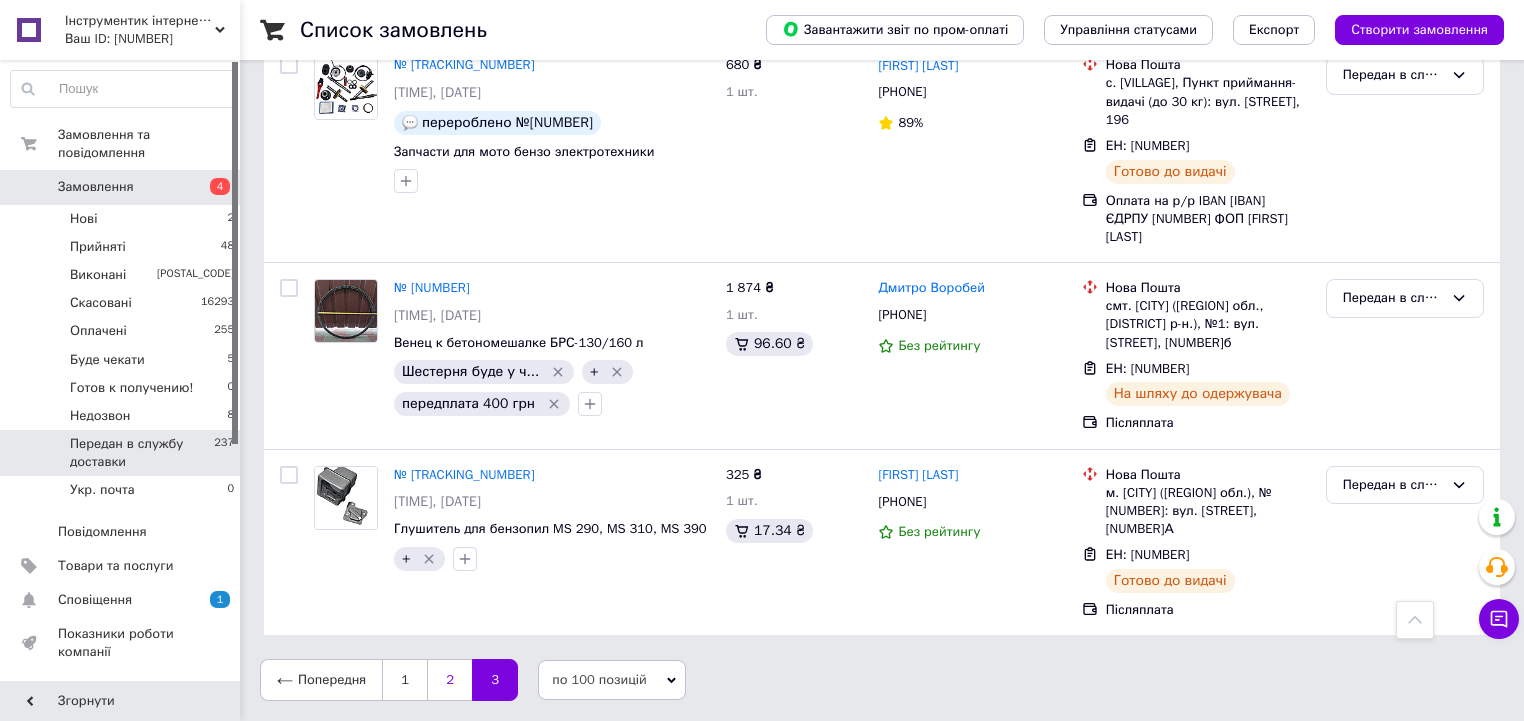 click on "2" at bounding box center [449, 680] 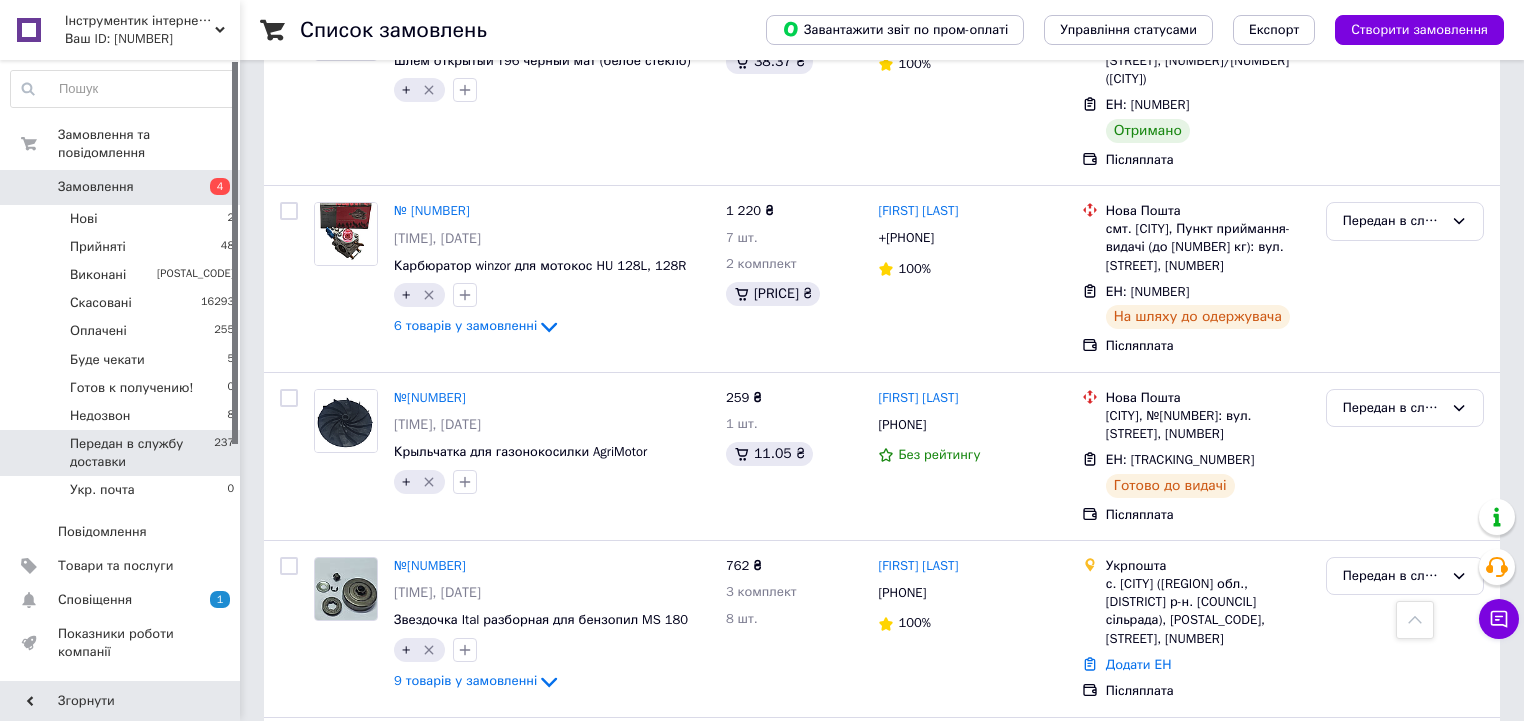 scroll, scrollTop: 8320, scrollLeft: 0, axis: vertical 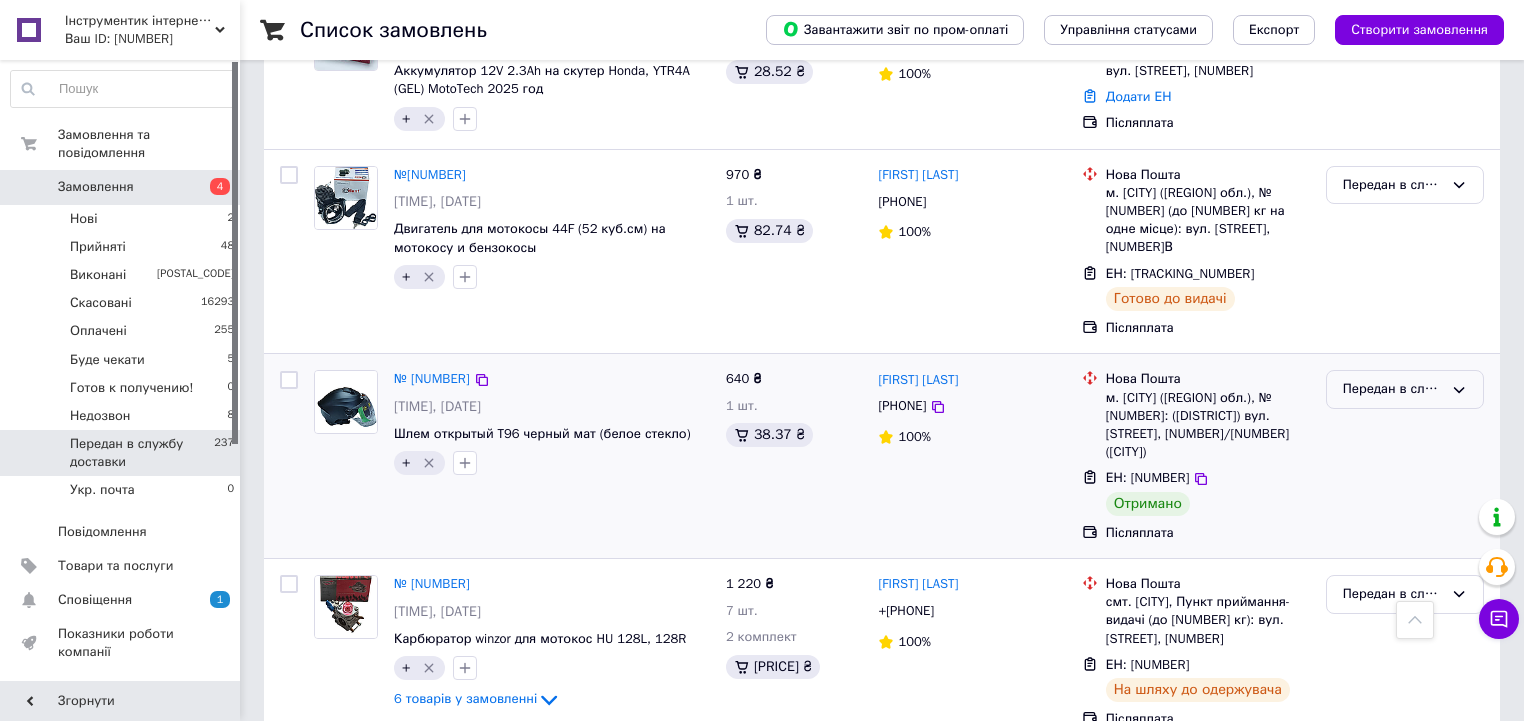 click on "Передан в службу доставки" at bounding box center (1405, 389) 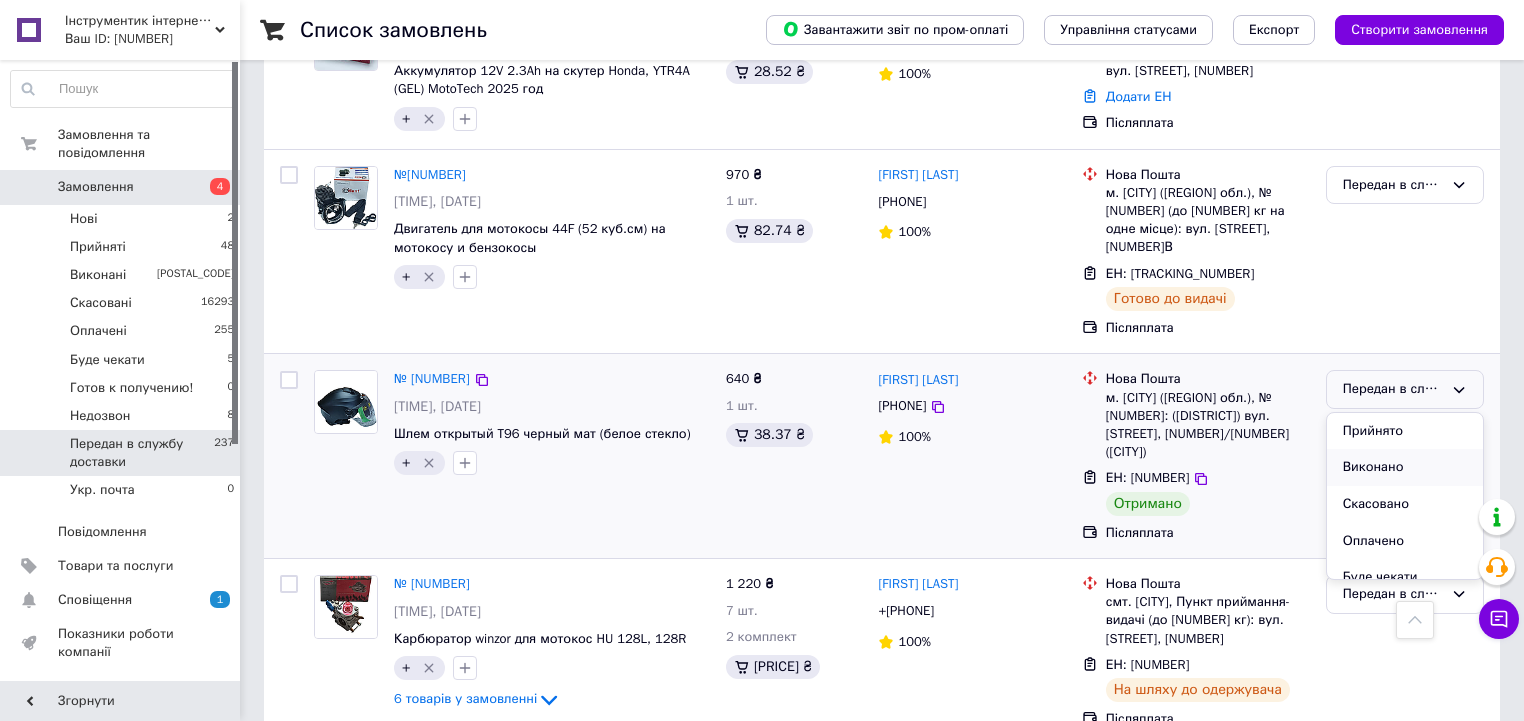 click on "Виконано" at bounding box center (1405, 467) 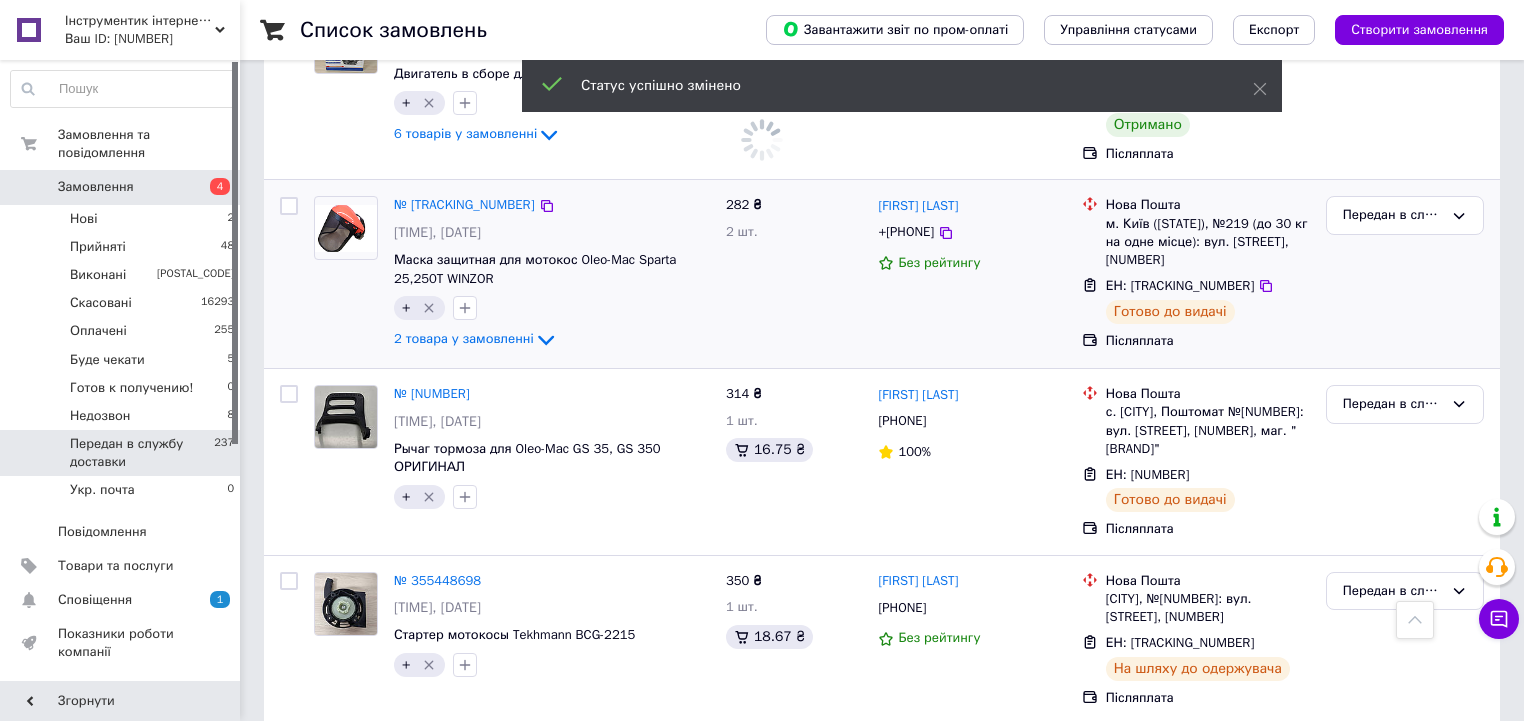 scroll, scrollTop: 9840, scrollLeft: 0, axis: vertical 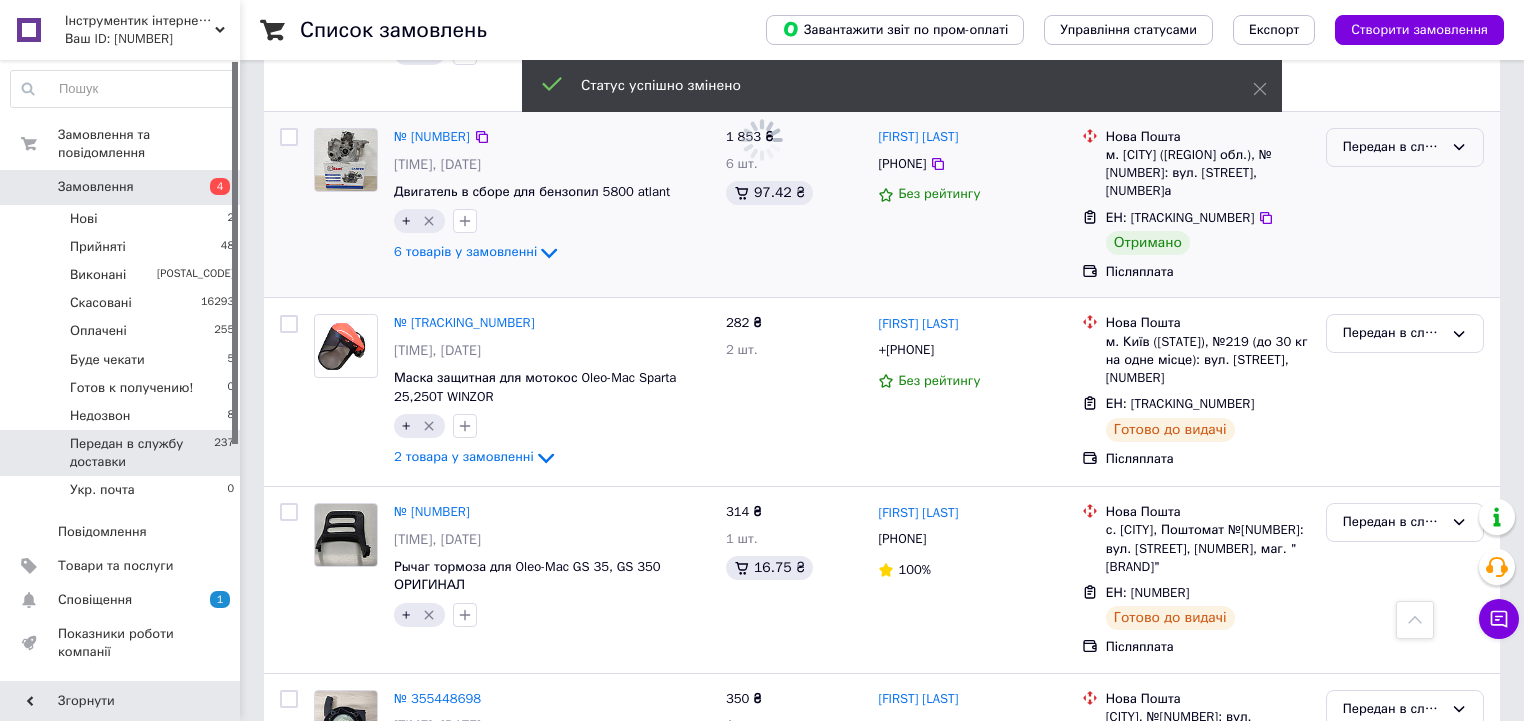 click on "Передан в службу доставки" at bounding box center (1393, 147) 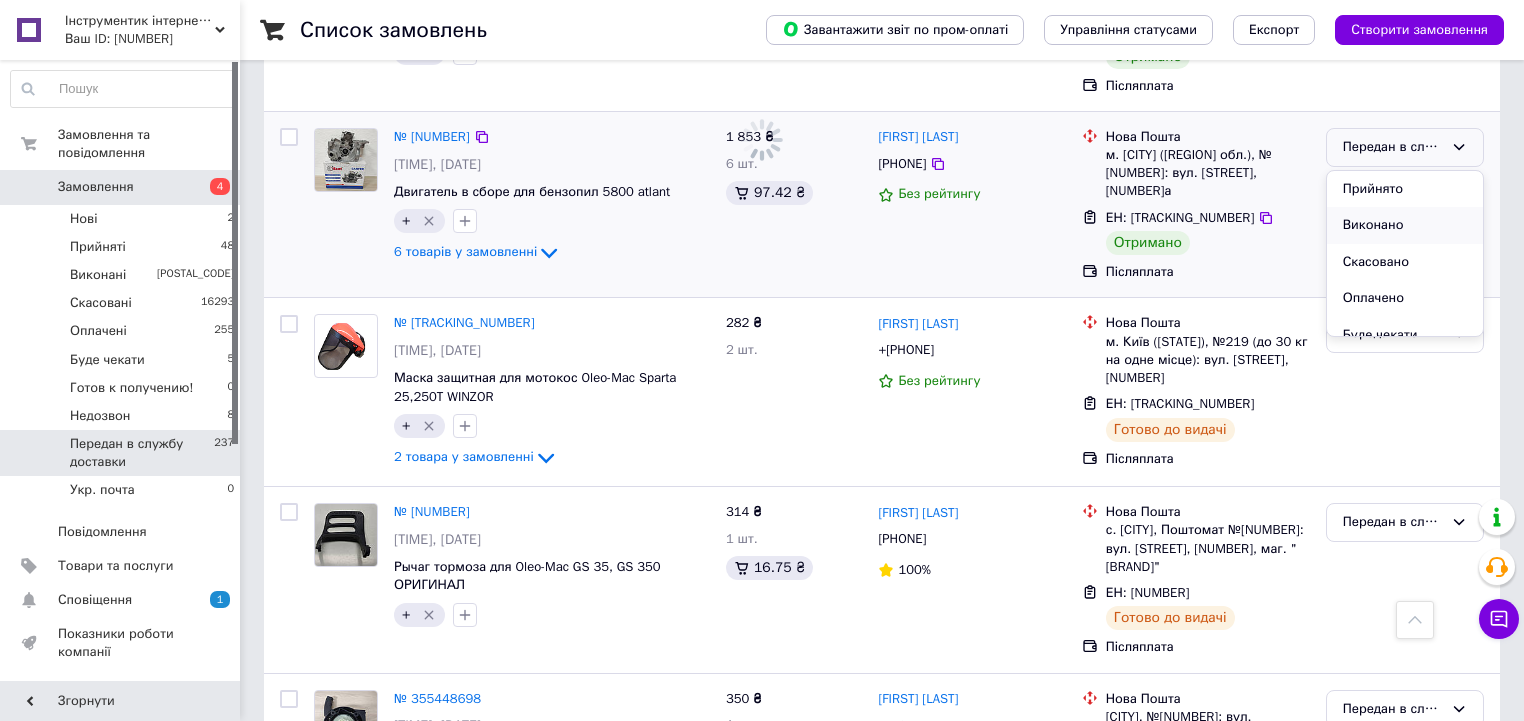 click on "Виконано" at bounding box center (1405, 225) 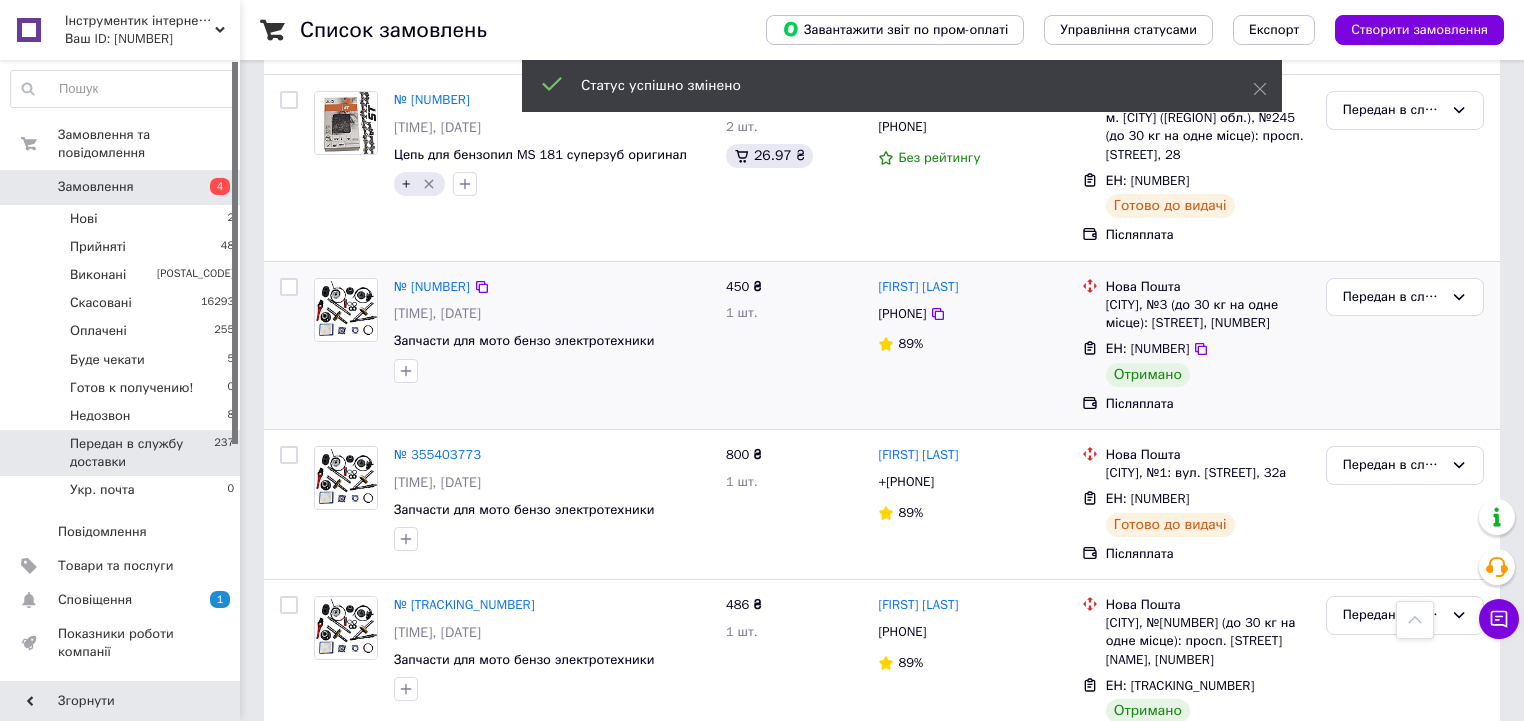 scroll, scrollTop: 13040, scrollLeft: 0, axis: vertical 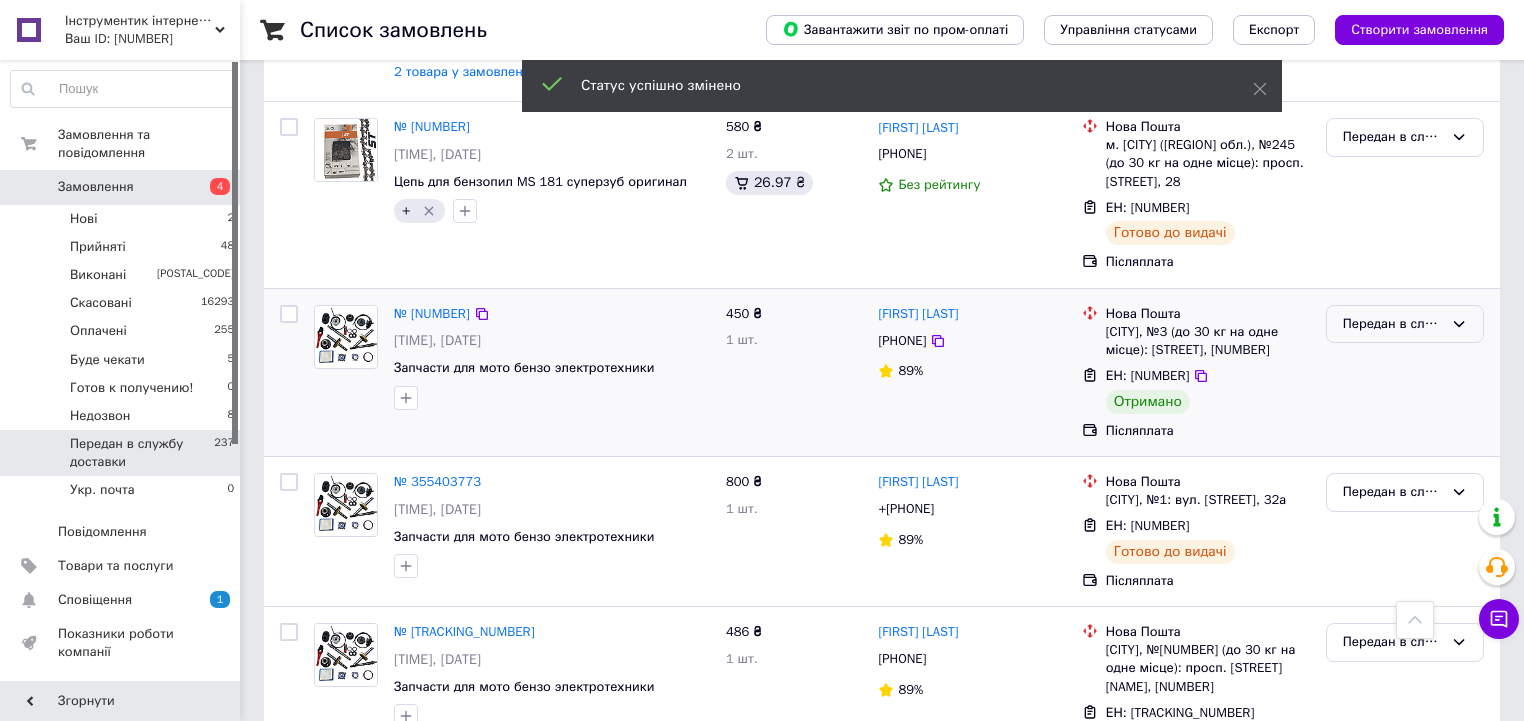 click on "Передан в службу доставки" at bounding box center [1405, 324] 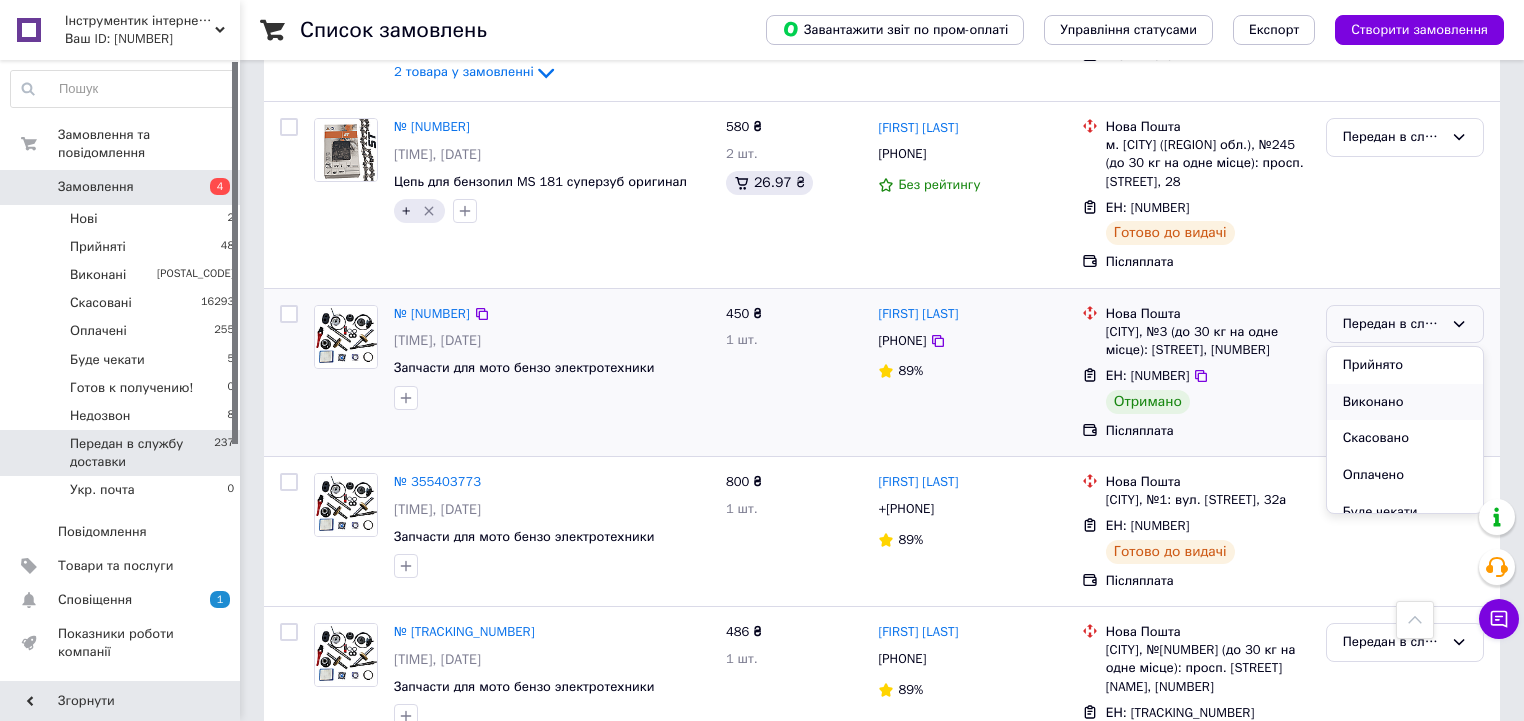 click on "Виконано" at bounding box center (1405, 402) 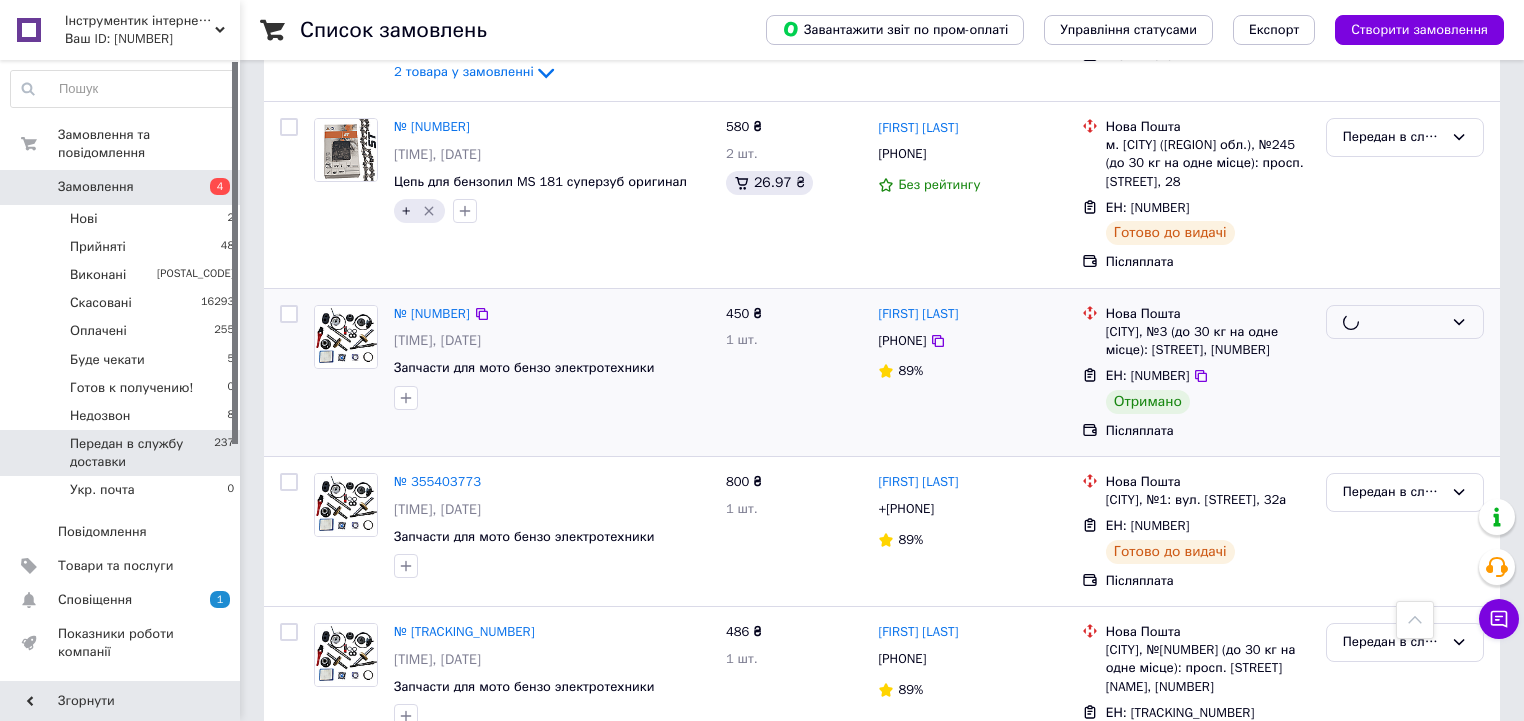 scroll, scrollTop: 13360, scrollLeft: 0, axis: vertical 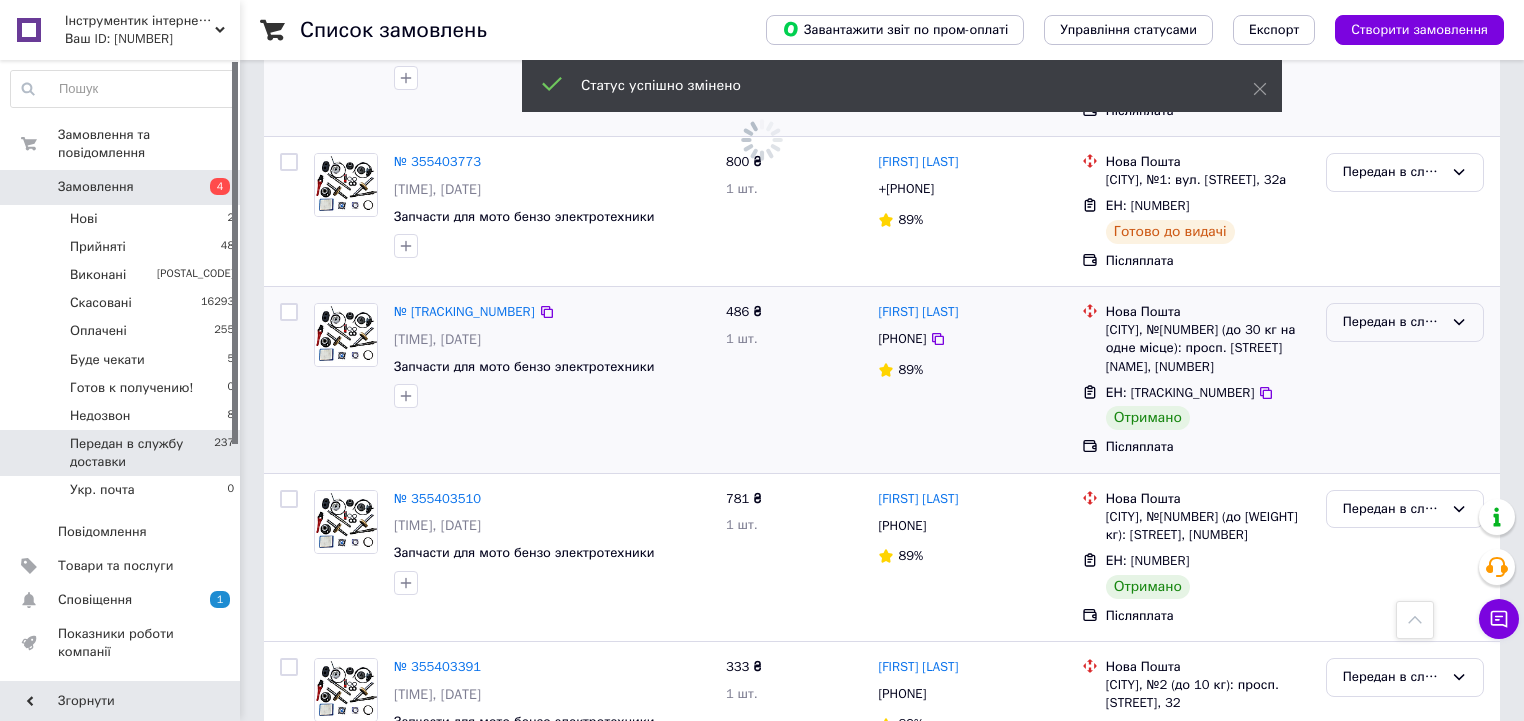 click on "Передан в службу доставки" at bounding box center [1393, 322] 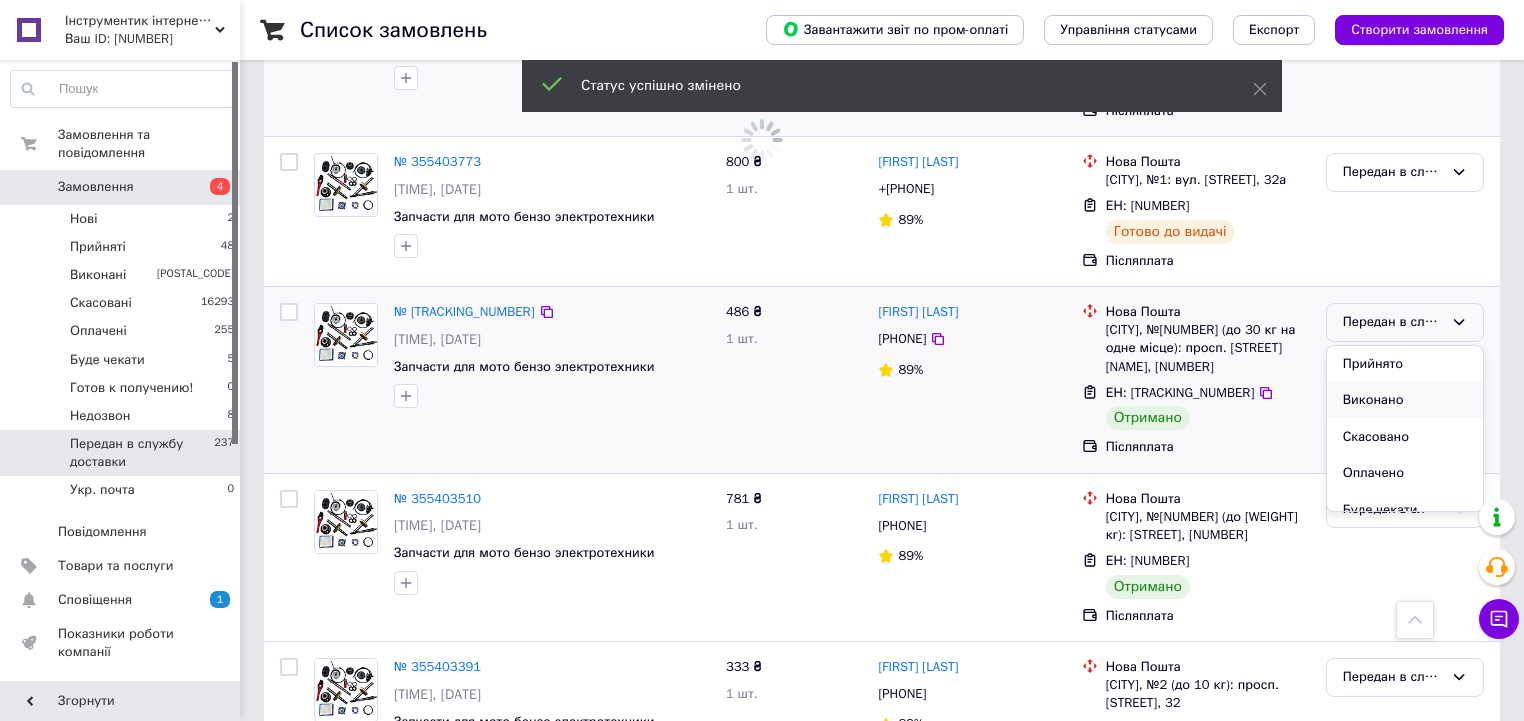 click on "Виконано" at bounding box center (1405, 400) 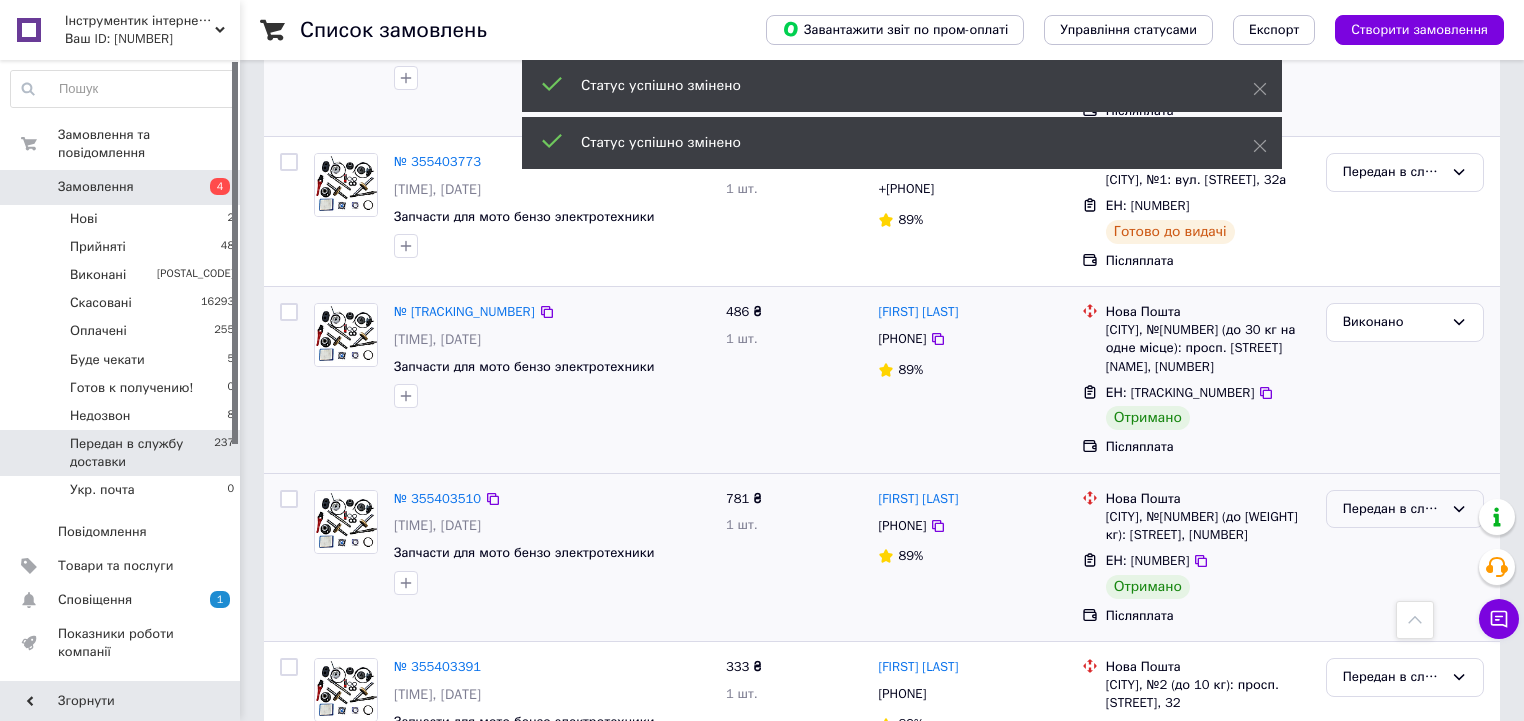 scroll, scrollTop: 13520, scrollLeft: 0, axis: vertical 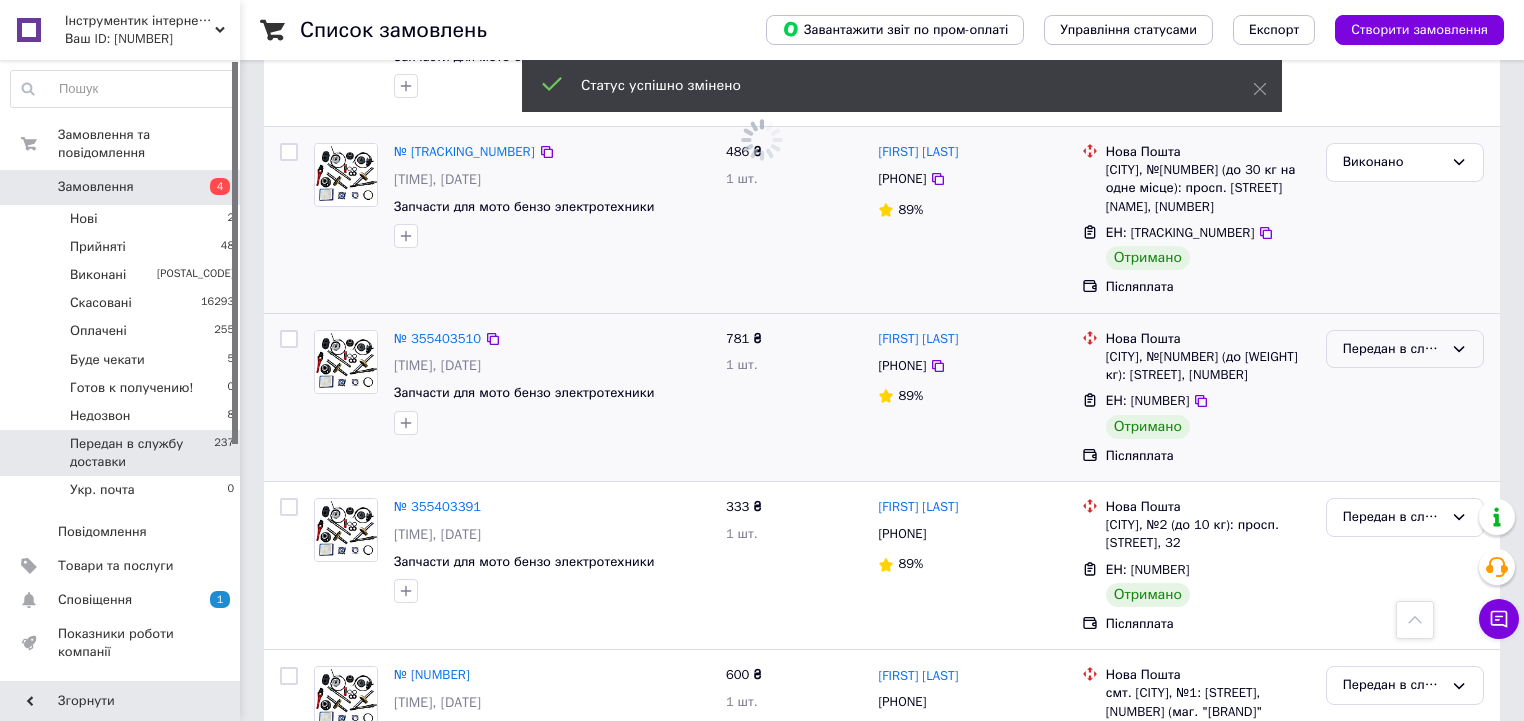 click on "Передан в службу доставки" at bounding box center (1393, 349) 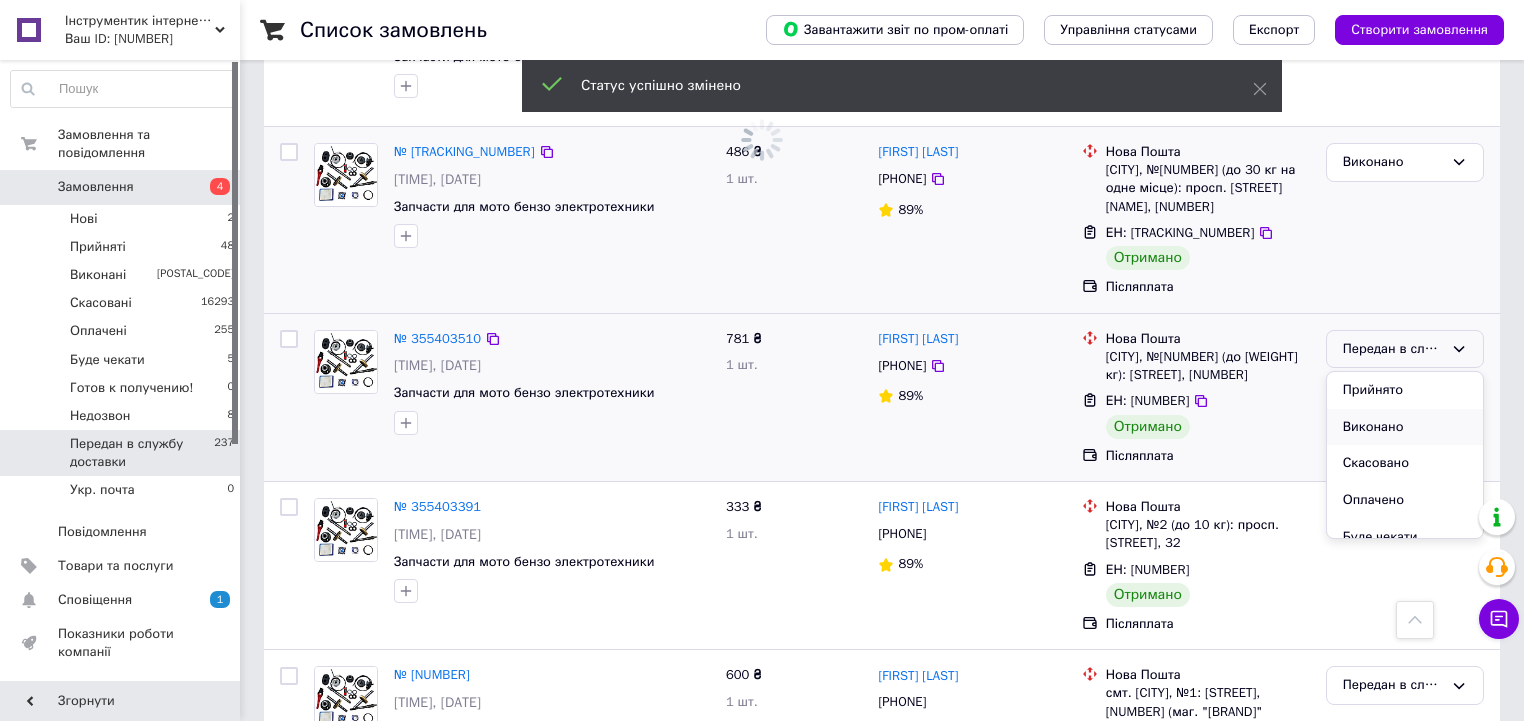 click on "Виконано" at bounding box center (1405, 427) 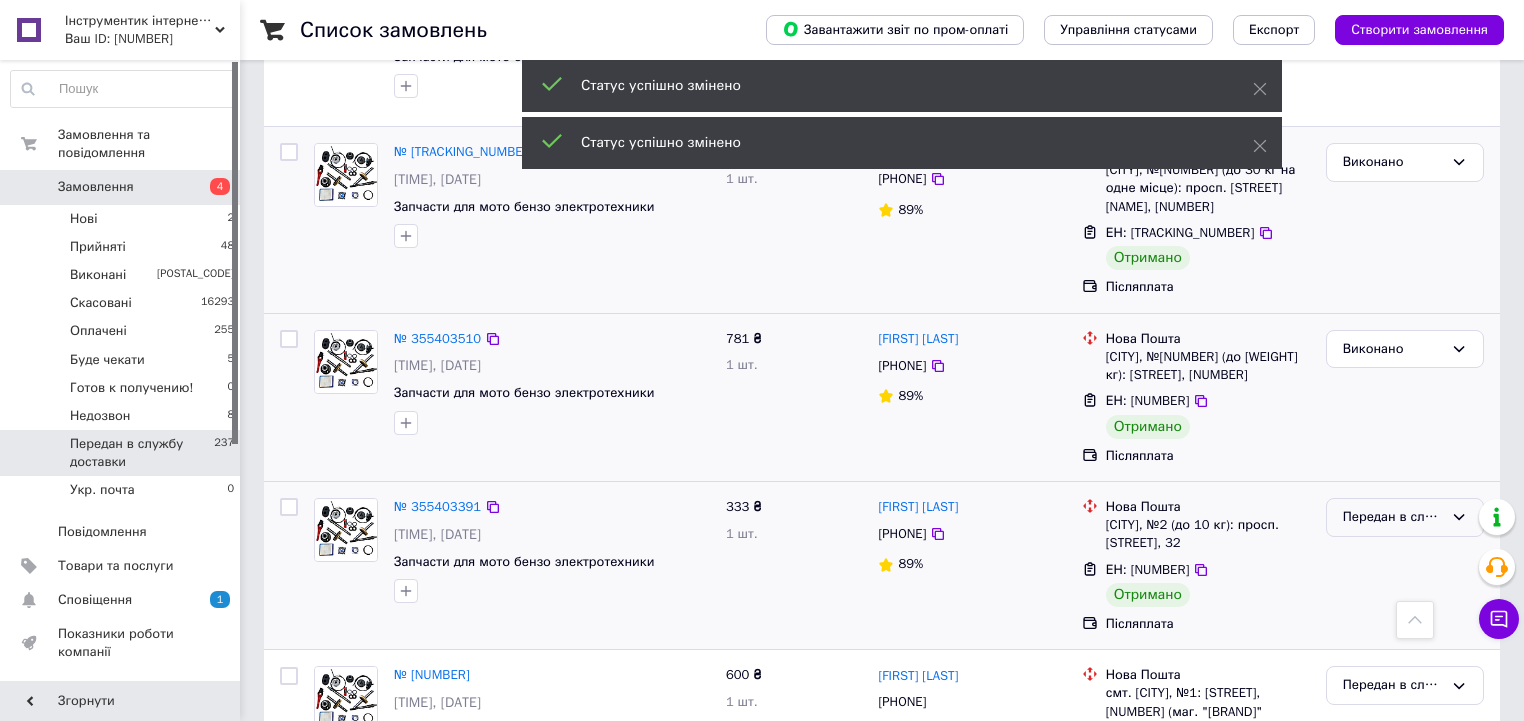 click on "Передан в службу доставки" at bounding box center (1393, 517) 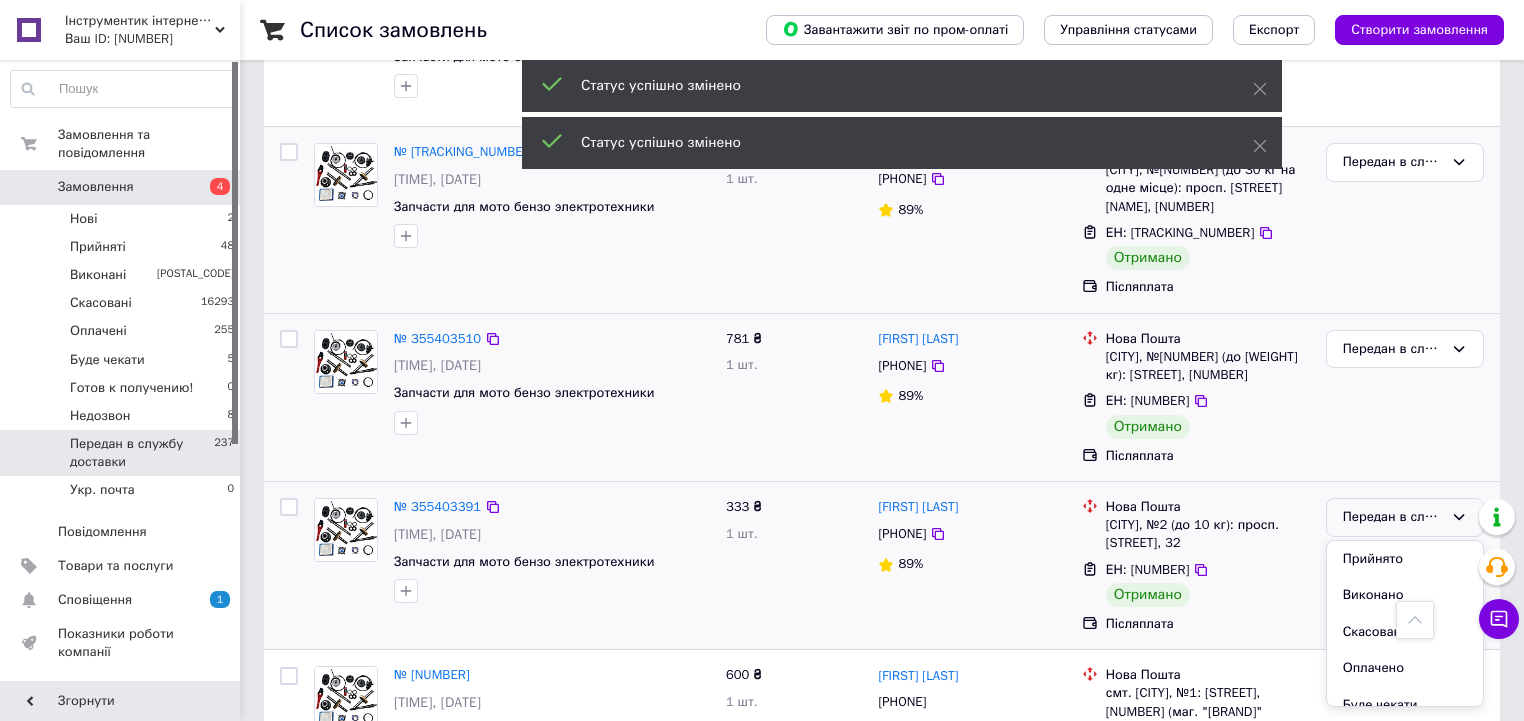 scroll, scrollTop: 13680, scrollLeft: 0, axis: vertical 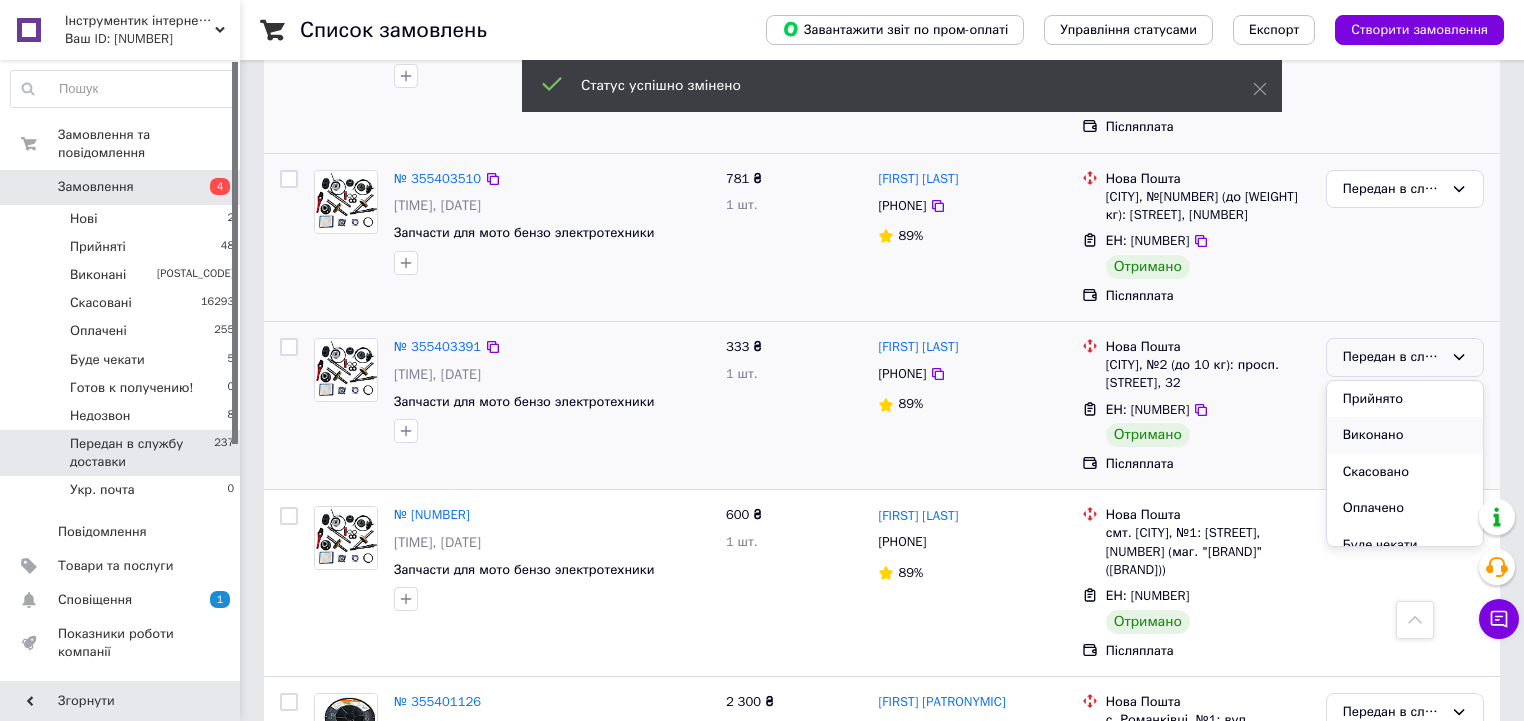 click on "Виконано" at bounding box center (1405, 435) 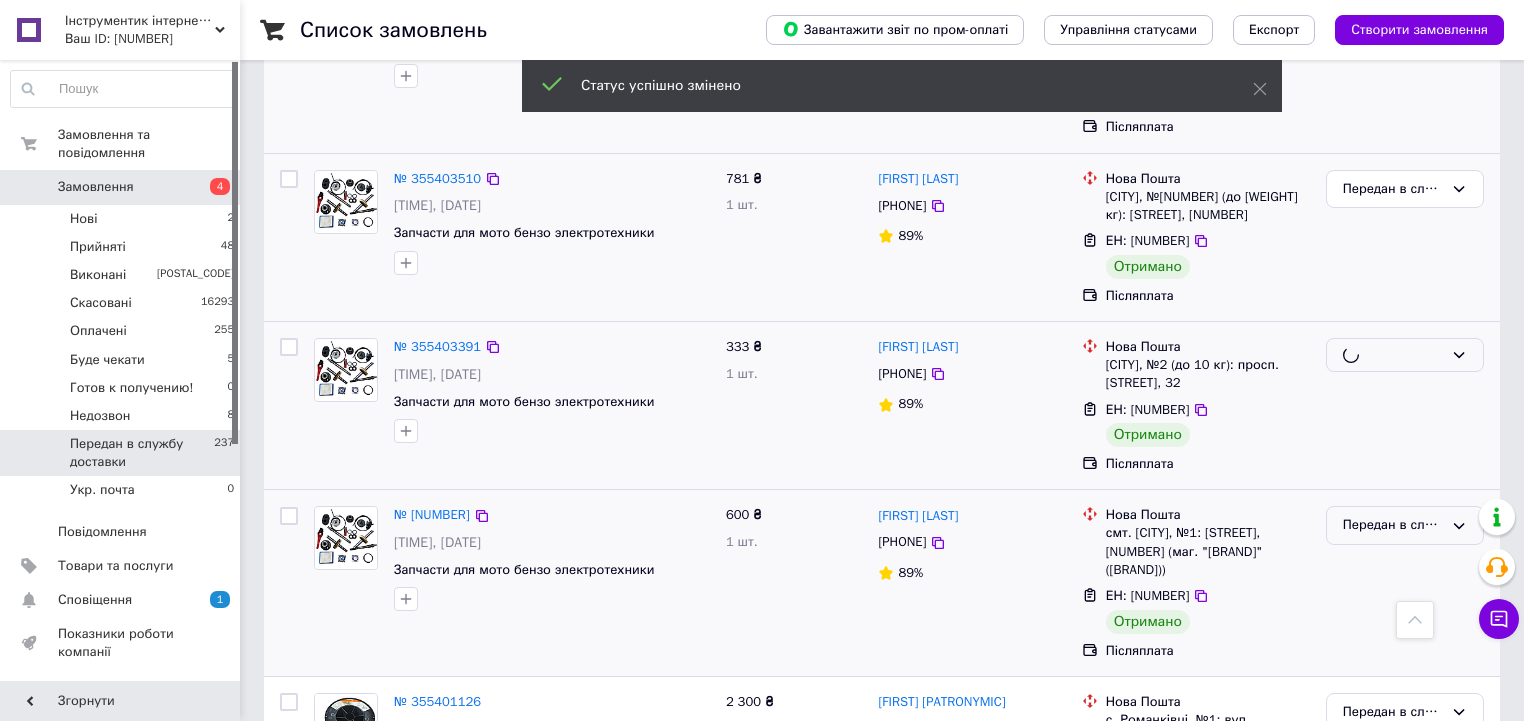 click on "Передан в службу доставки" at bounding box center [1393, 525] 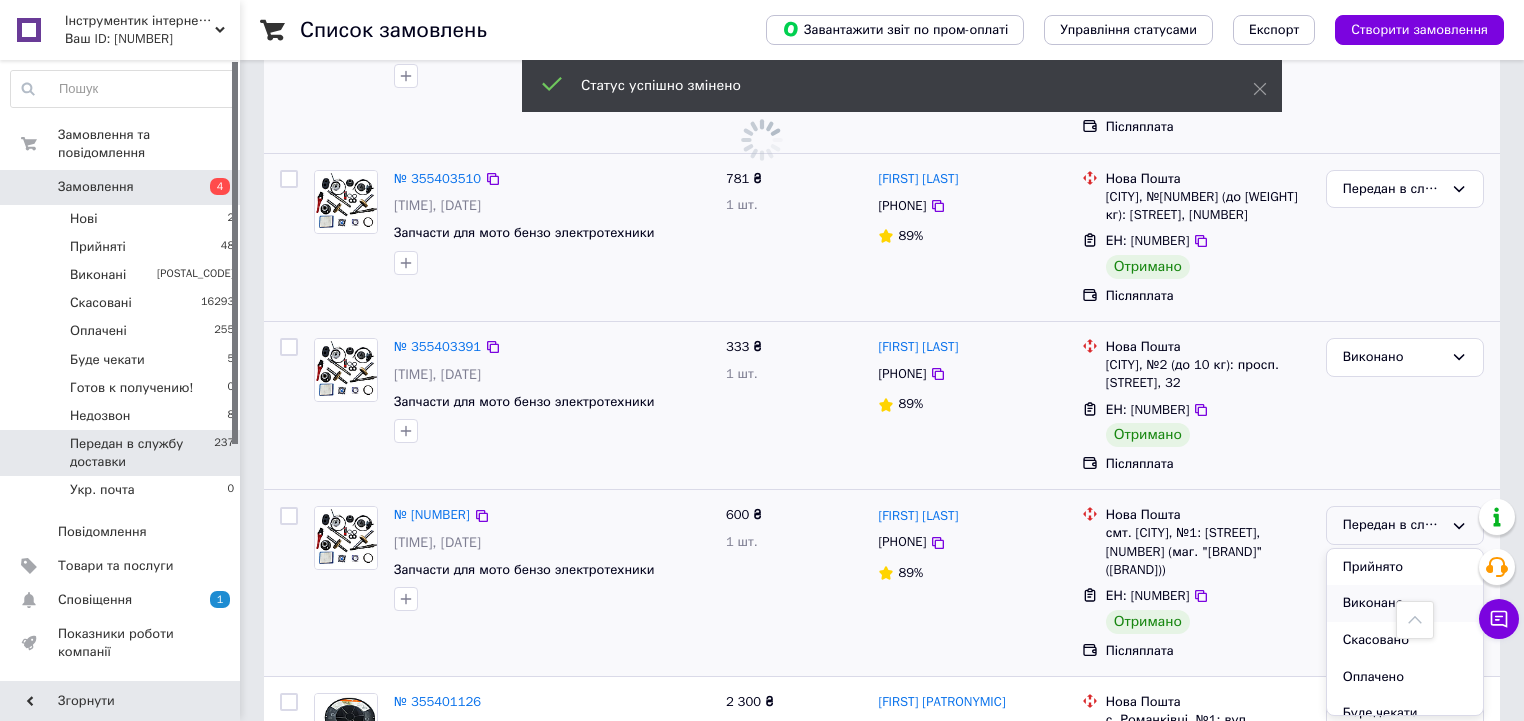 click on "Виконано" at bounding box center [1405, 603] 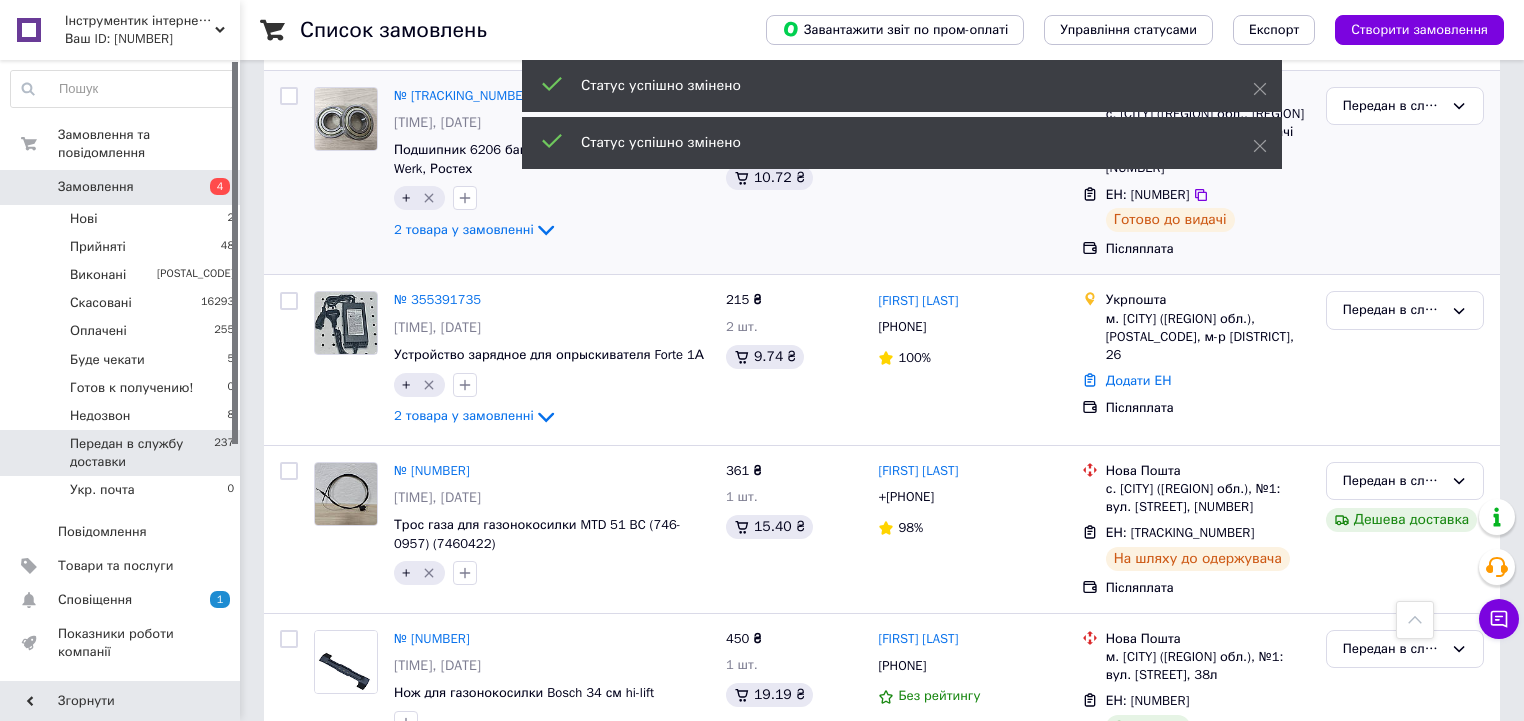 scroll, scrollTop: 14800, scrollLeft: 0, axis: vertical 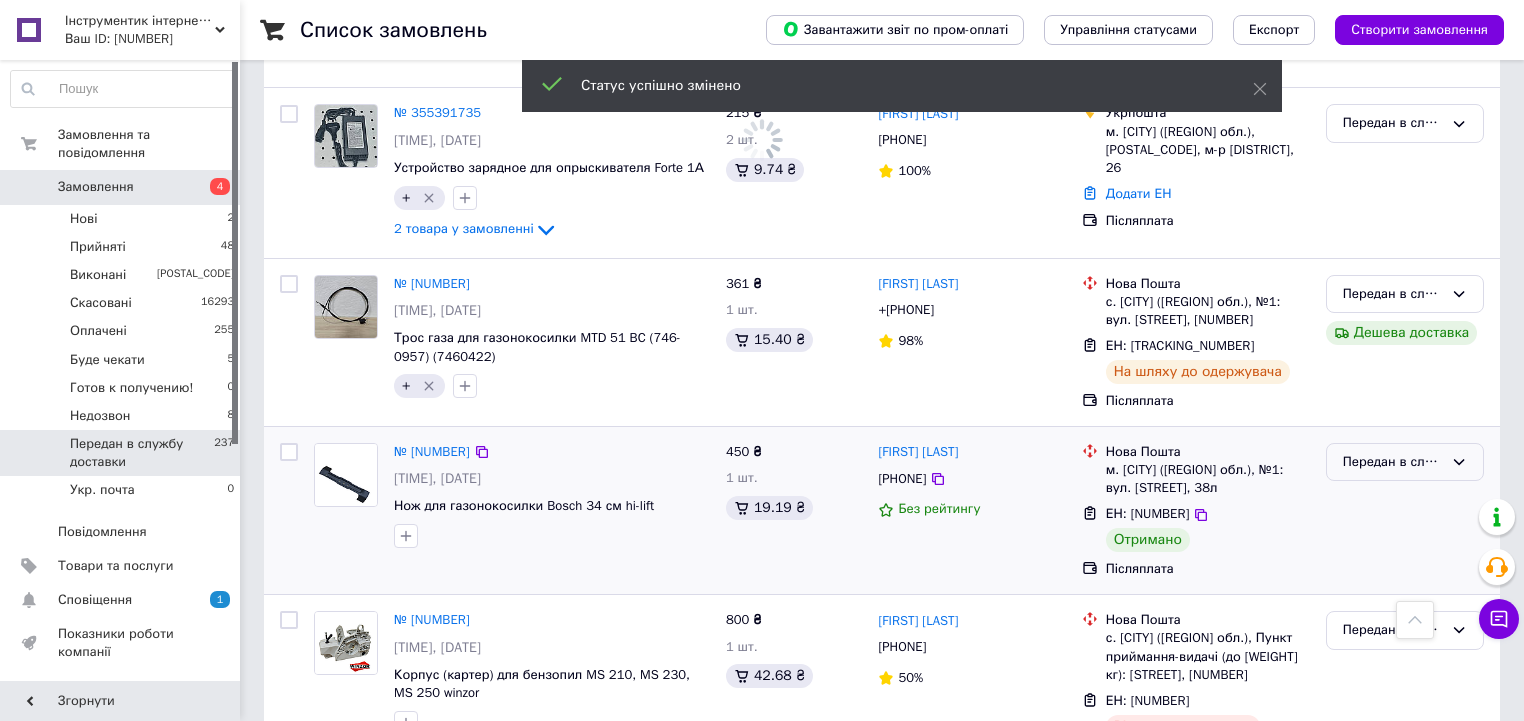 click on "Передан в службу доставки" at bounding box center [1393, 462] 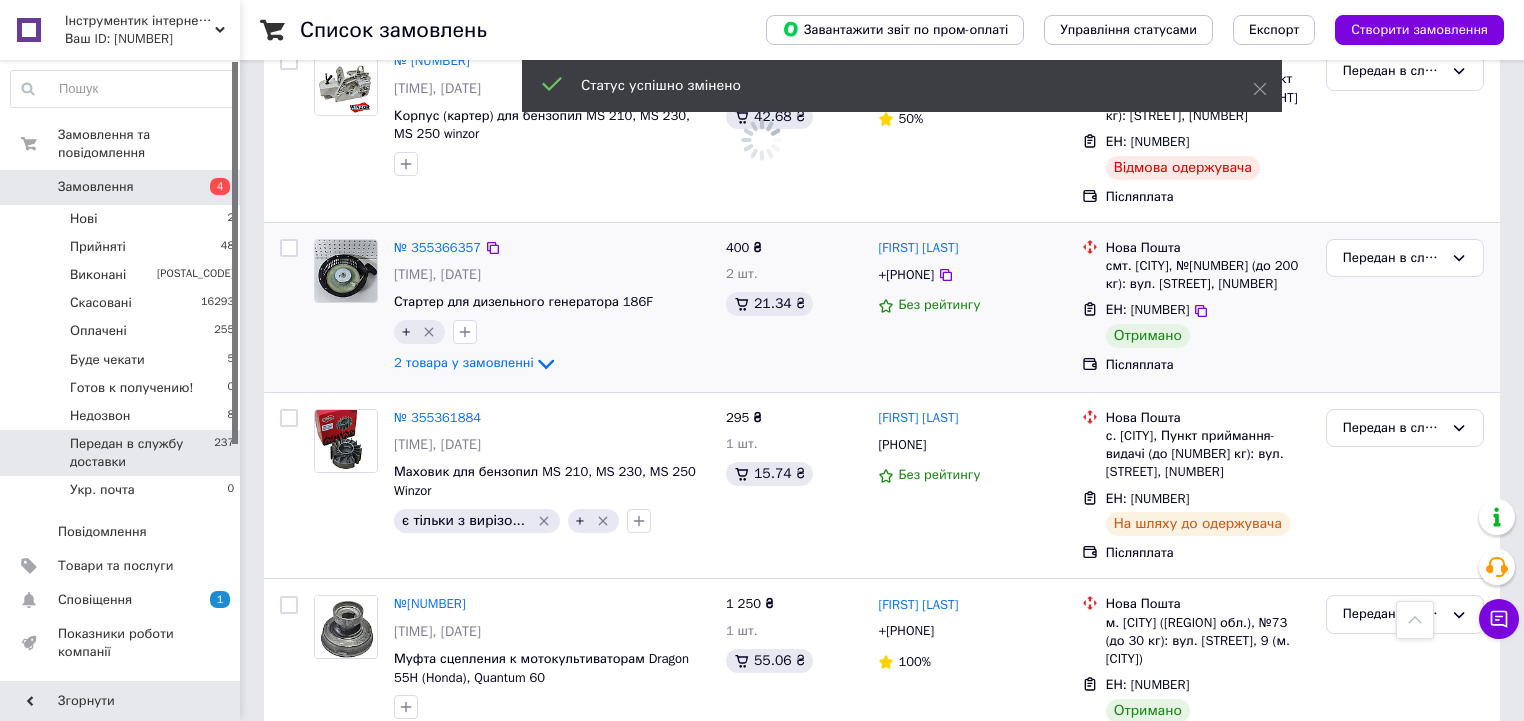 scroll, scrollTop: 15360, scrollLeft: 0, axis: vertical 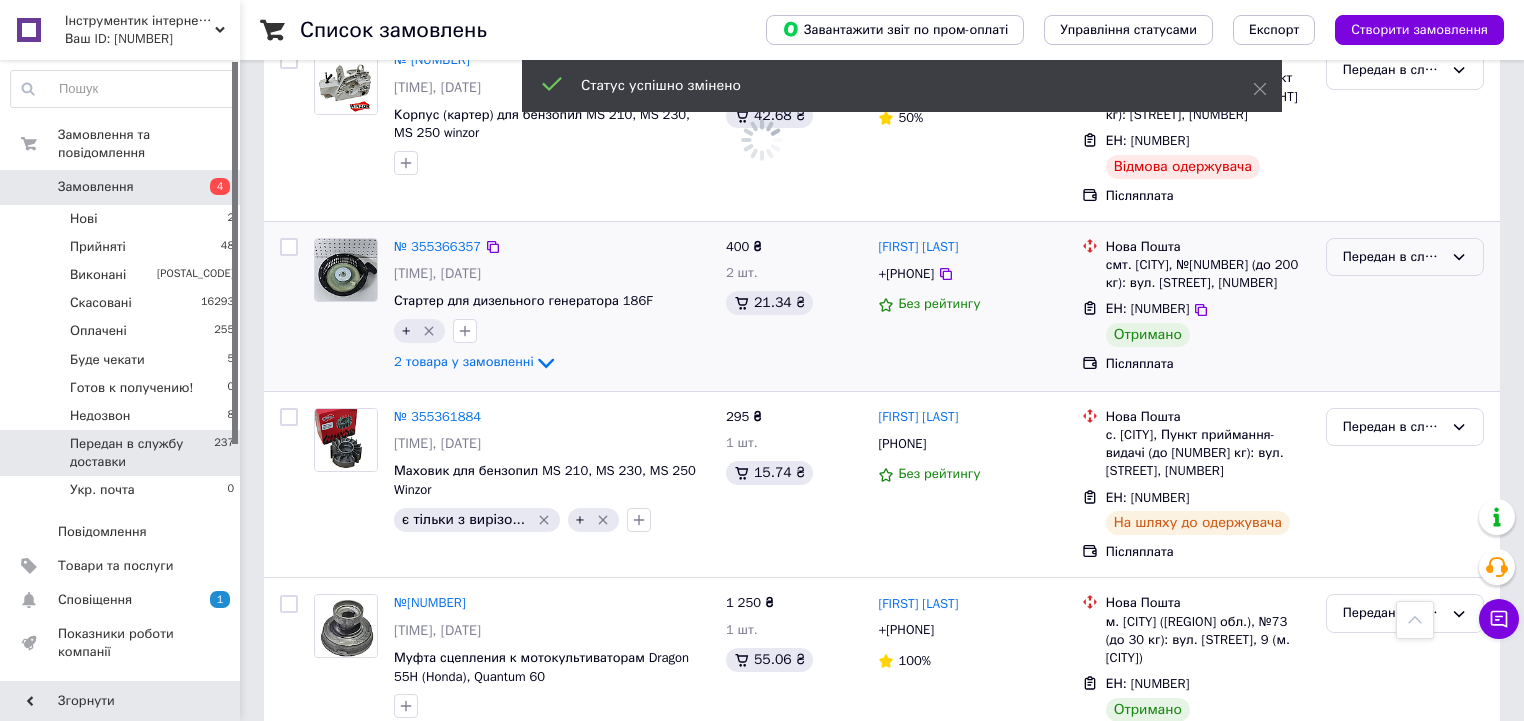 click on "Передан в службу доставки" at bounding box center [1393, 257] 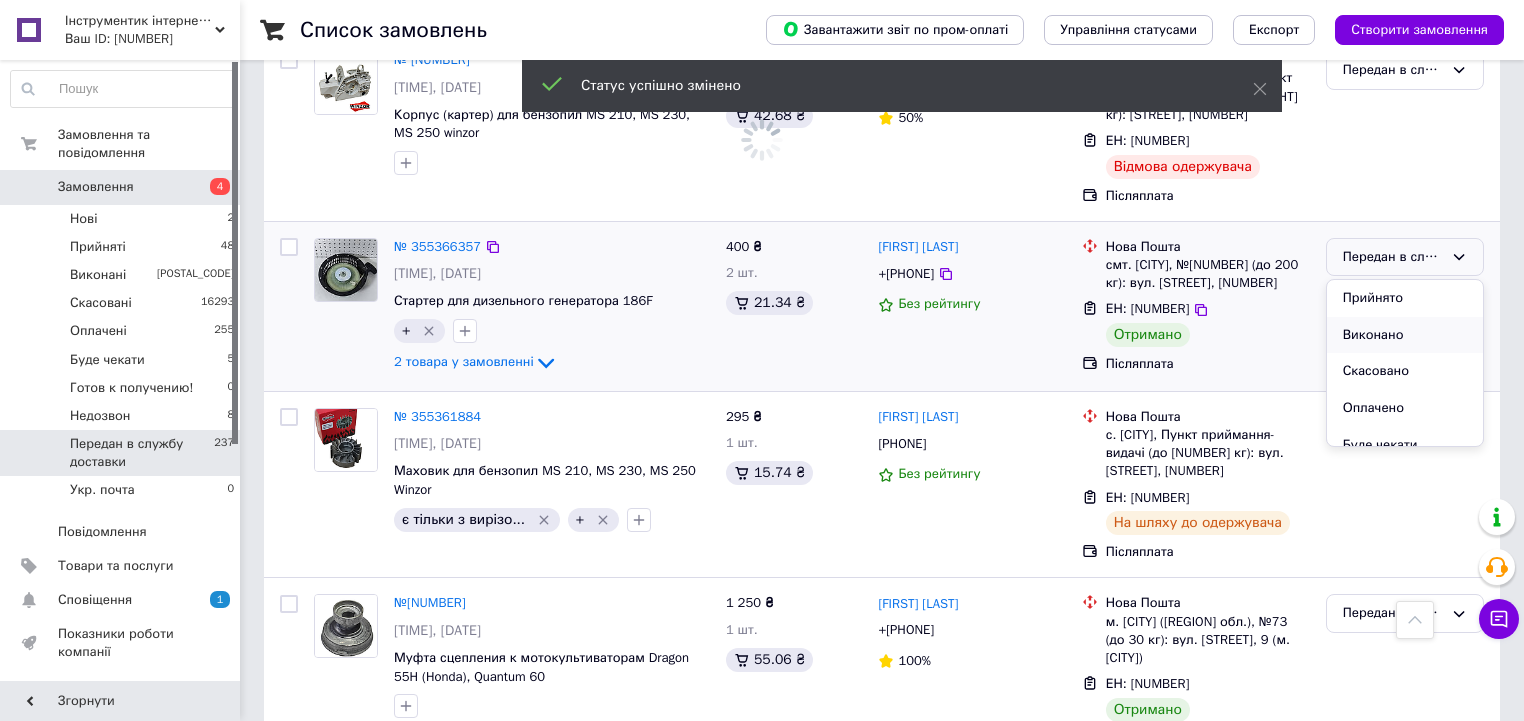click on "Виконано" at bounding box center (1405, 335) 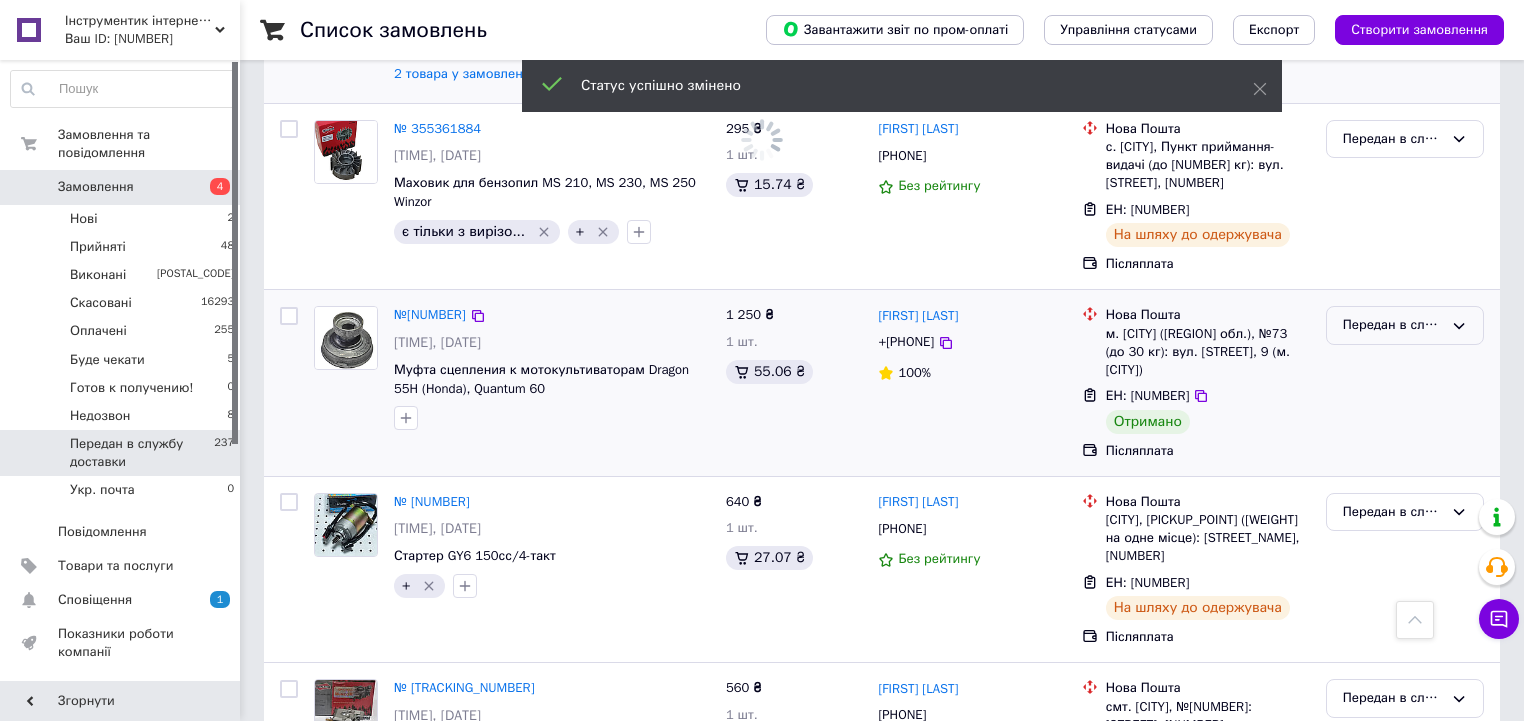 scroll, scrollTop: 15680, scrollLeft: 0, axis: vertical 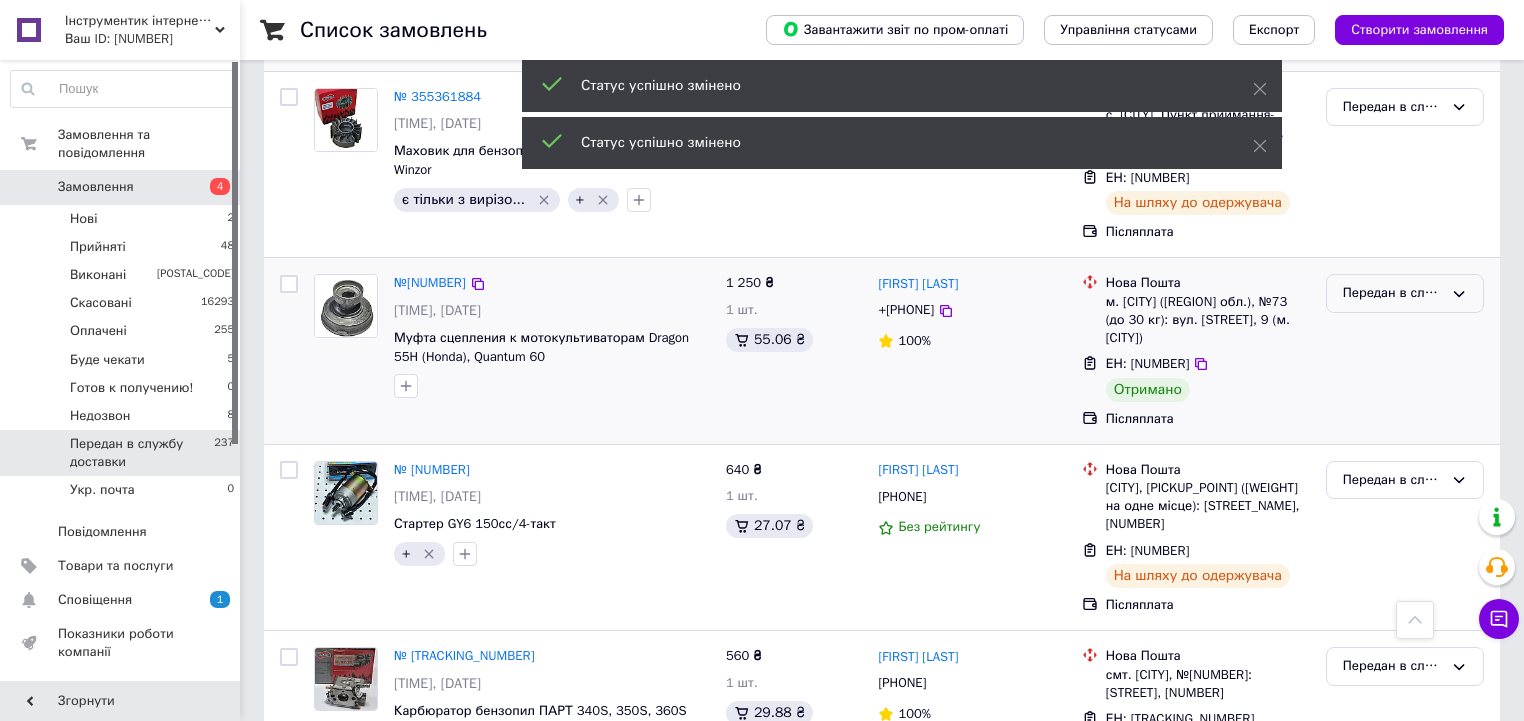click on "Передан в службу доставки" at bounding box center (1393, 293) 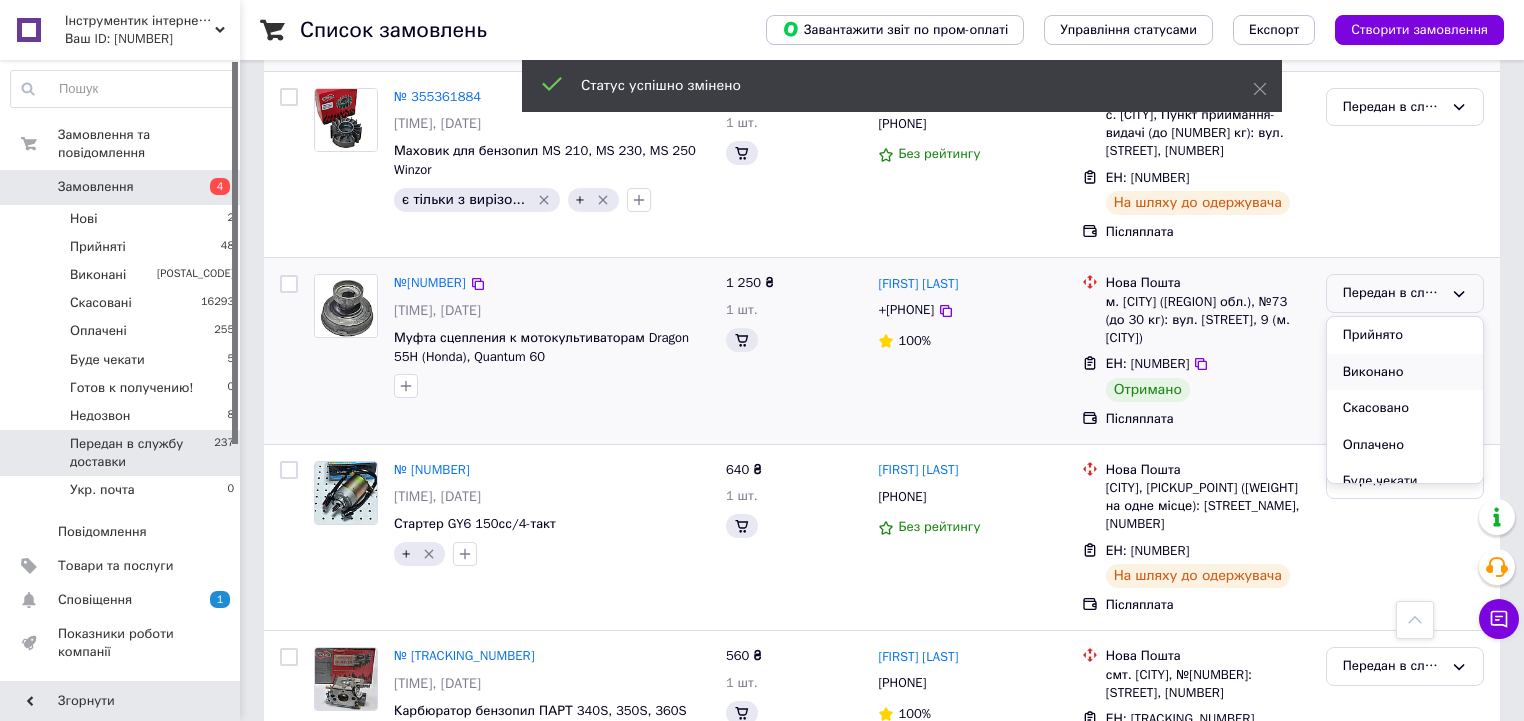 click on "Виконано" at bounding box center (1405, 372) 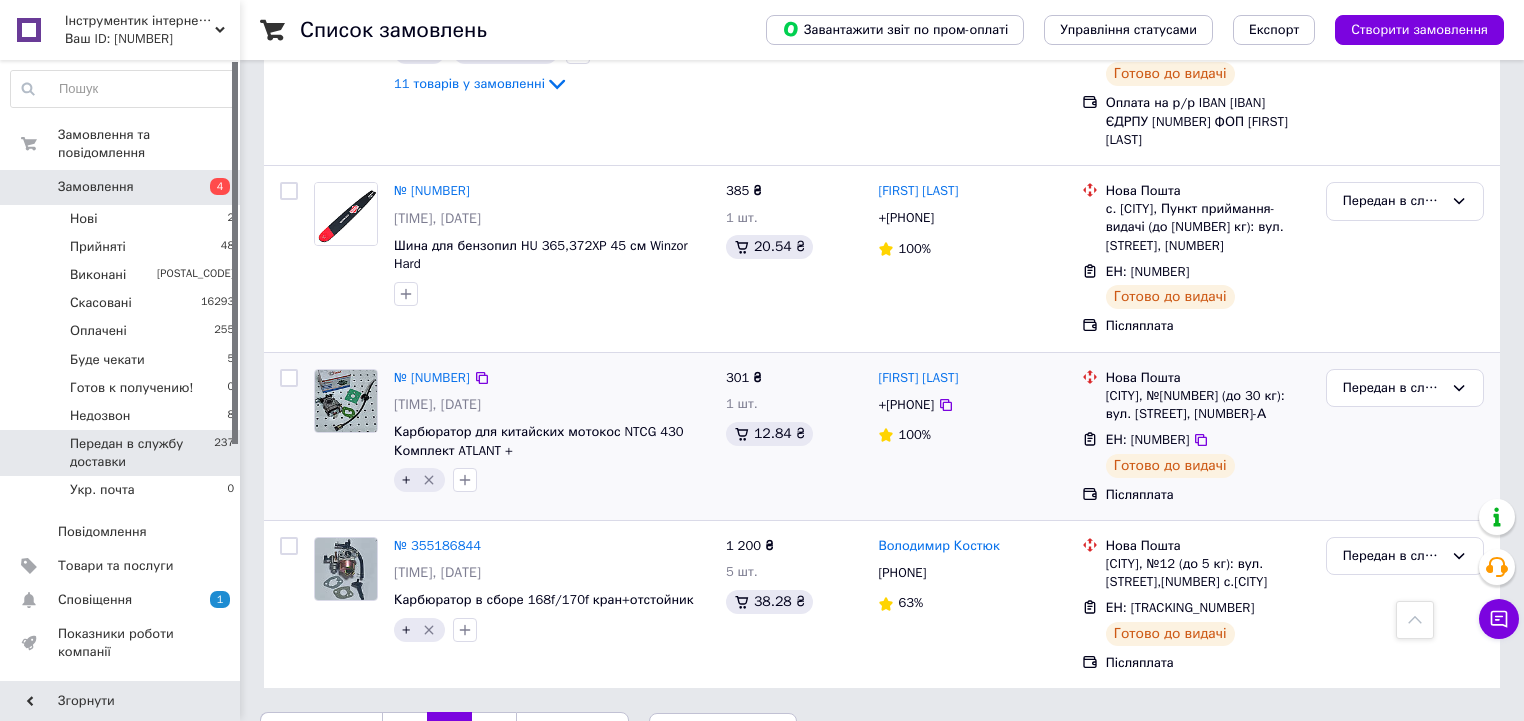 scroll, scrollTop: 17876, scrollLeft: 0, axis: vertical 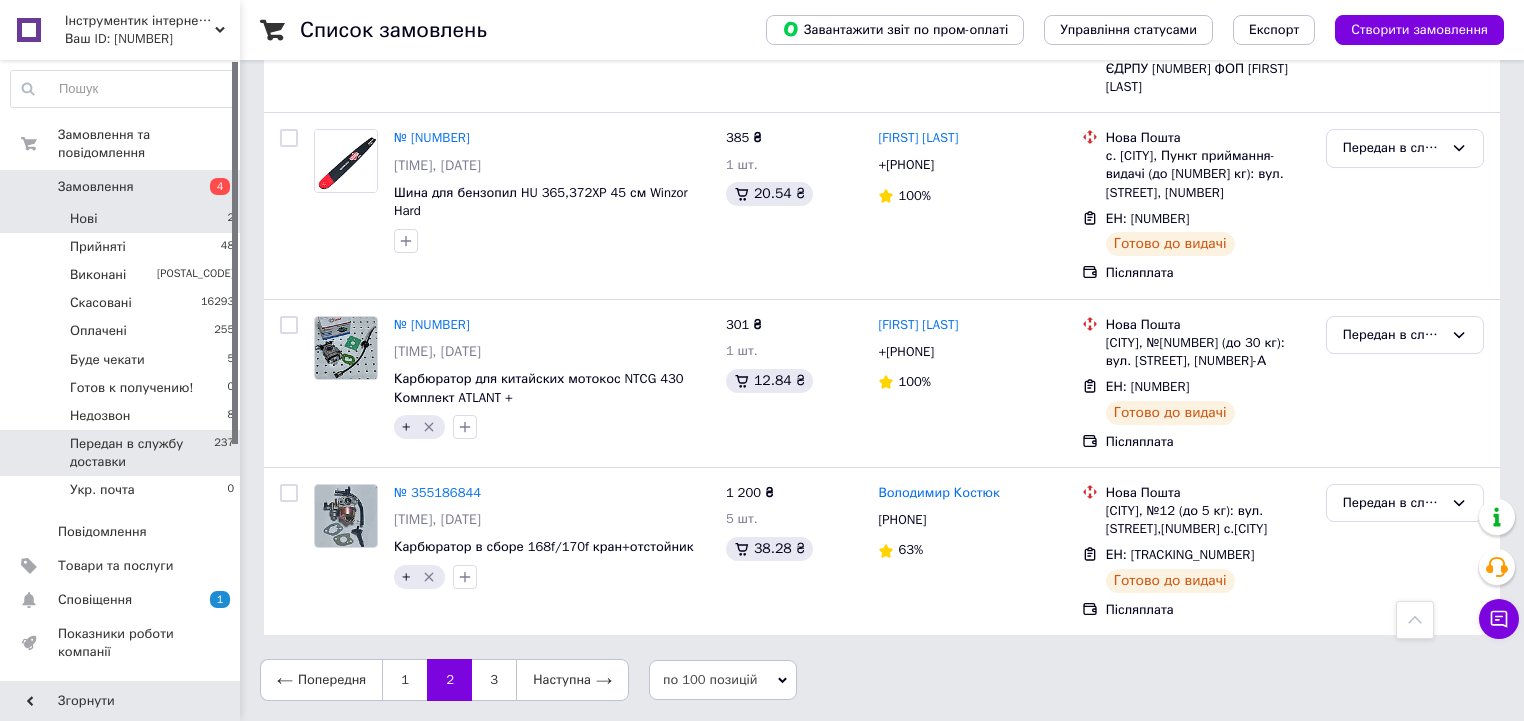 click on "Нові 2" at bounding box center [123, 219] 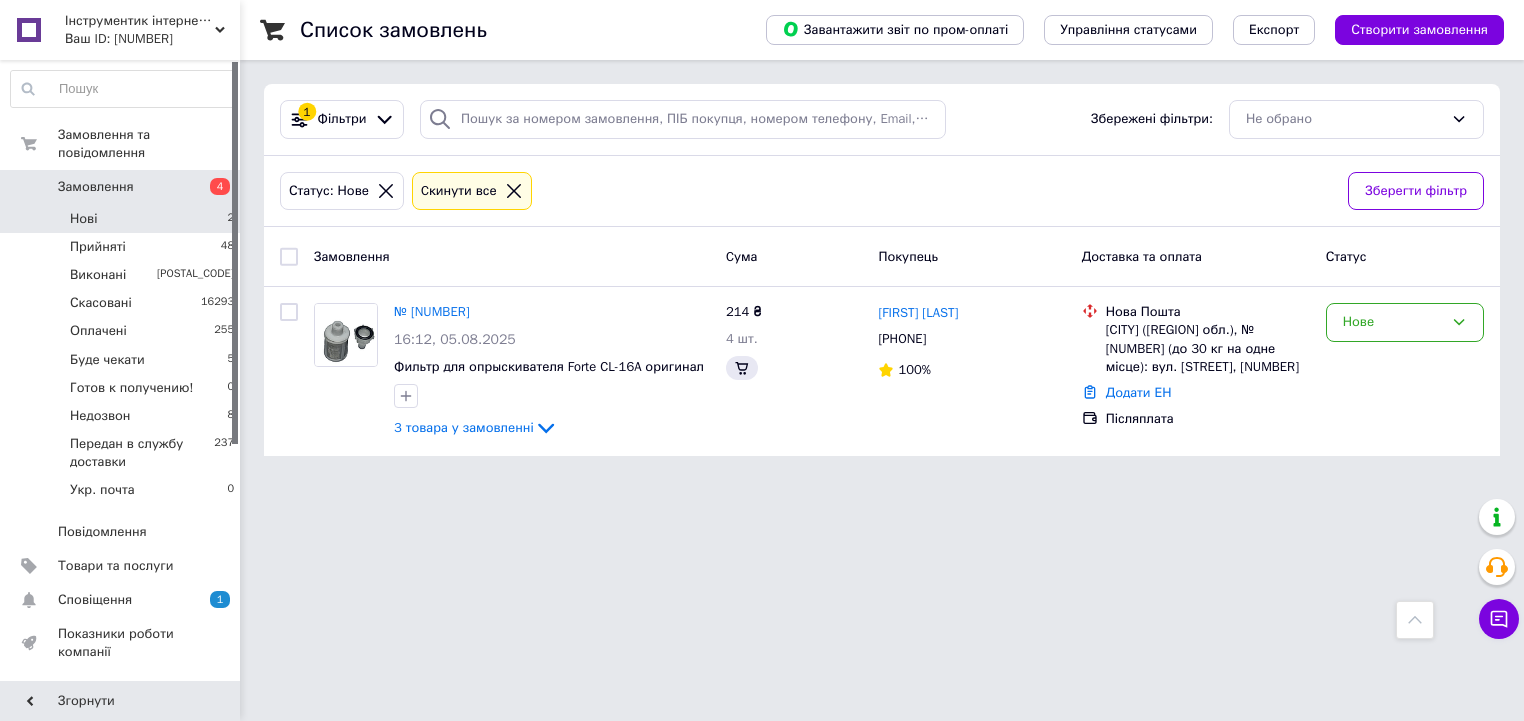scroll, scrollTop: 0, scrollLeft: 0, axis: both 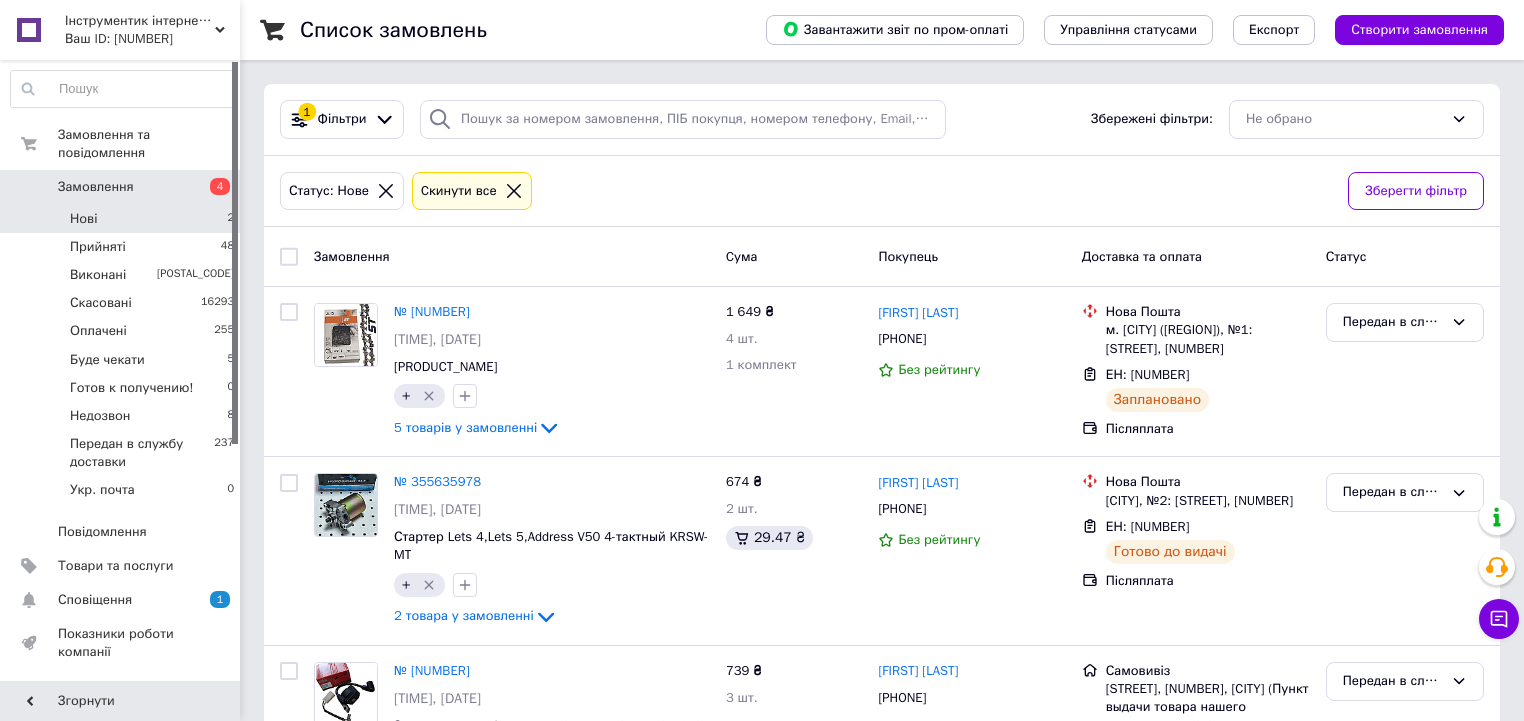 click on "Нові 2" at bounding box center [123, 219] 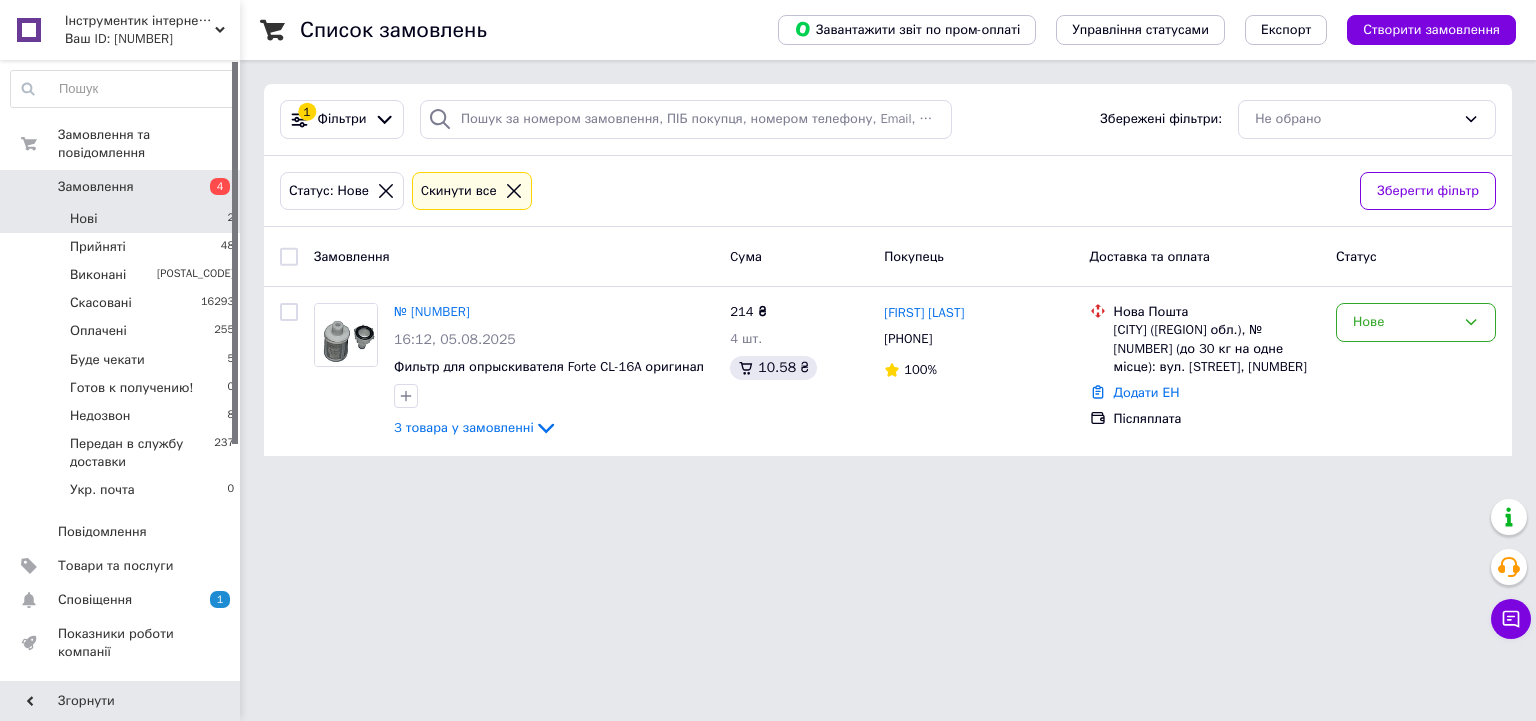 click on "Нові 2" at bounding box center [123, 219] 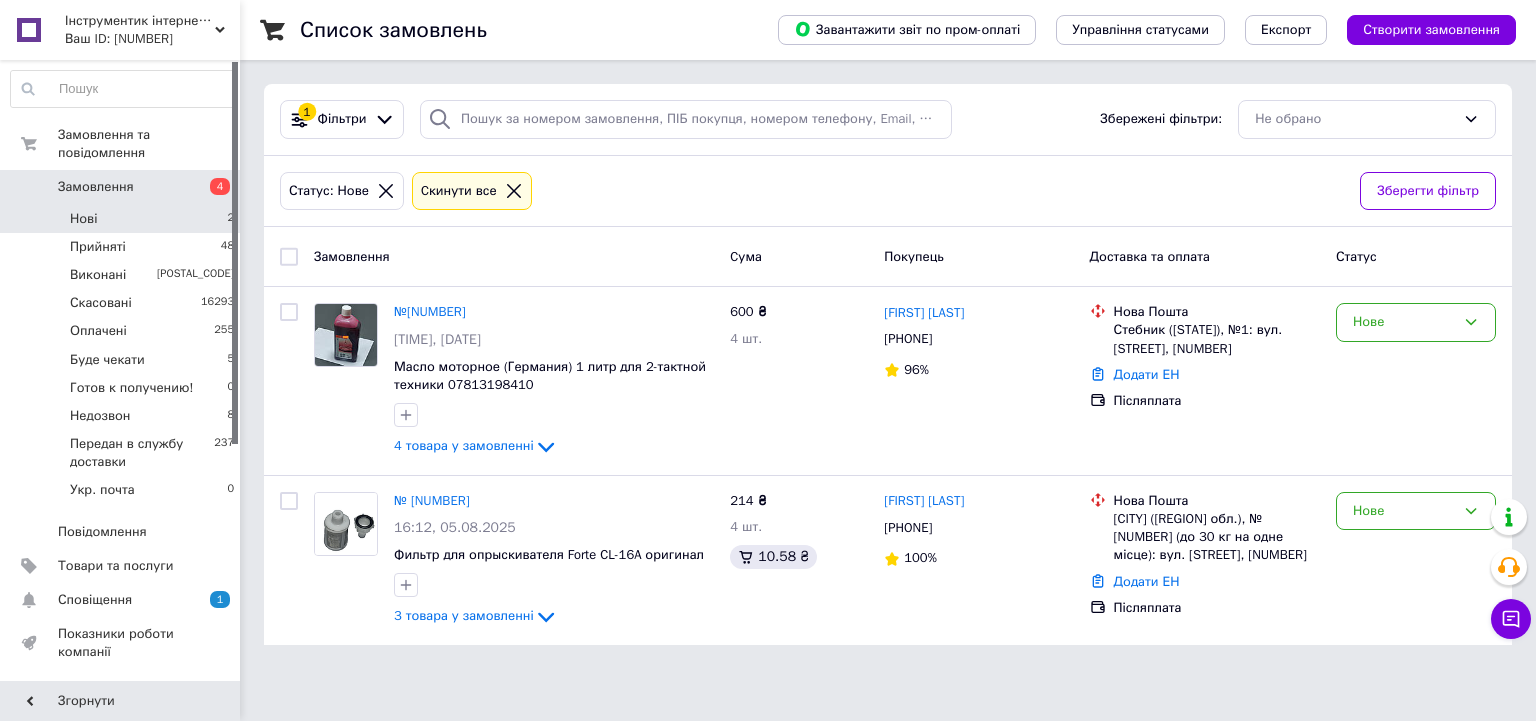 click on "Нові 2" at bounding box center (123, 219) 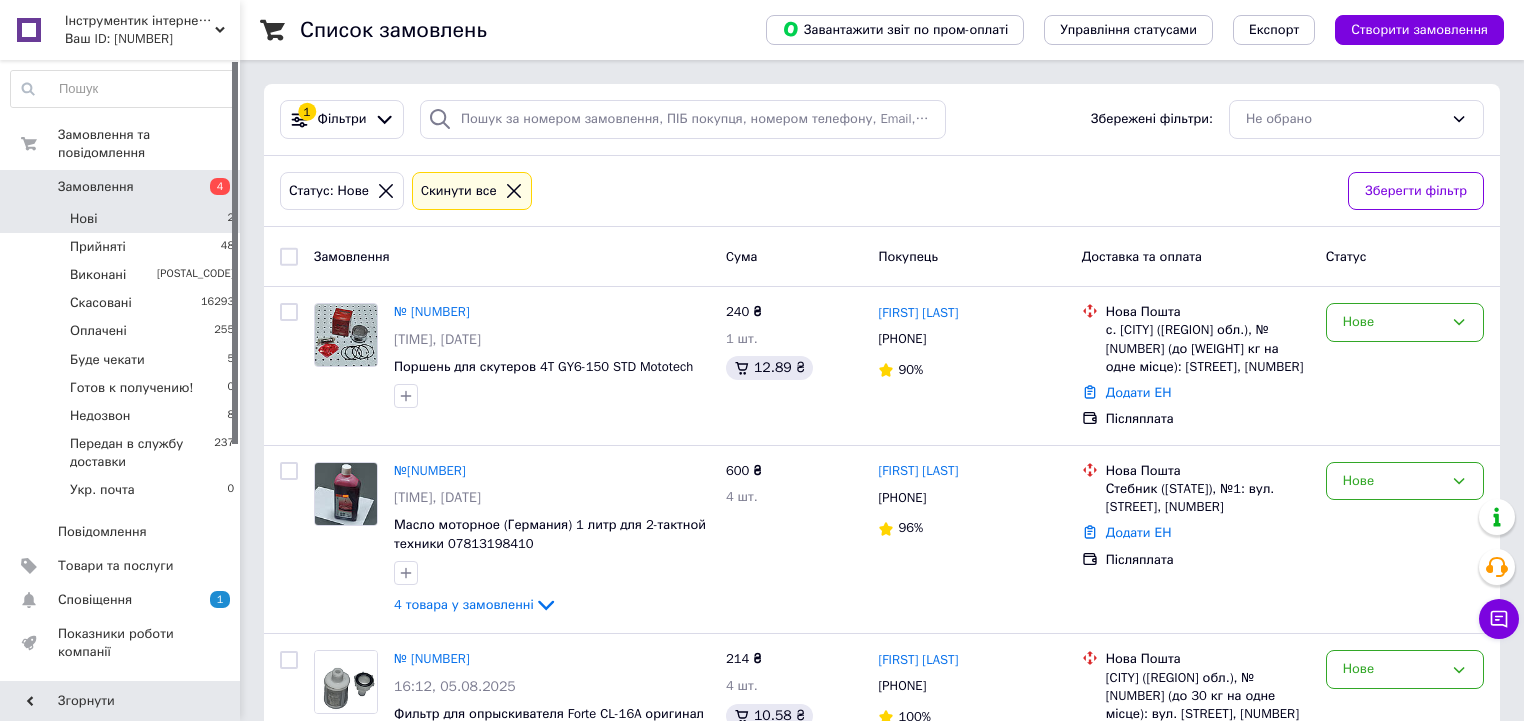 click on "Нові 2" at bounding box center [123, 219] 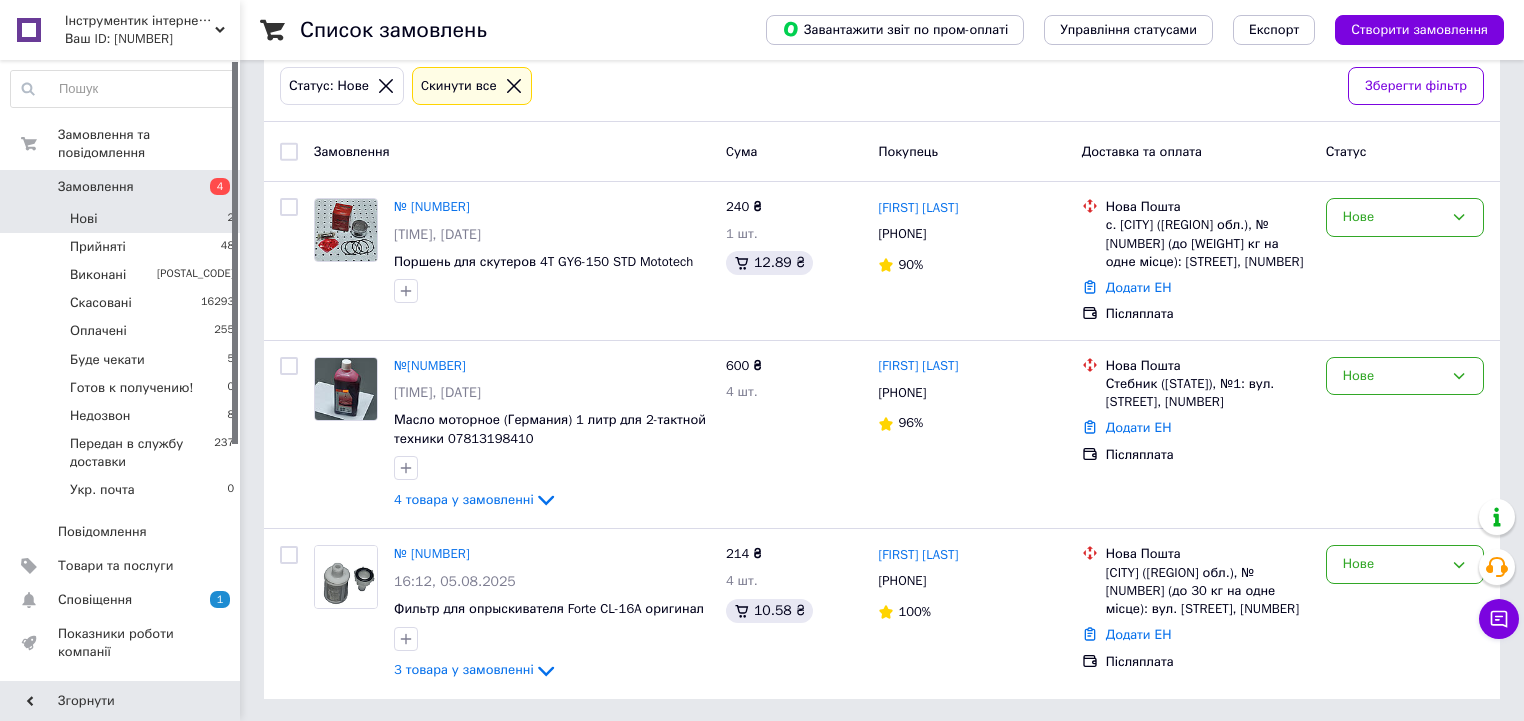 scroll, scrollTop: 0, scrollLeft: 0, axis: both 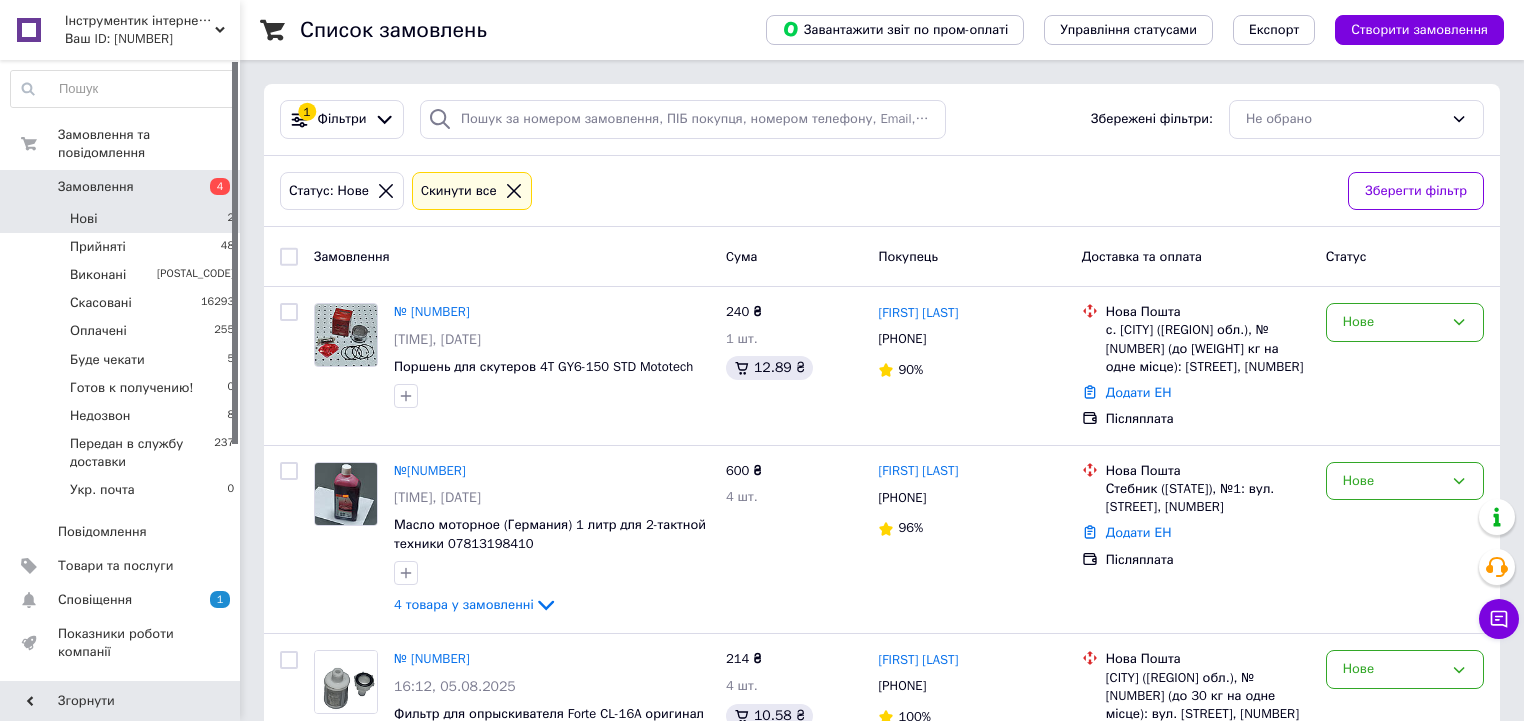 click on "Нові 2" at bounding box center [123, 219] 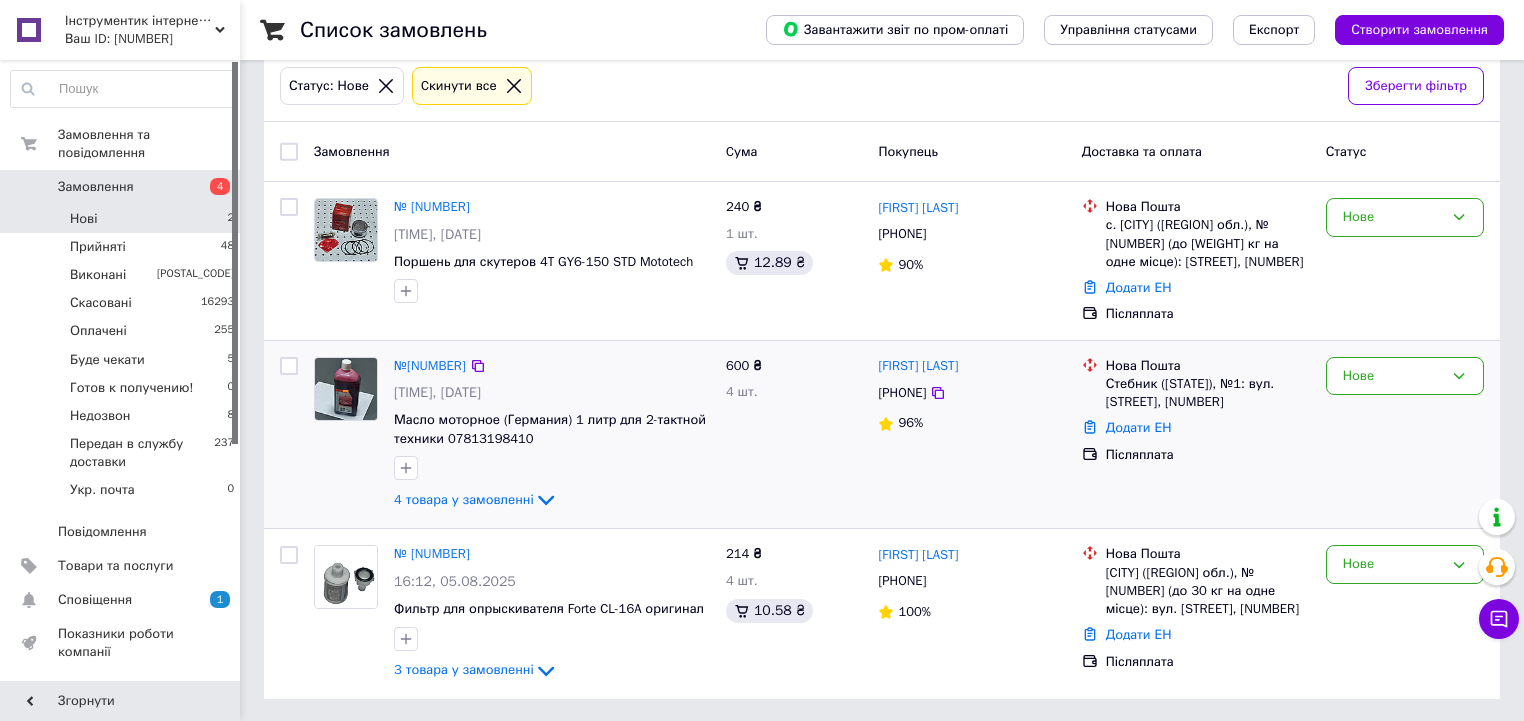 scroll, scrollTop: 0, scrollLeft: 0, axis: both 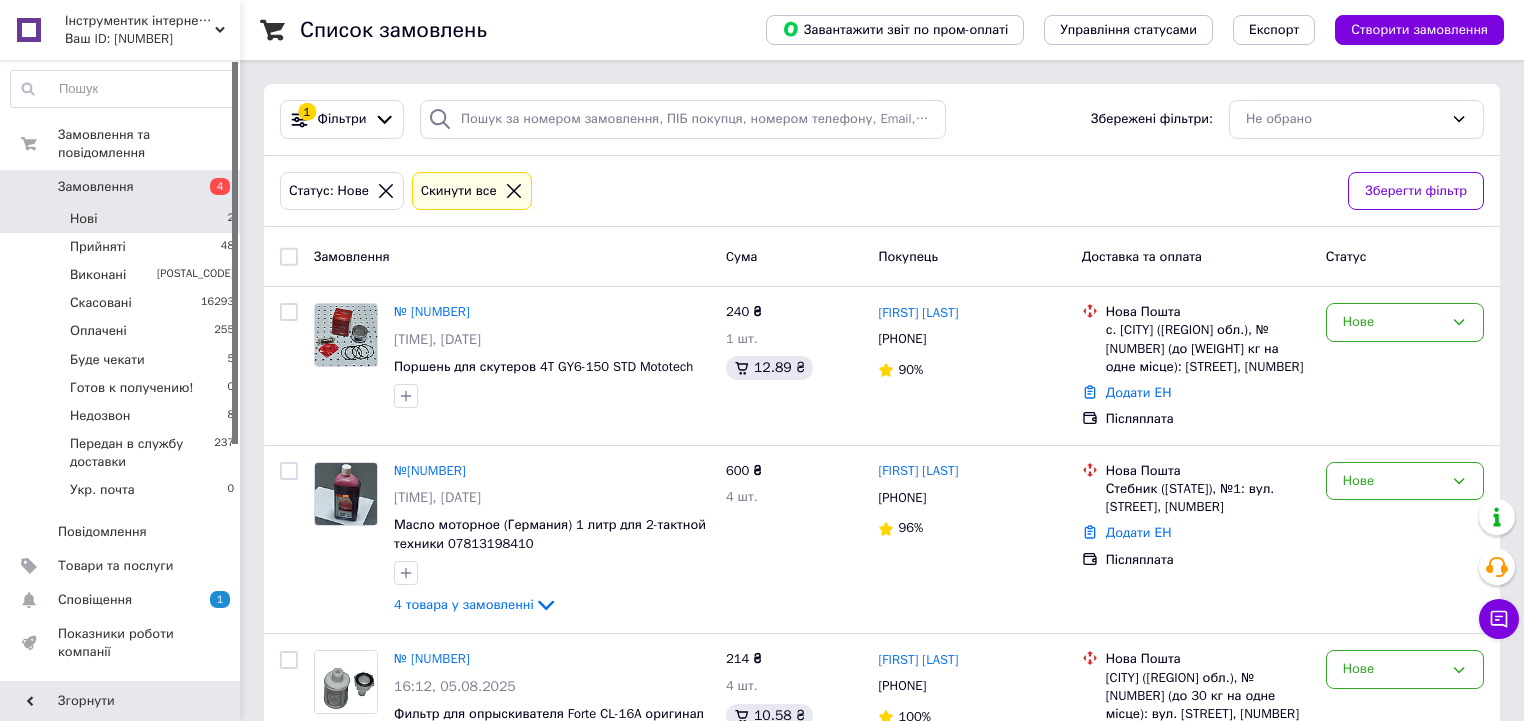 click on "Нові 2" at bounding box center (123, 219) 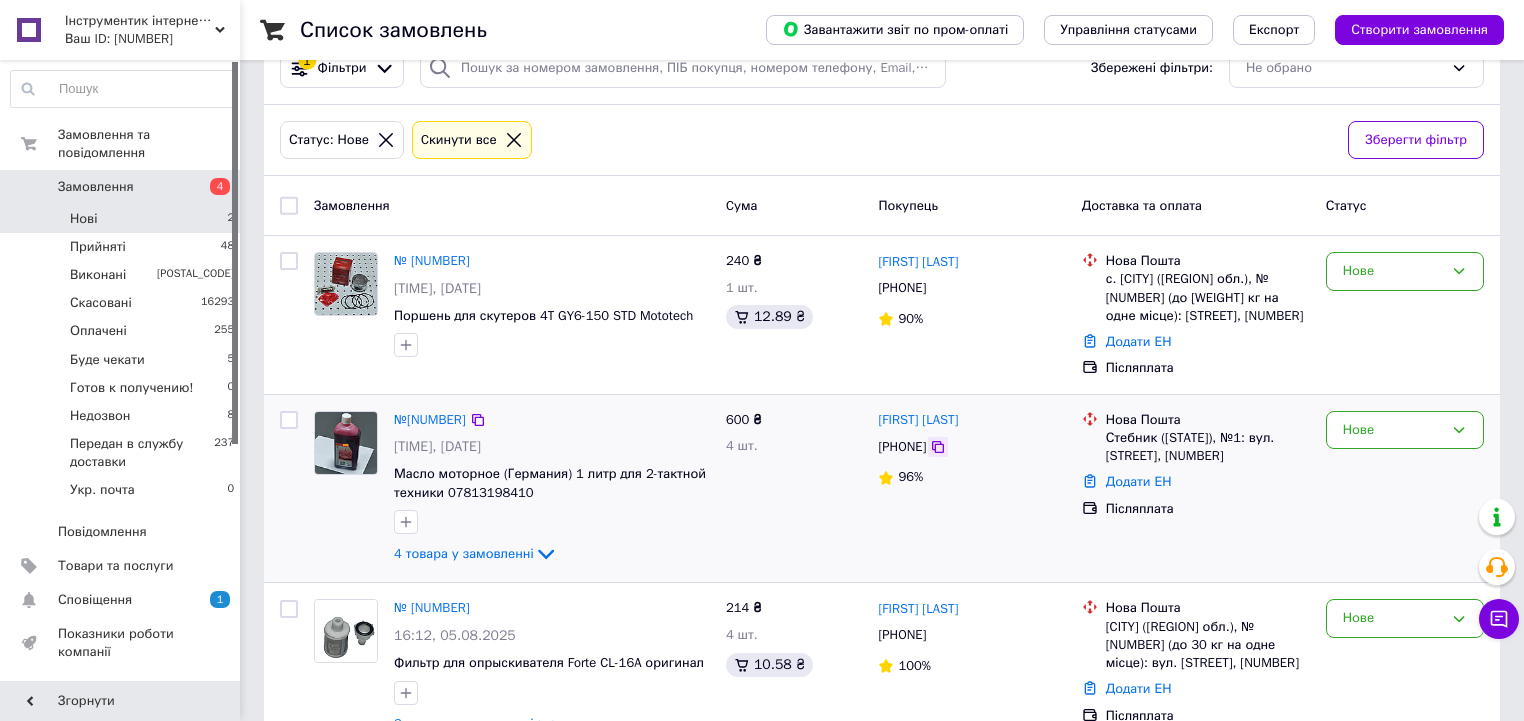 scroll, scrollTop: 105, scrollLeft: 0, axis: vertical 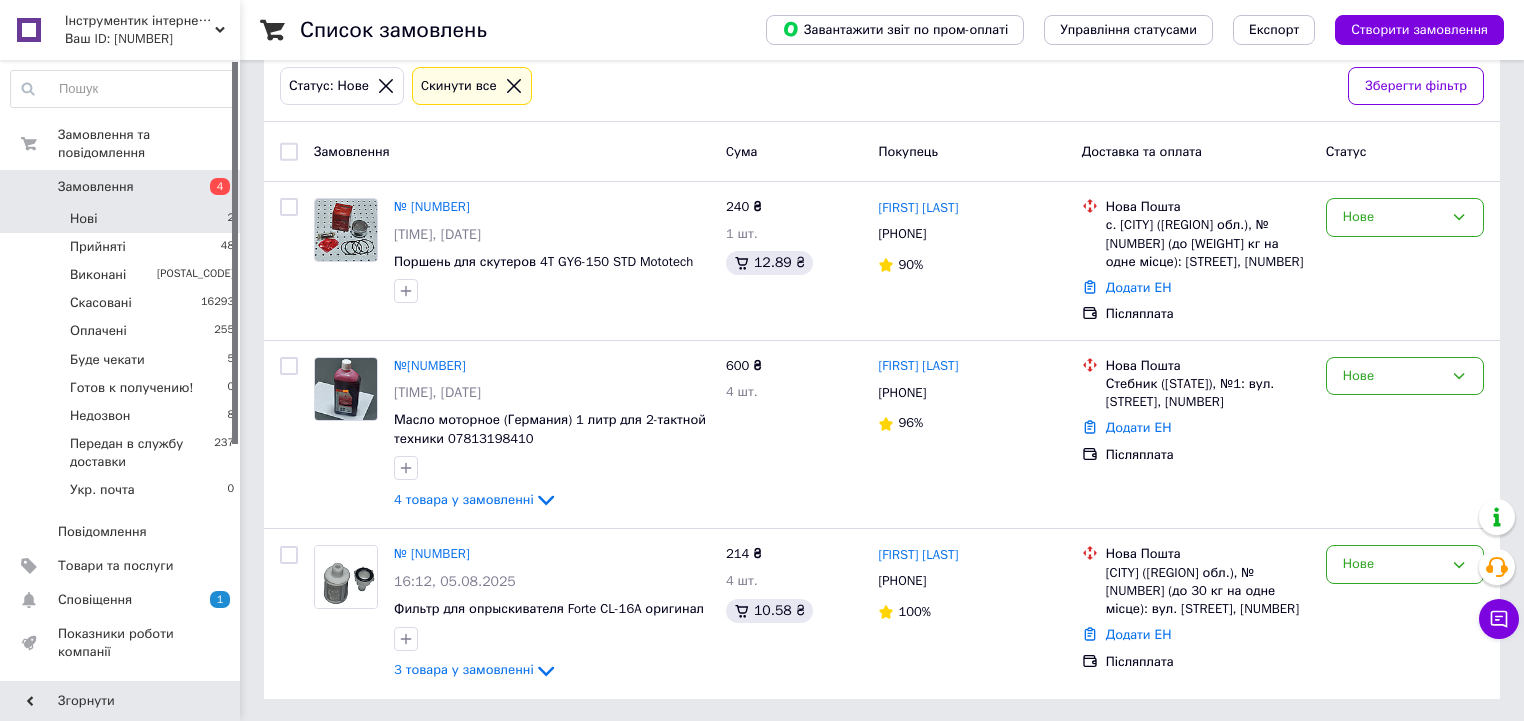 click on "Нові 2" at bounding box center (123, 219) 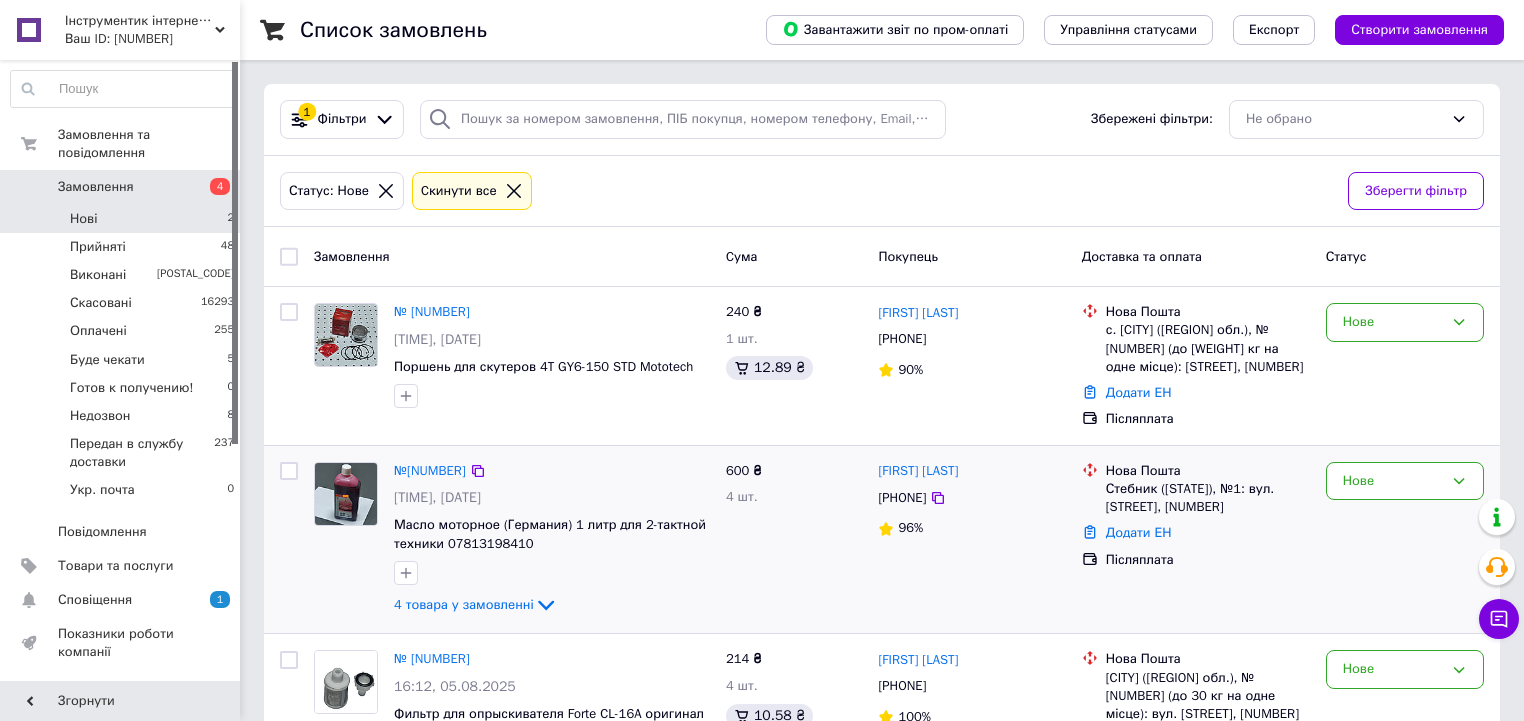 scroll, scrollTop: 105, scrollLeft: 0, axis: vertical 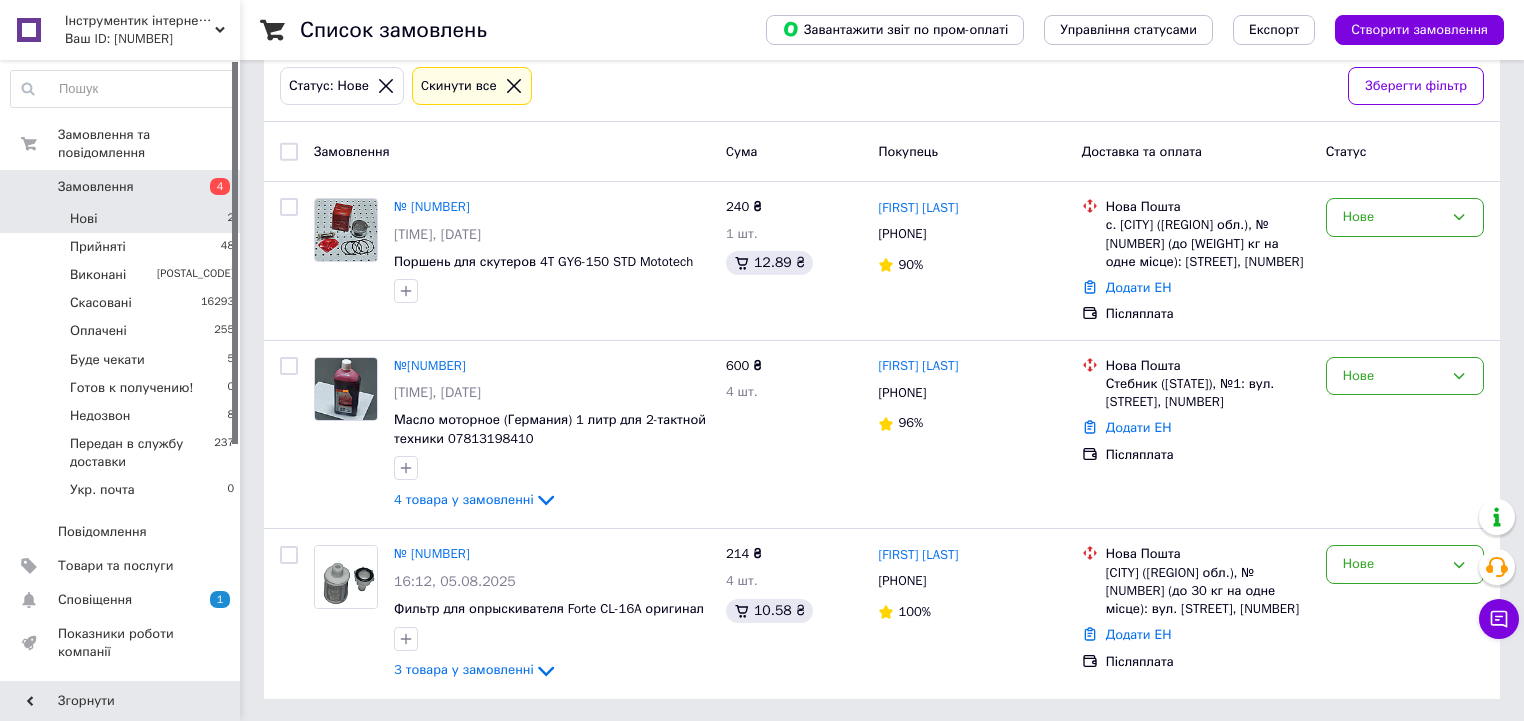 click on "Нові 2" at bounding box center [123, 219] 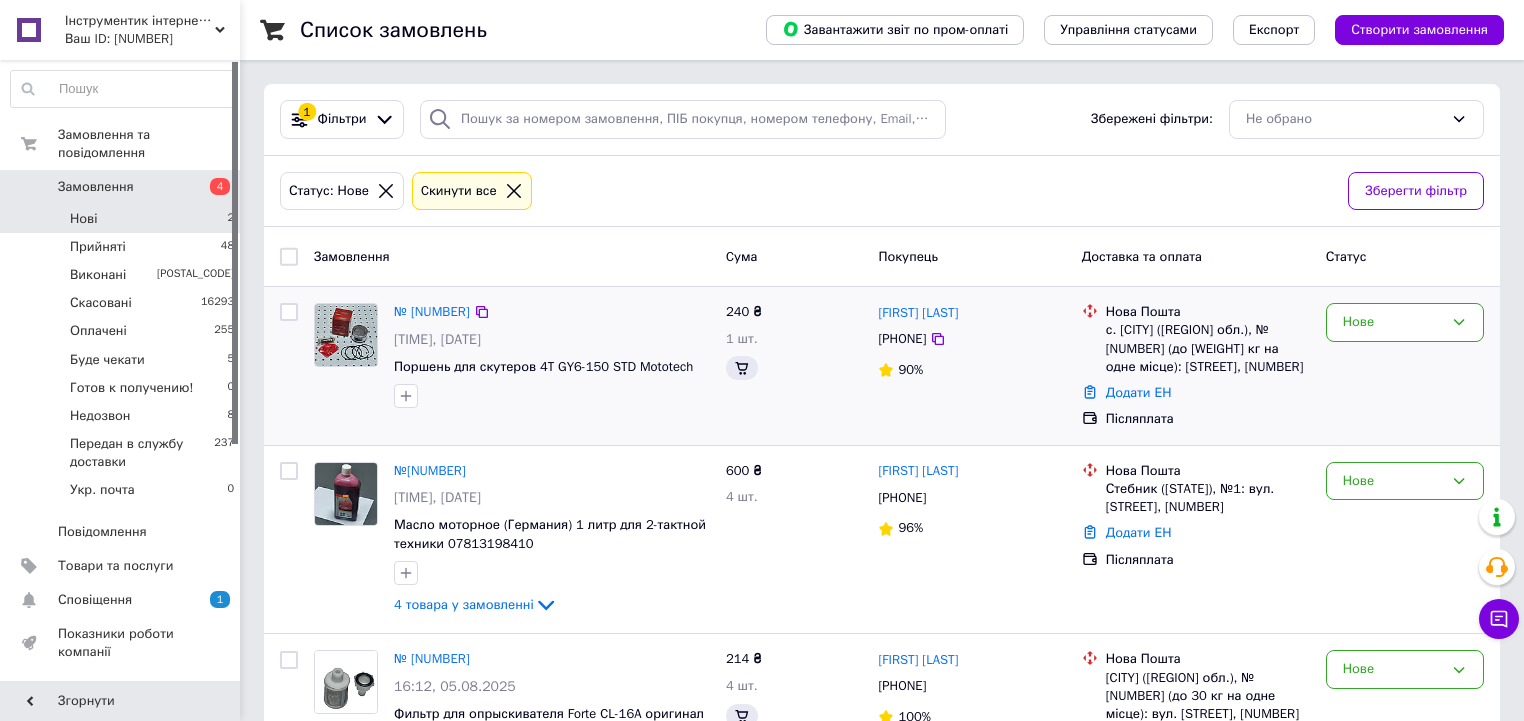 scroll, scrollTop: 105, scrollLeft: 0, axis: vertical 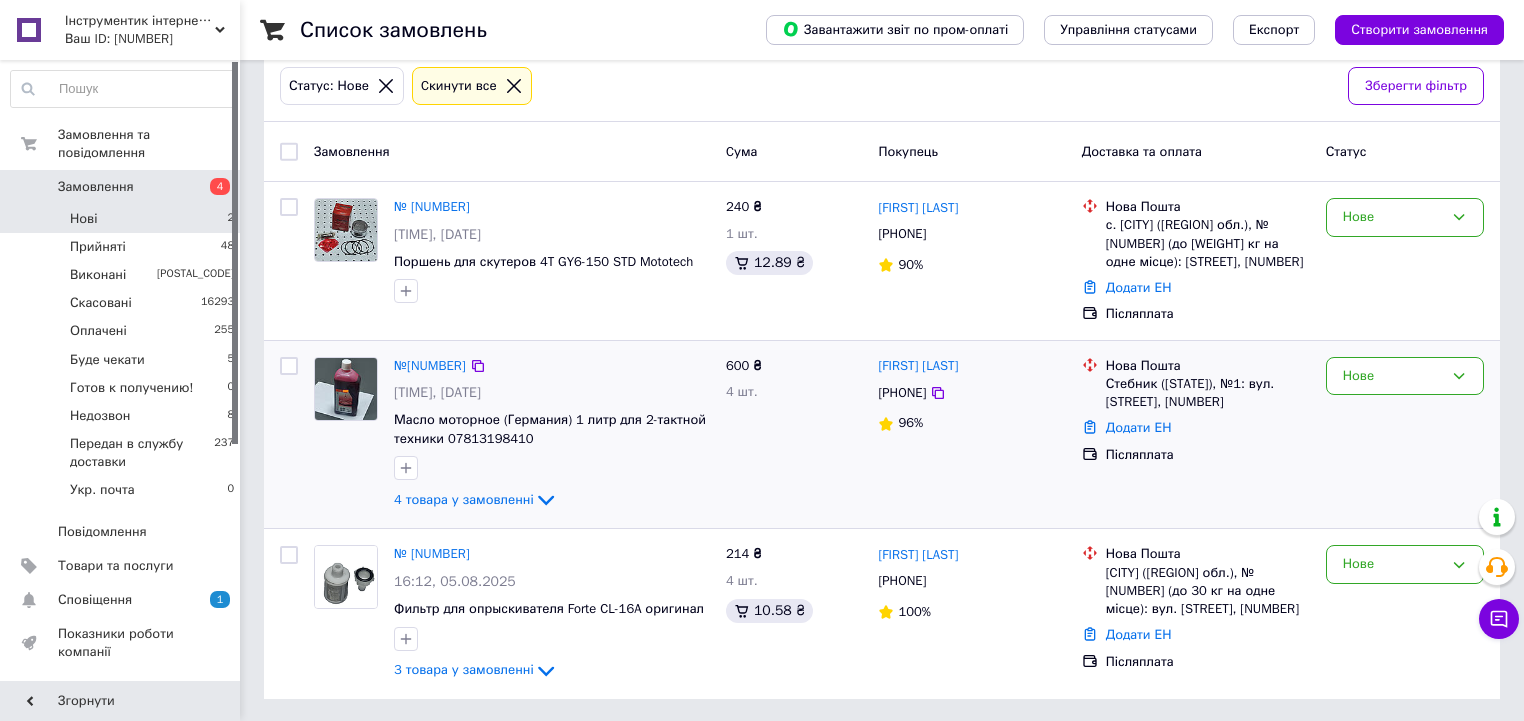 click on "4 шт." at bounding box center [794, 392] 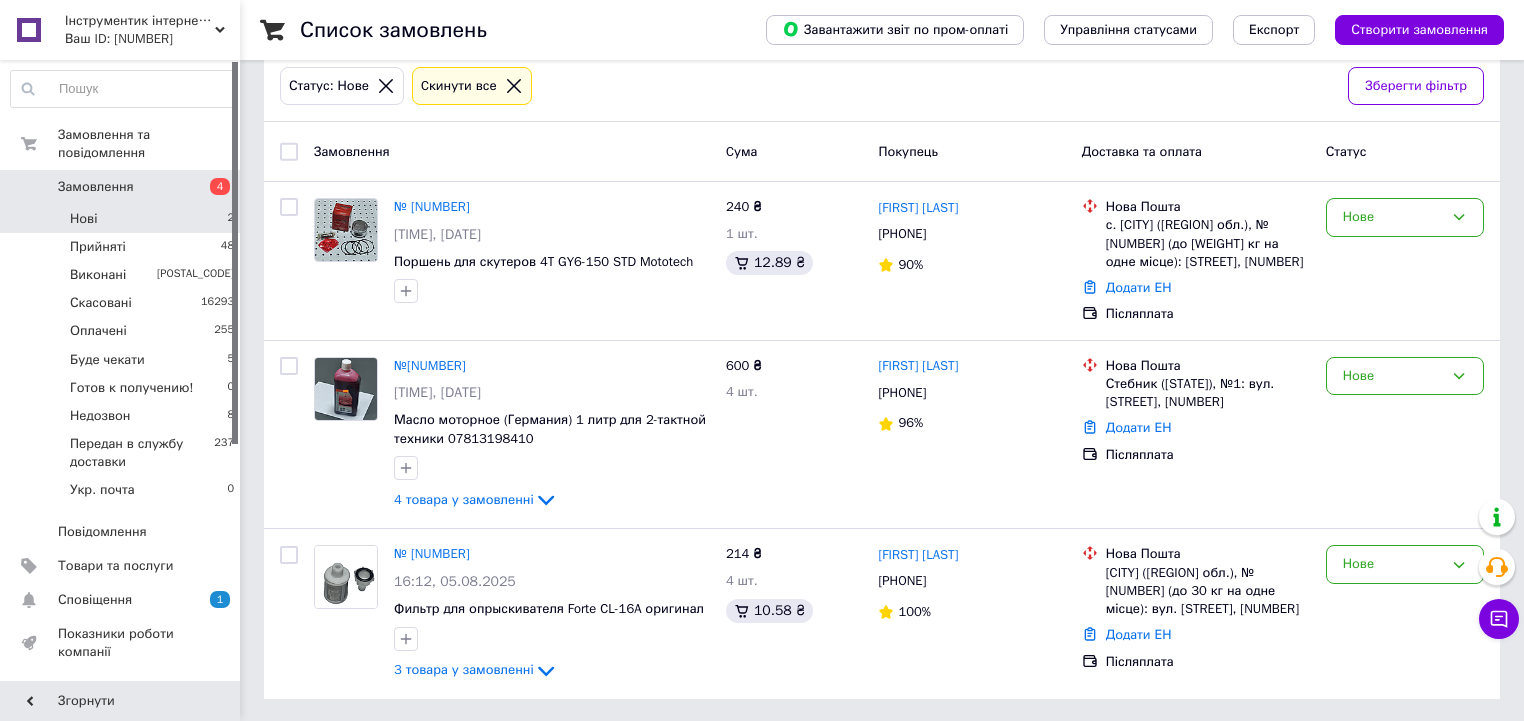 click on "Нові 2" at bounding box center [123, 219] 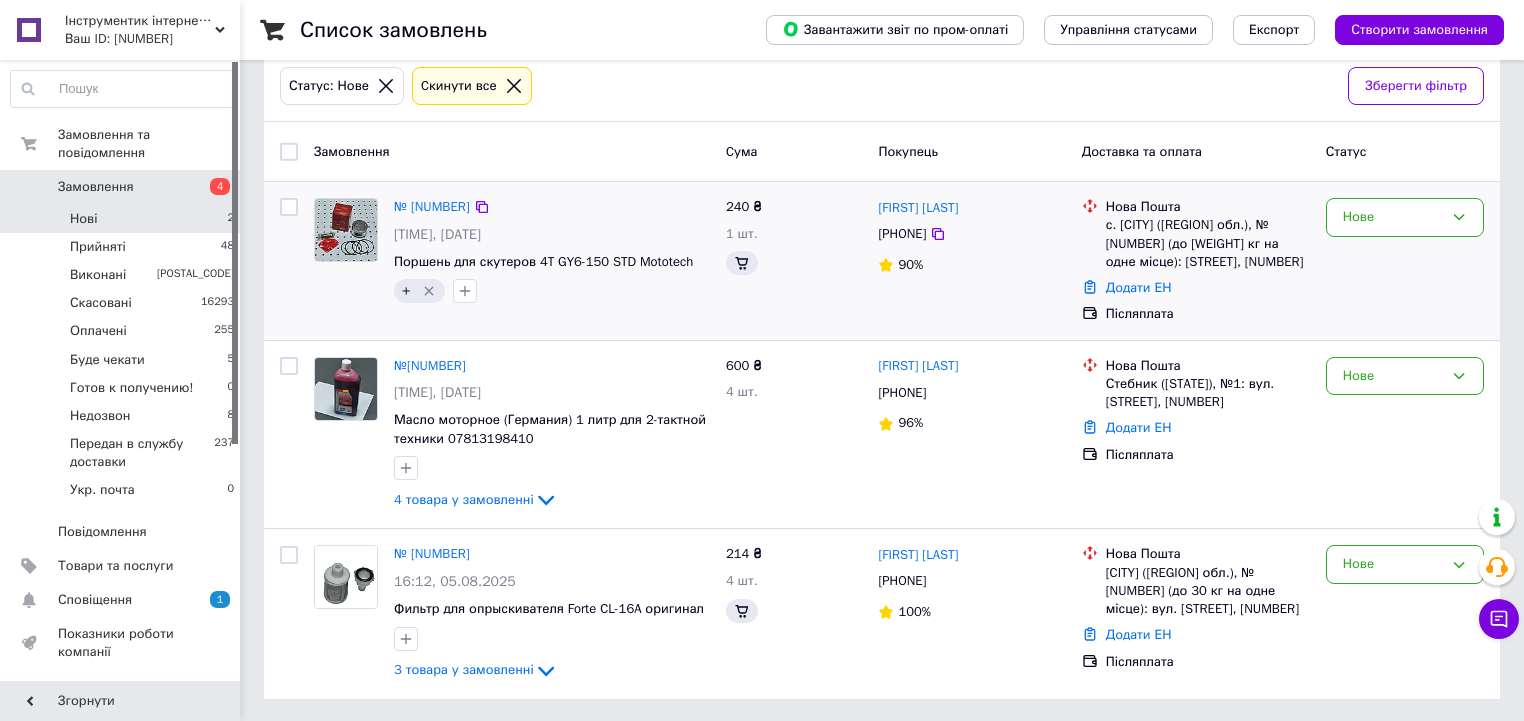 scroll, scrollTop: 80, scrollLeft: 0, axis: vertical 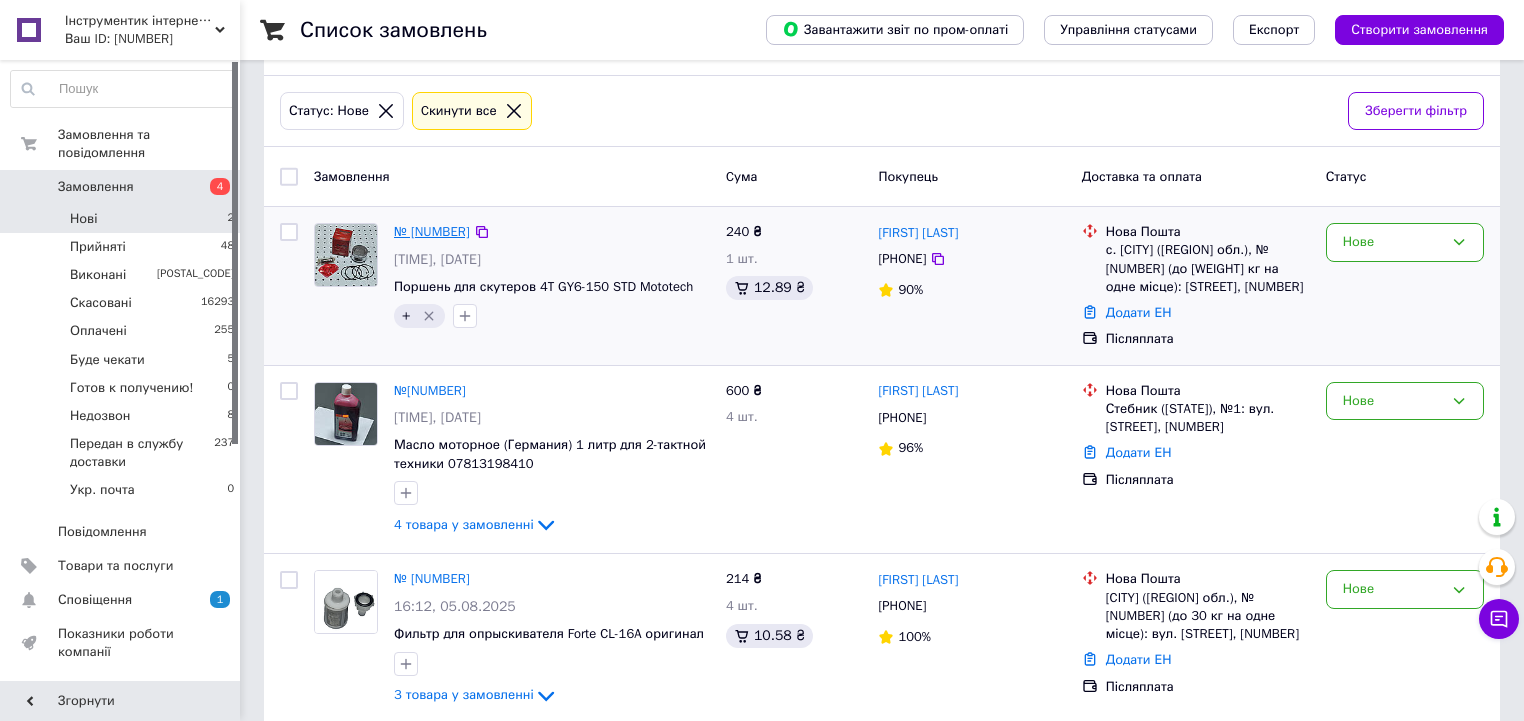 click on "№ [NUMBER]" at bounding box center [432, 231] 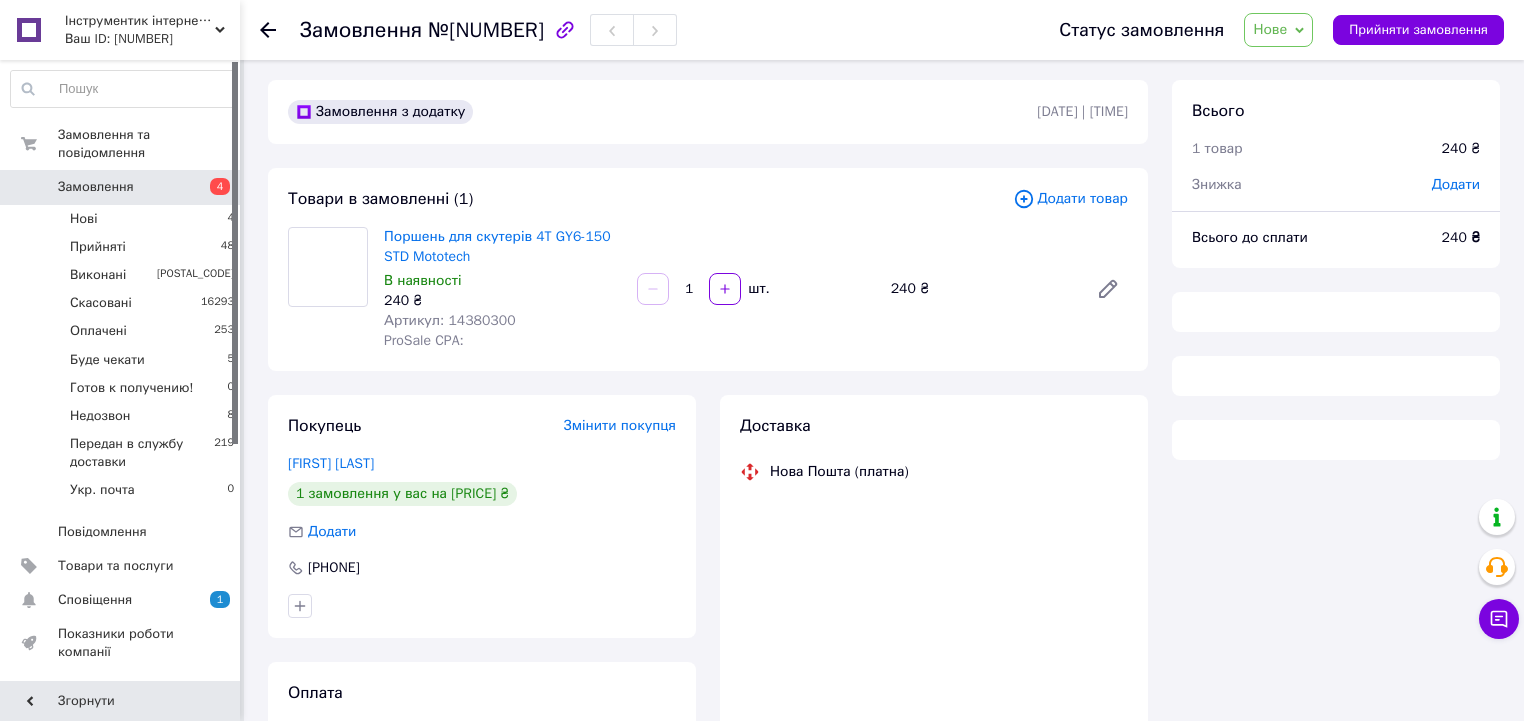 scroll, scrollTop: 0, scrollLeft: 0, axis: both 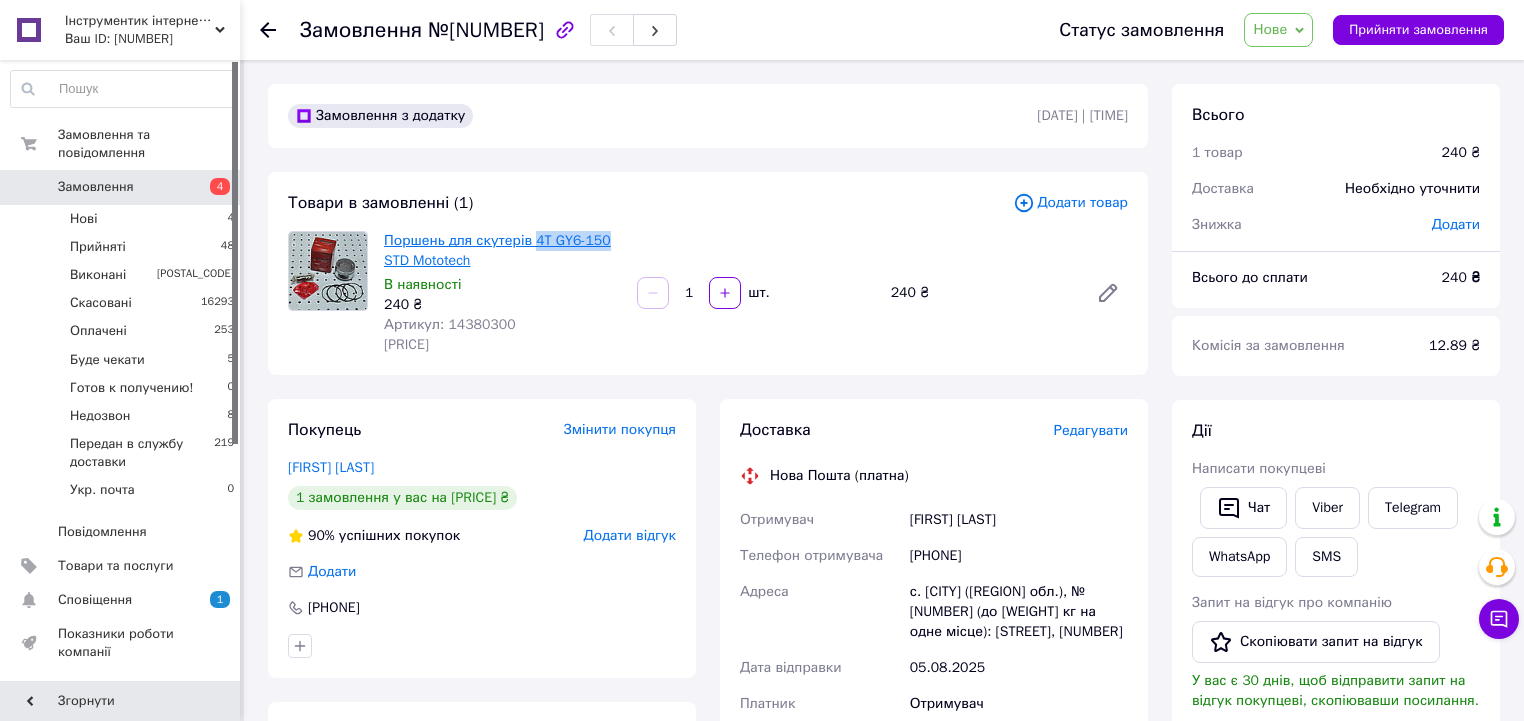 drag, startPoint x: 619, startPoint y: 245, endPoint x: 544, endPoint y: 240, distance: 75.16648 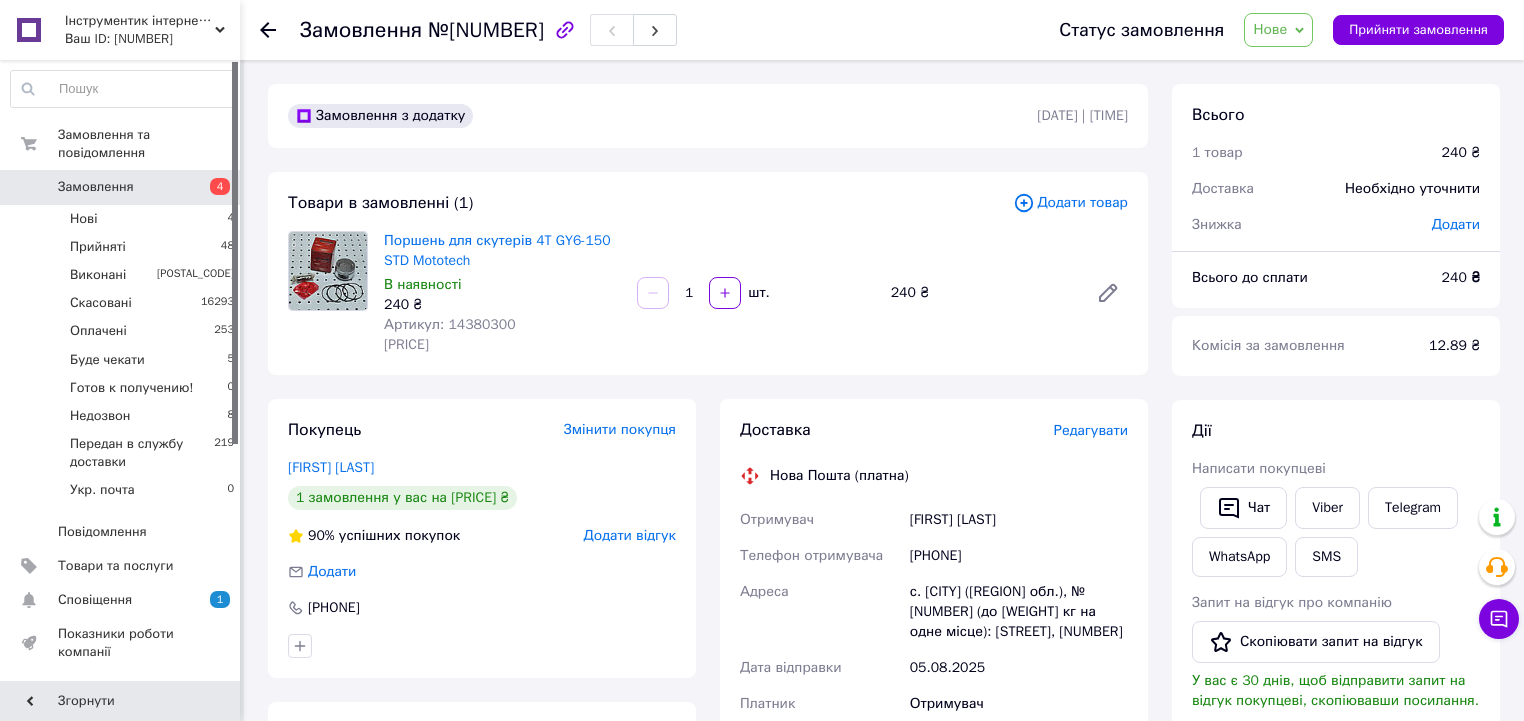 drag, startPoint x: 544, startPoint y: 240, endPoint x: 536, endPoint y: 260, distance: 21.540659 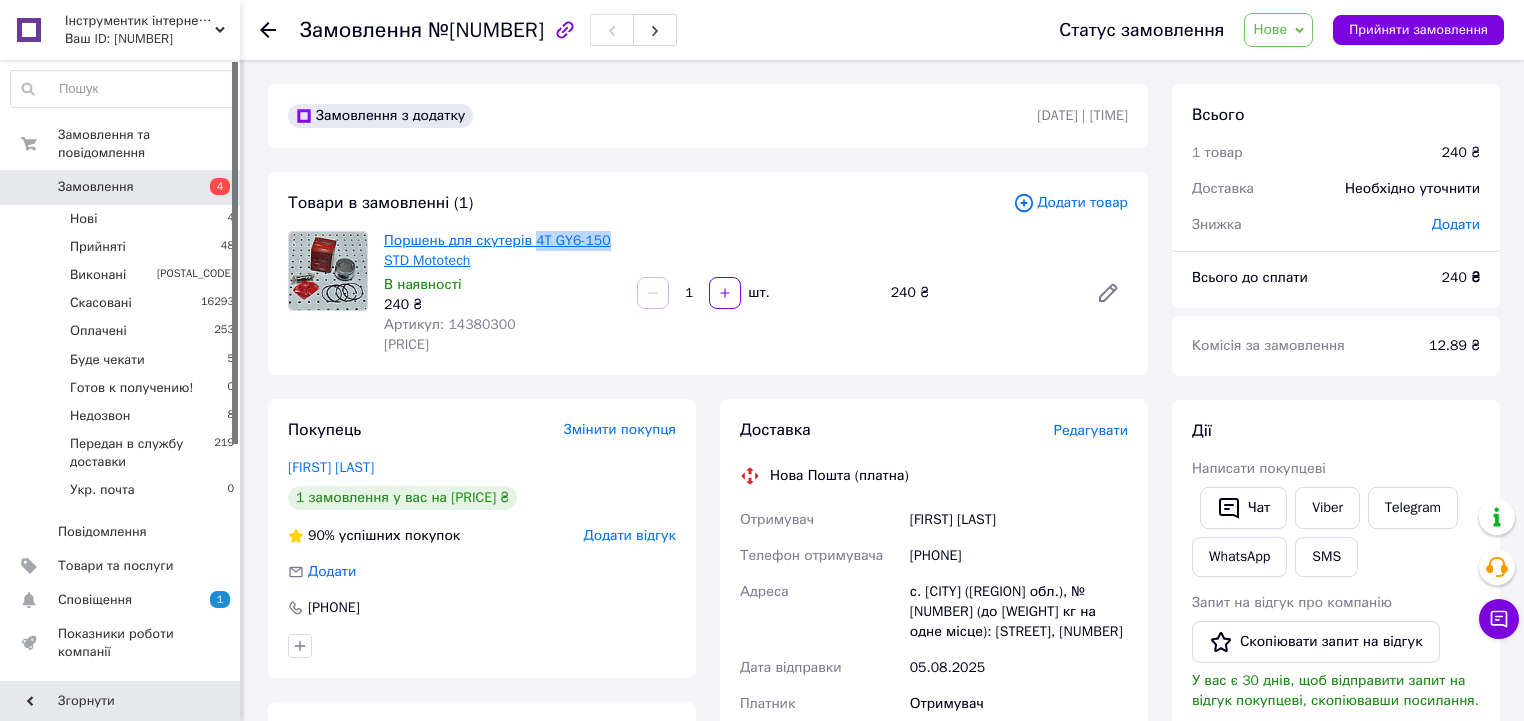drag, startPoint x: 611, startPoint y: 241, endPoint x: 543, endPoint y: 246, distance: 68.18358 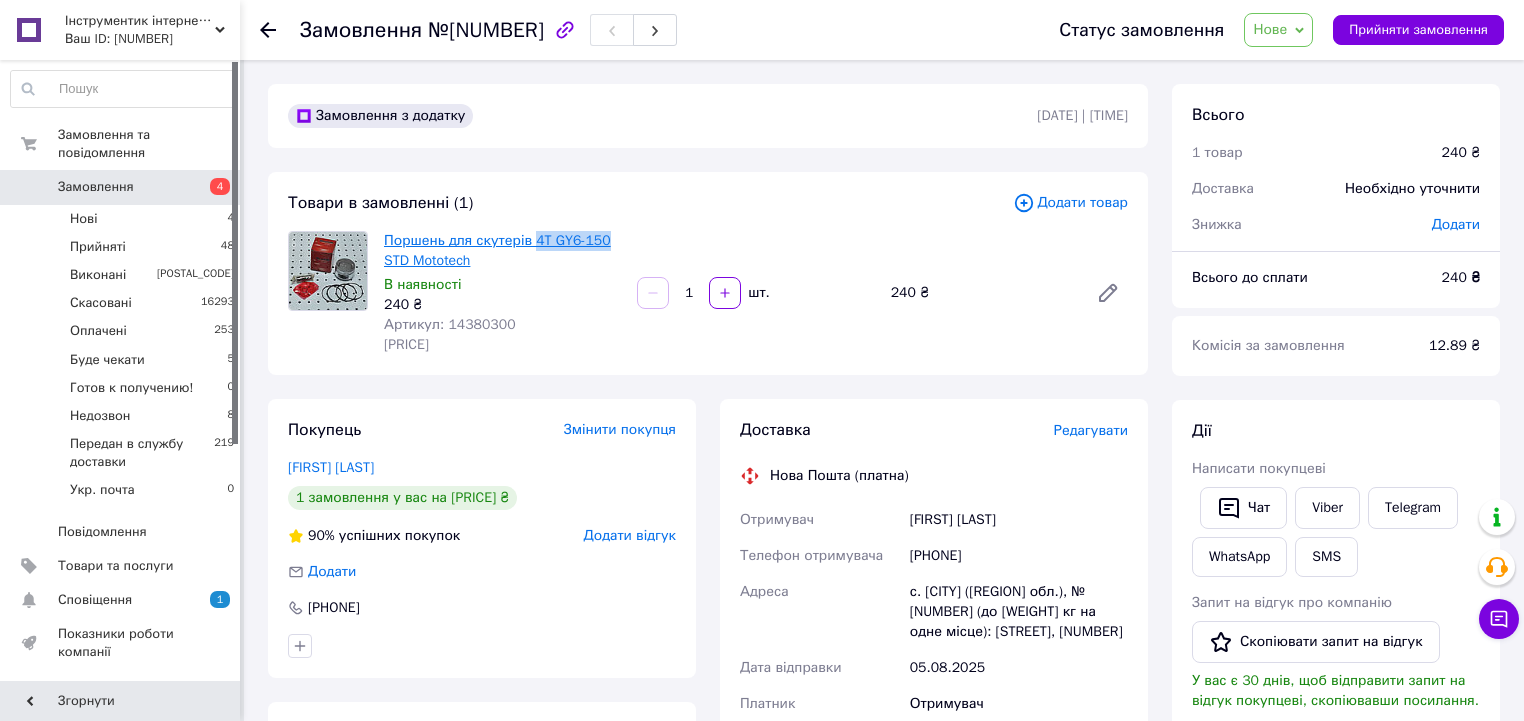 click on "Поршень для скутерів 4T GY6-150 STD Mototech" at bounding box center (497, 250) 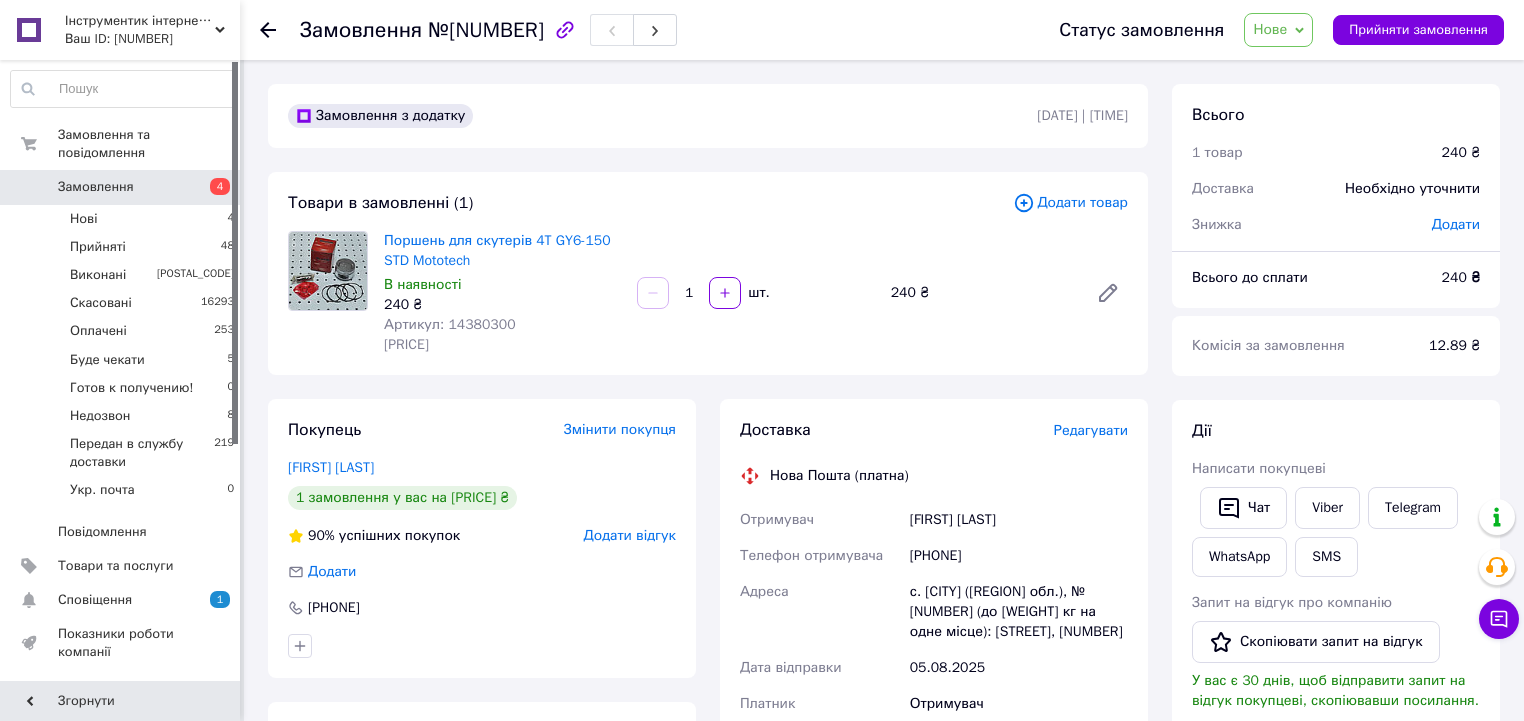 click on "Додати товар" at bounding box center [1070, 203] 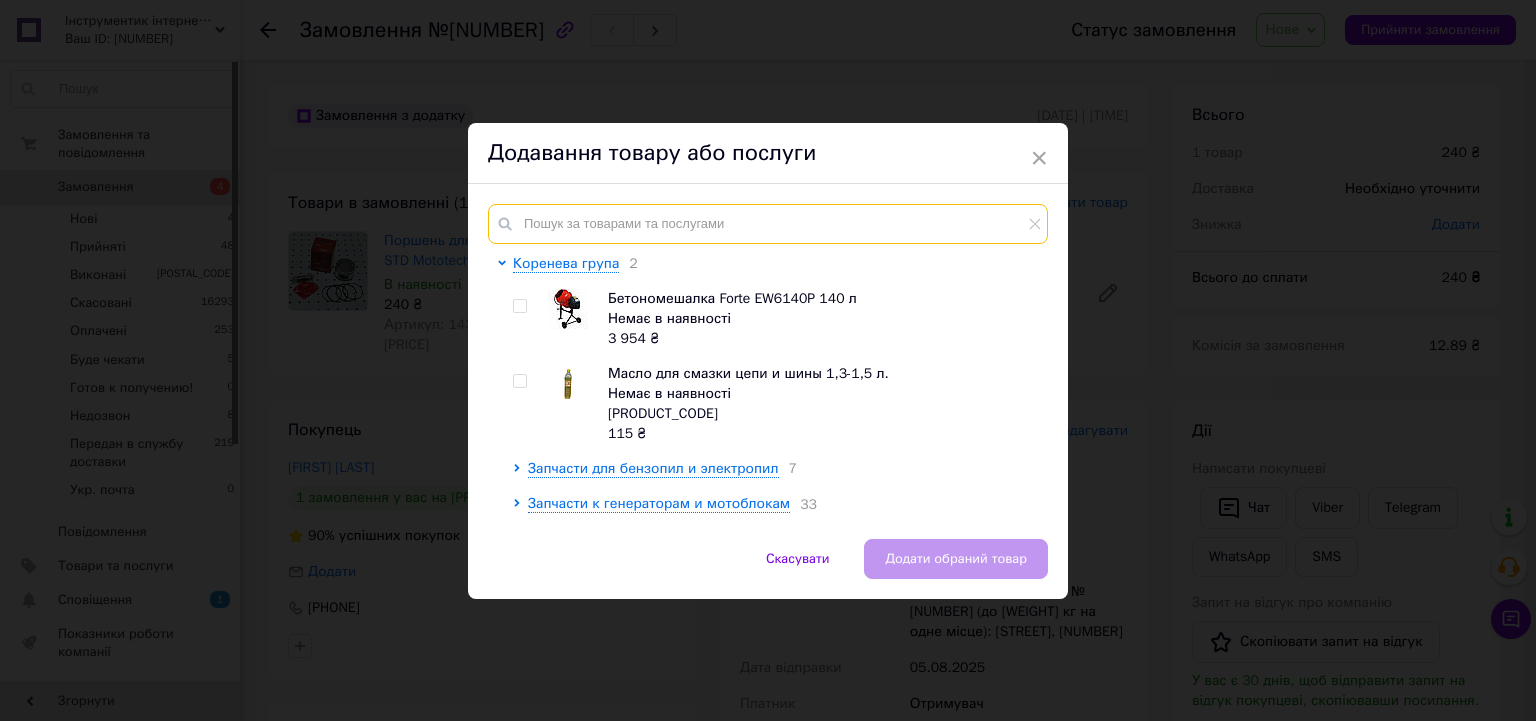 paste on "[NUMBER]" 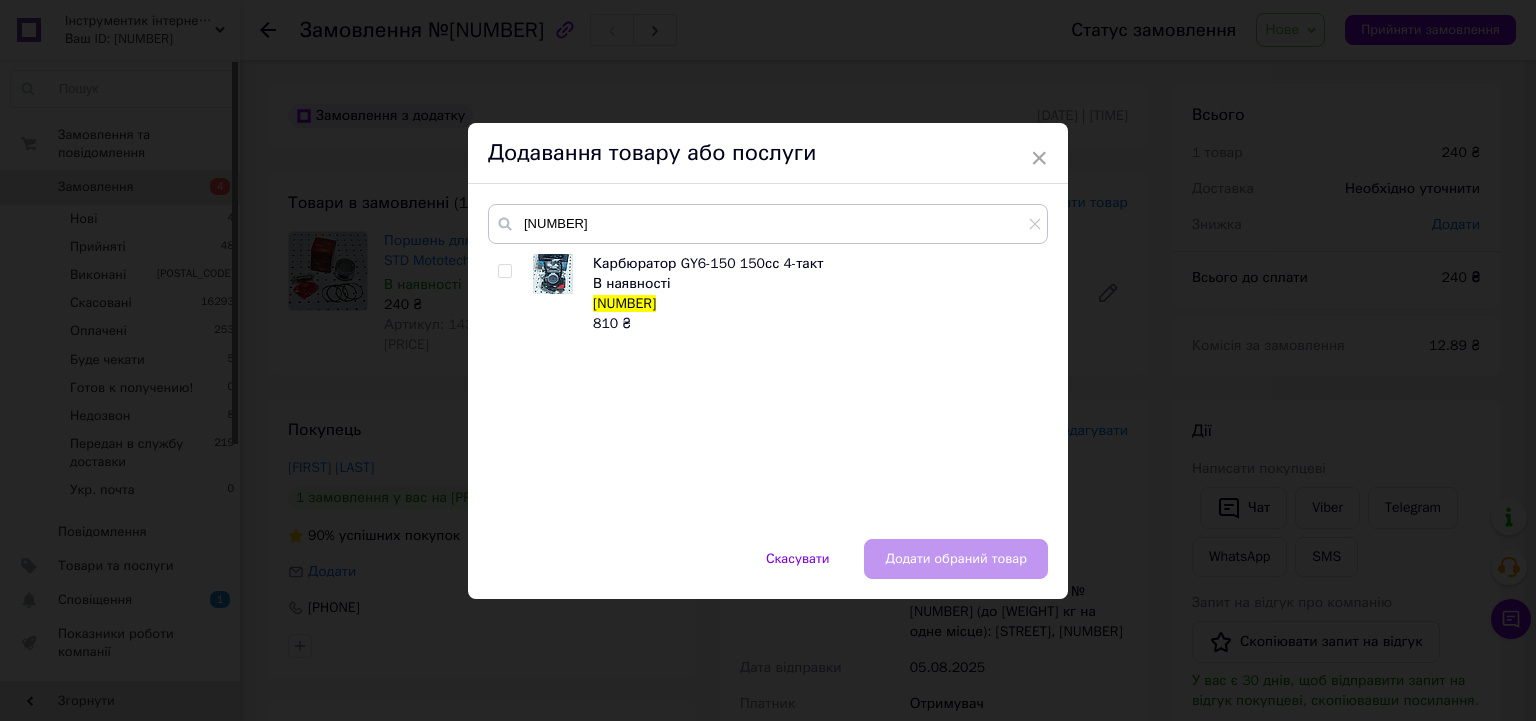 click at bounding box center (504, 271) 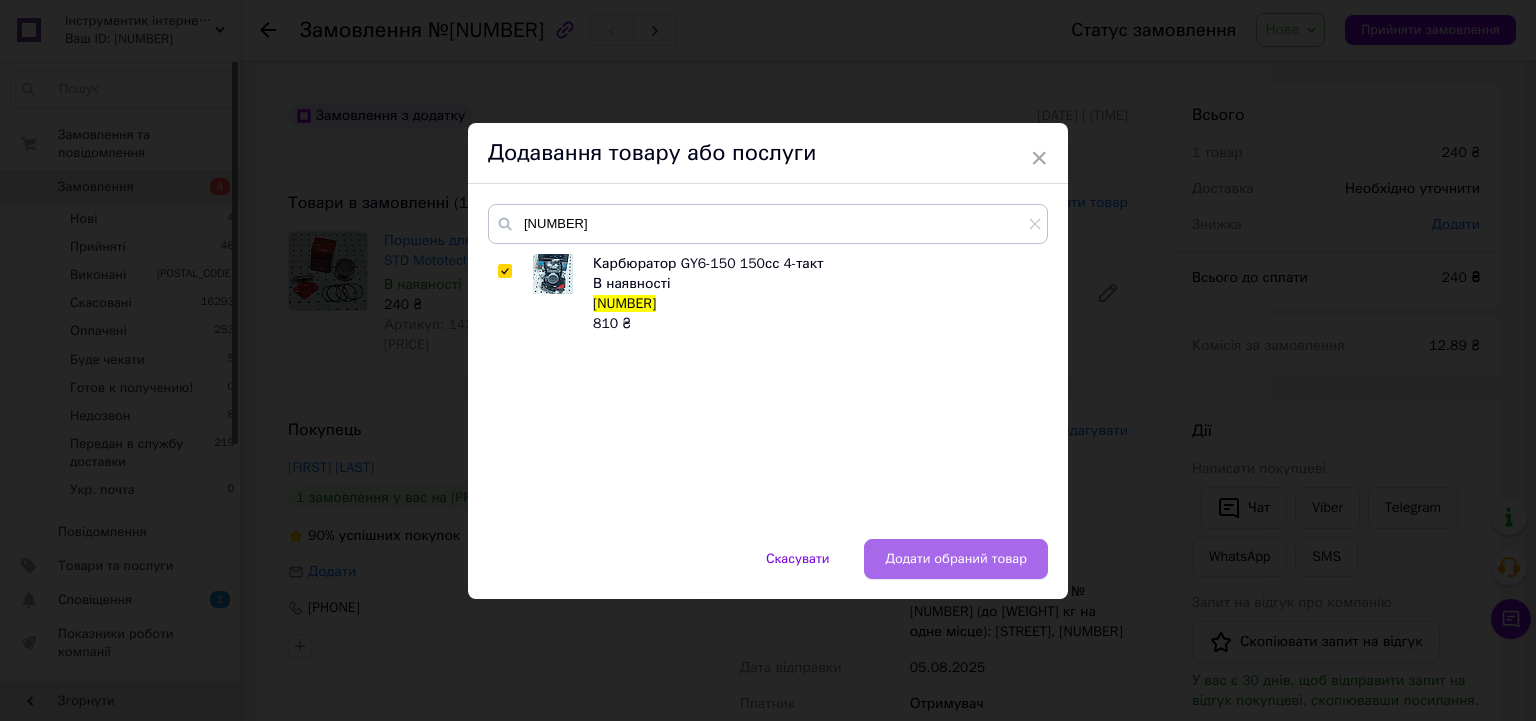 click on "Додати обраний товар" at bounding box center (956, 559) 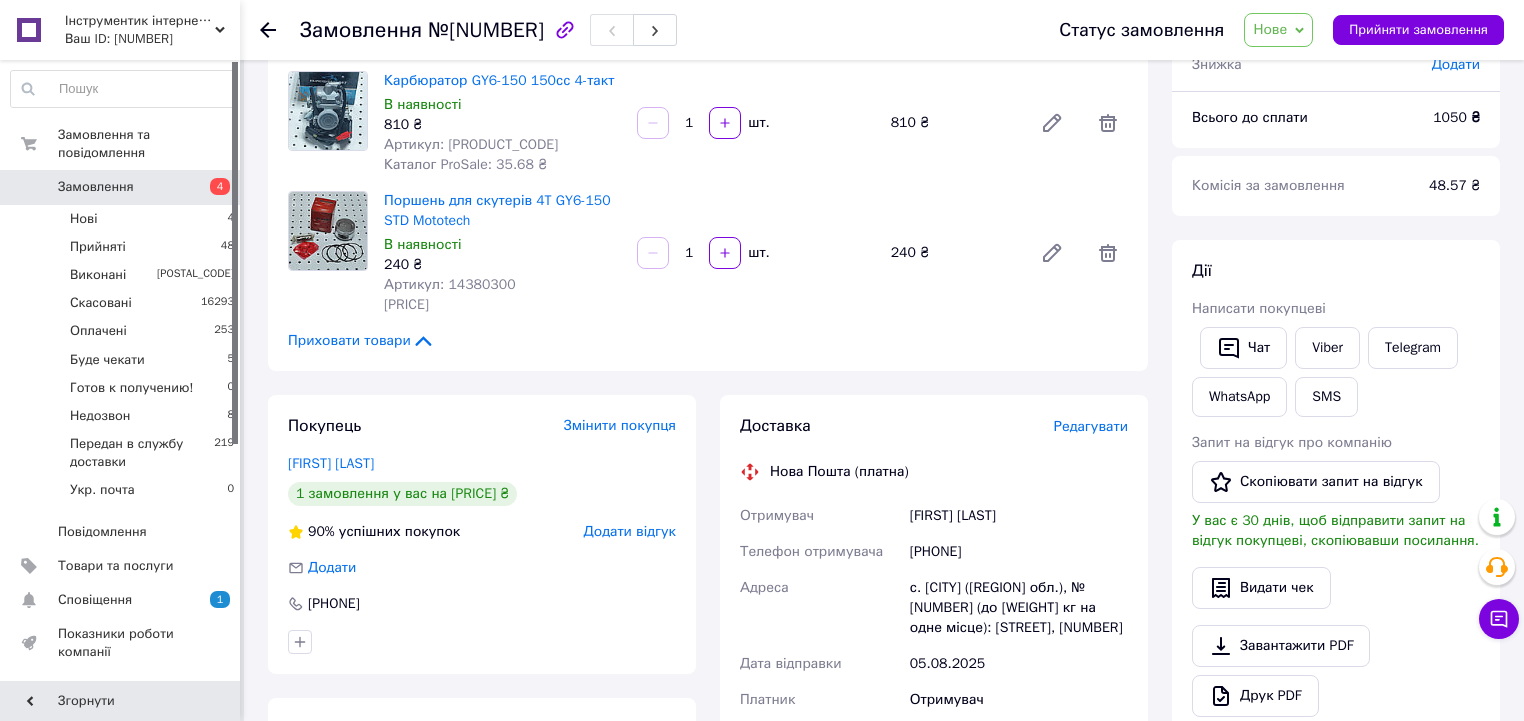scroll, scrollTop: 0, scrollLeft: 0, axis: both 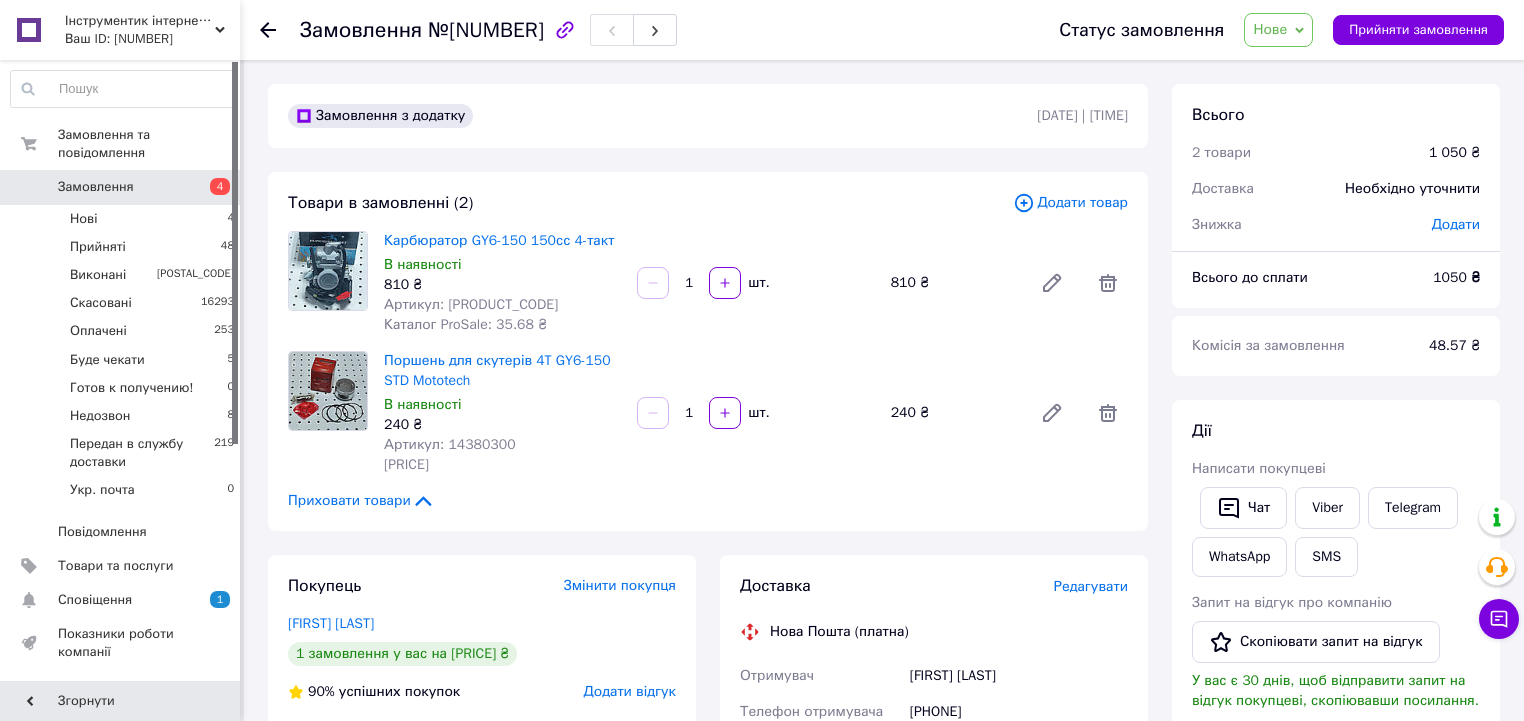 click on "Нове" at bounding box center [1270, 29] 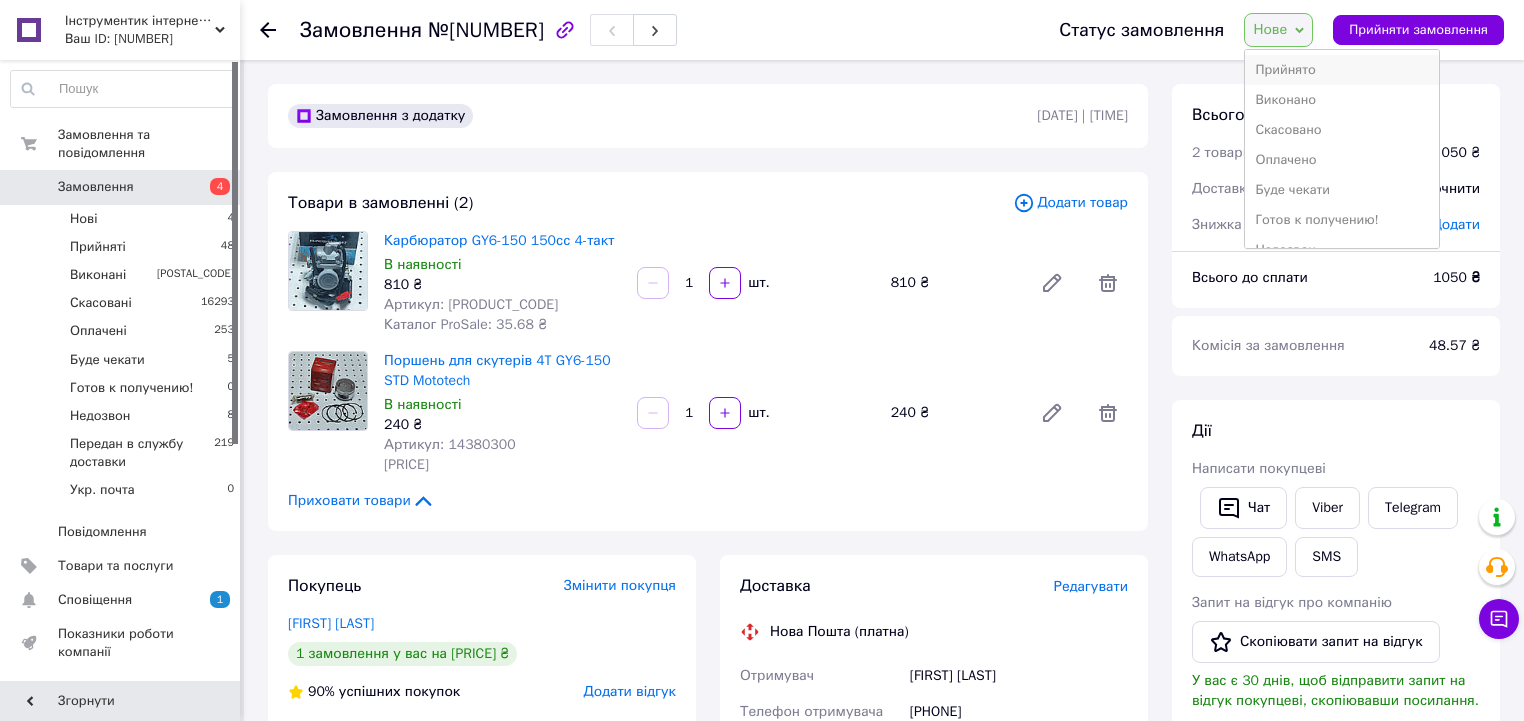 click on "Прийнято" at bounding box center (1341, 70) 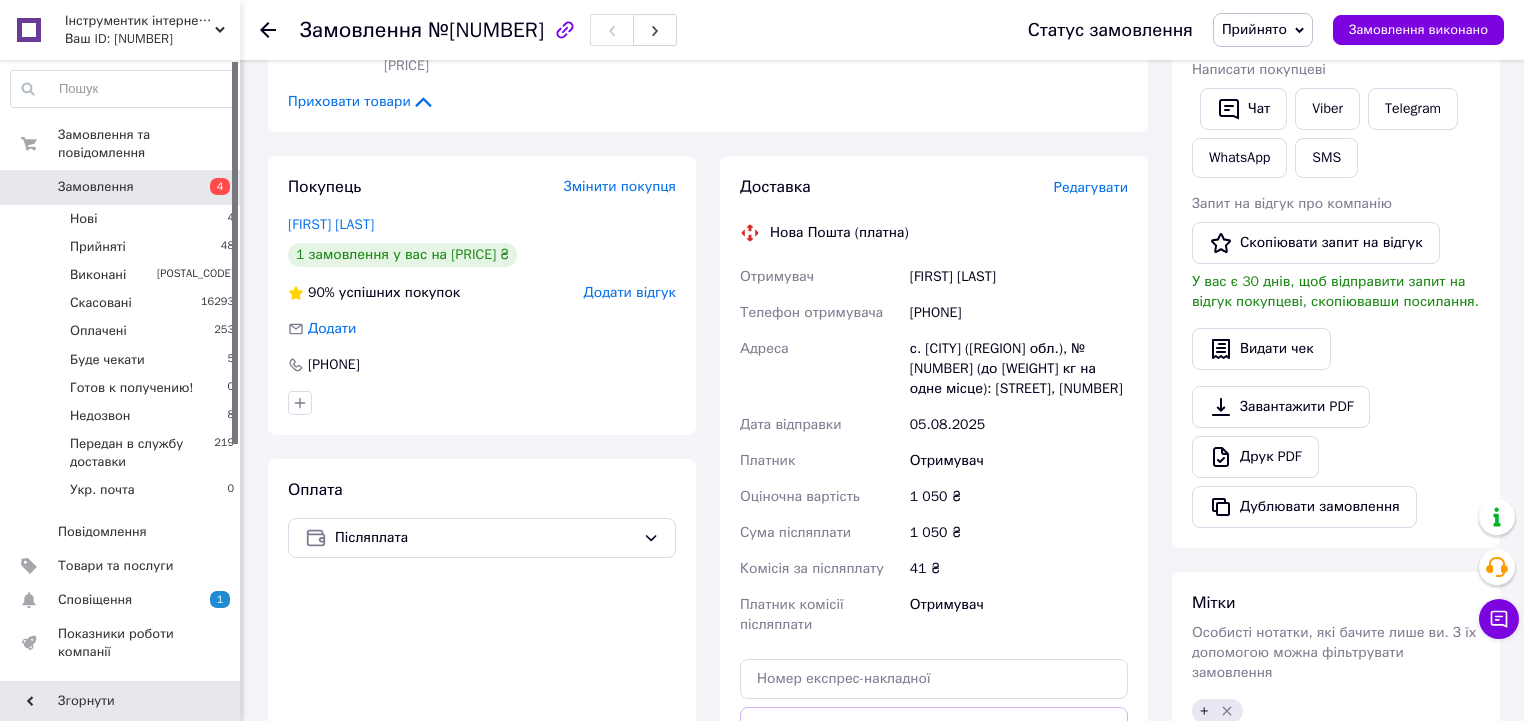 scroll, scrollTop: 400, scrollLeft: 0, axis: vertical 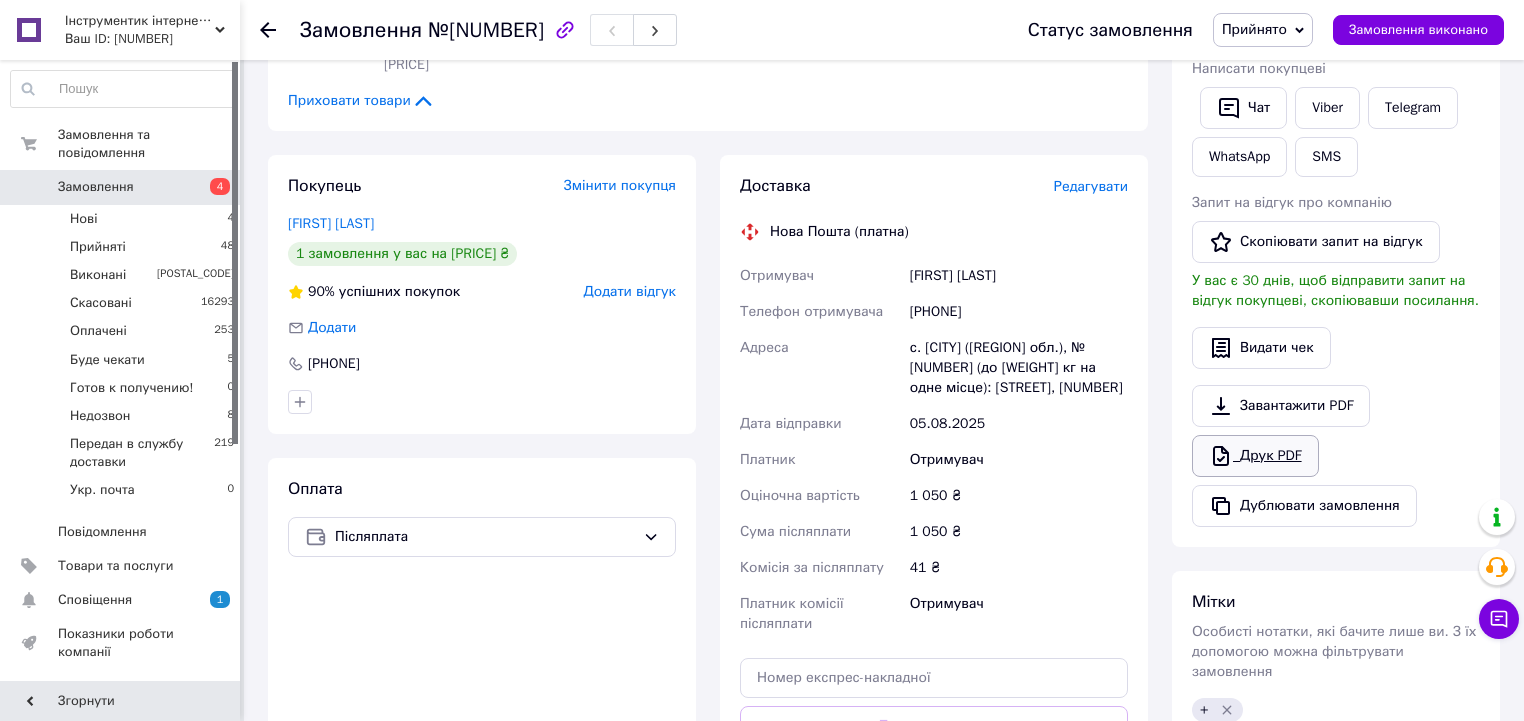 click on "Друк PDF" at bounding box center (1255, 456) 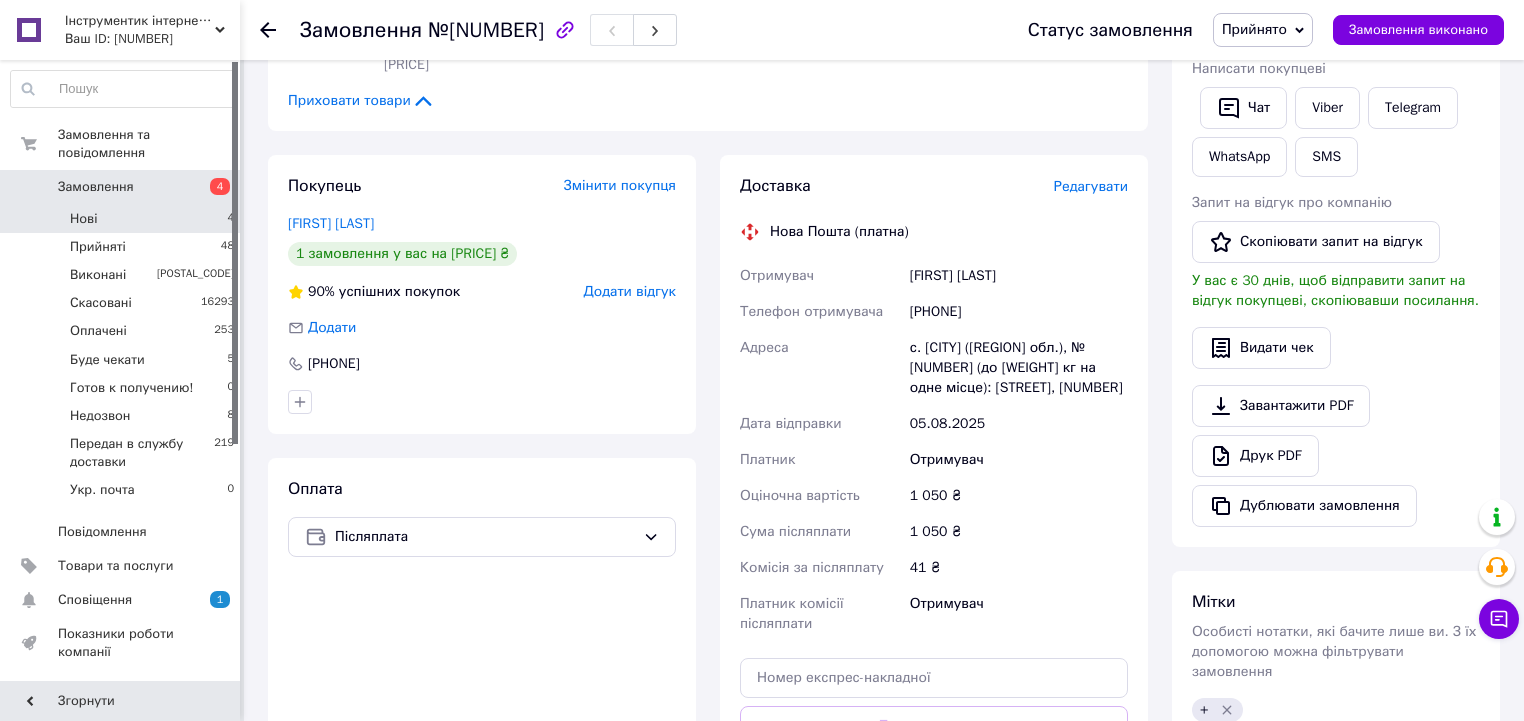 click on "Нові 4" at bounding box center (123, 219) 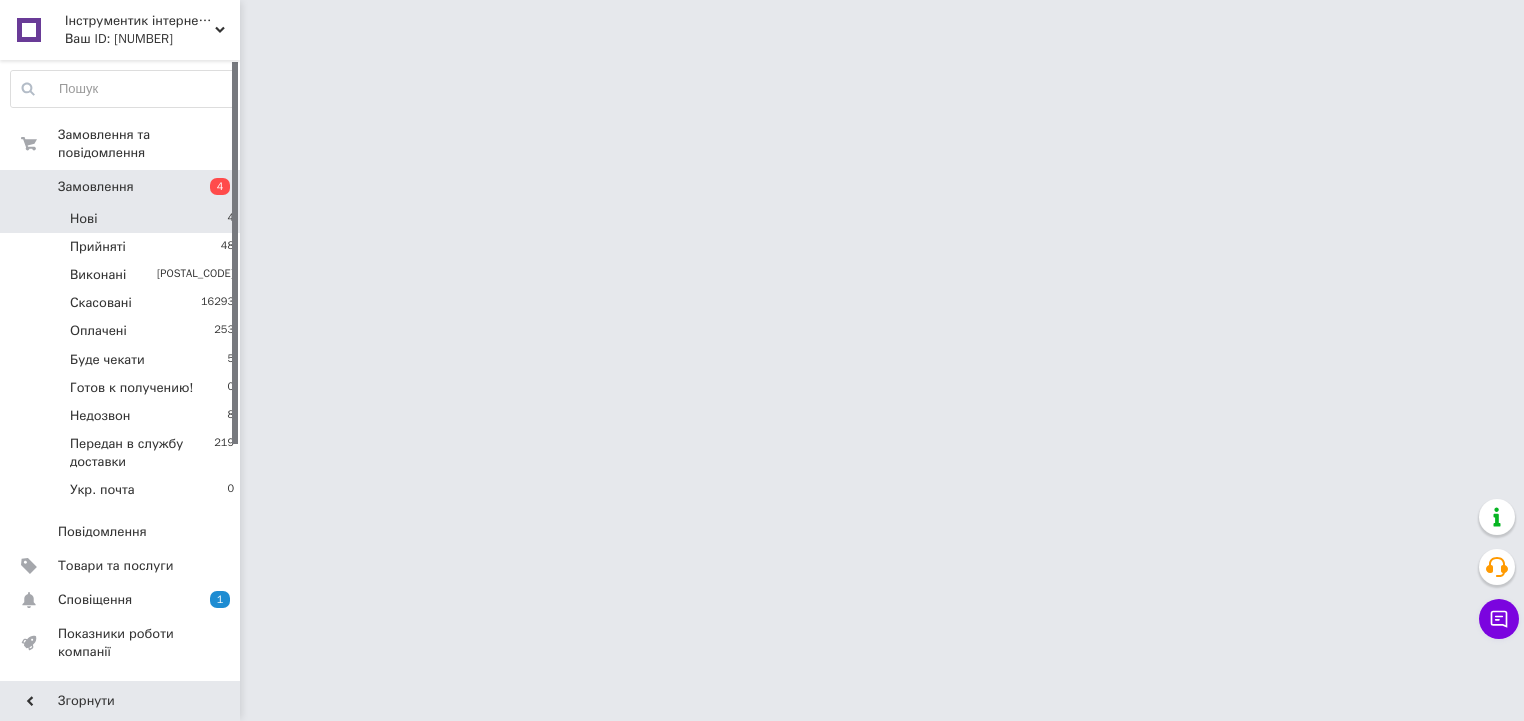 scroll, scrollTop: 0, scrollLeft: 0, axis: both 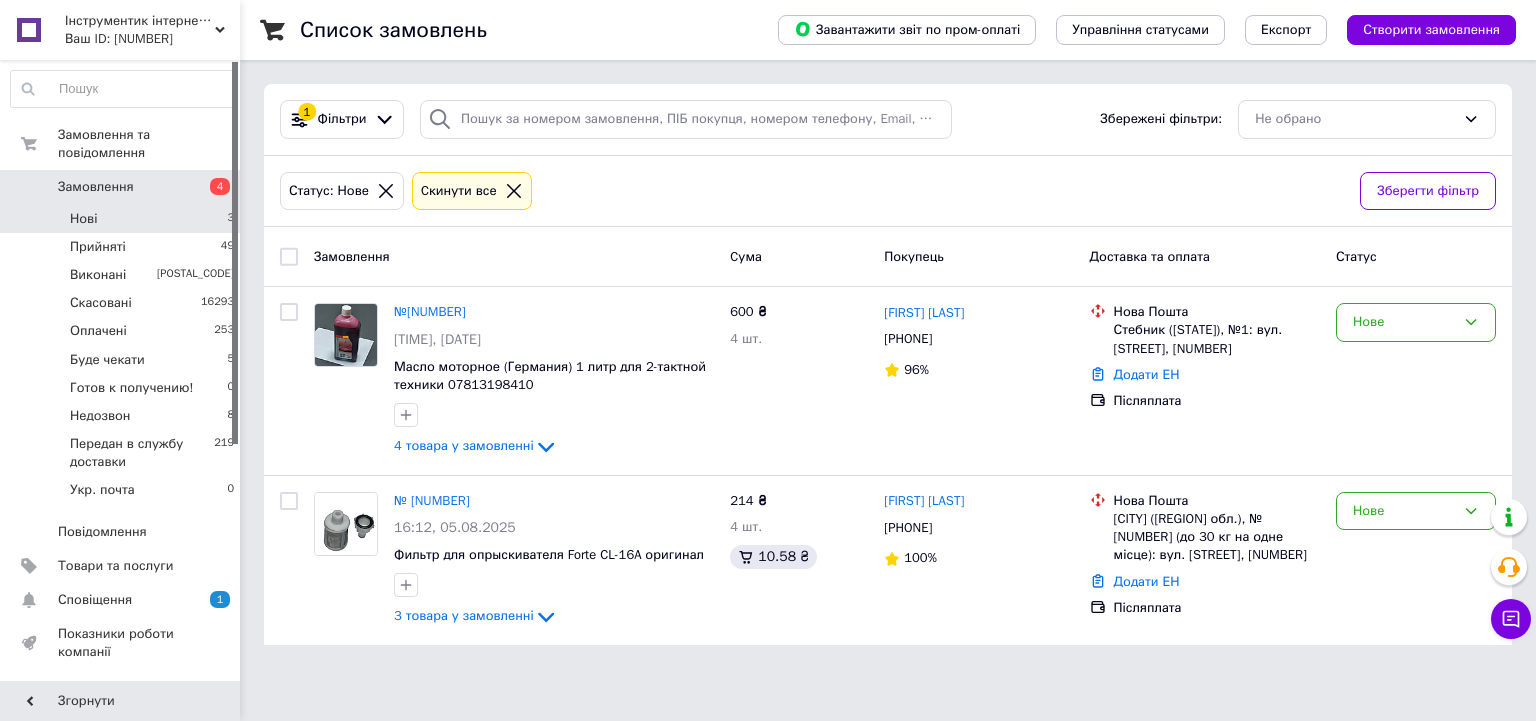 click on "Нові 3" at bounding box center [123, 219] 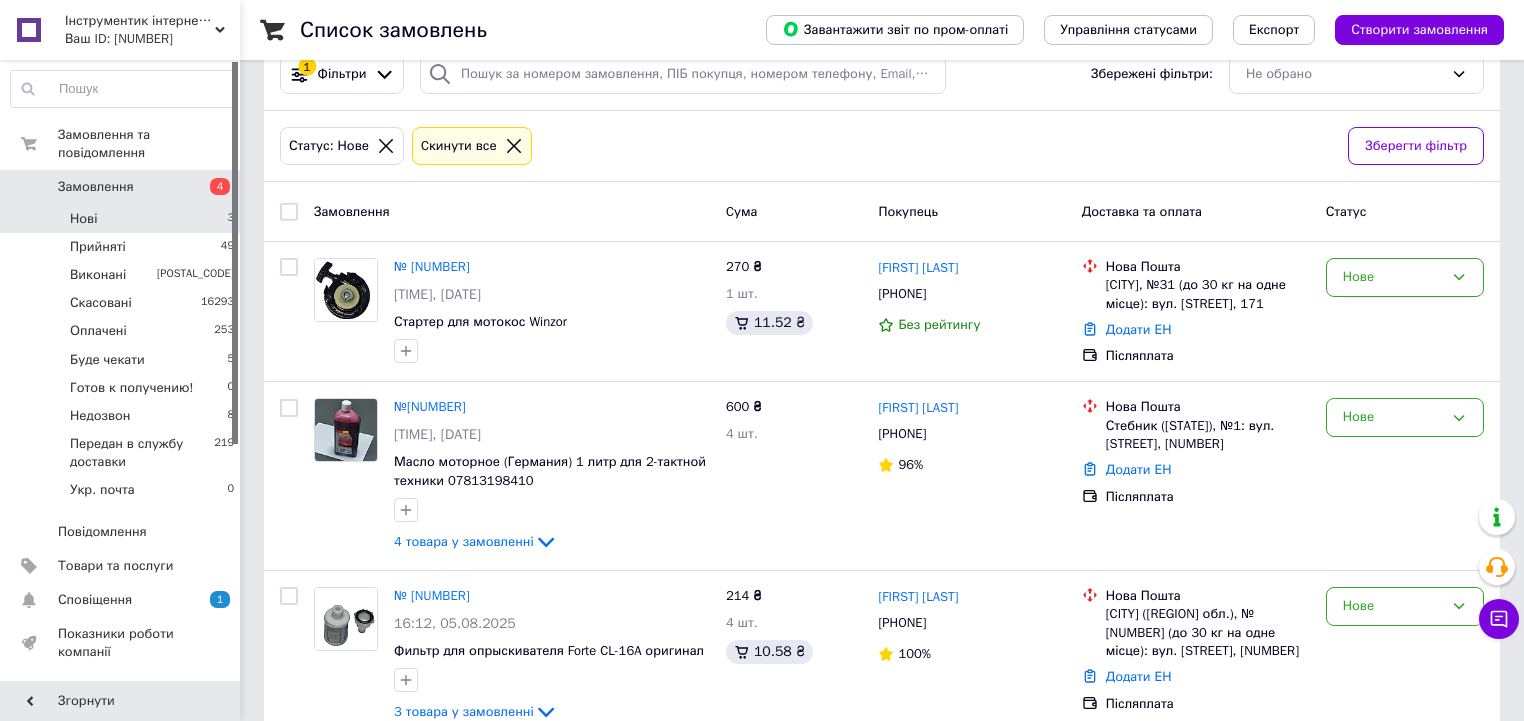 scroll, scrollTop: 87, scrollLeft: 0, axis: vertical 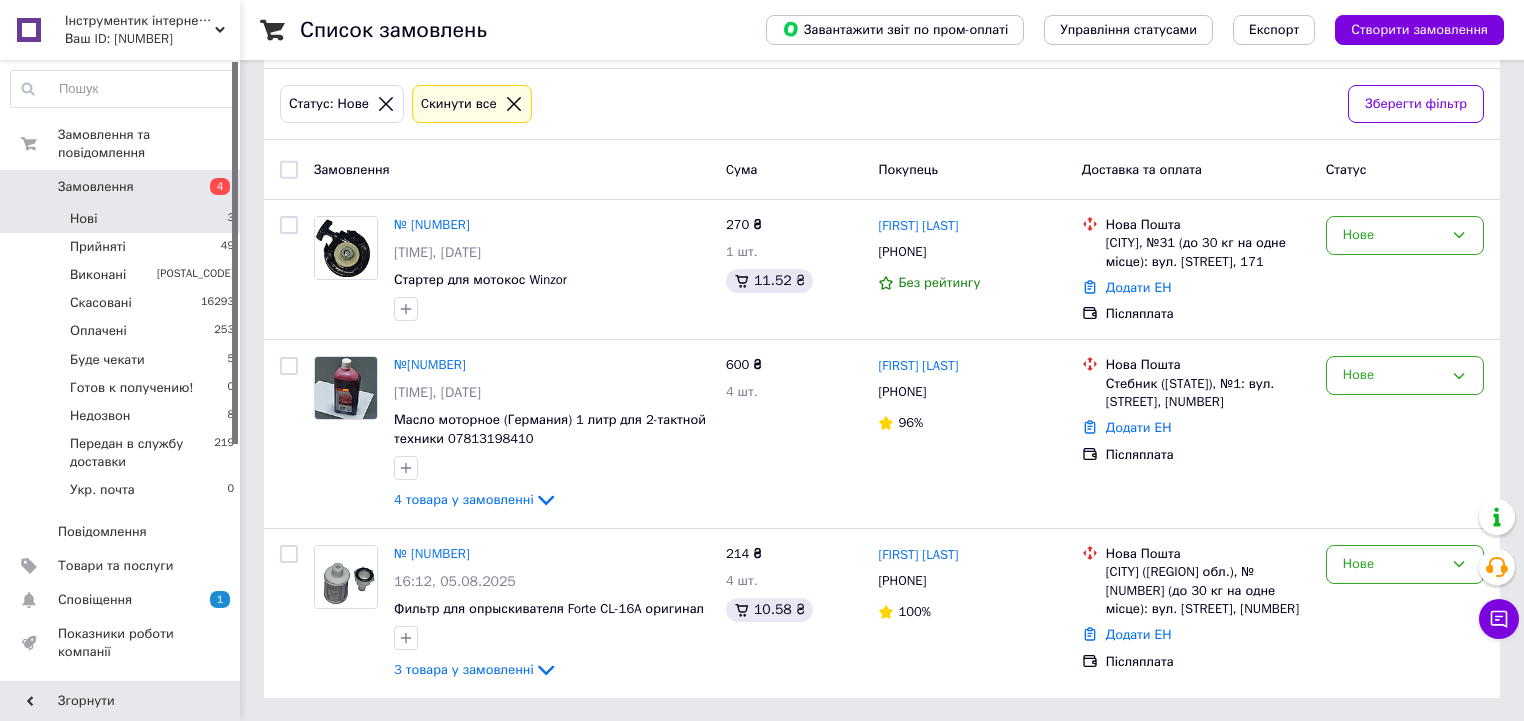 click on "Замовлення 4" at bounding box center [123, 187] 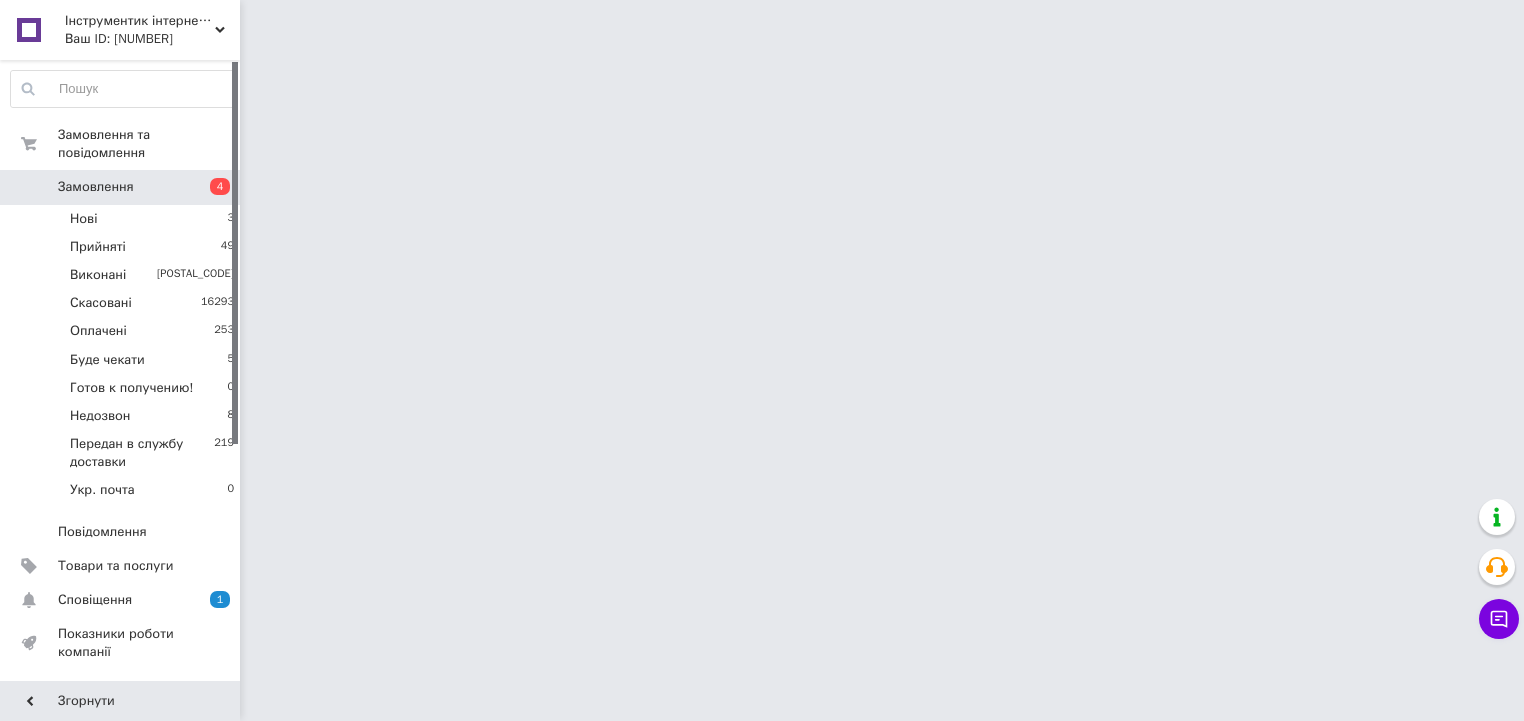 scroll, scrollTop: 0, scrollLeft: 0, axis: both 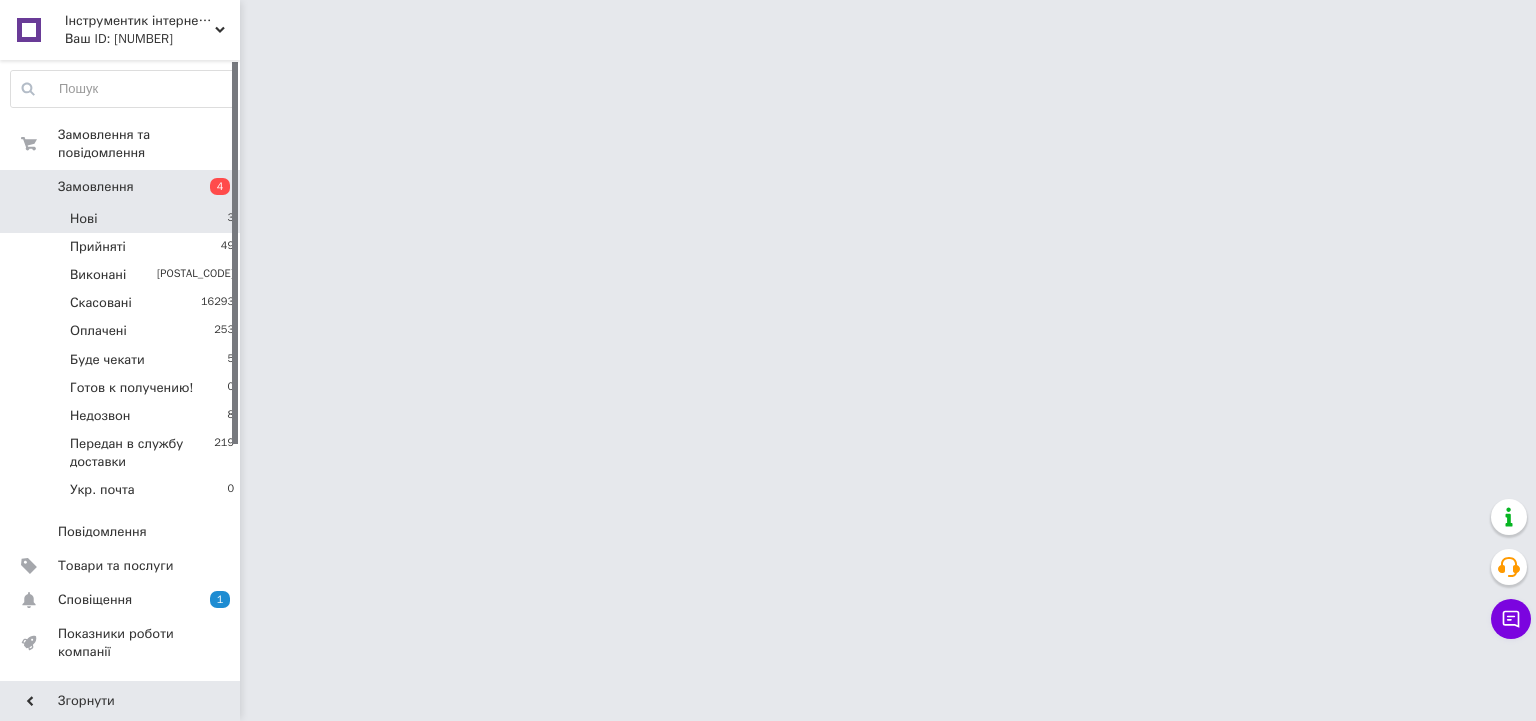 click on "Нові 3" at bounding box center [123, 219] 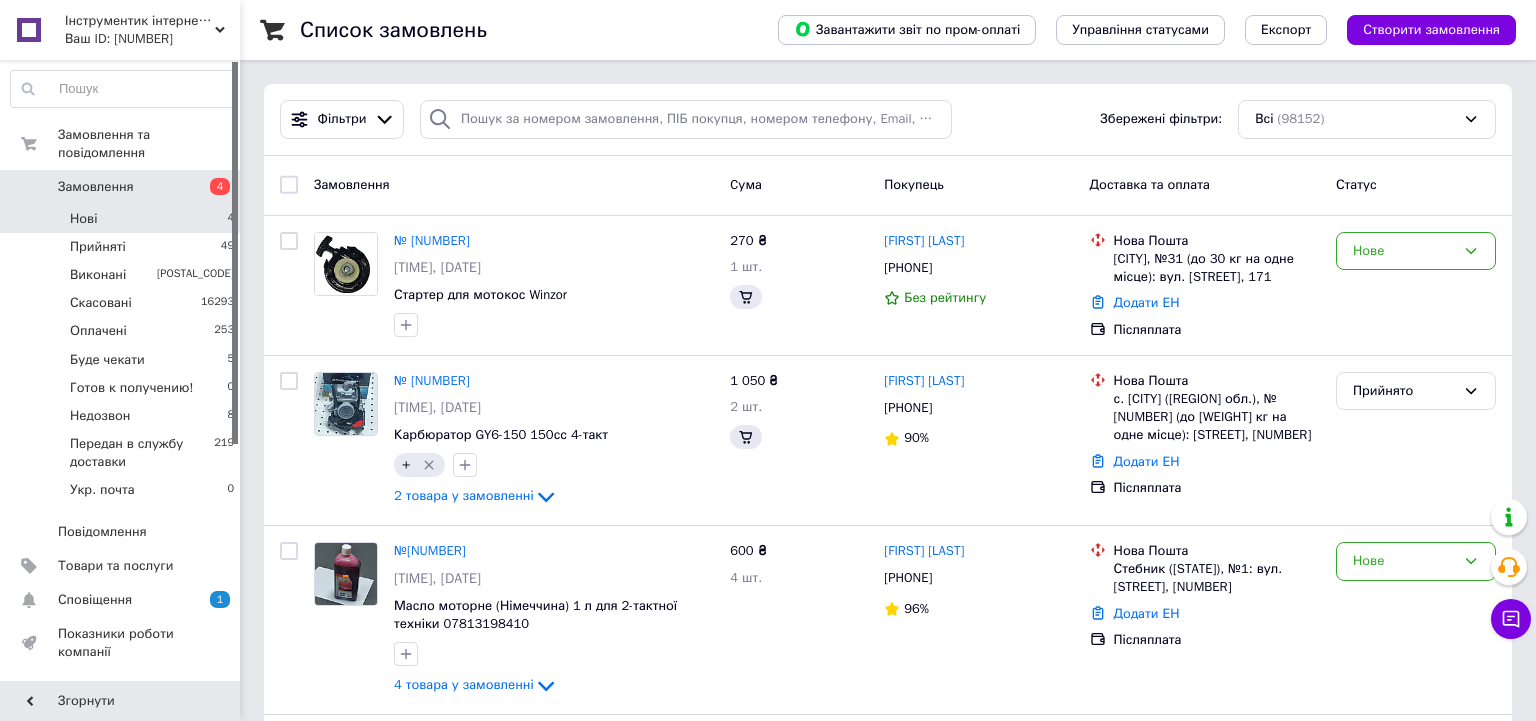 click on "Нові 4" at bounding box center [123, 219] 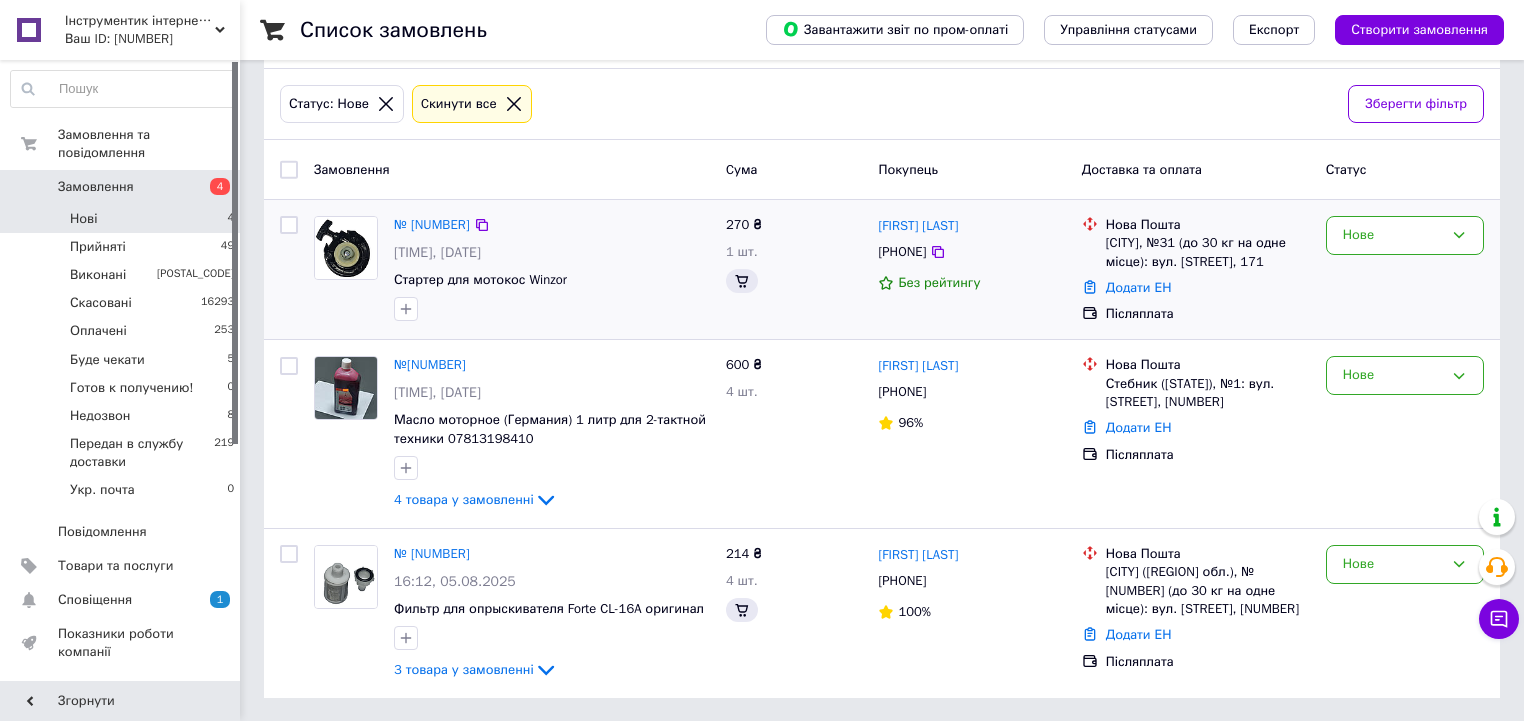 scroll, scrollTop: 0, scrollLeft: 0, axis: both 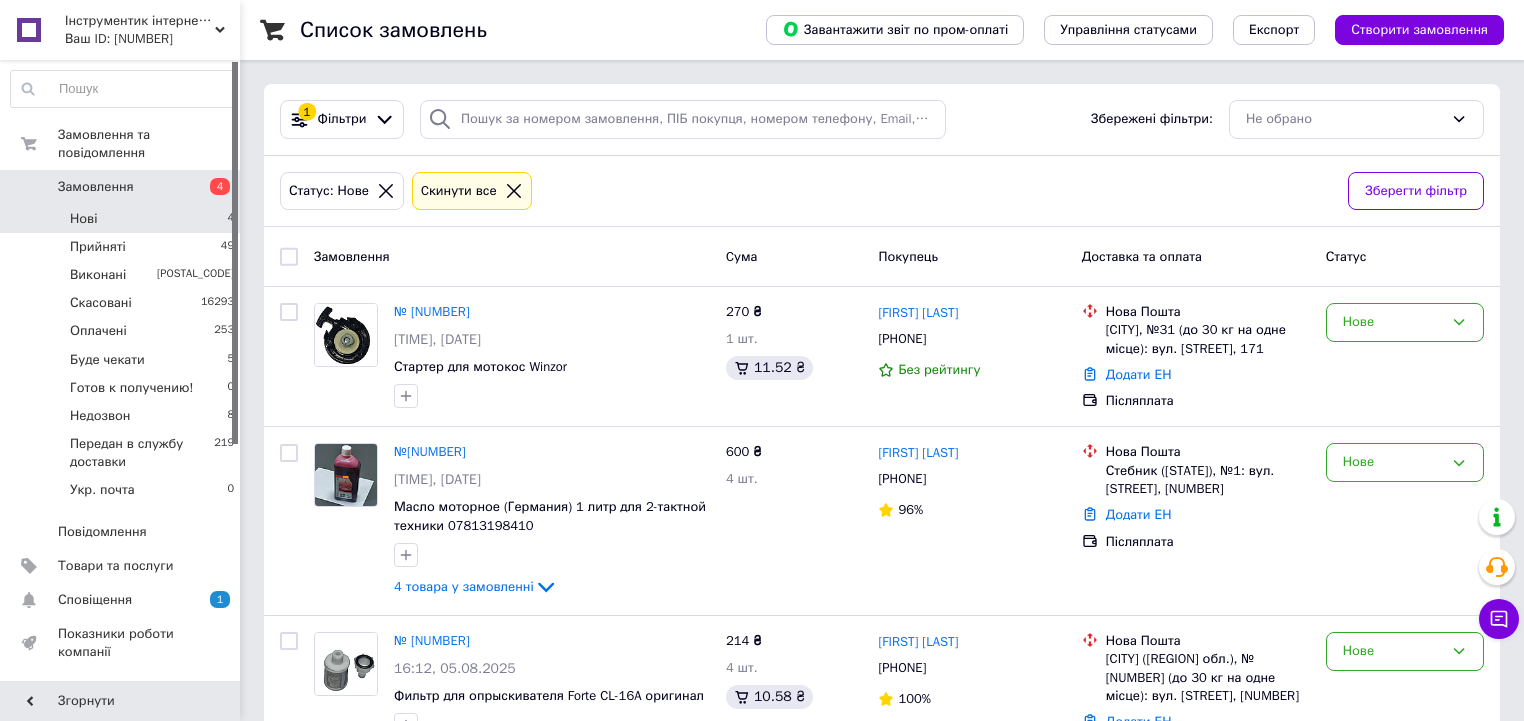 click on "Нові 4" at bounding box center (123, 219) 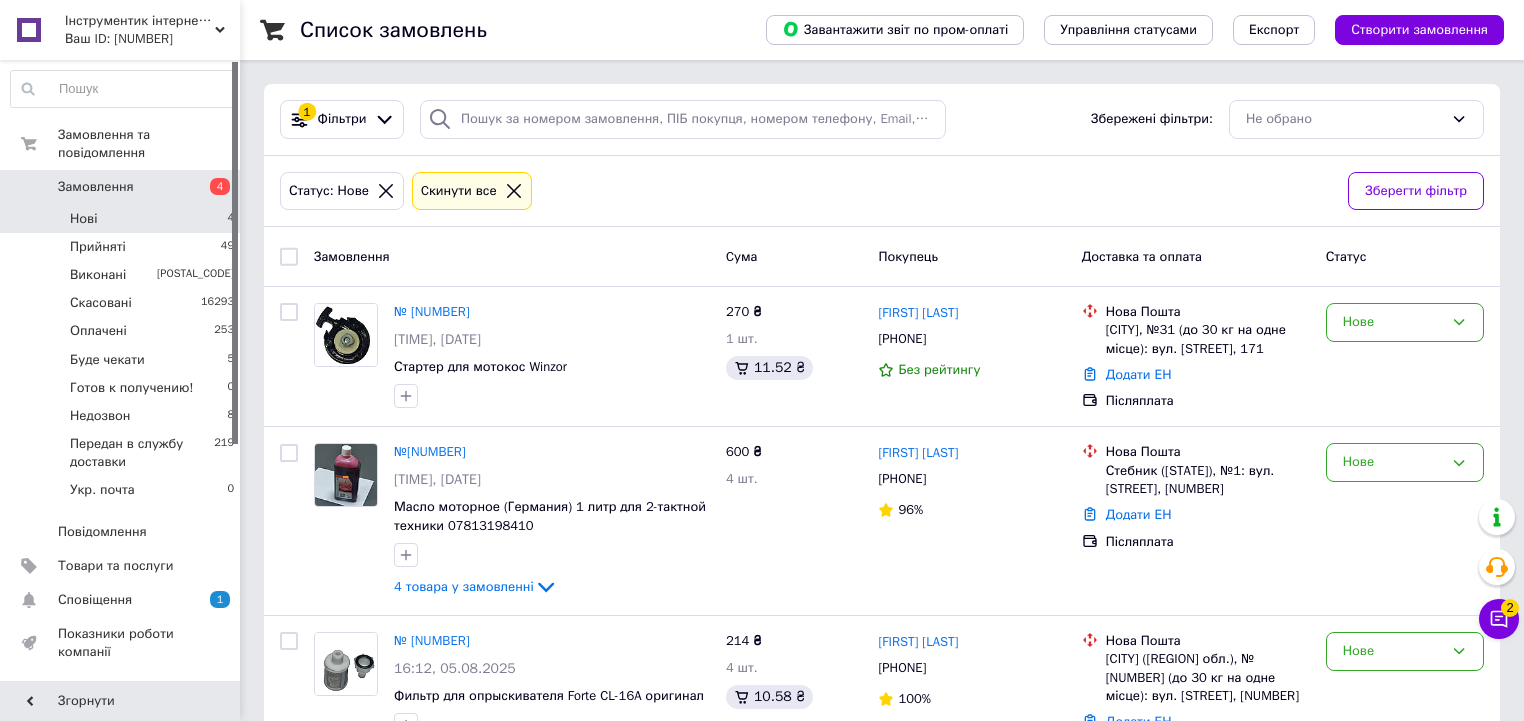 click on "Нові 4" at bounding box center (123, 219) 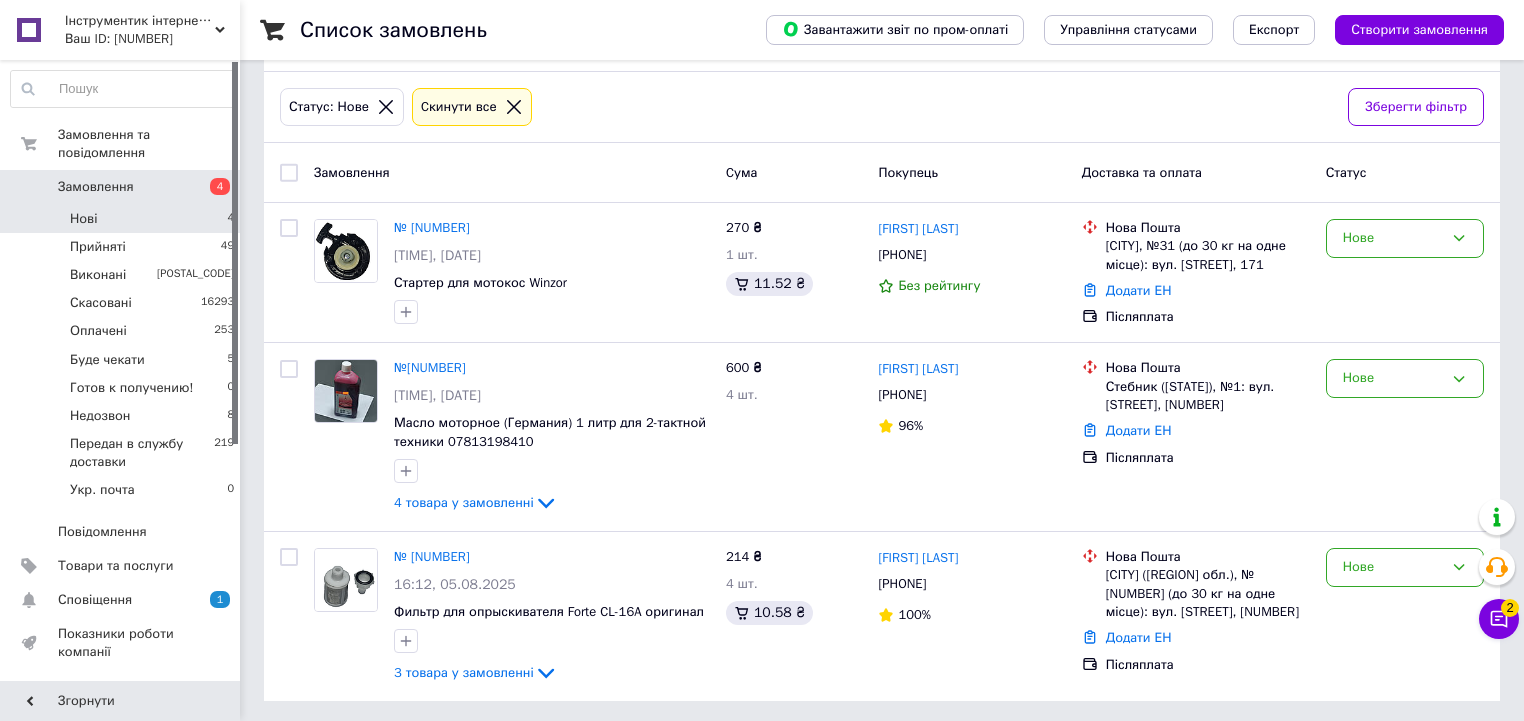 scroll, scrollTop: 87, scrollLeft: 0, axis: vertical 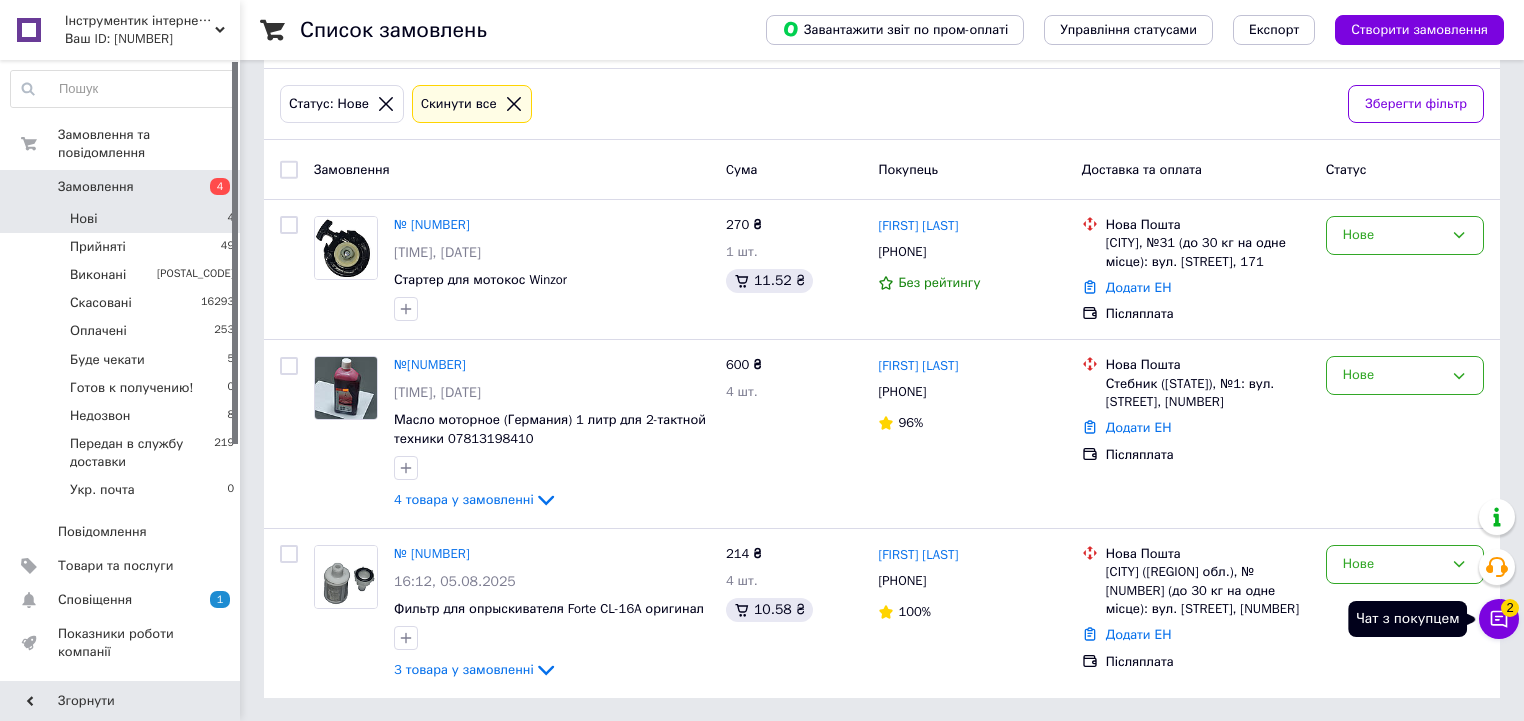 click 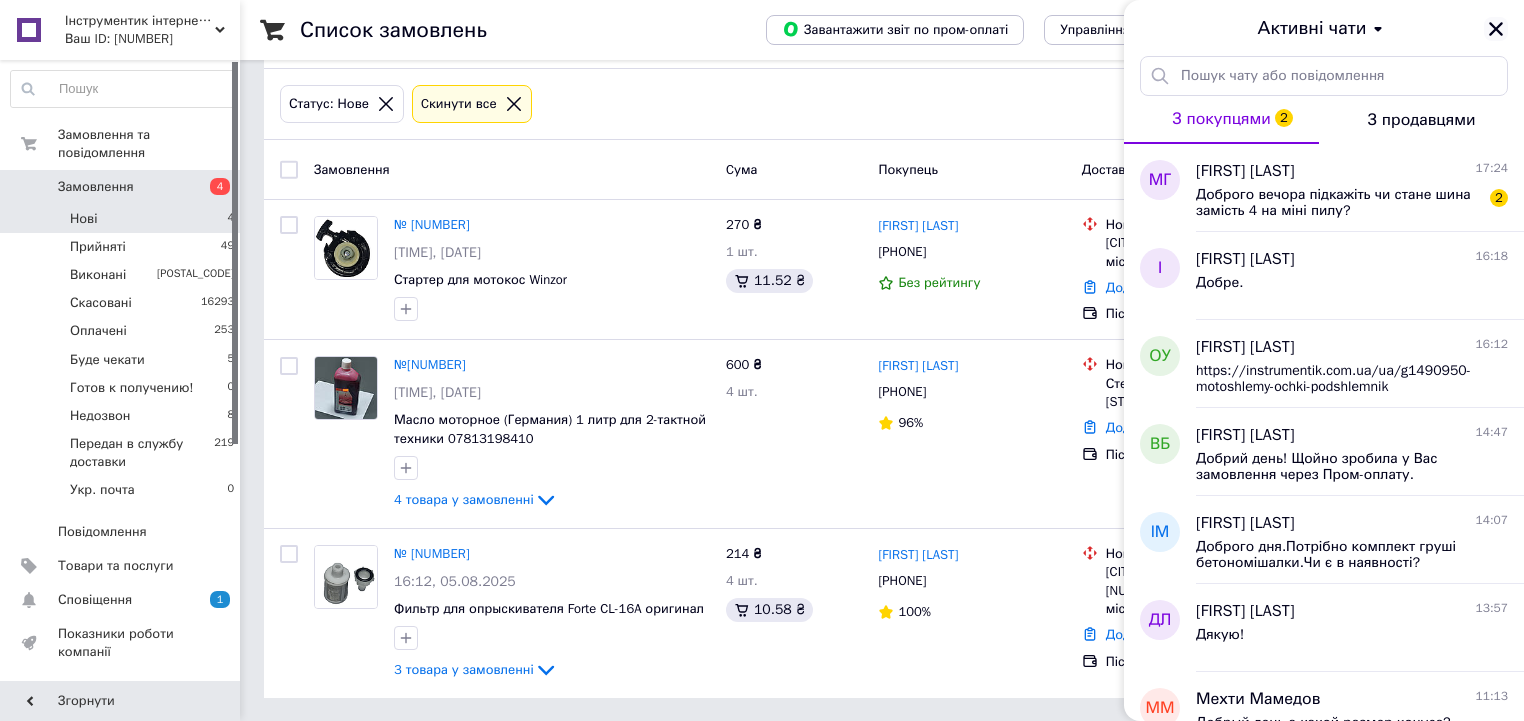 click 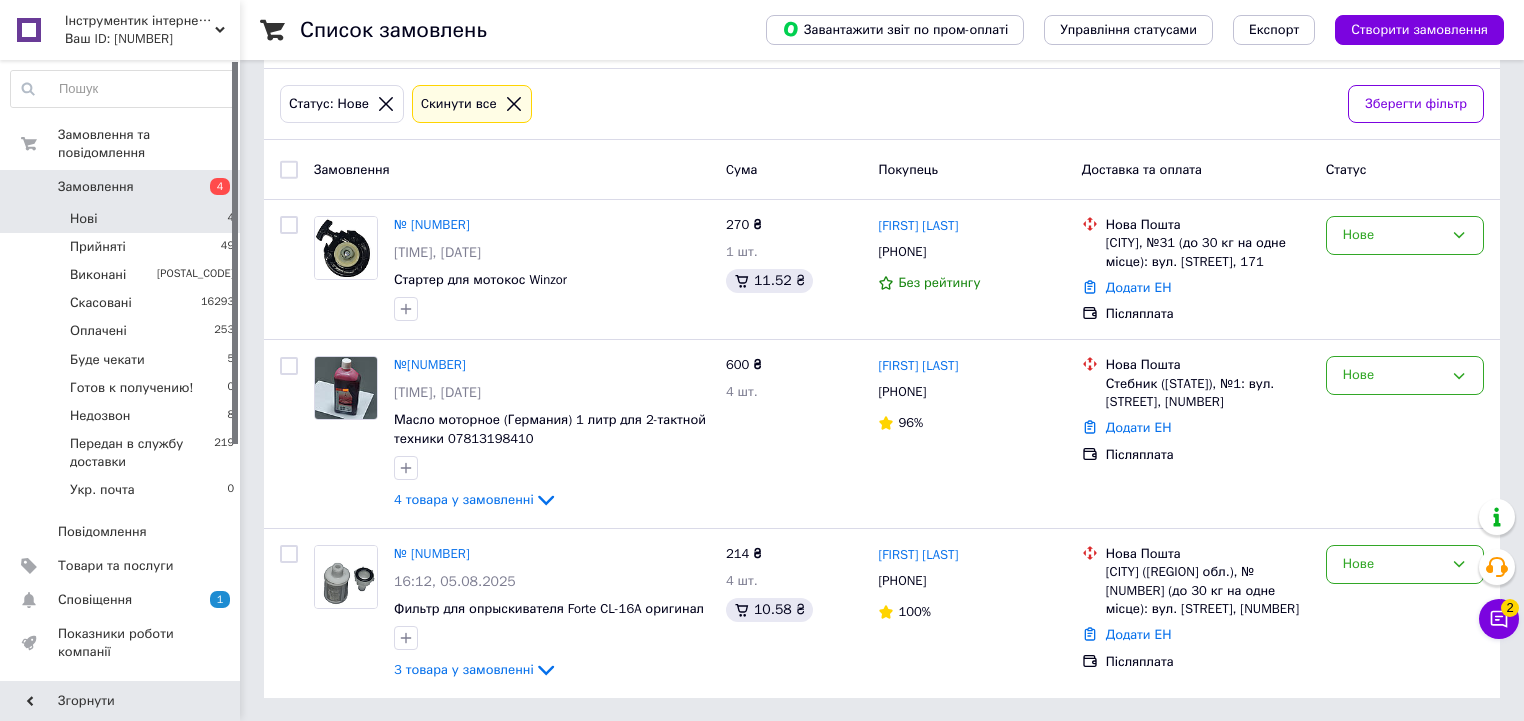 click on "Нові 4" at bounding box center [123, 219] 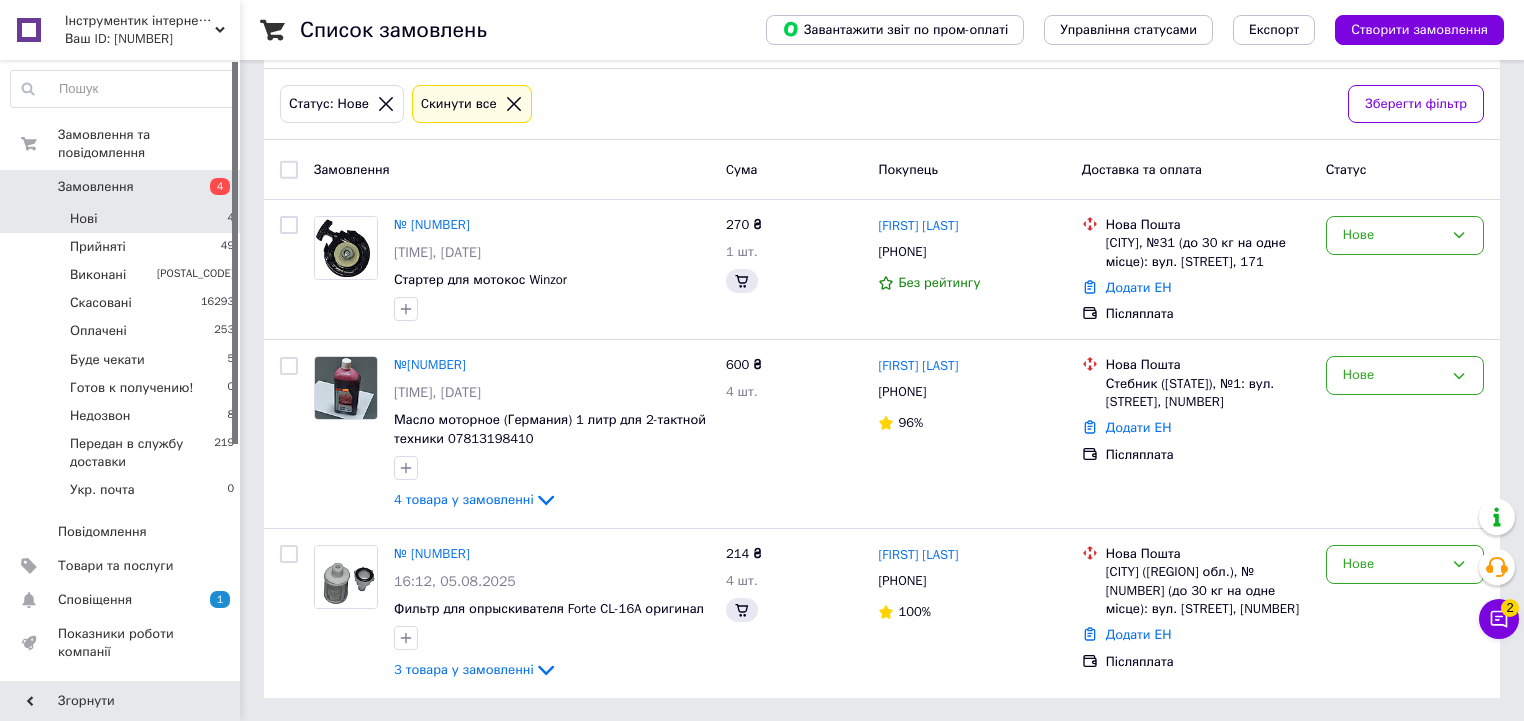 scroll, scrollTop: 0, scrollLeft: 0, axis: both 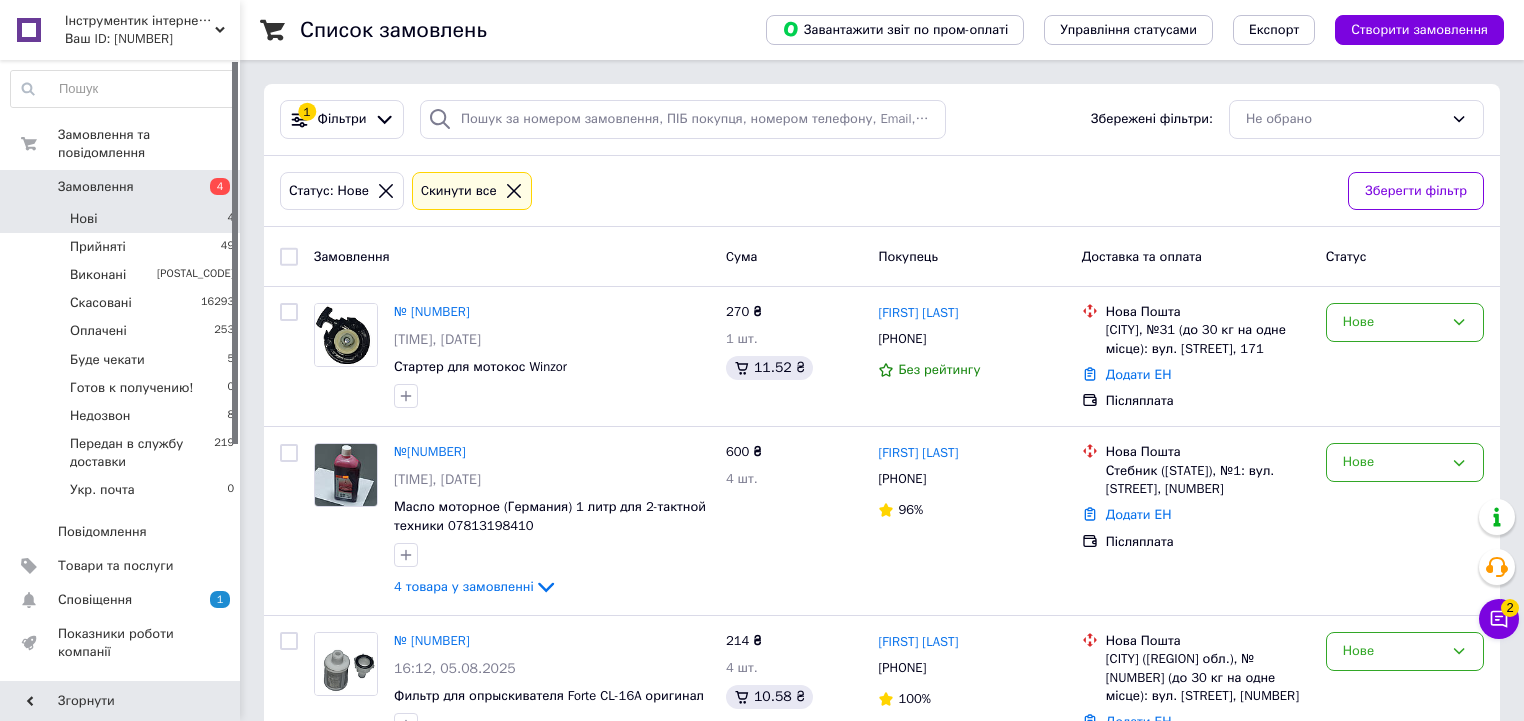 click on "Нові 4" at bounding box center [123, 219] 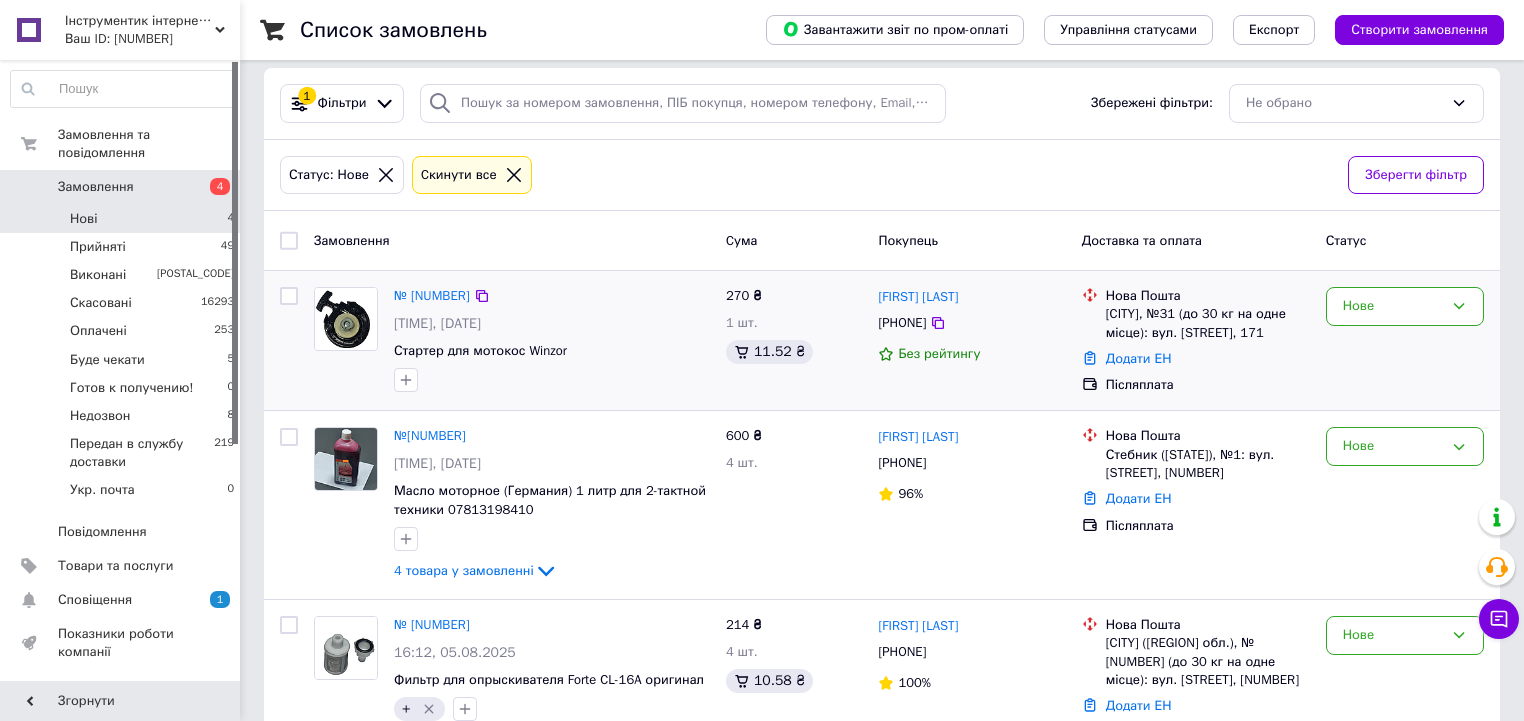 scroll, scrollTop: 87, scrollLeft: 0, axis: vertical 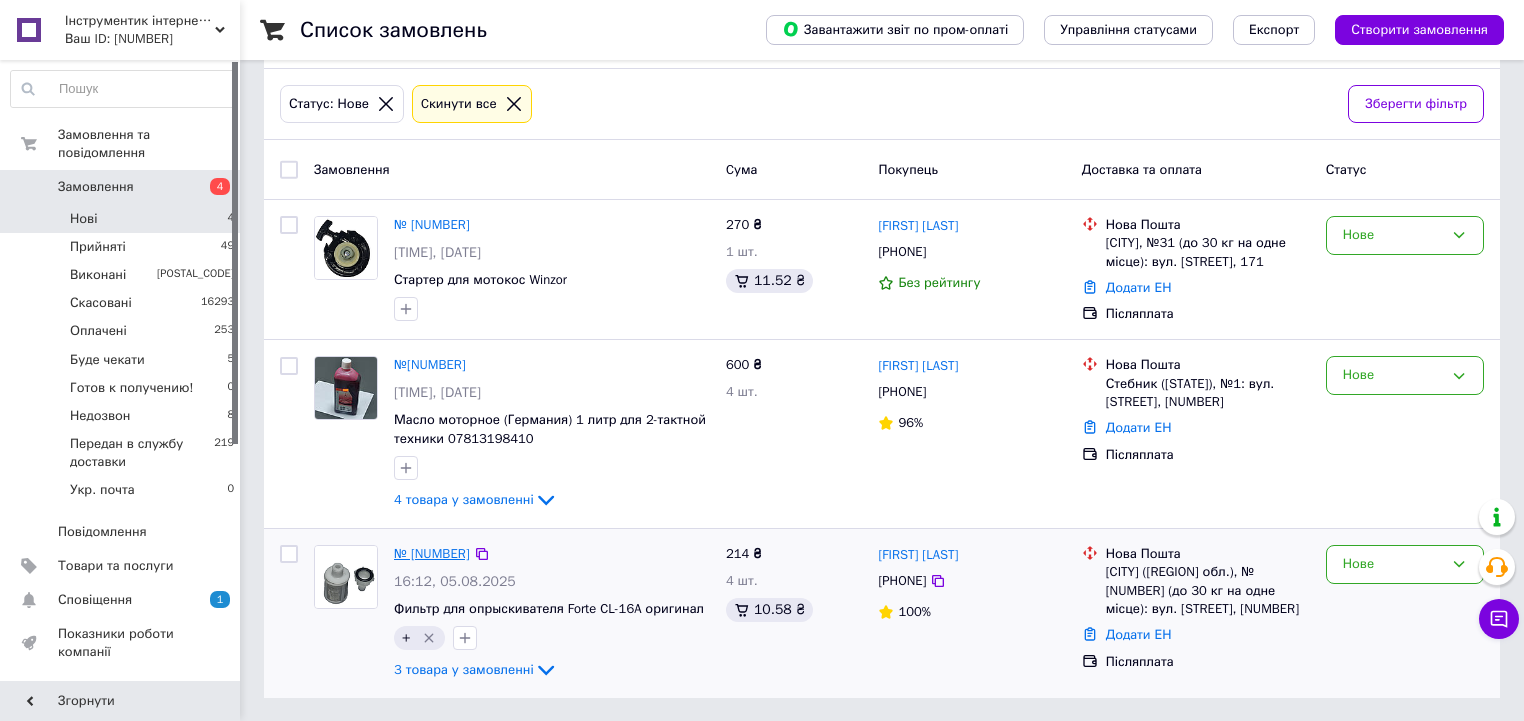 click on "№ [NUMBER]" at bounding box center (432, 553) 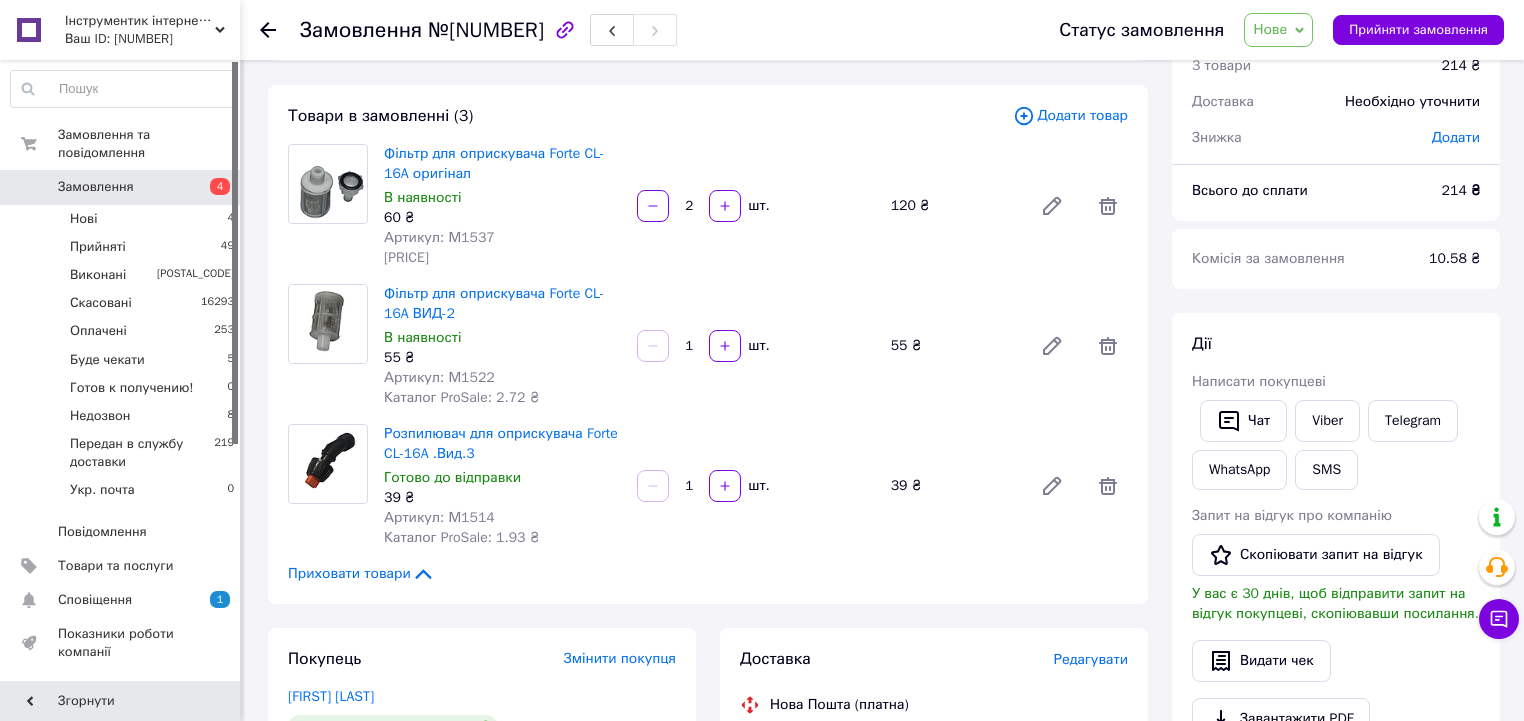 click on "Нове" at bounding box center [1270, 29] 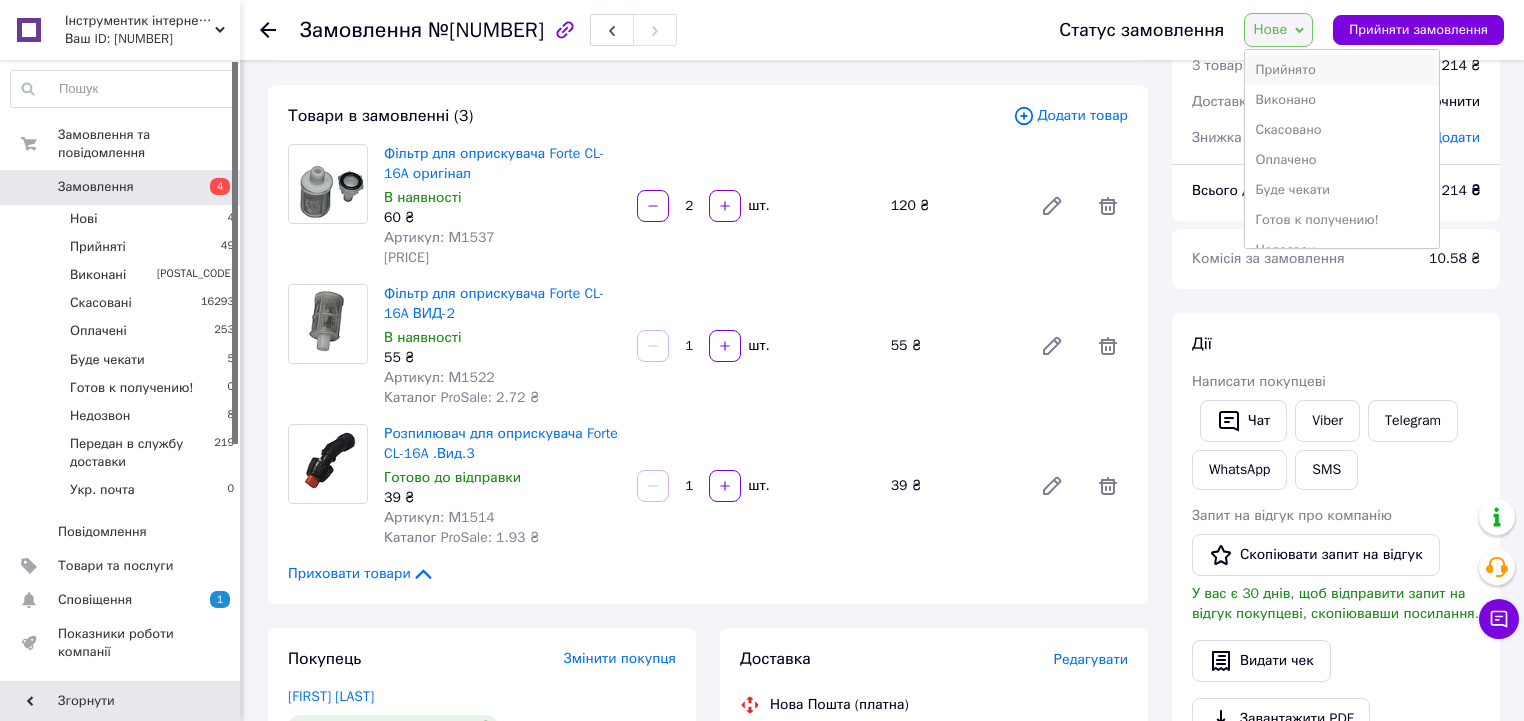 click on "Прийнято" at bounding box center (1341, 70) 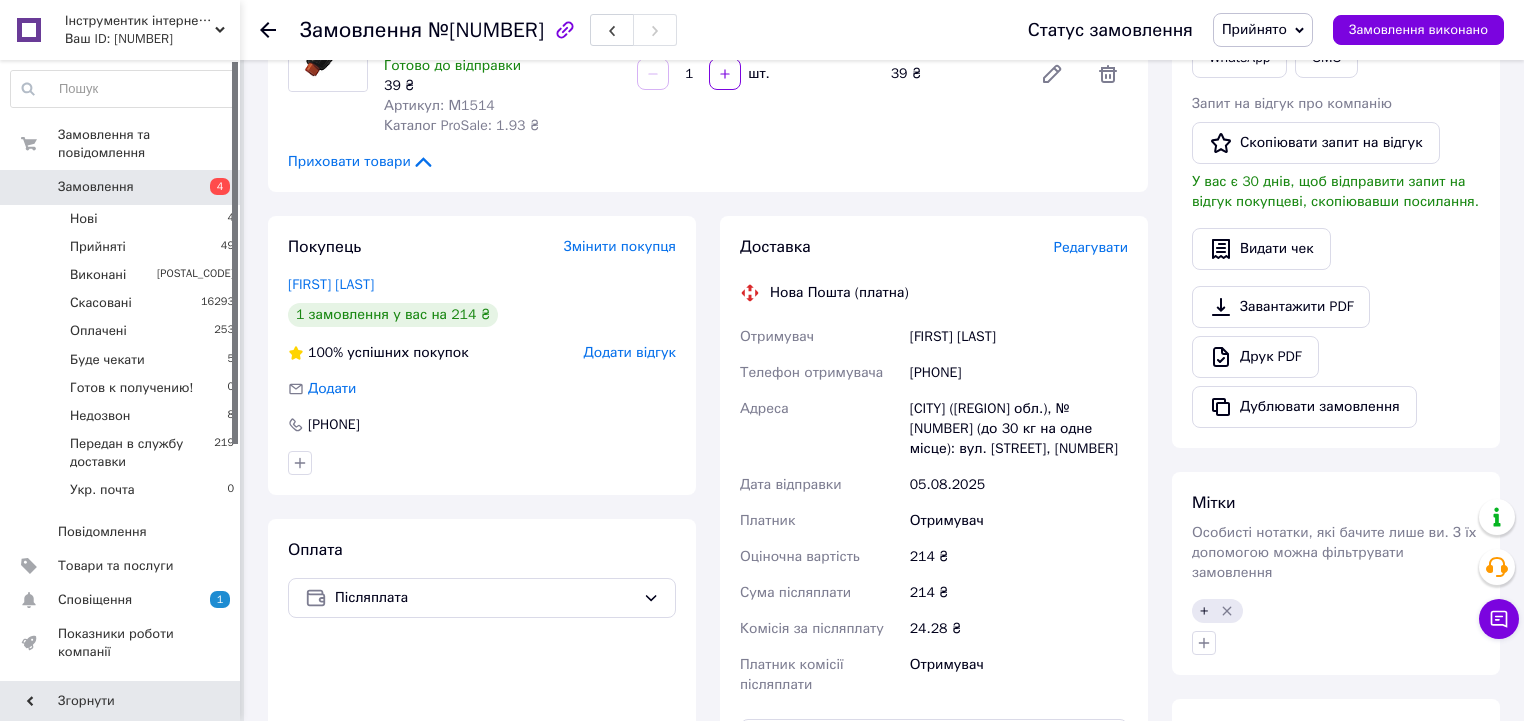 scroll, scrollTop: 567, scrollLeft: 0, axis: vertical 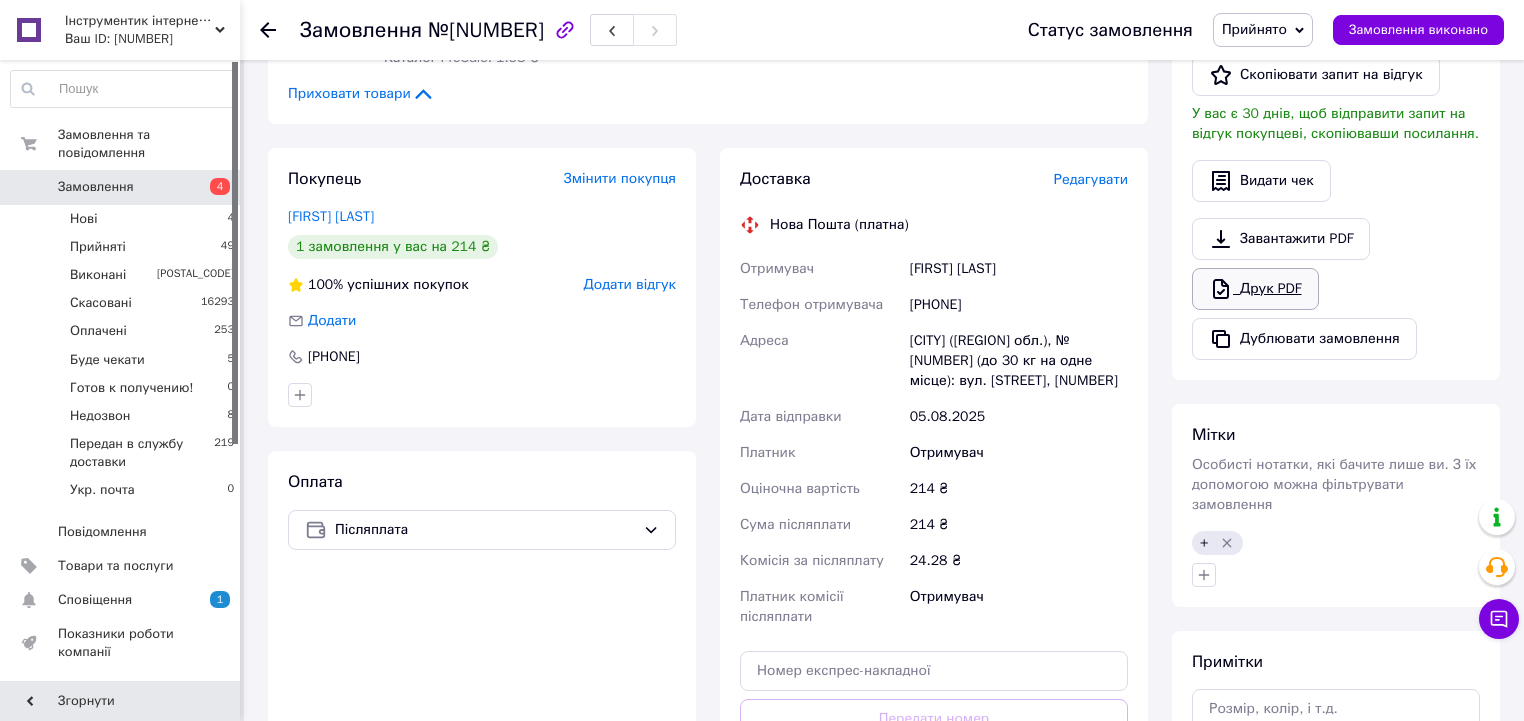 click on "Друк PDF" at bounding box center (1255, 289) 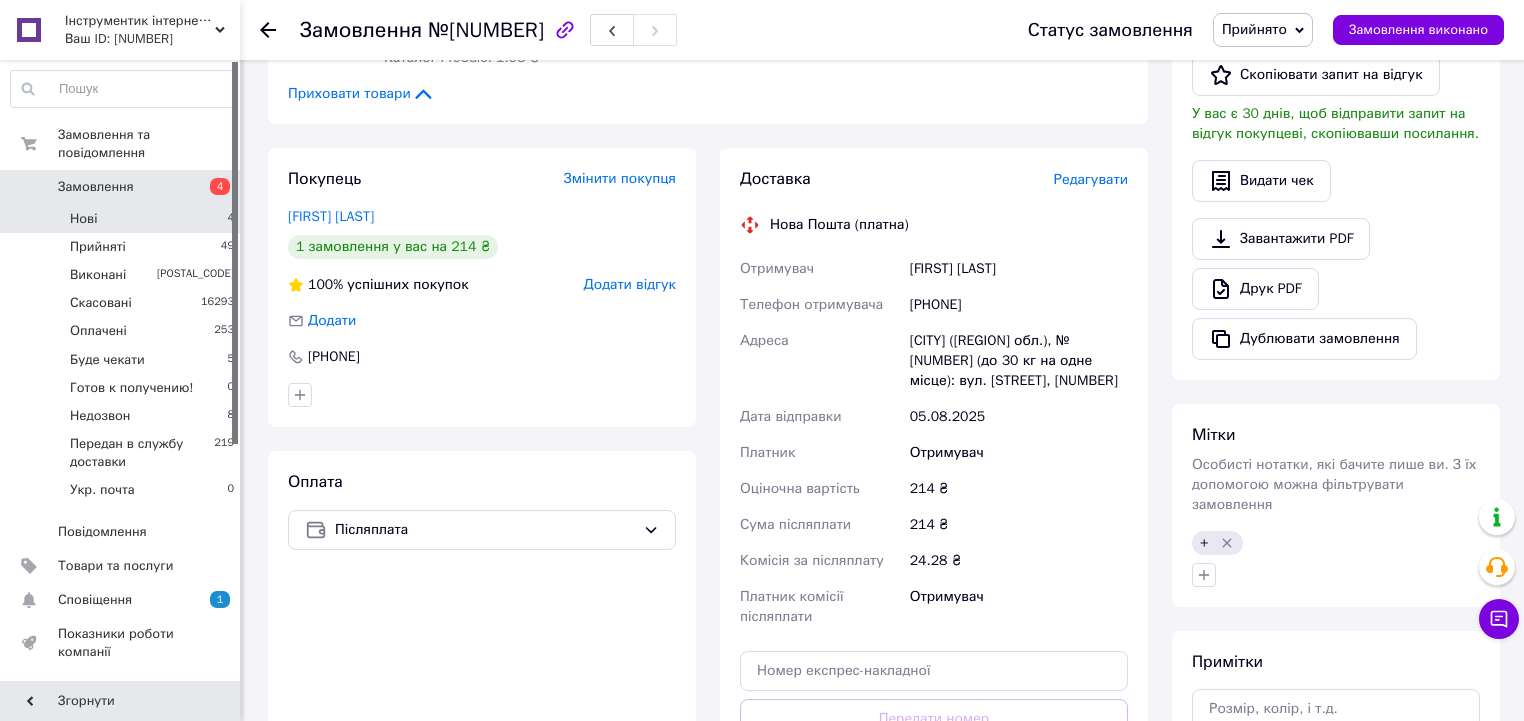 click on "Нові 4" at bounding box center [123, 219] 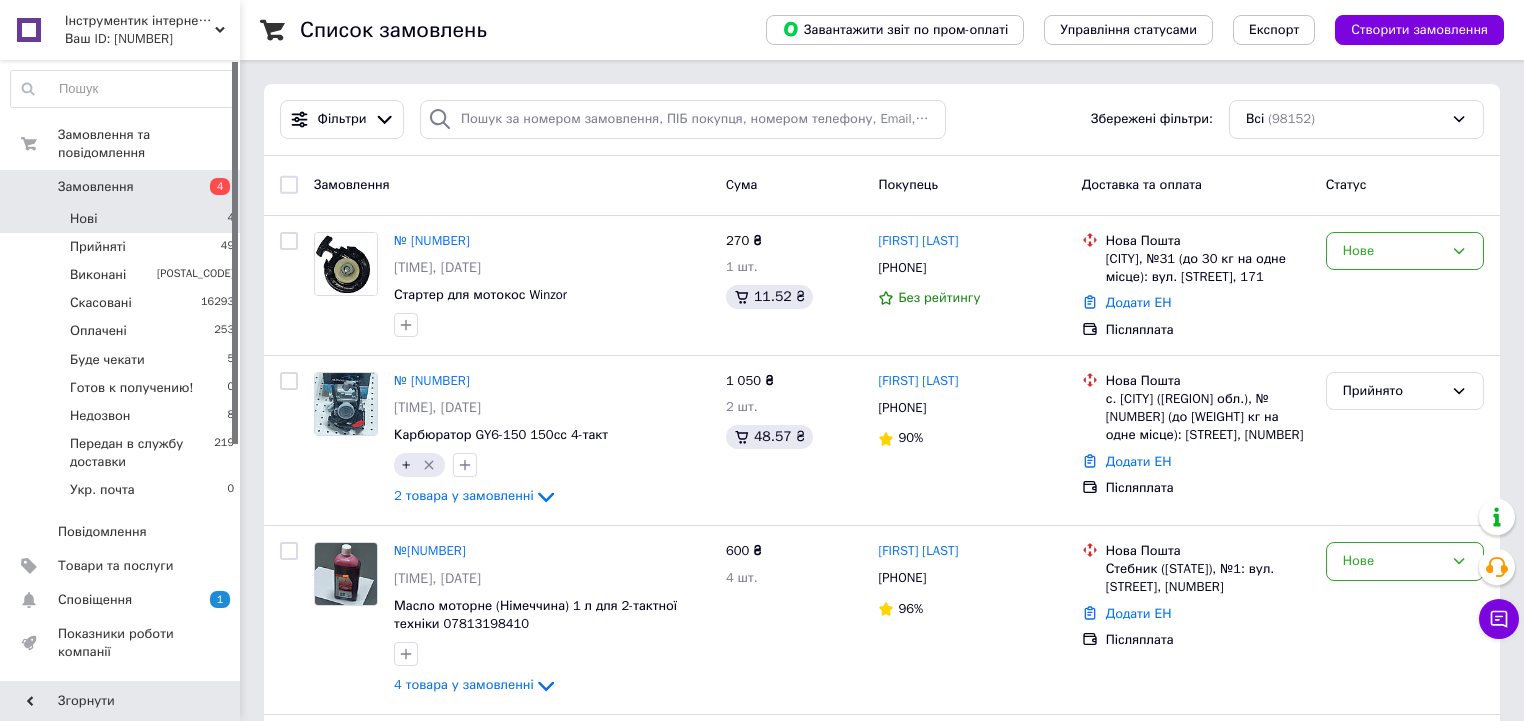 click on "Нові 4" at bounding box center [123, 219] 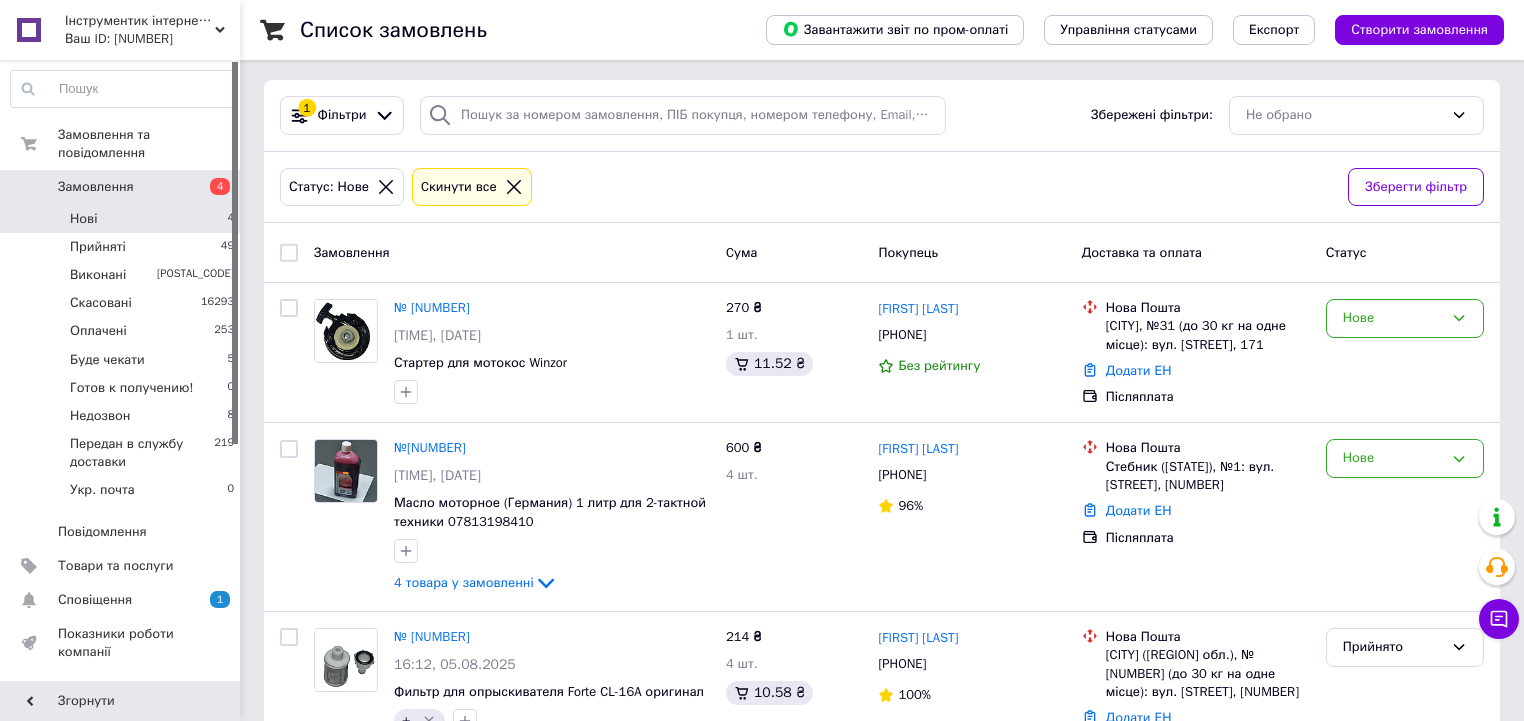 scroll, scrollTop: 87, scrollLeft: 0, axis: vertical 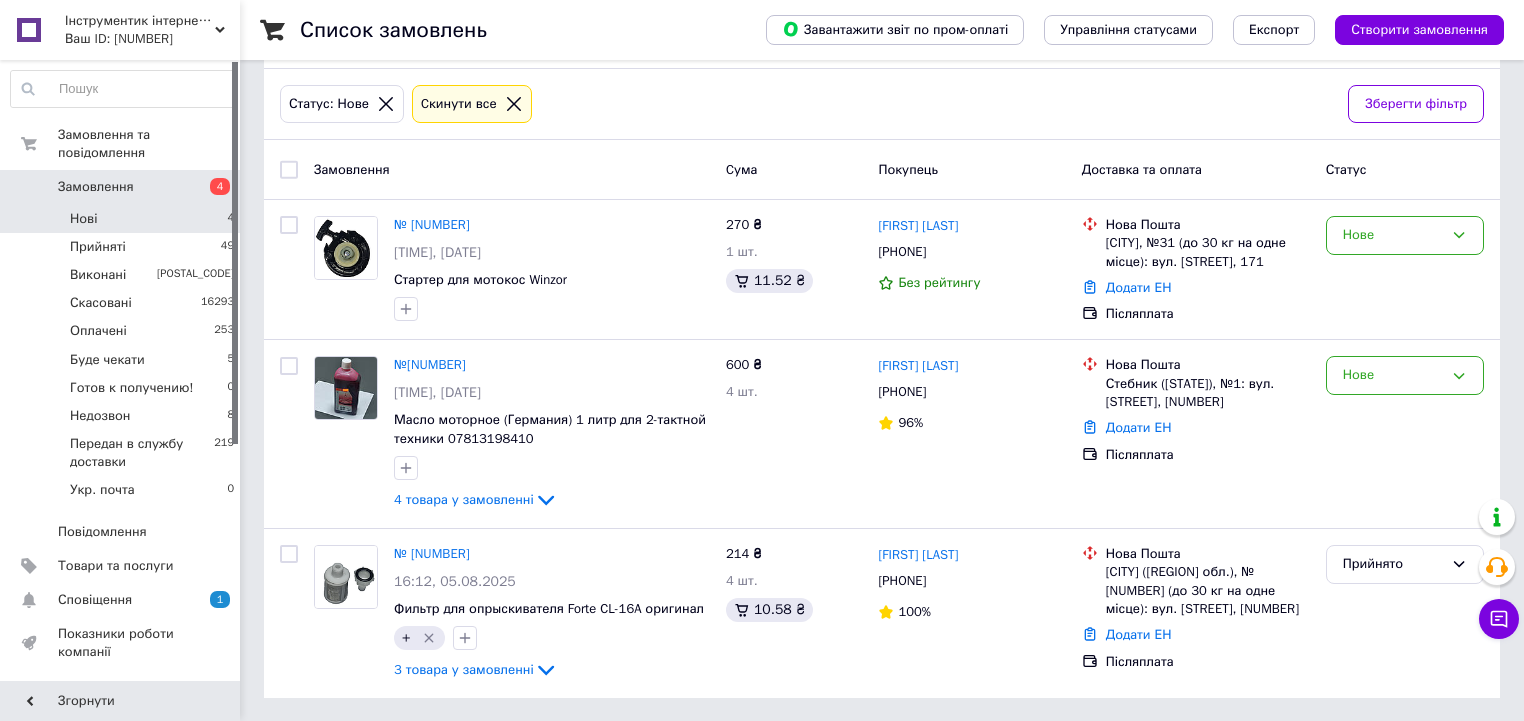 click on "4" at bounding box center (230, 219) 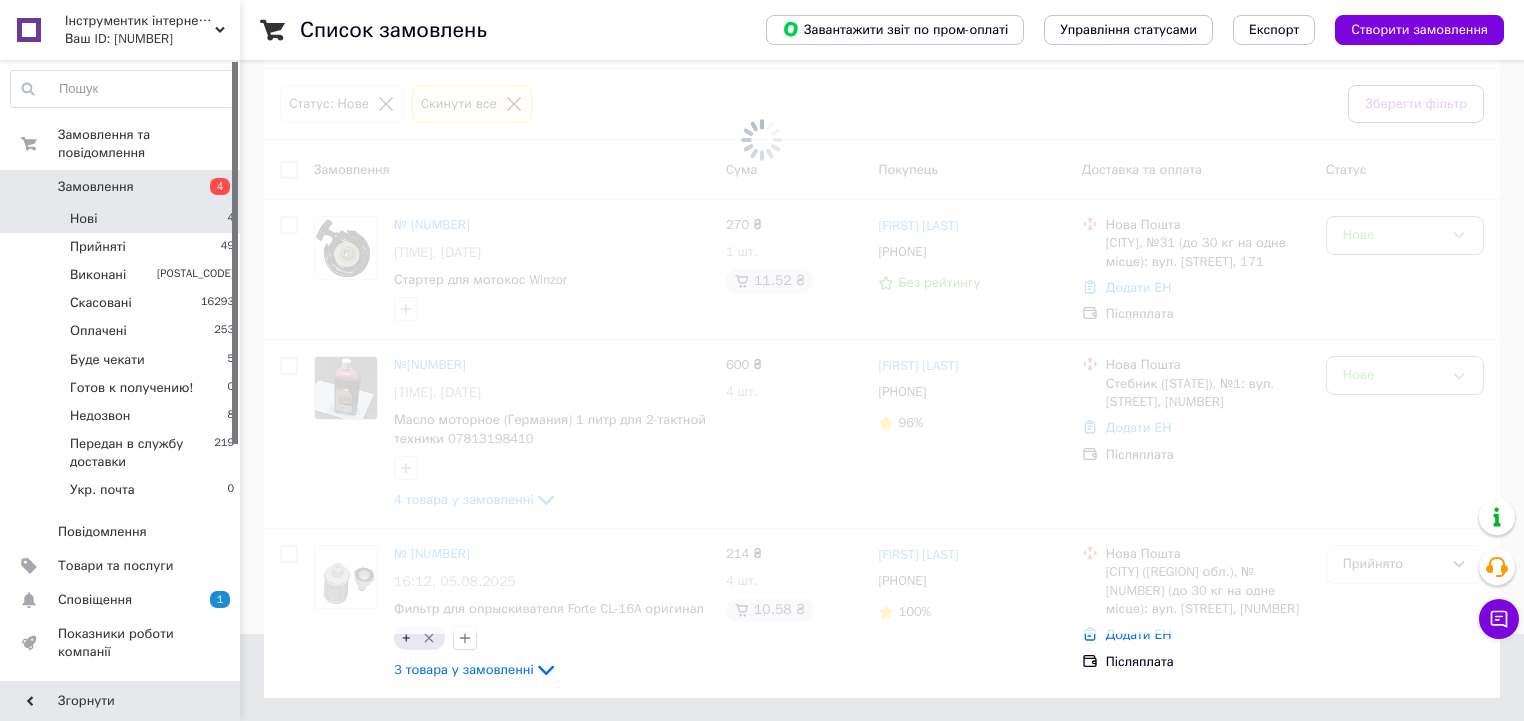 scroll, scrollTop: 0, scrollLeft: 0, axis: both 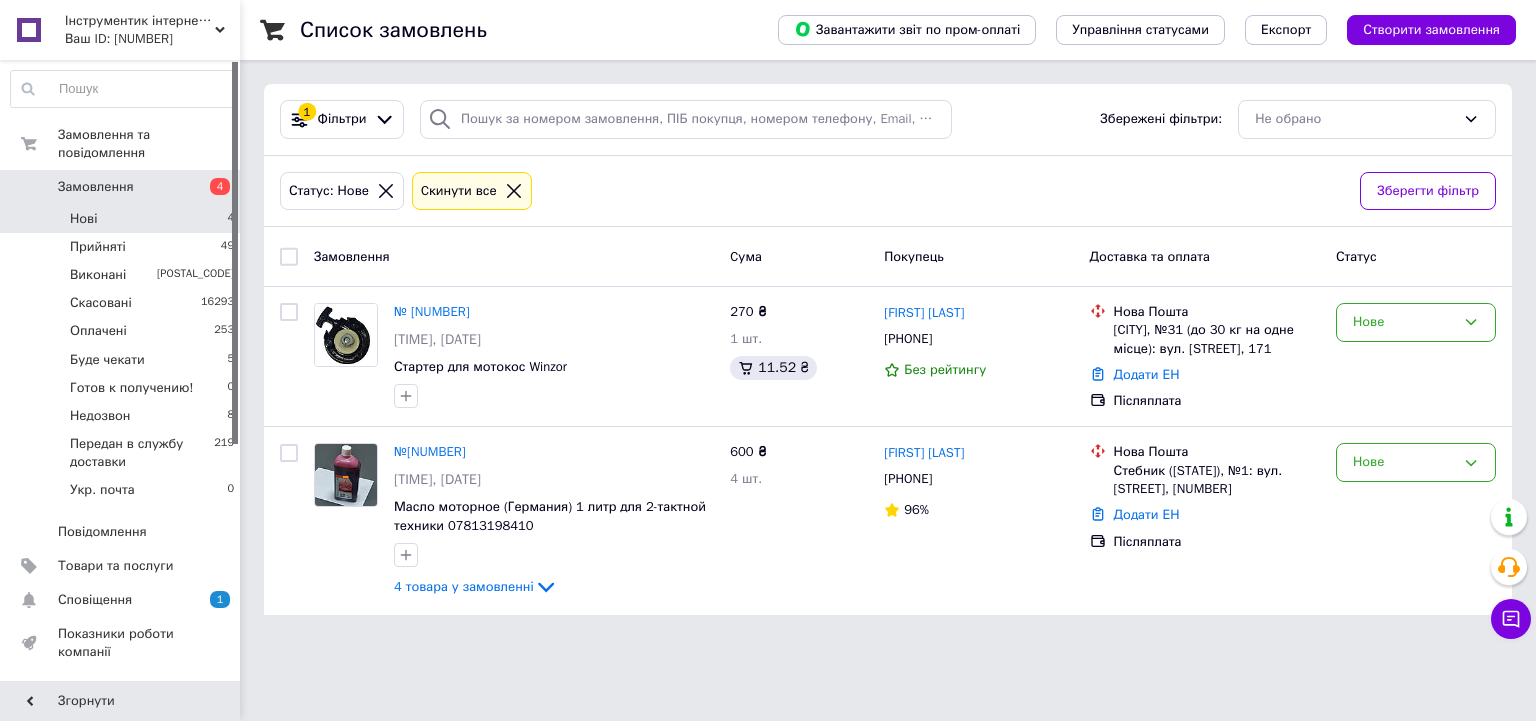 click on "Нові 4" at bounding box center [123, 219] 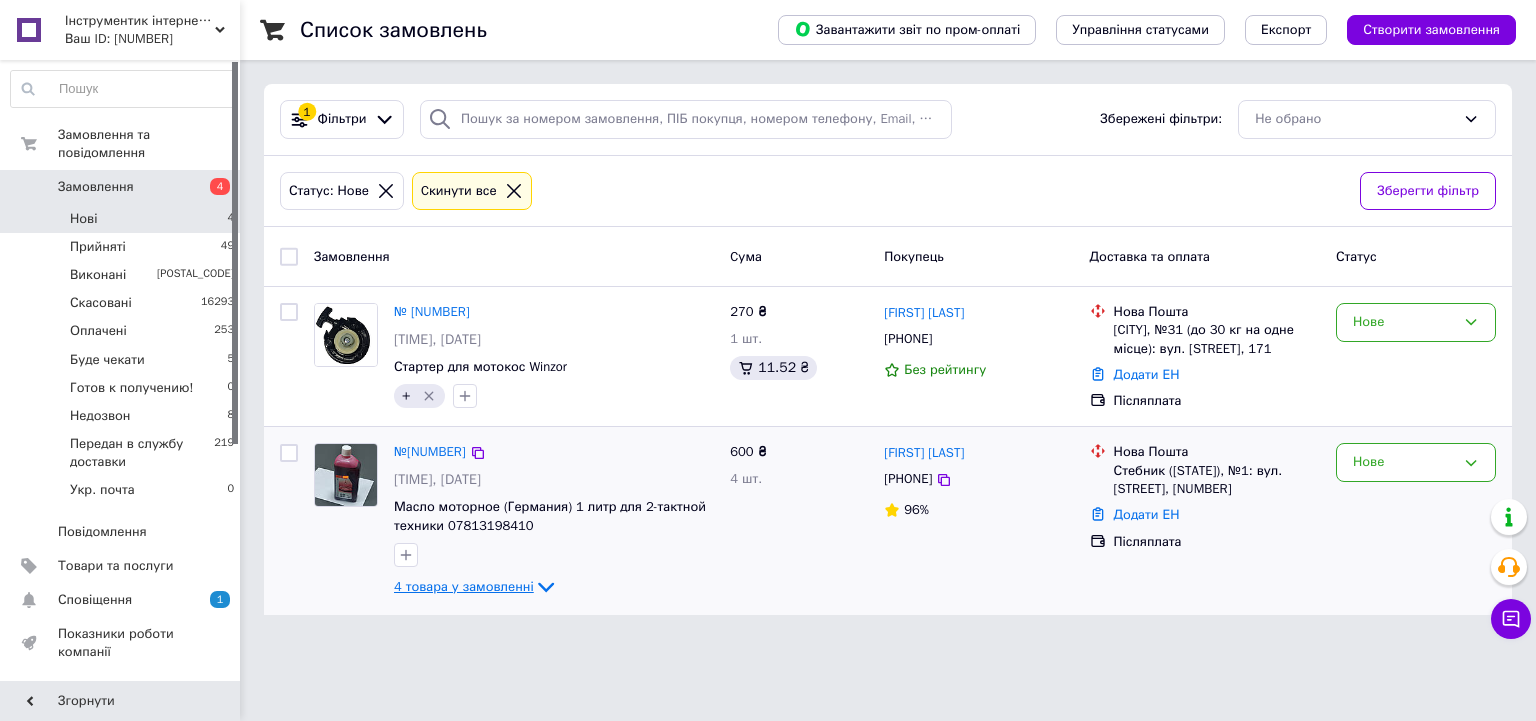 click 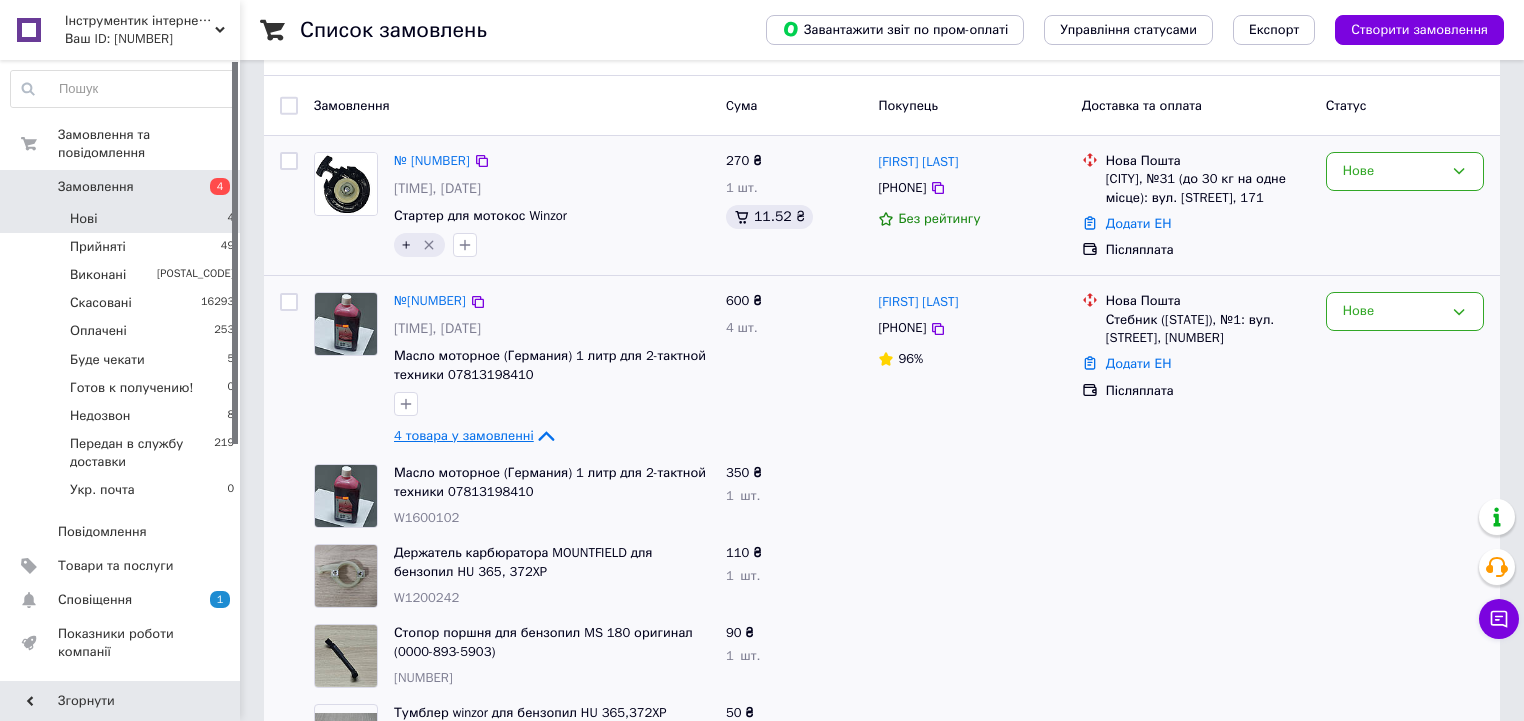 scroll, scrollTop: 0, scrollLeft: 0, axis: both 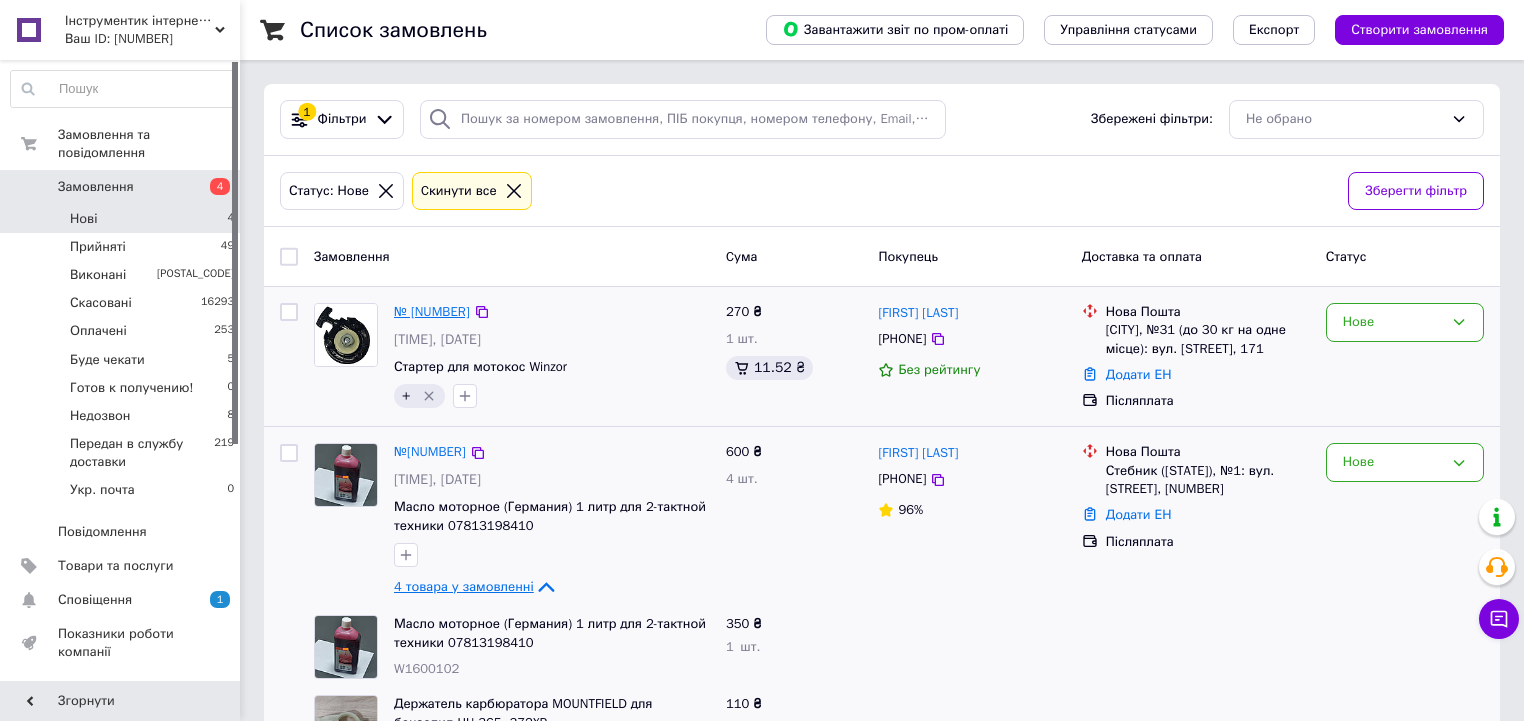 click on "№ [NUMBER]" at bounding box center [432, 311] 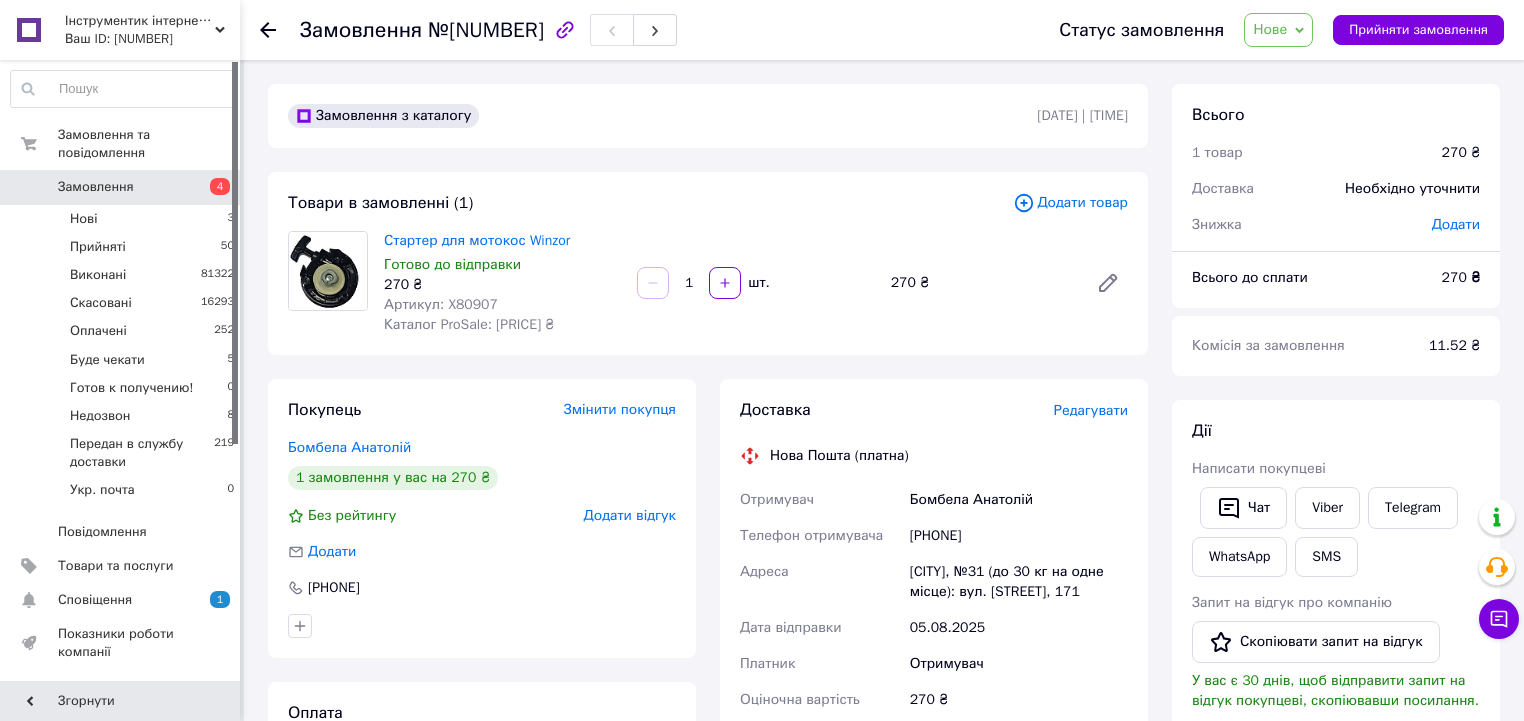 click on "Нове" at bounding box center [1278, 30] 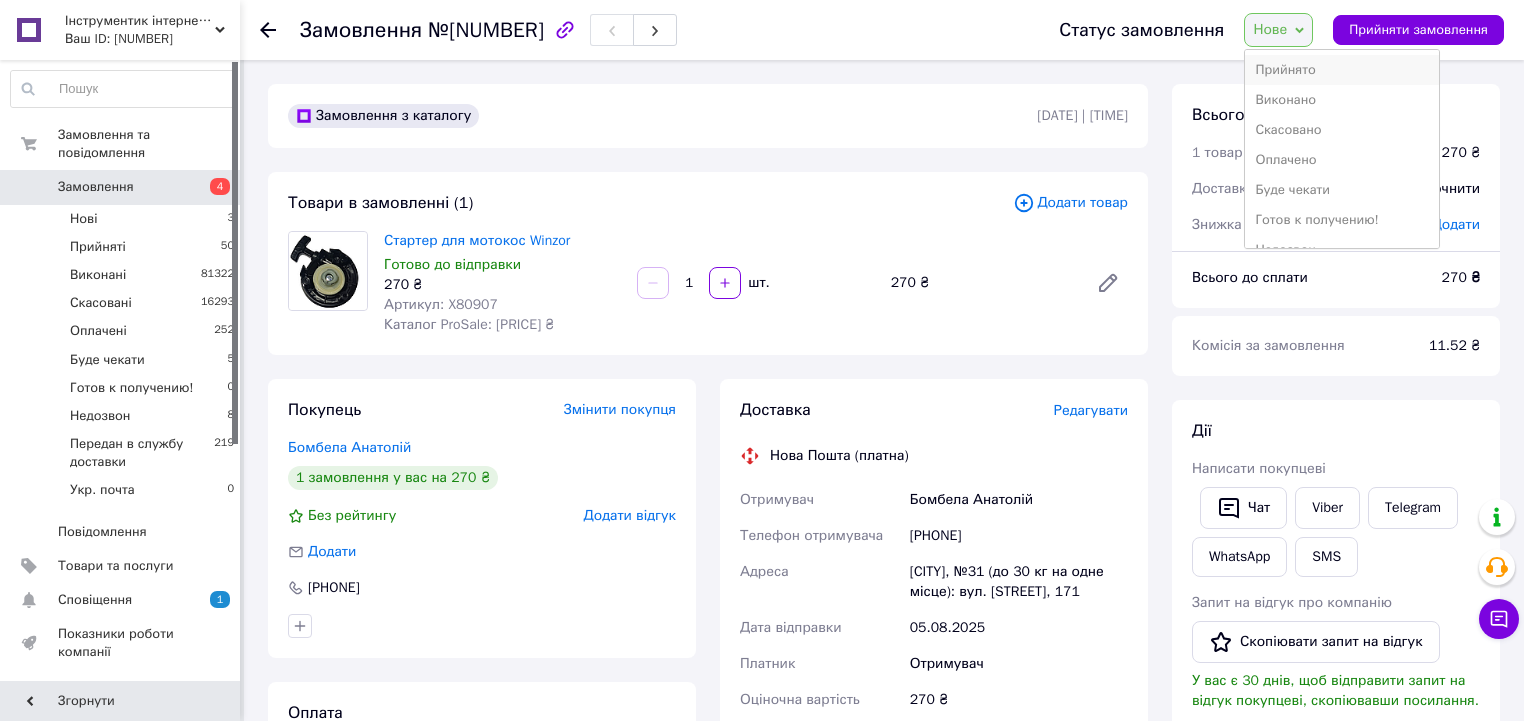 click on "Прийнято" at bounding box center (1341, 70) 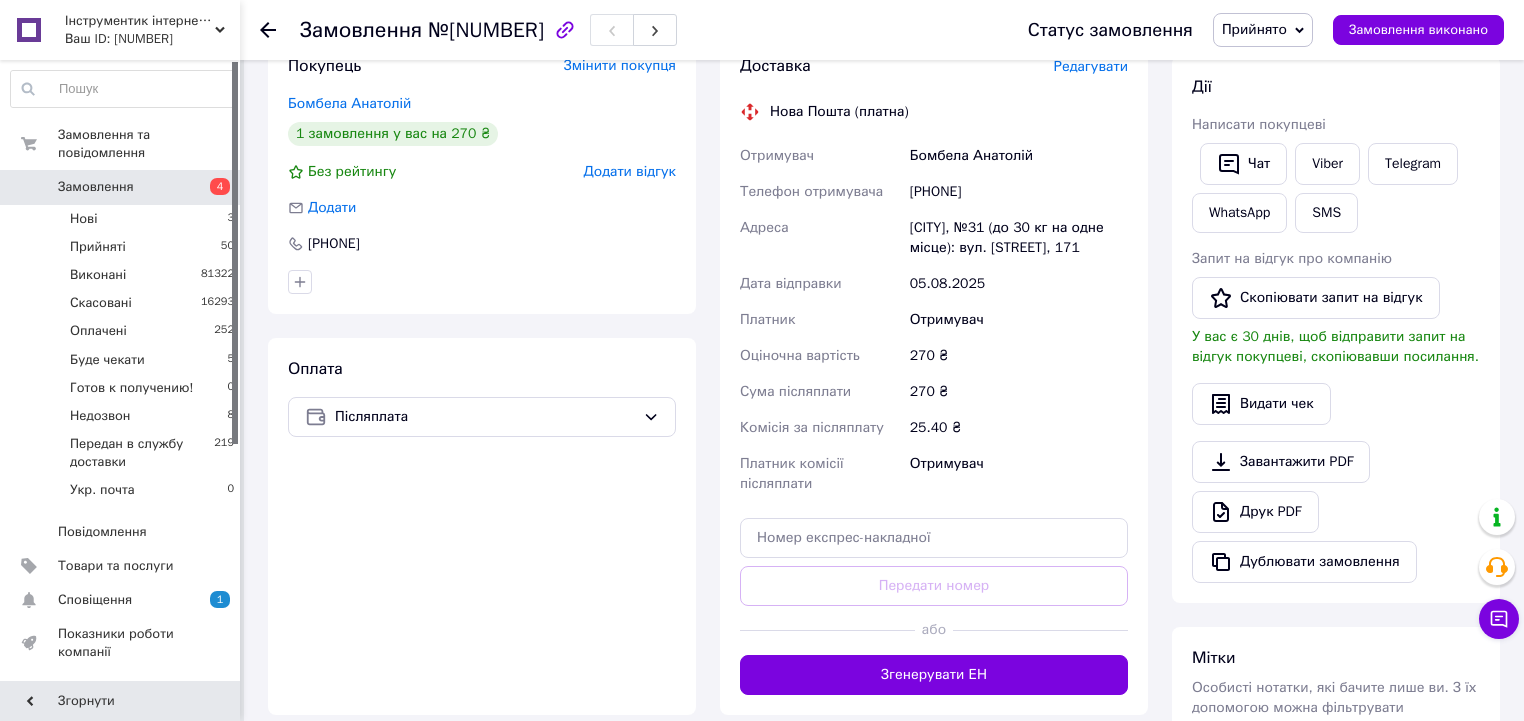 scroll, scrollTop: 400, scrollLeft: 0, axis: vertical 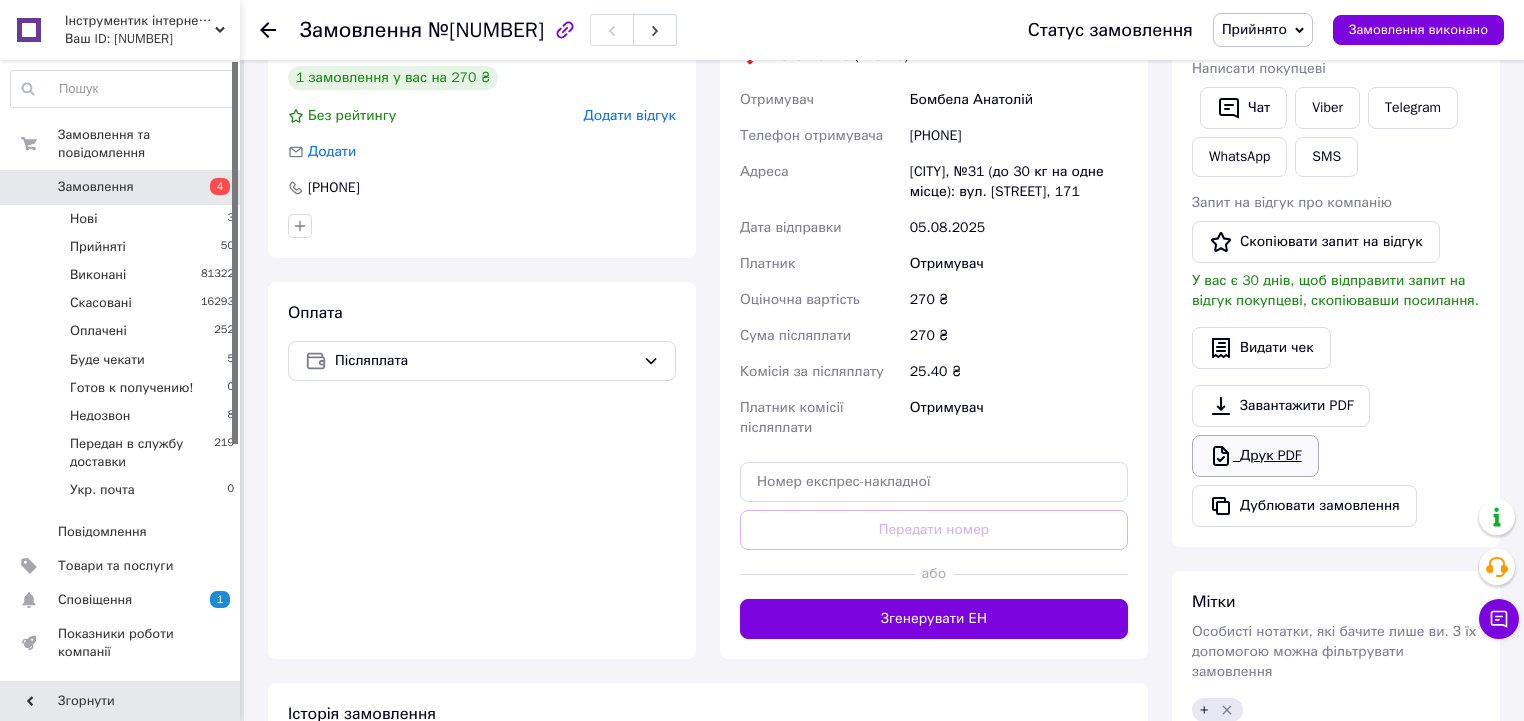 click on "Друк PDF" at bounding box center [1255, 456] 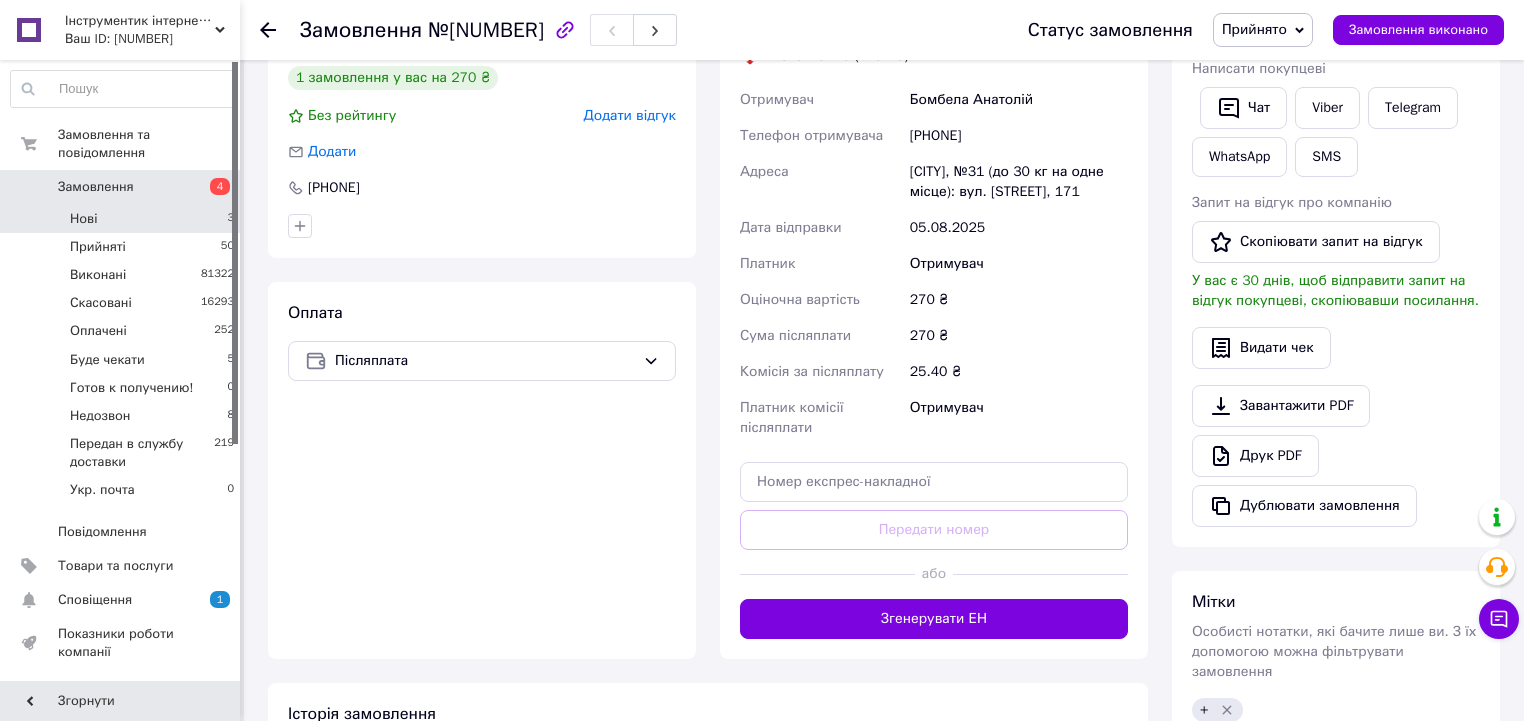 click on "Нові 3" at bounding box center (123, 219) 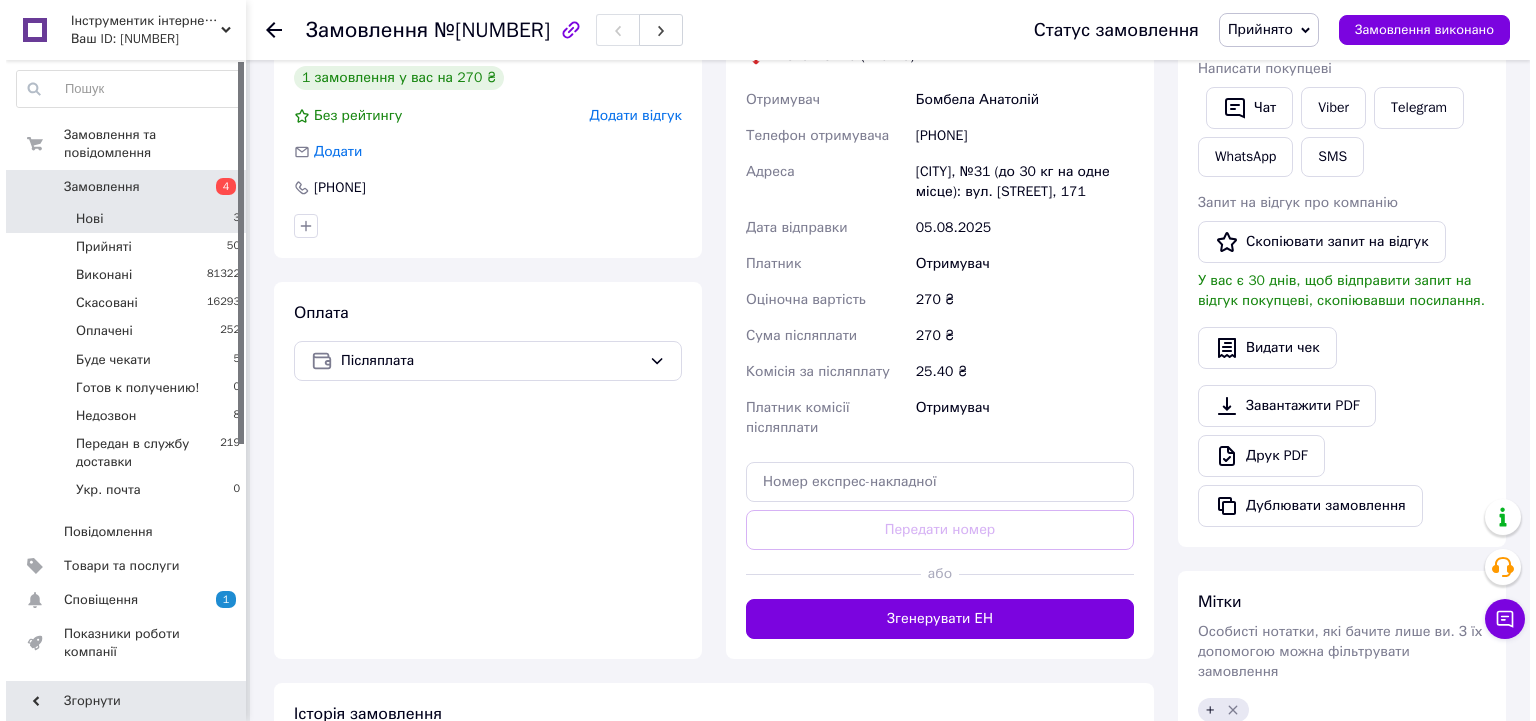 scroll, scrollTop: 0, scrollLeft: 0, axis: both 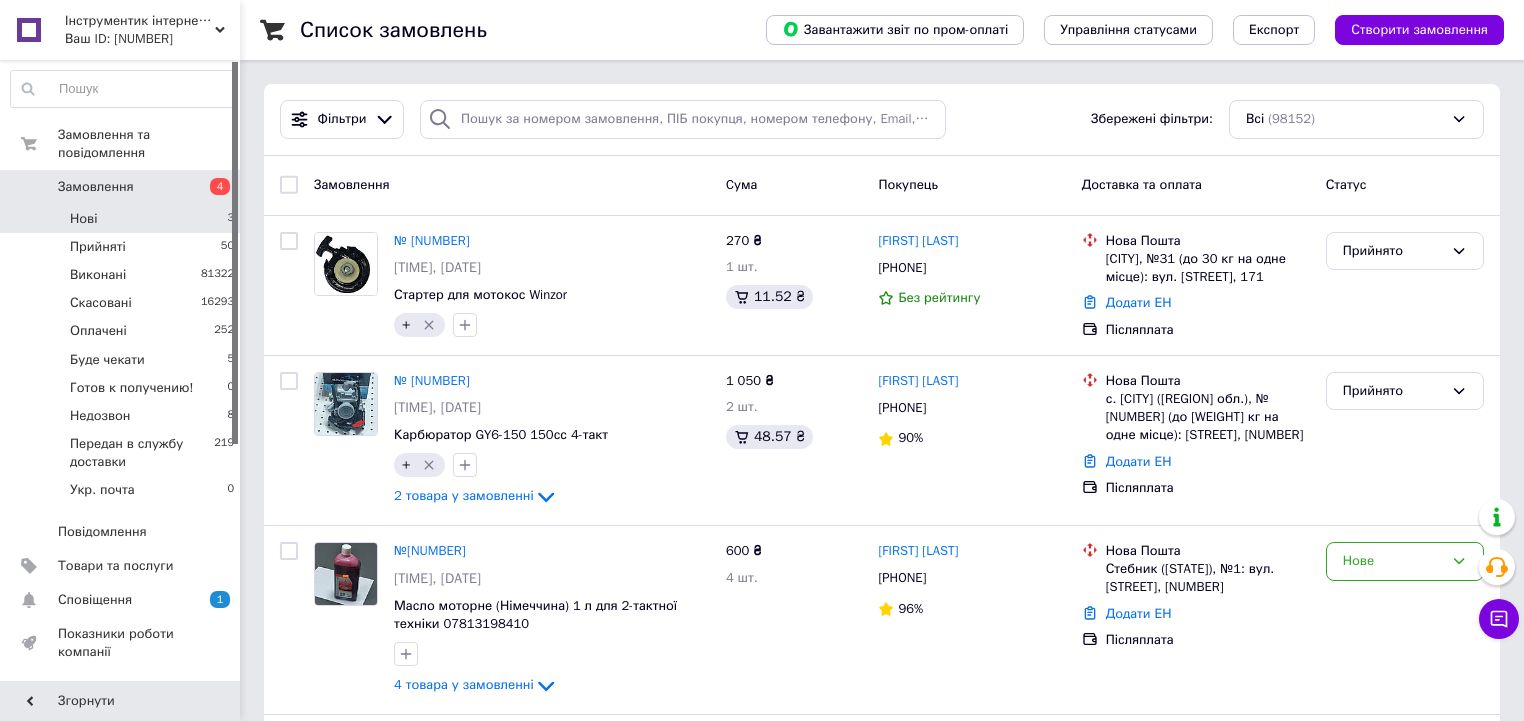 click on "Нові 3" at bounding box center (123, 219) 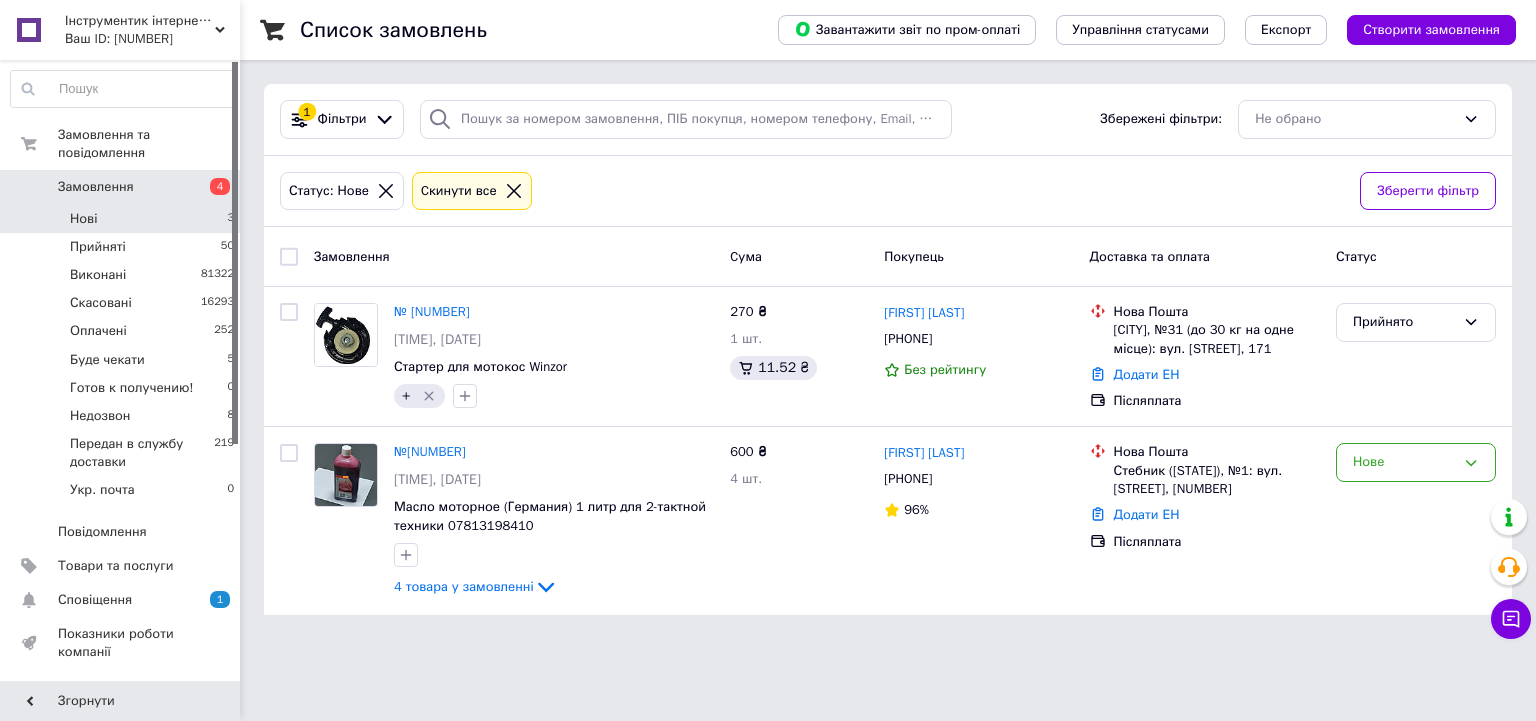 click on "Нові 3" at bounding box center (123, 219) 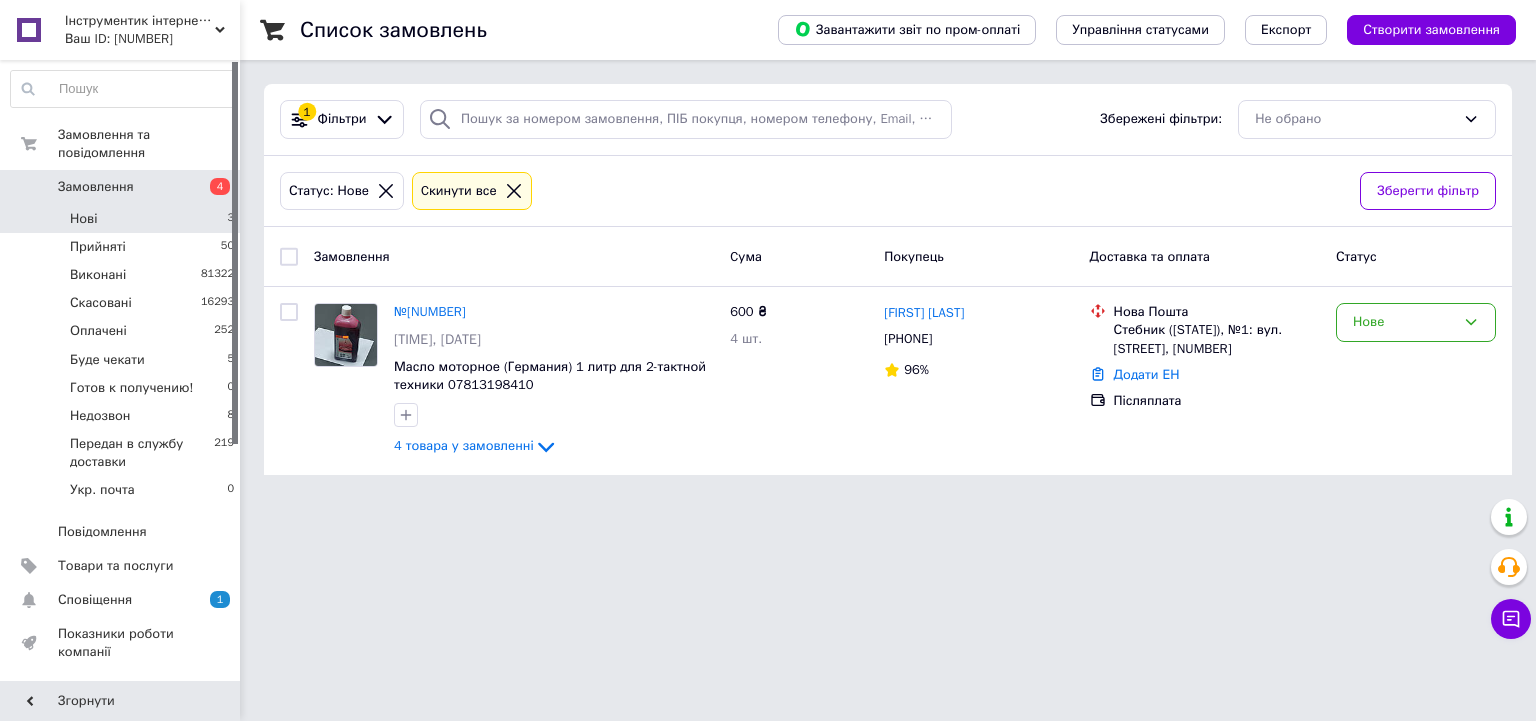 click on "Нові 3" at bounding box center (123, 219) 